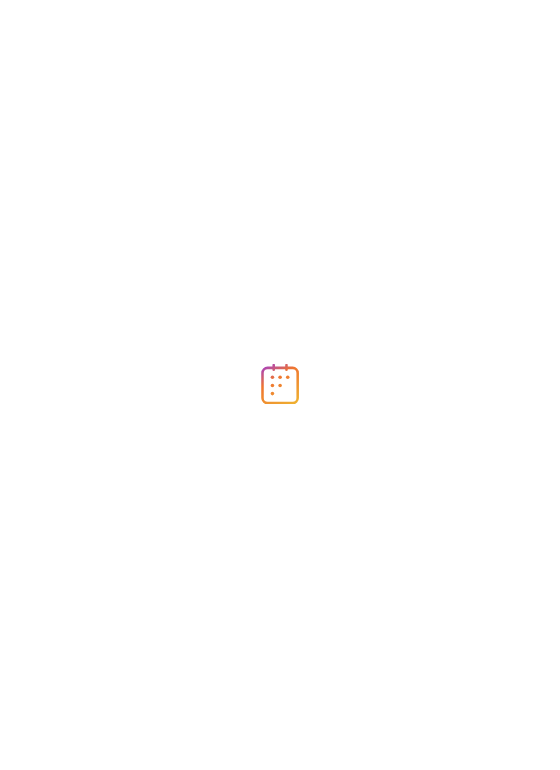 scroll, scrollTop: 0, scrollLeft: 0, axis: both 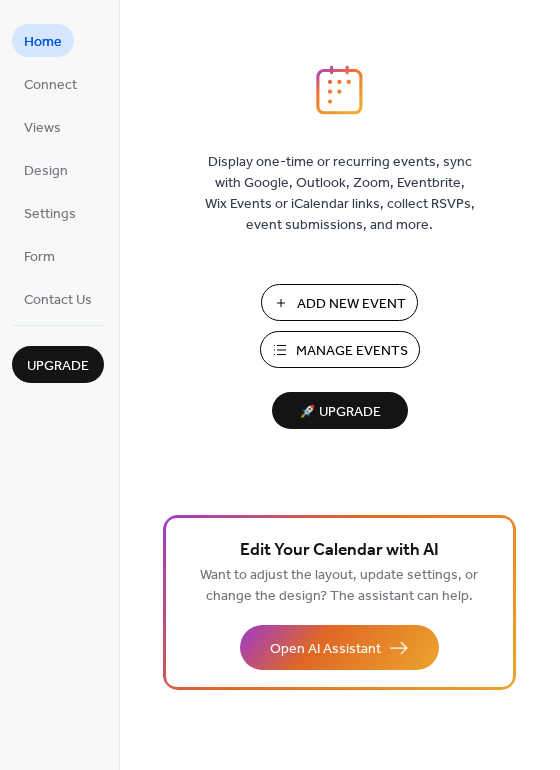 click on "Manage Events" at bounding box center [352, 351] 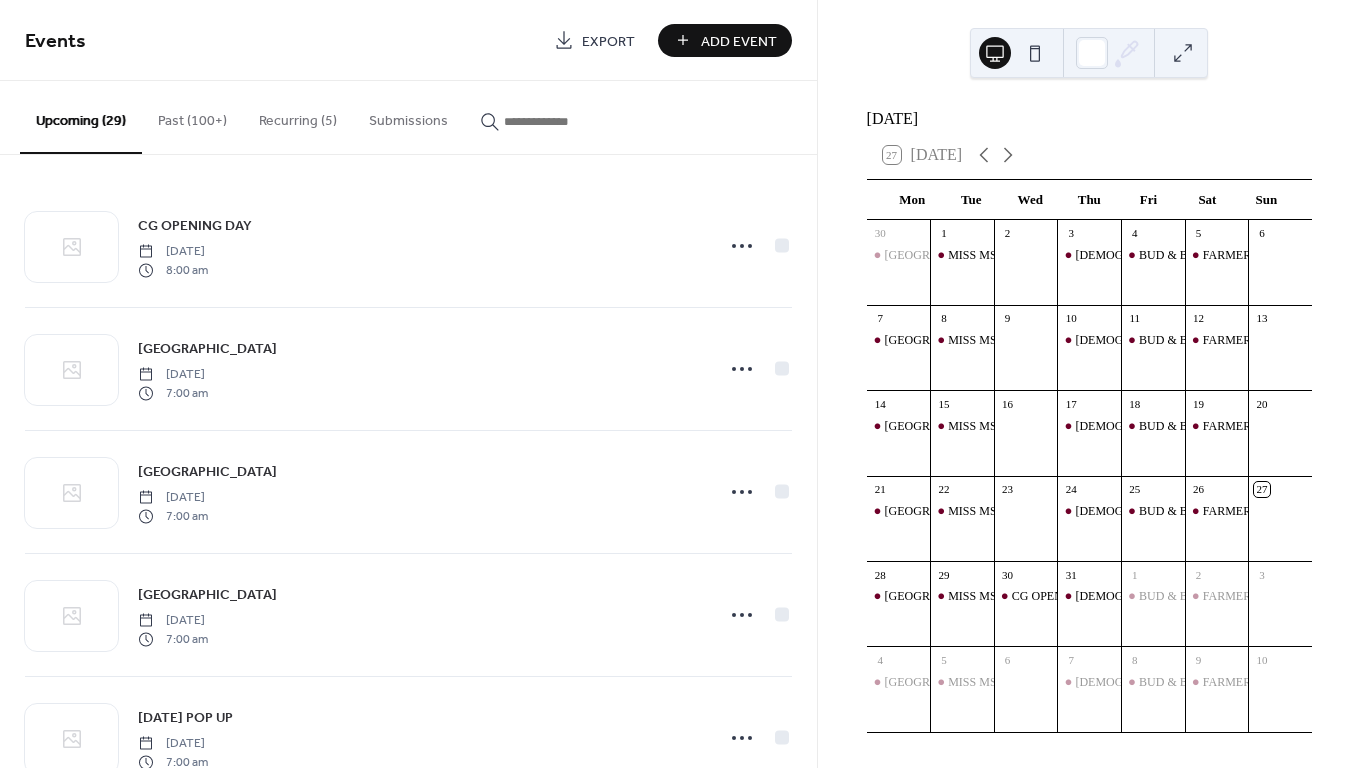 scroll, scrollTop: 0, scrollLeft: 0, axis: both 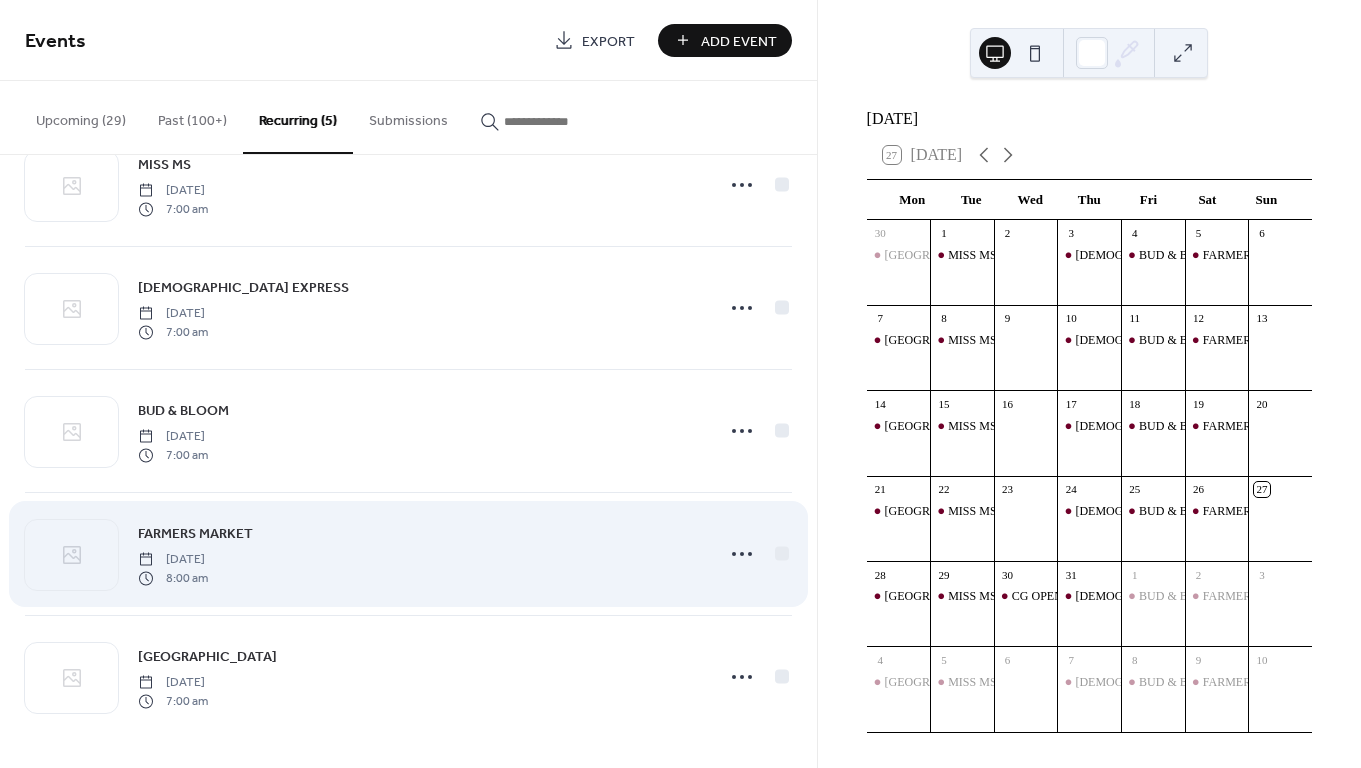 click on "FARMERS MARKET Saturday, May 31, 2025 8:00 am" at bounding box center (419, 554) 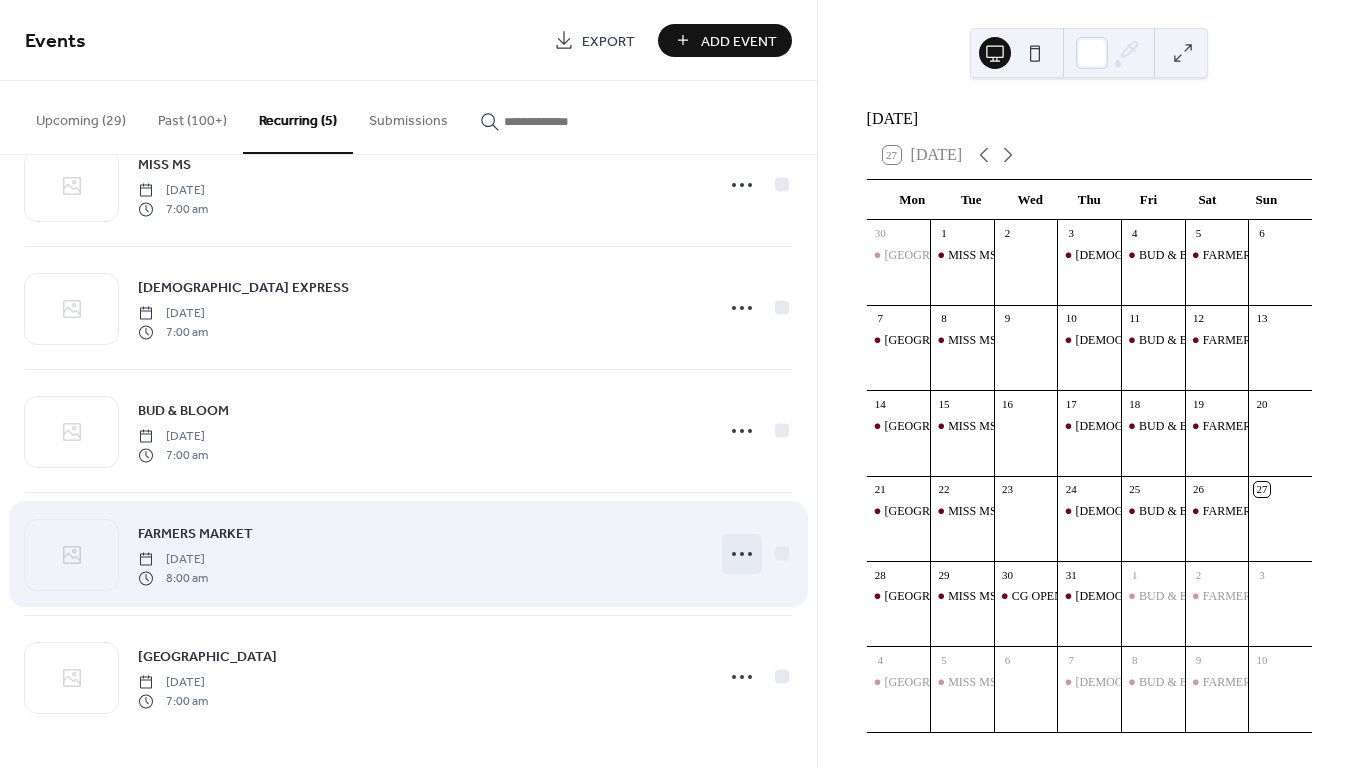 click 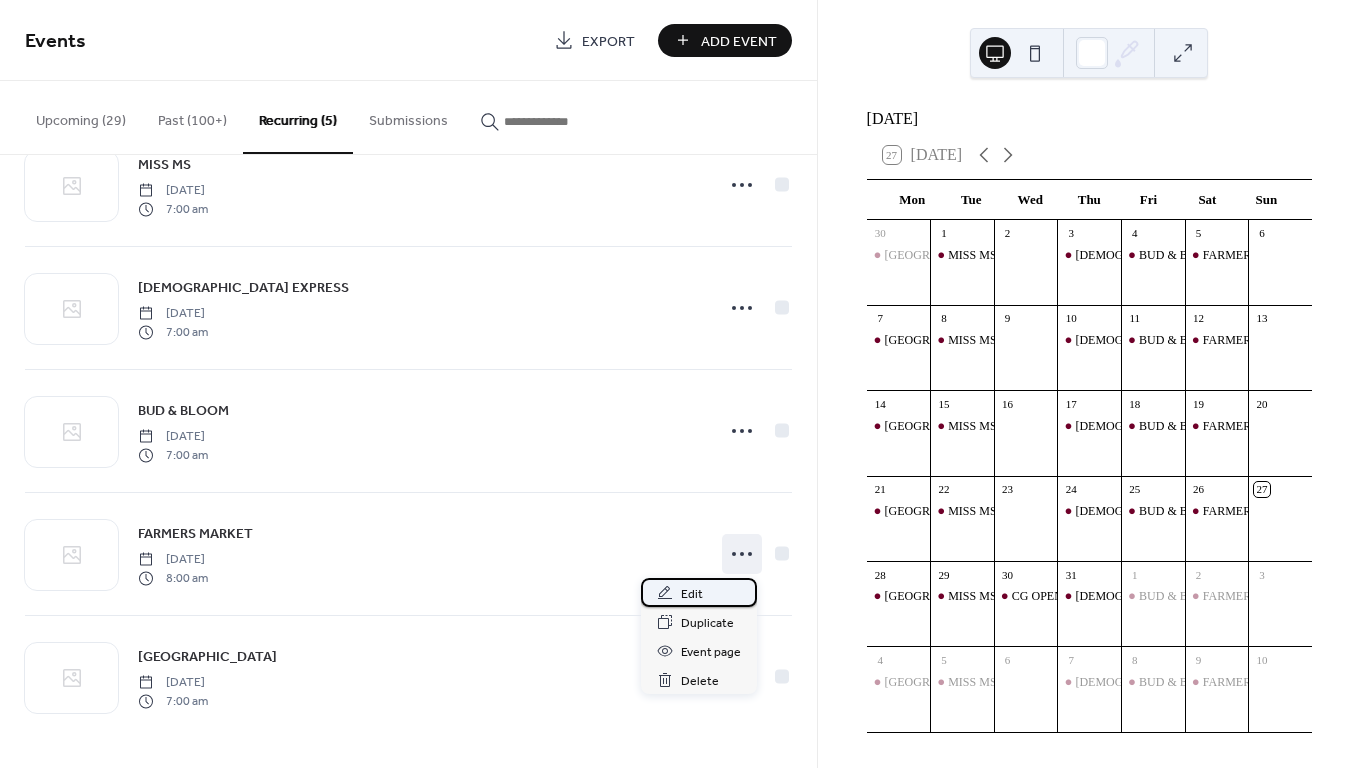 click on "Edit" at bounding box center [699, 592] 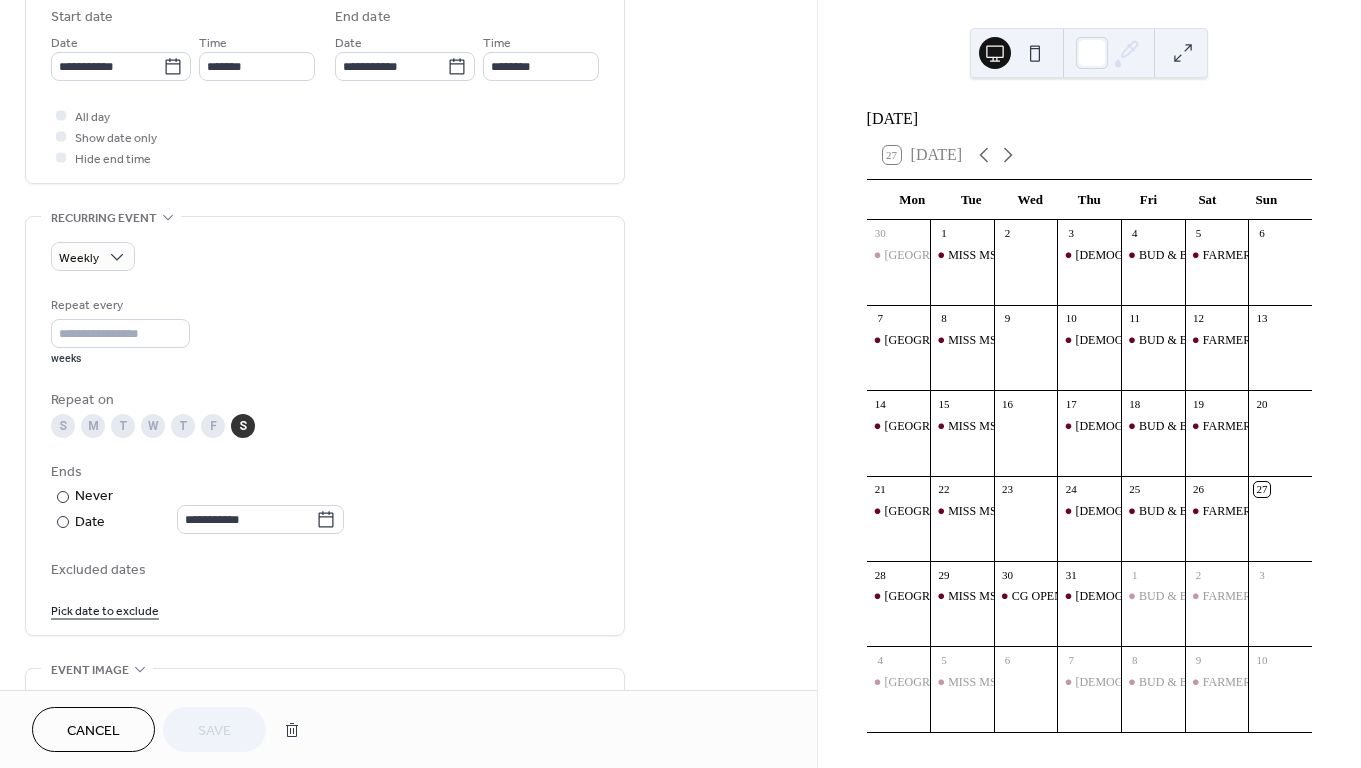 scroll, scrollTop: 727, scrollLeft: 0, axis: vertical 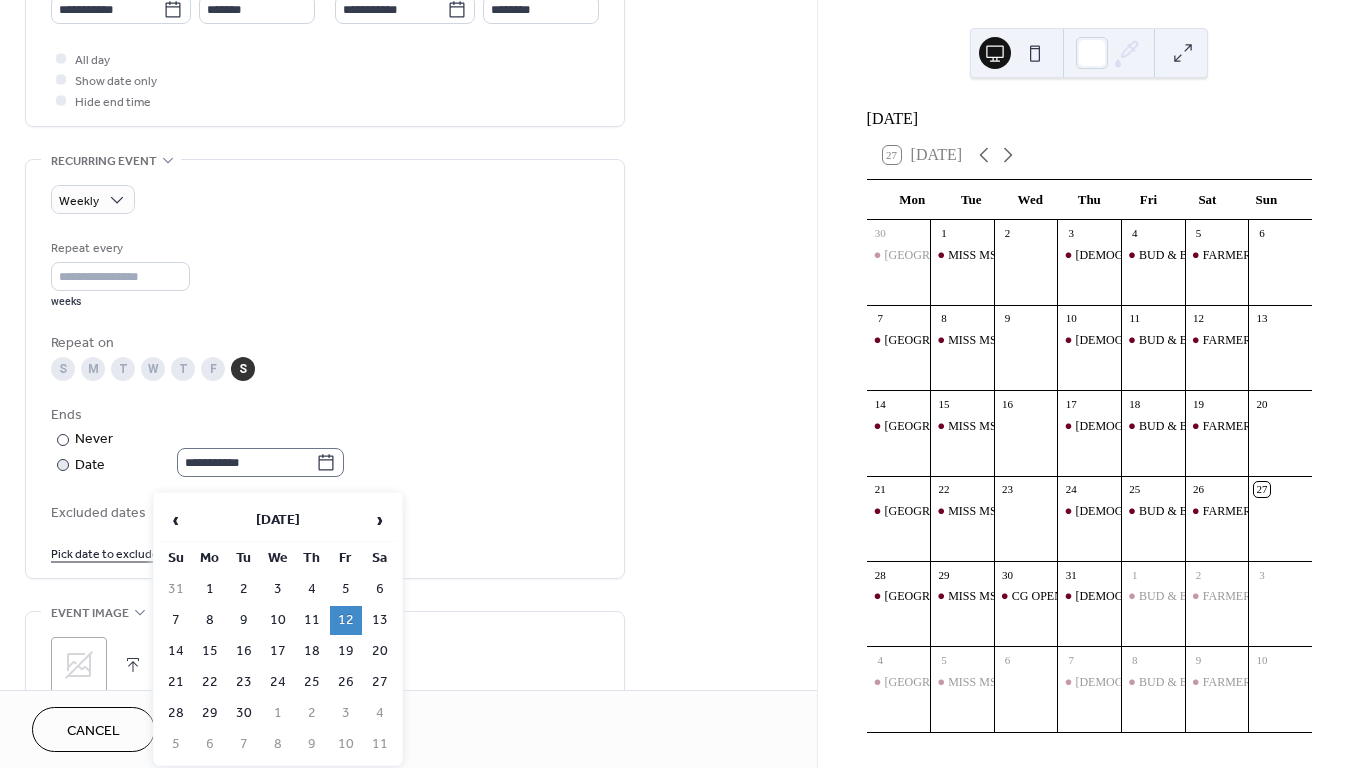 click 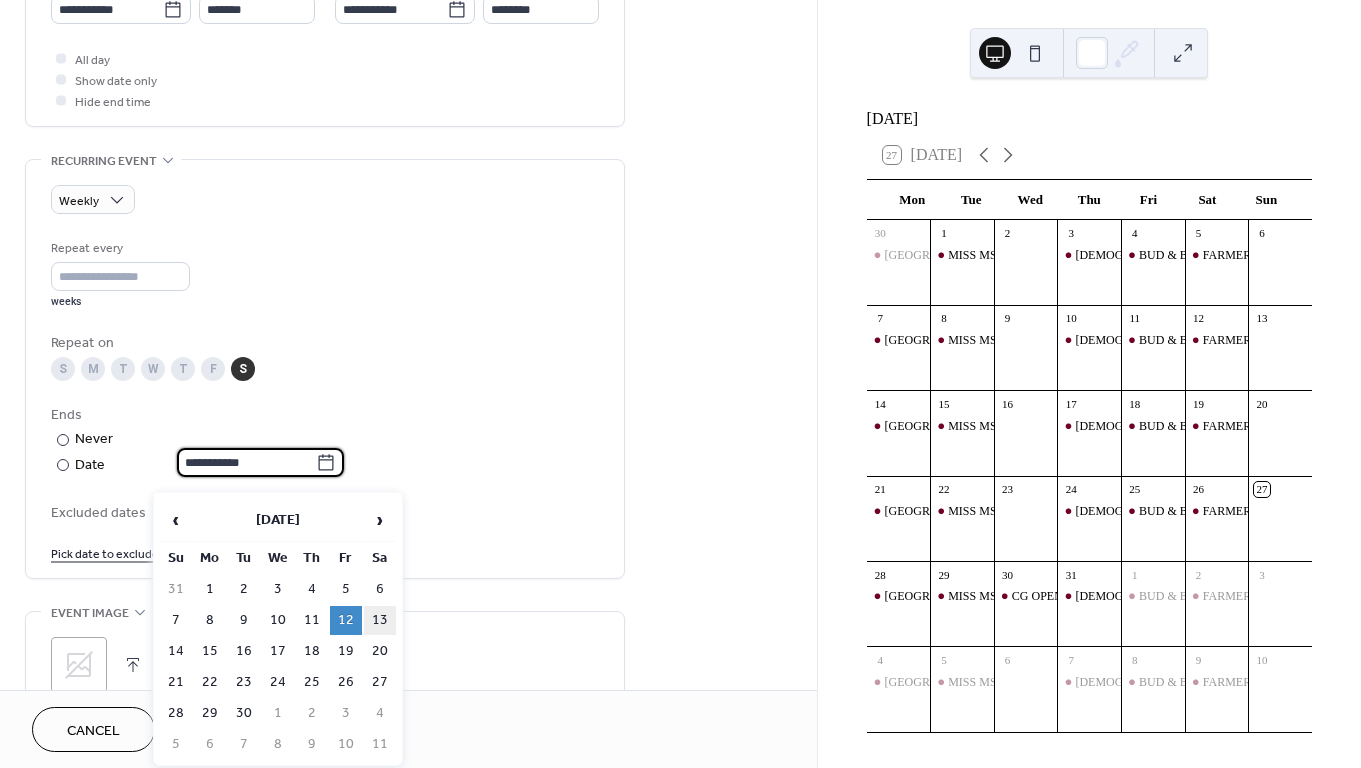 click on "13" at bounding box center [380, 620] 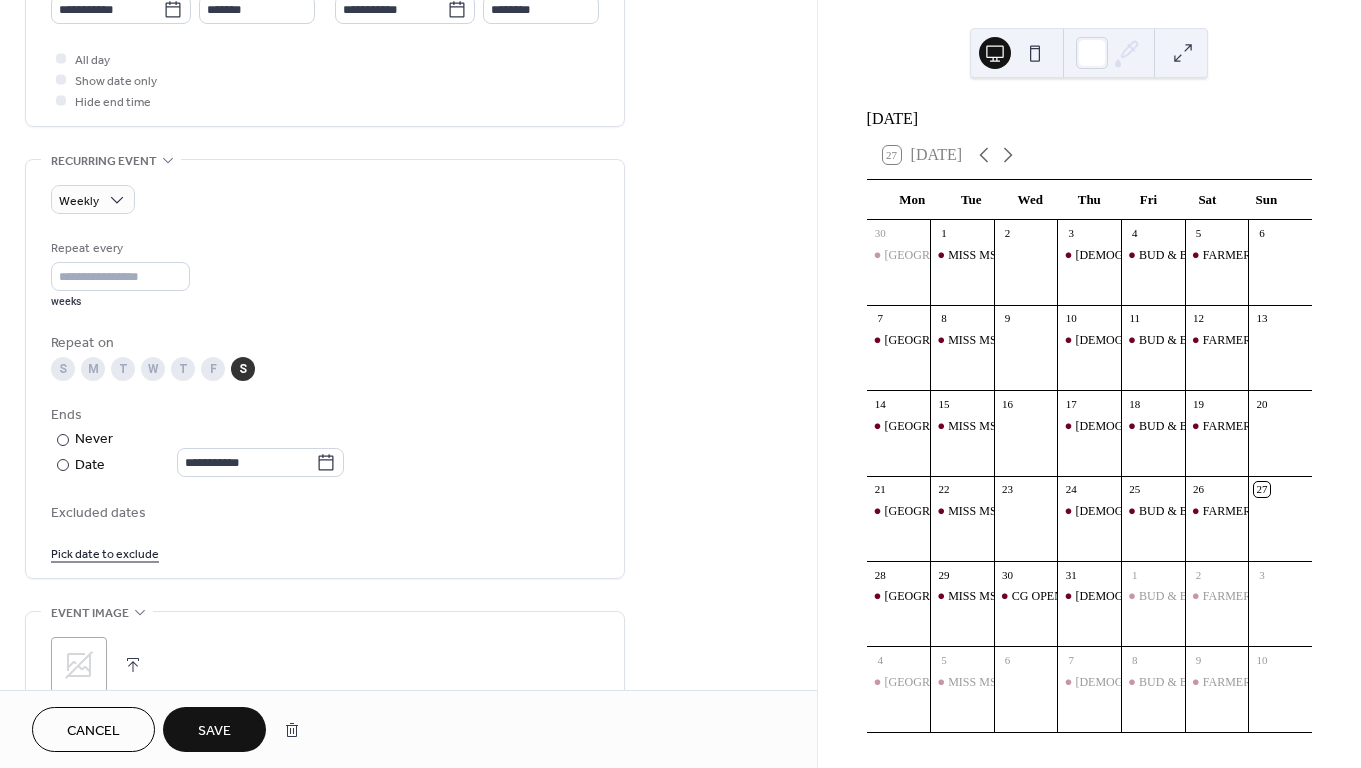 click on "Save" at bounding box center (214, 731) 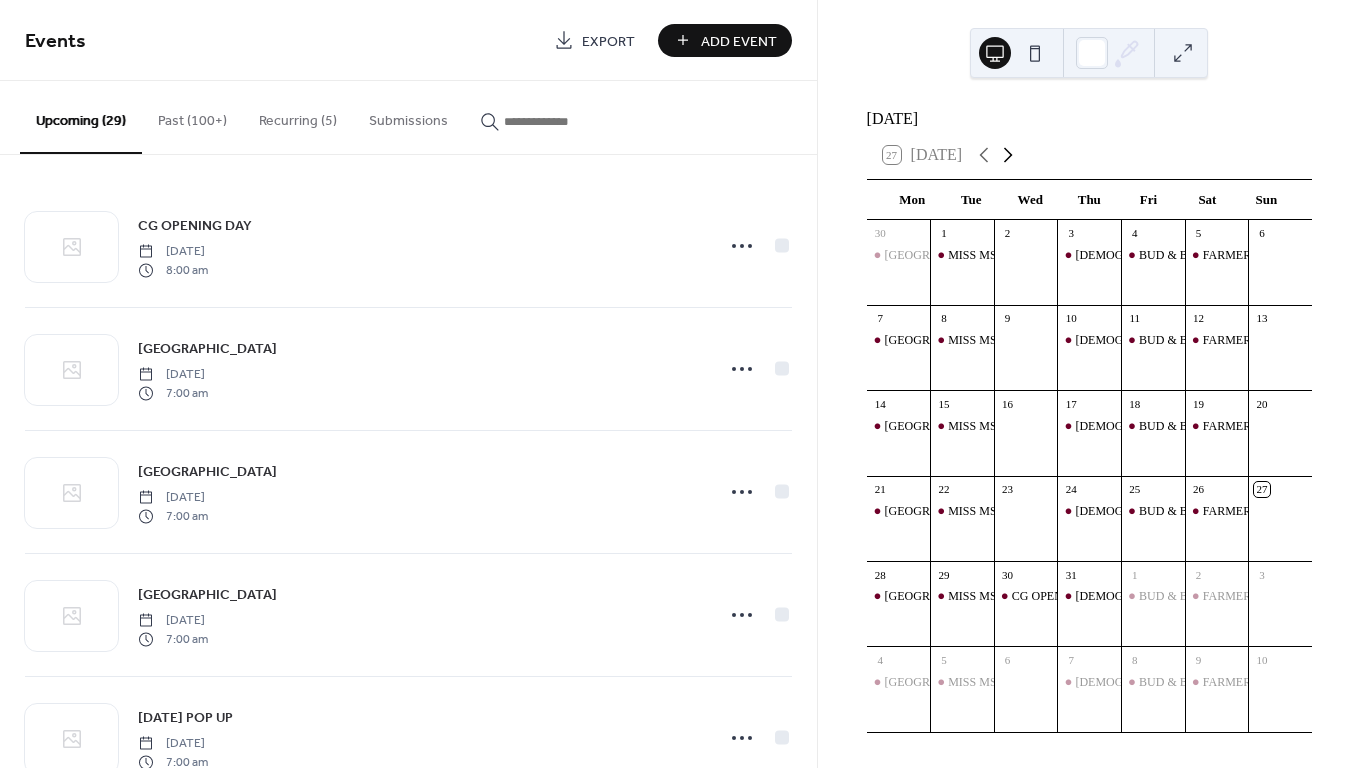 click 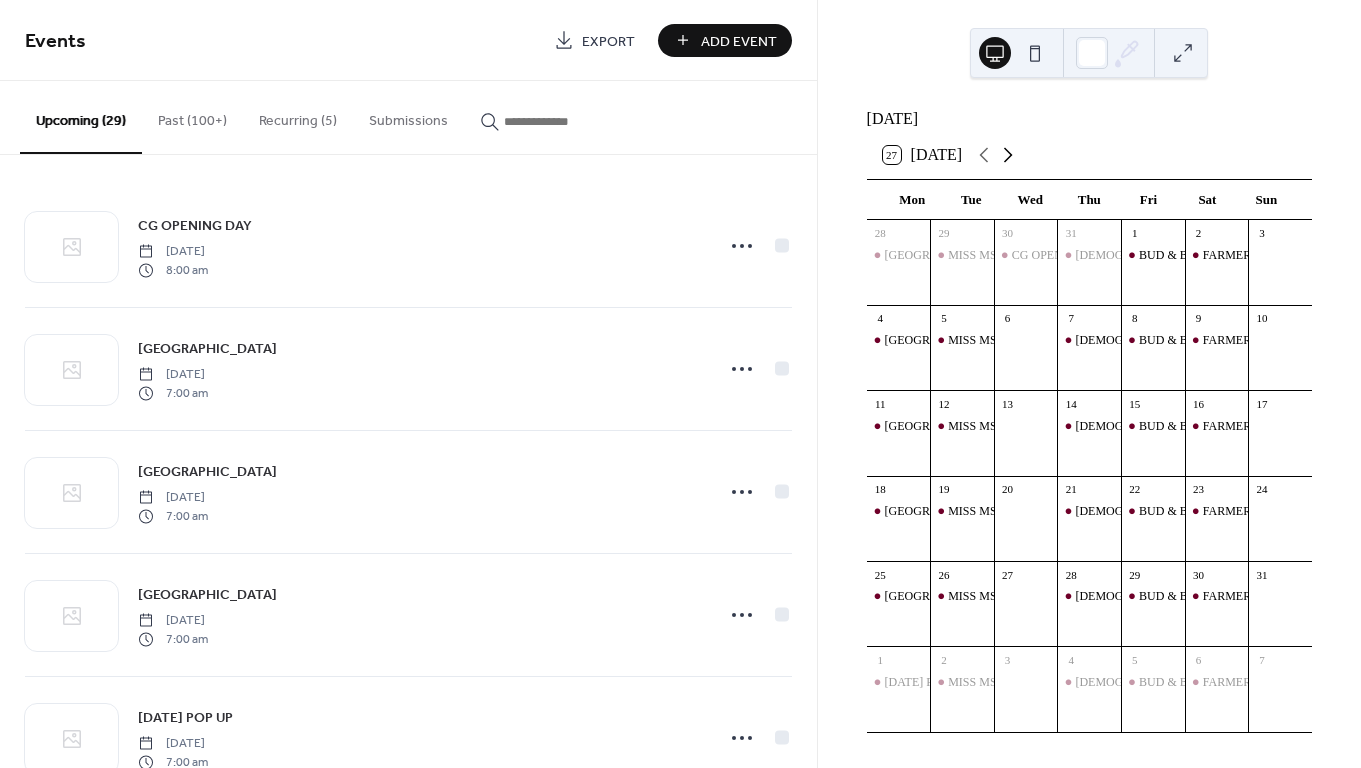 click 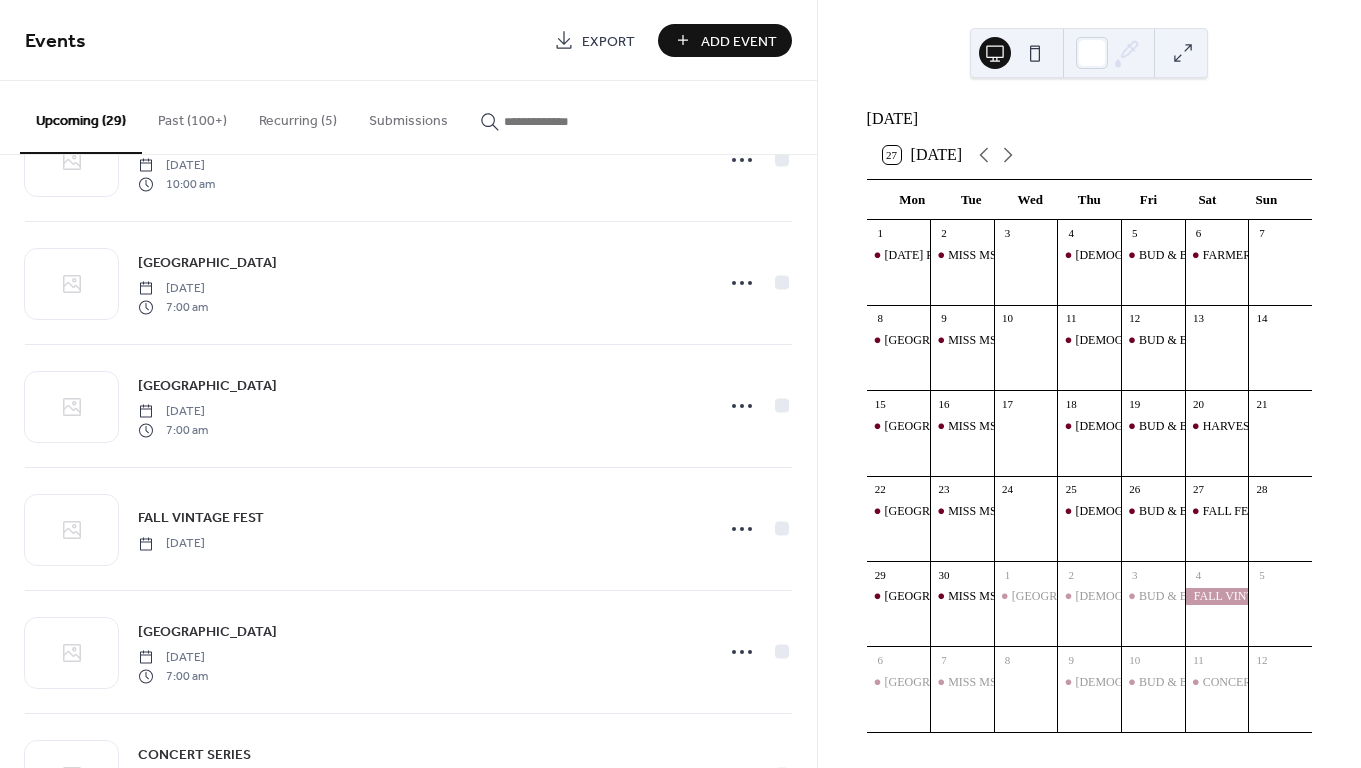 scroll, scrollTop: 728, scrollLeft: 0, axis: vertical 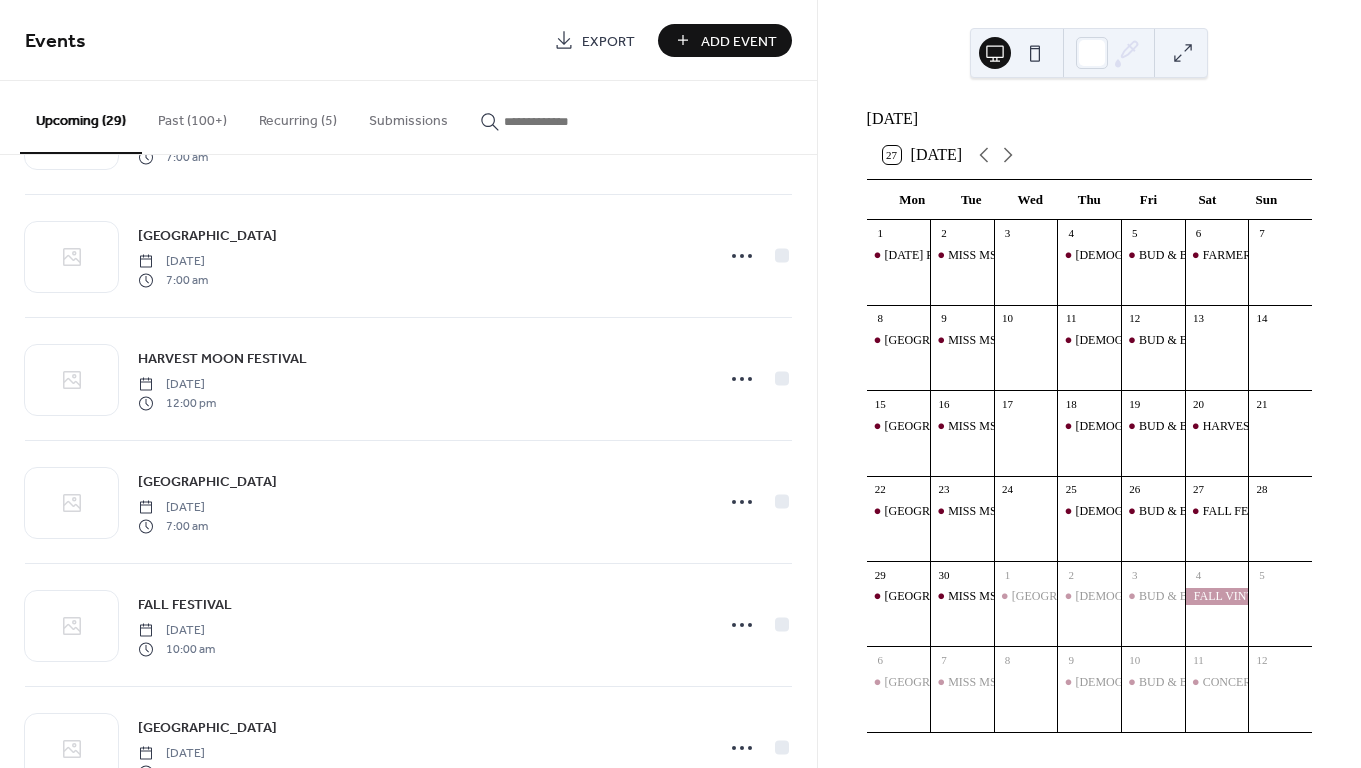 click on "Recurring (5)" at bounding box center [298, 116] 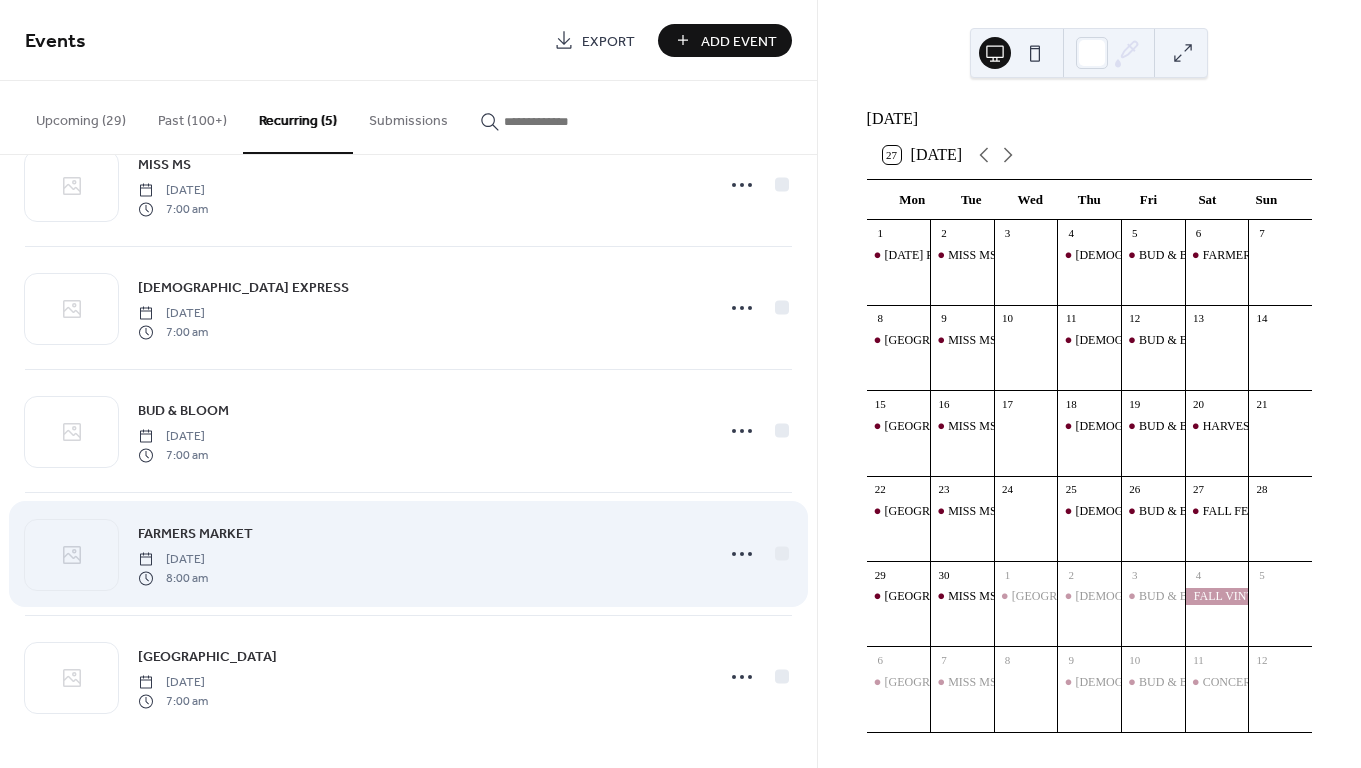 scroll, scrollTop: 61, scrollLeft: 0, axis: vertical 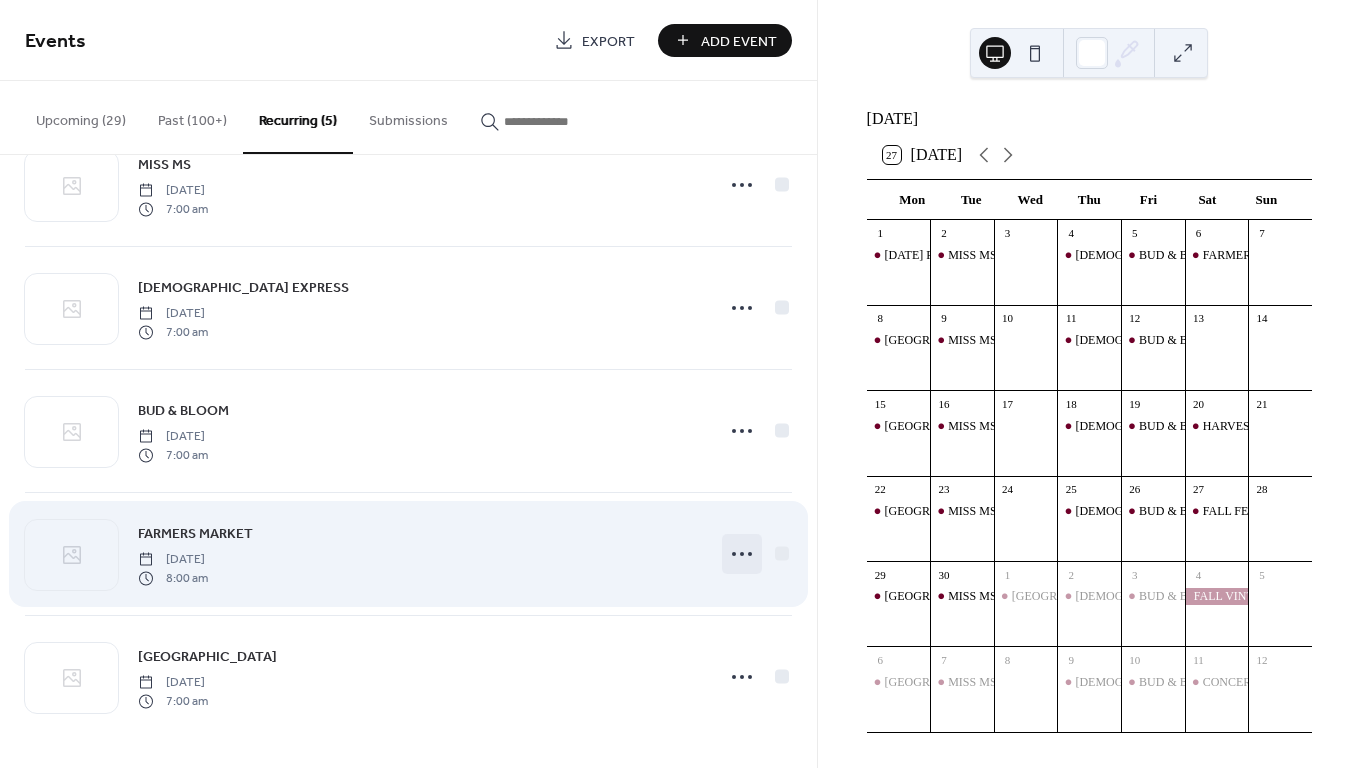 click 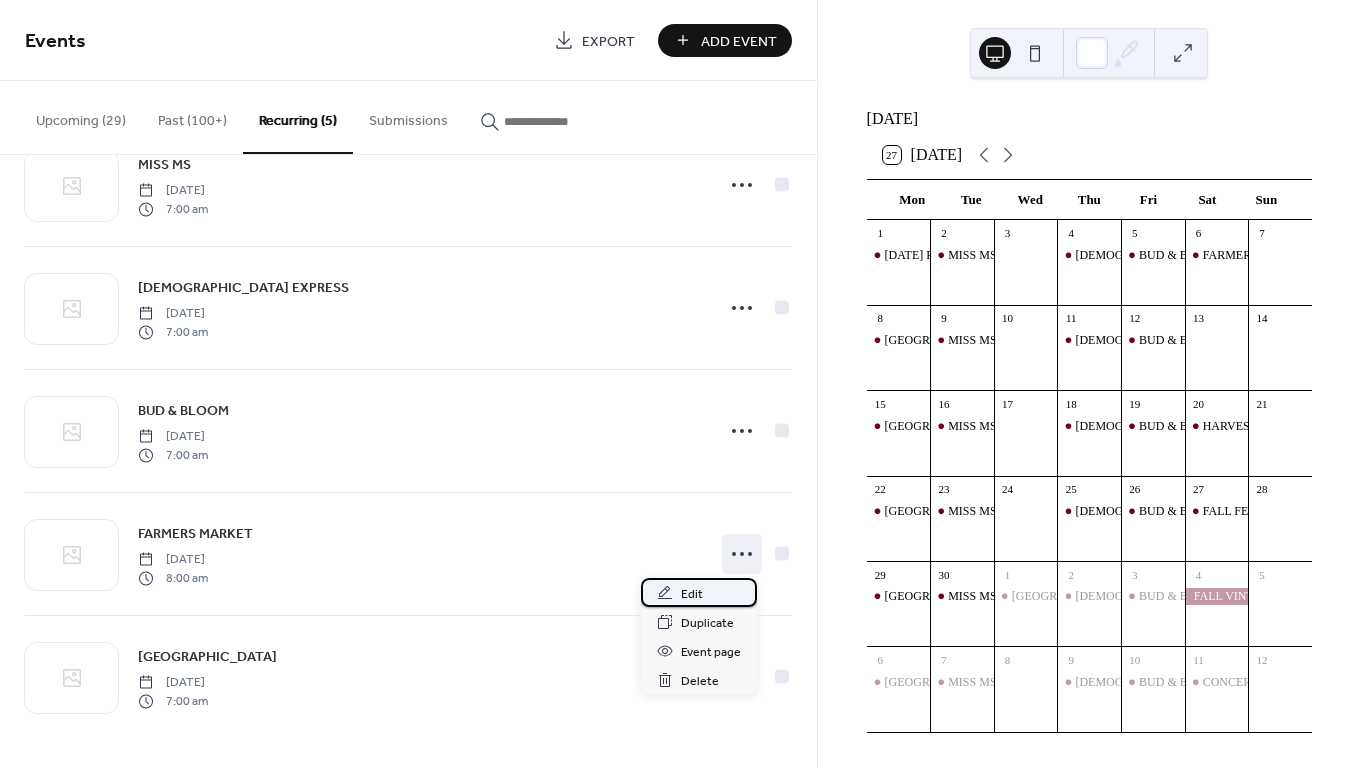 click on "Edit" at bounding box center [692, 594] 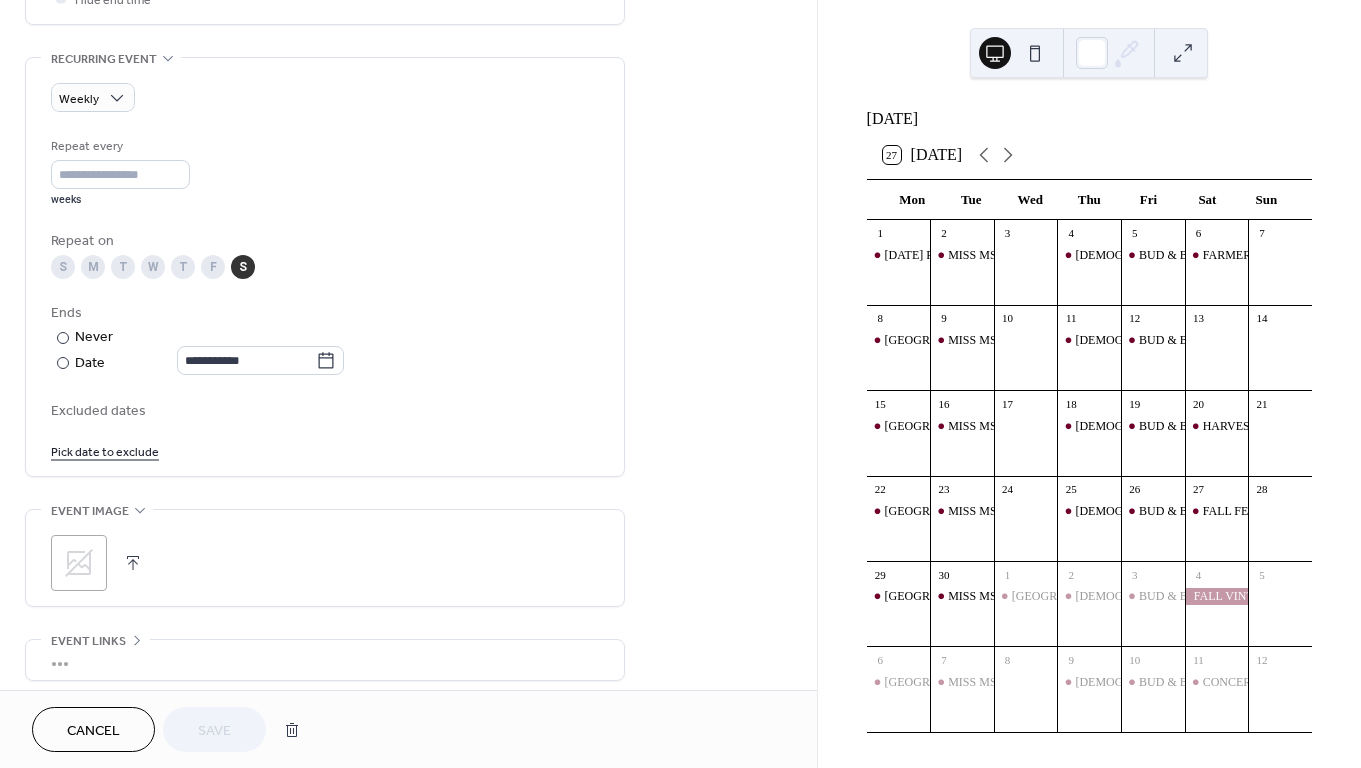 scroll, scrollTop: 864, scrollLeft: 0, axis: vertical 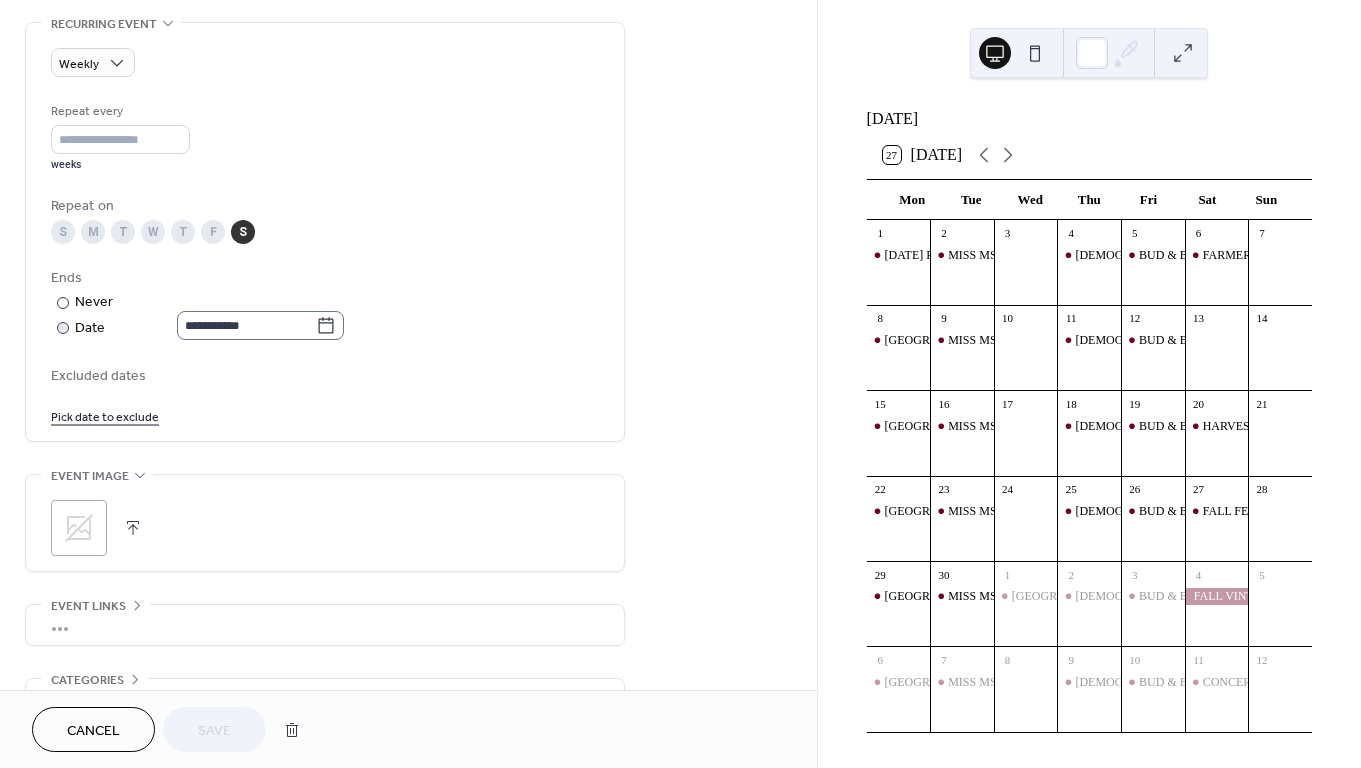 click 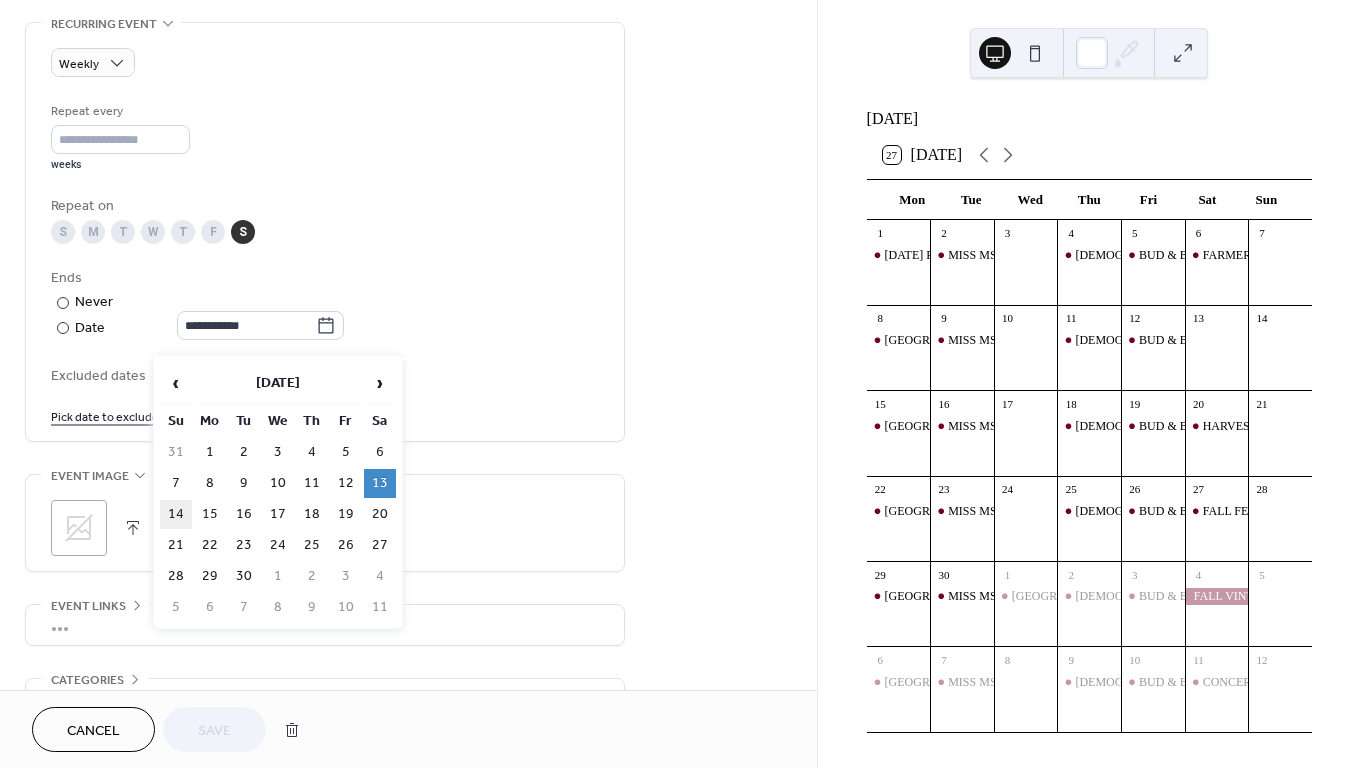 click on "14" at bounding box center (176, 514) 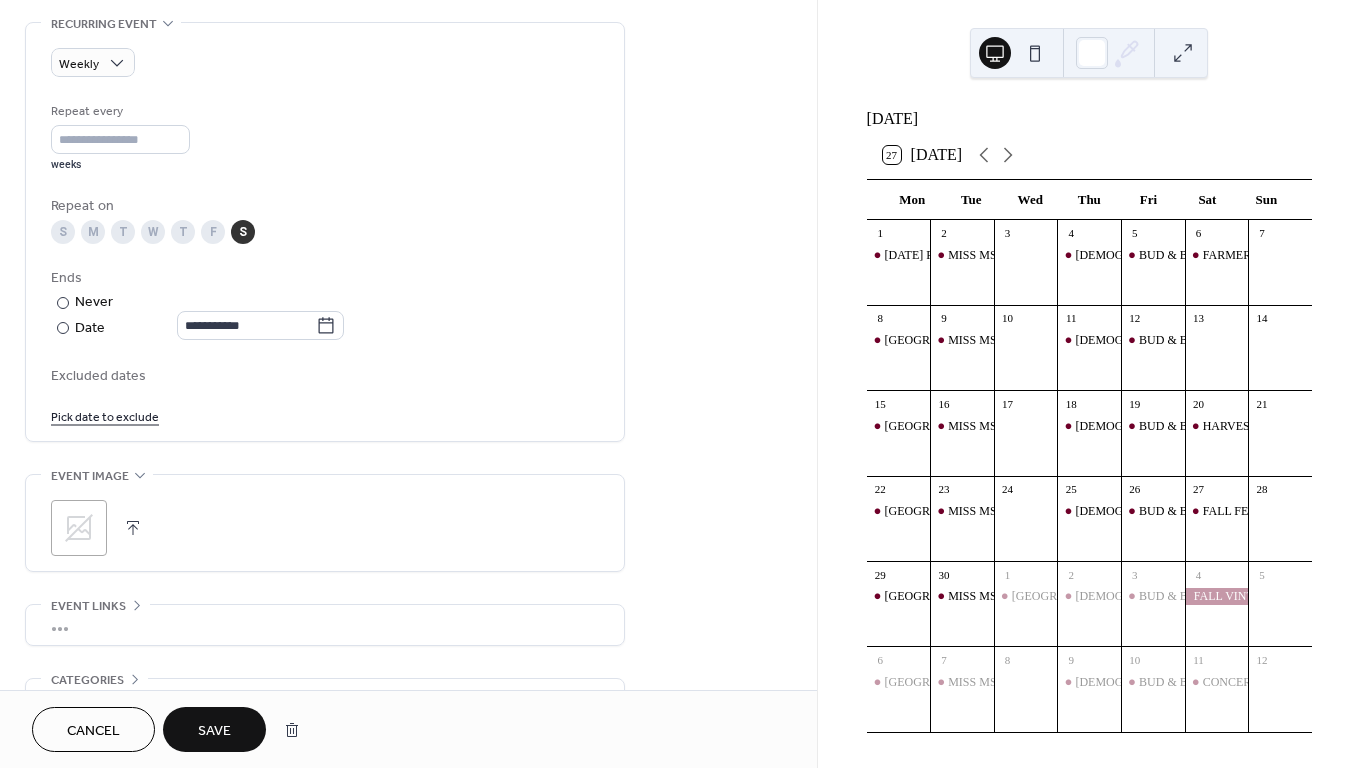 click on "Save" at bounding box center [214, 731] 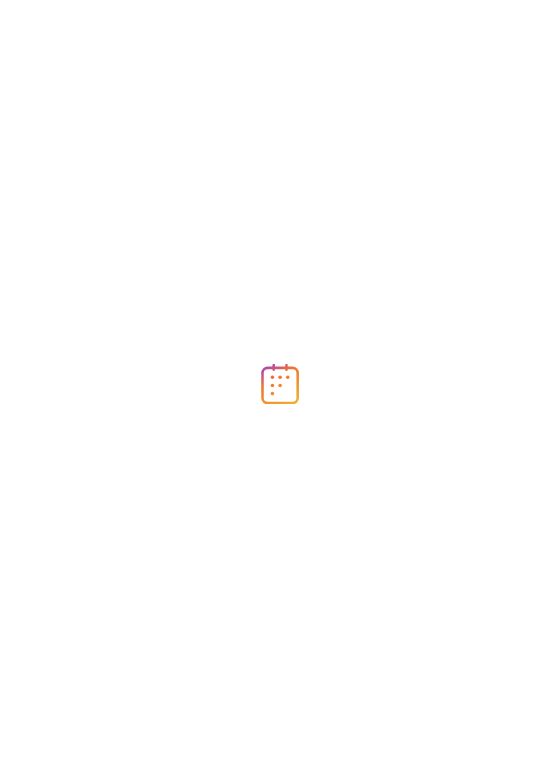 scroll, scrollTop: 0, scrollLeft: 0, axis: both 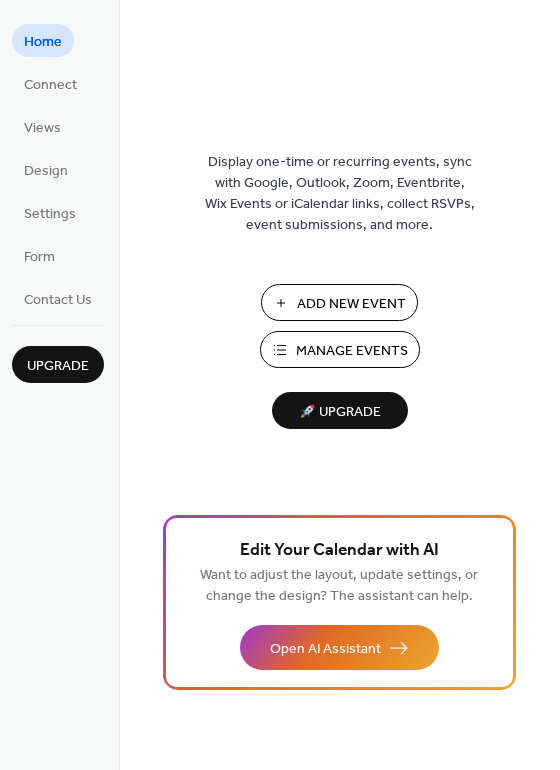 click on "Add New Event" at bounding box center (351, 304) 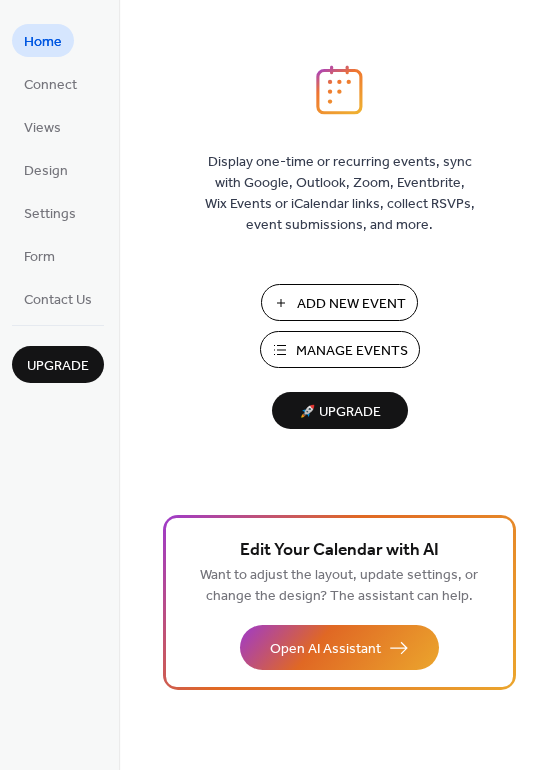 click on "Manage Events" at bounding box center (352, 351) 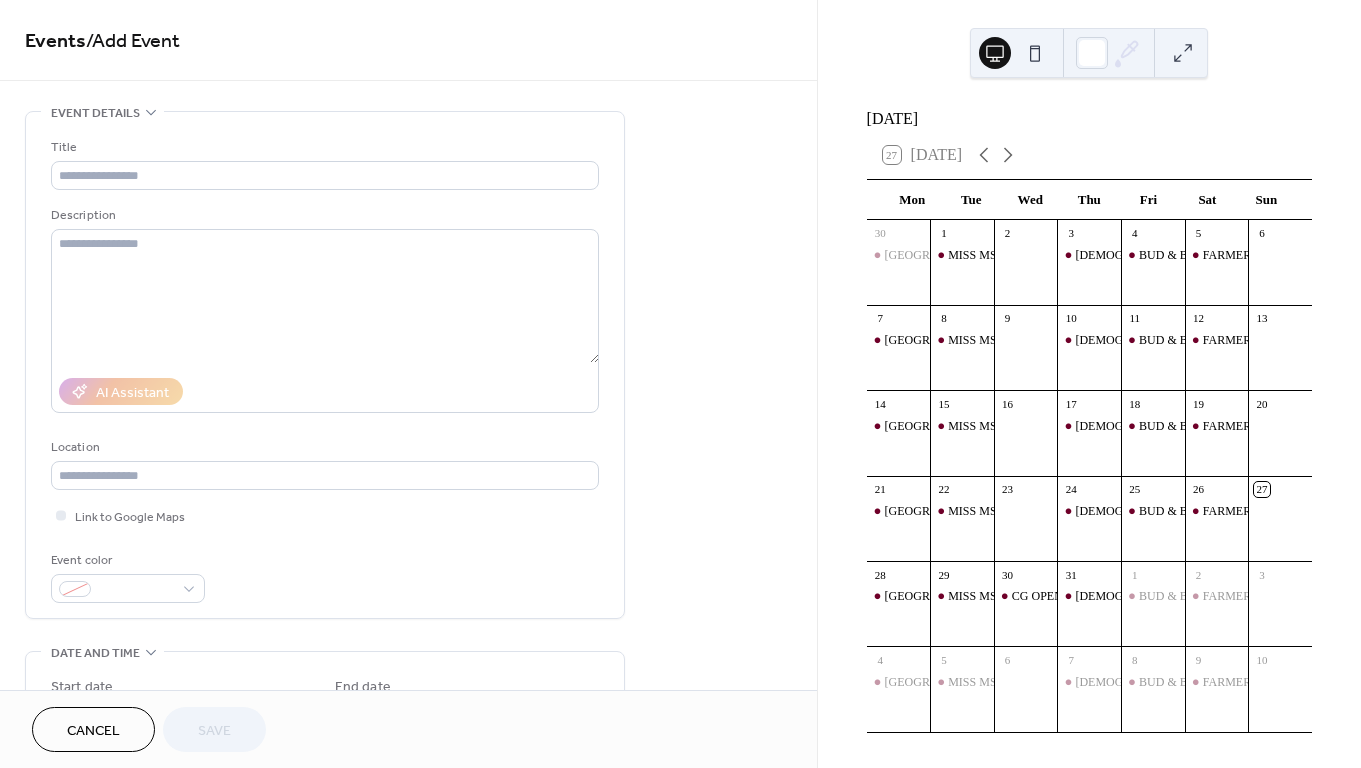 scroll, scrollTop: 0, scrollLeft: 0, axis: both 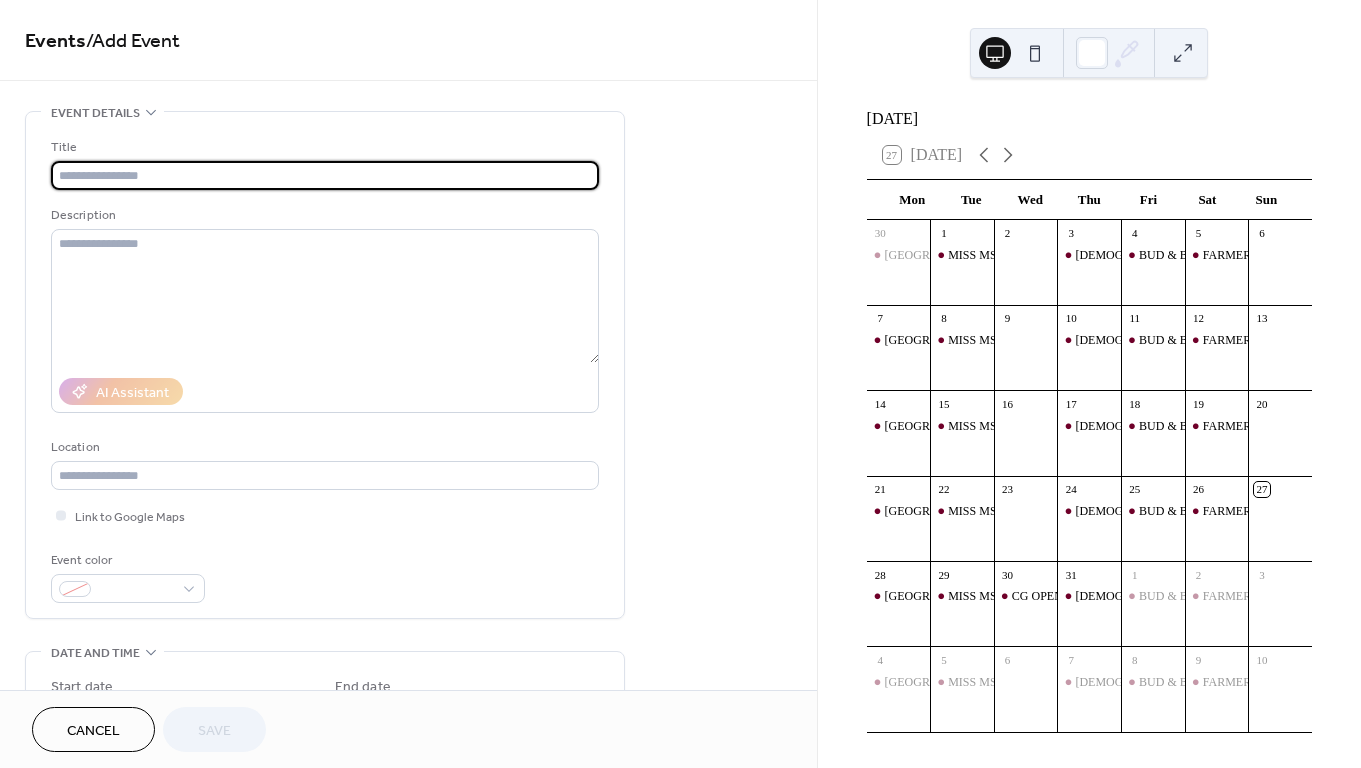 click at bounding box center (325, 175) 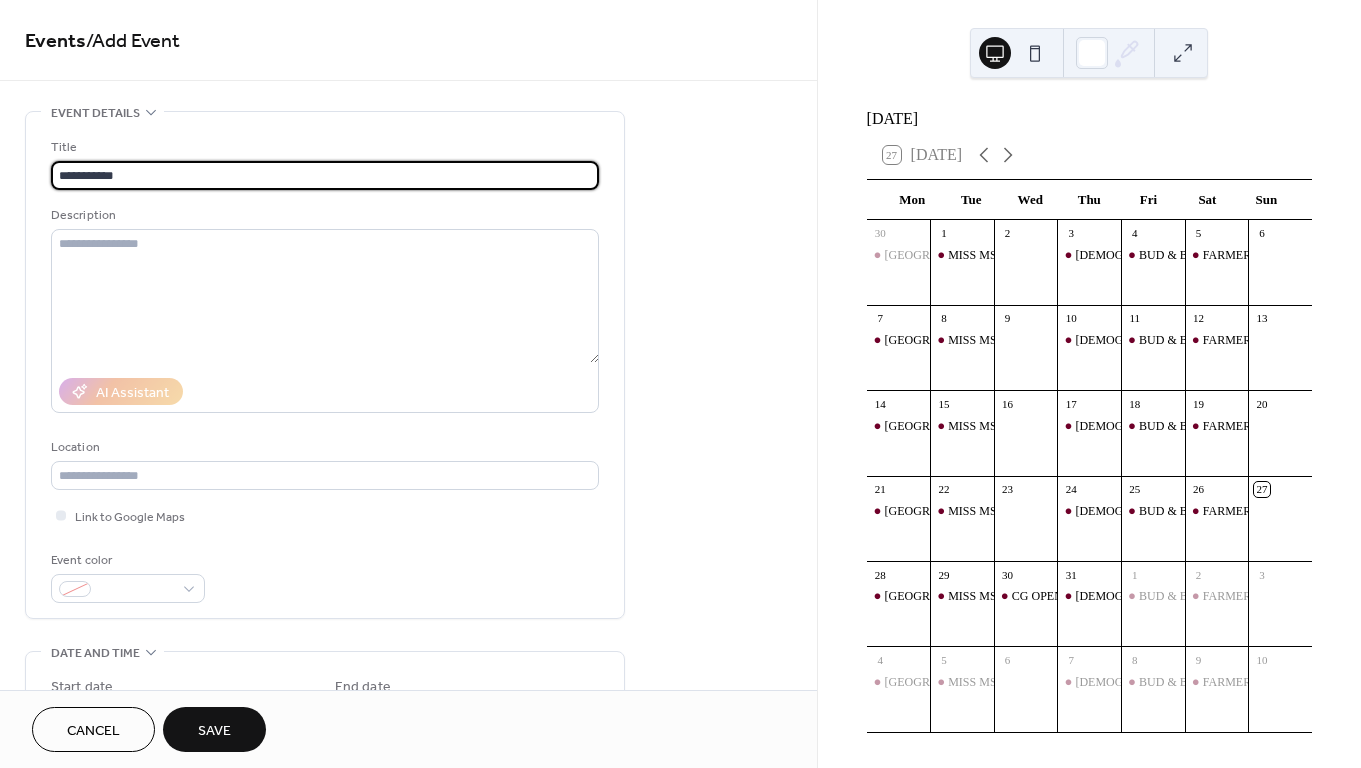 drag, startPoint x: 206, startPoint y: 178, endPoint x: 118, endPoint y: 178, distance: 88 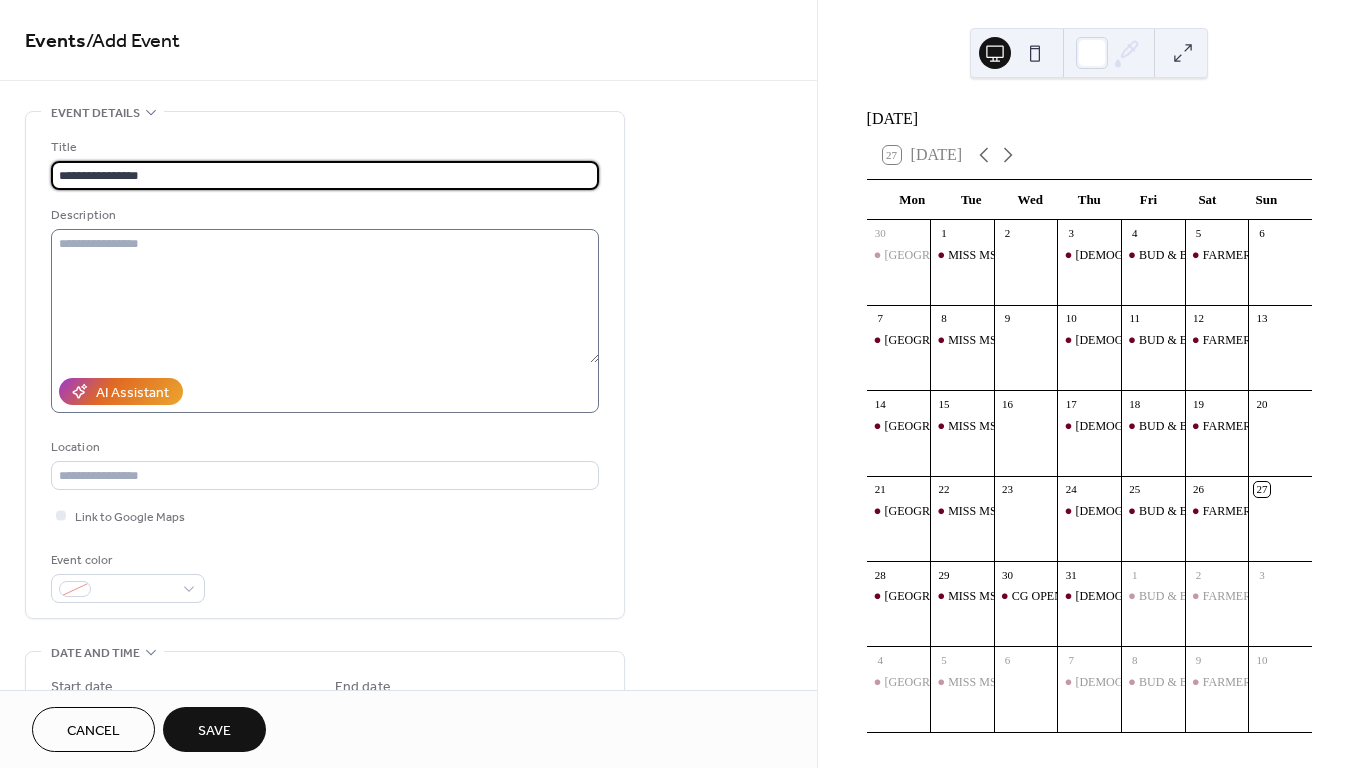 type on "**********" 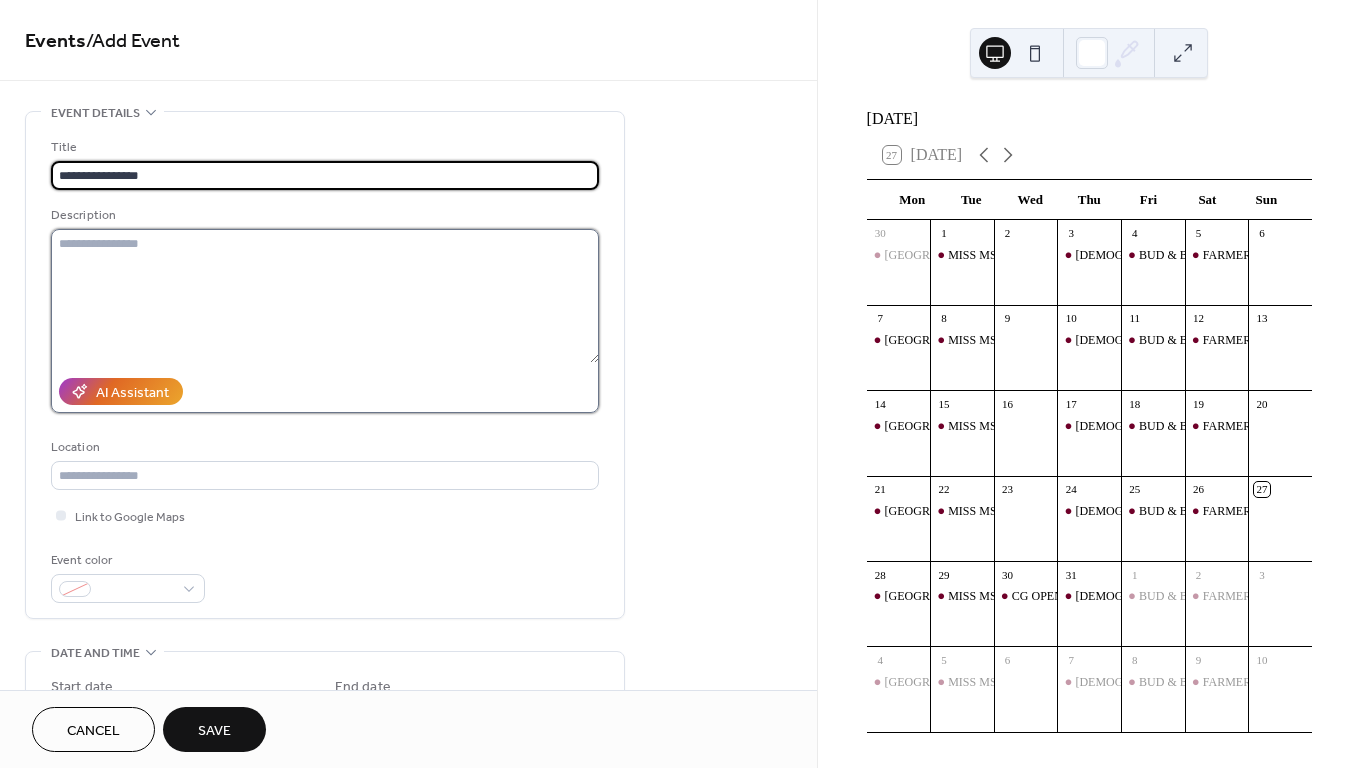 click at bounding box center (325, 296) 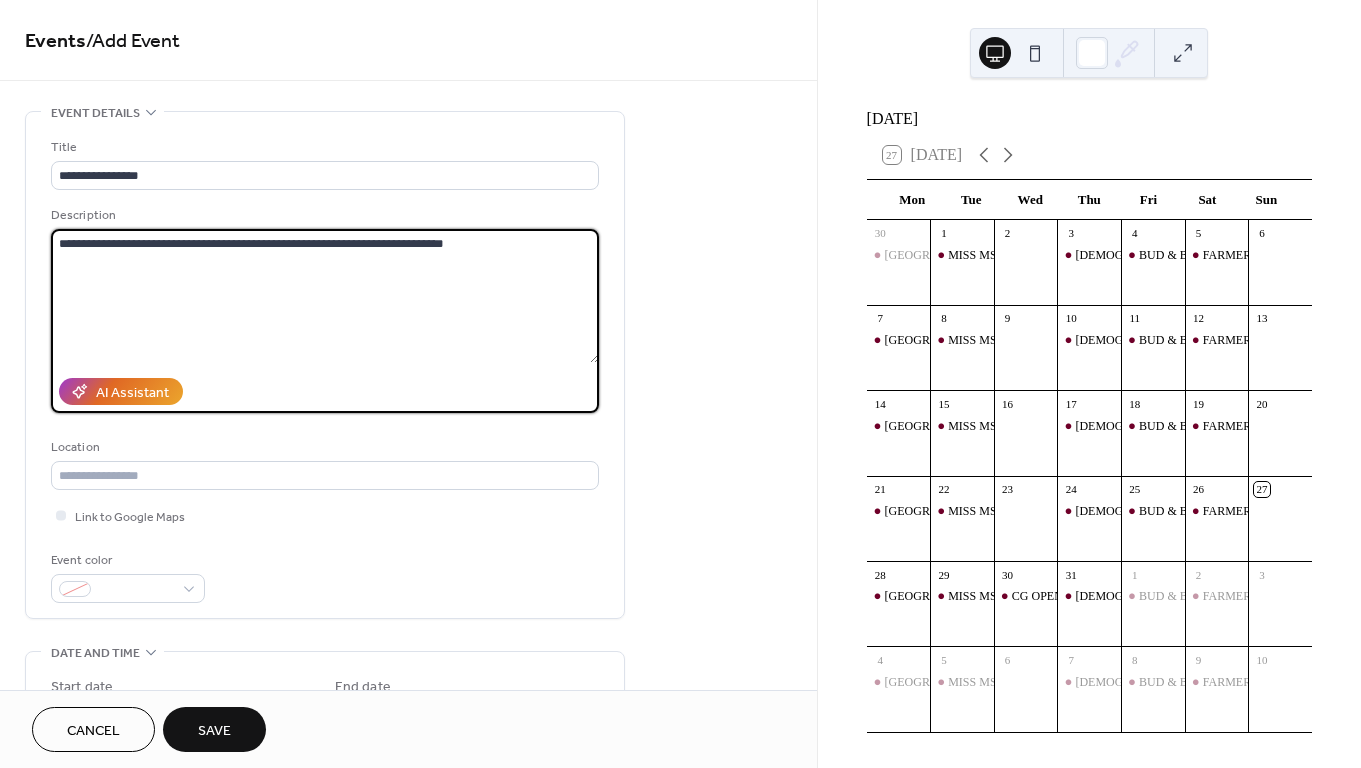 drag, startPoint x: 492, startPoint y: 244, endPoint x: 355, endPoint y: 244, distance: 137 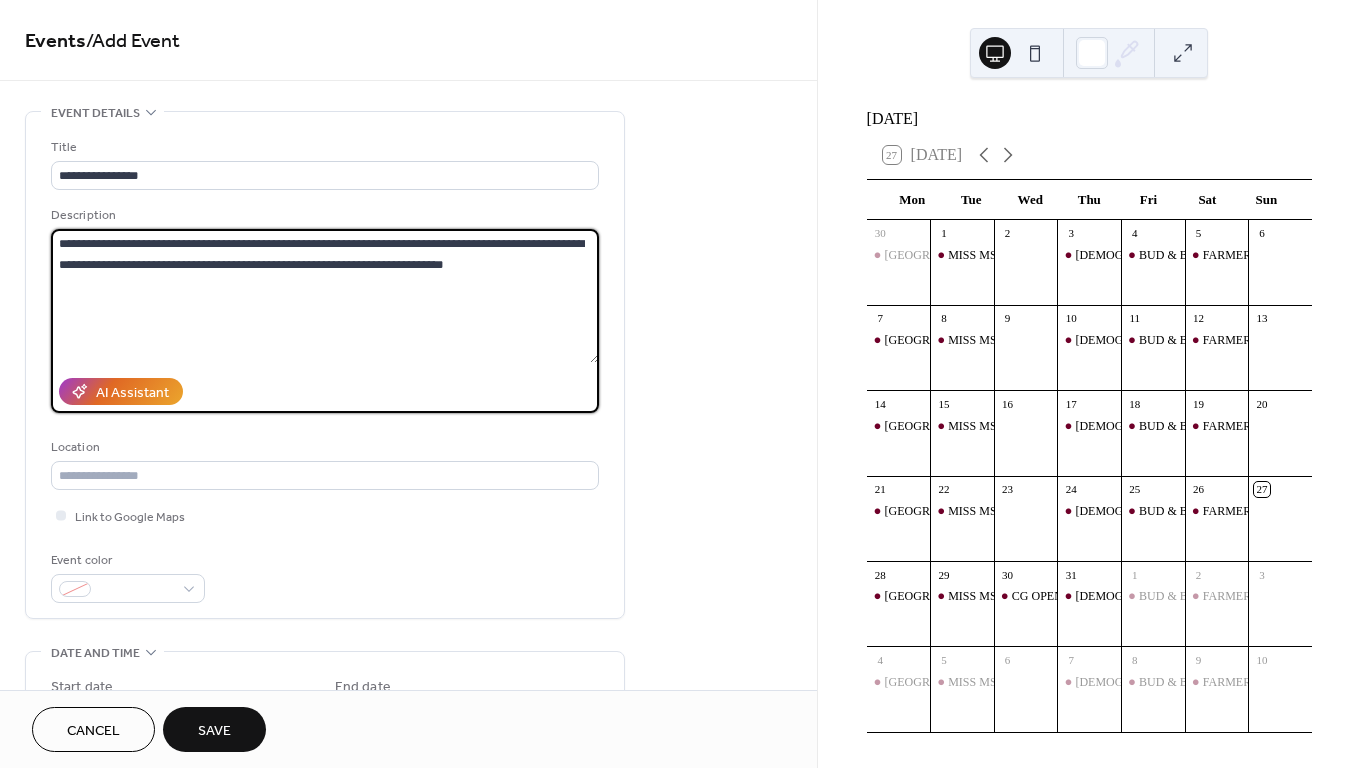 click on "**********" at bounding box center (325, 296) 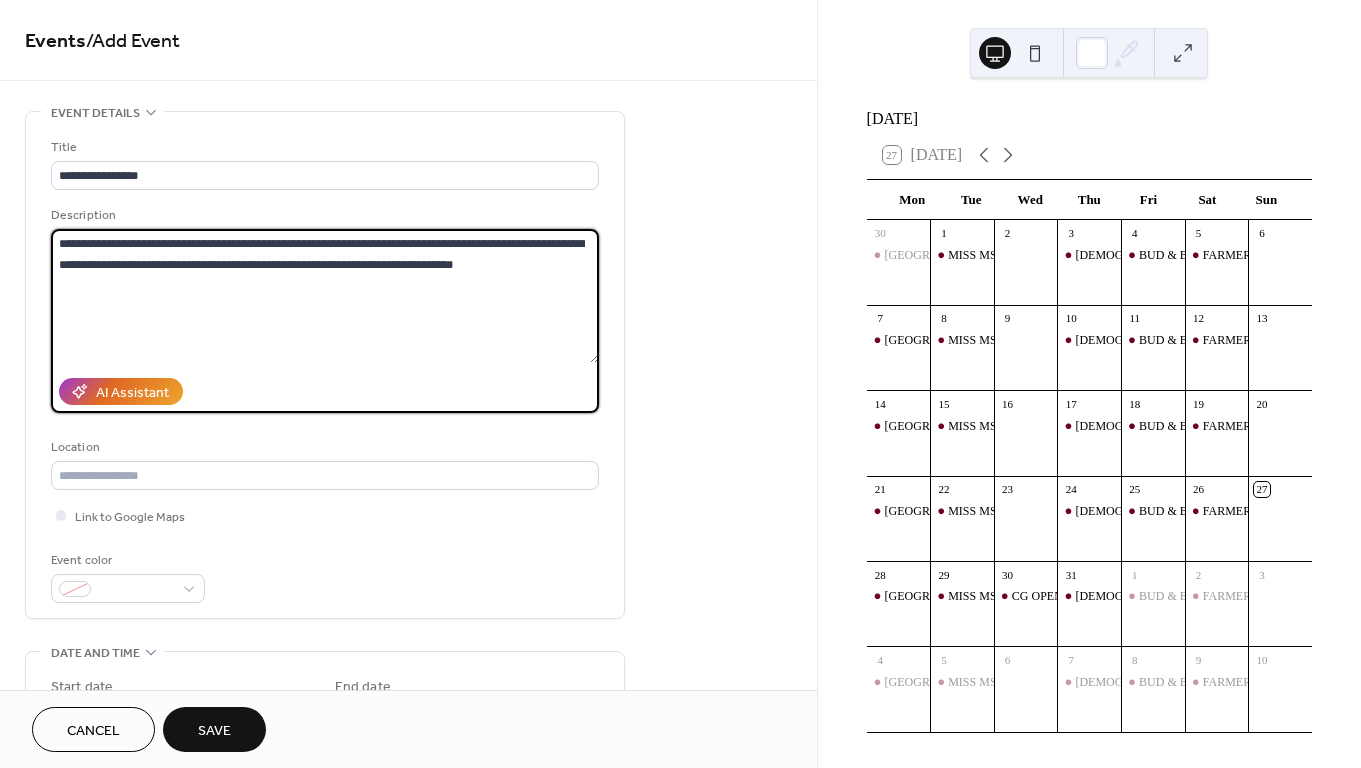drag, startPoint x: 355, startPoint y: 244, endPoint x: -53, endPoint y: 244, distance: 408 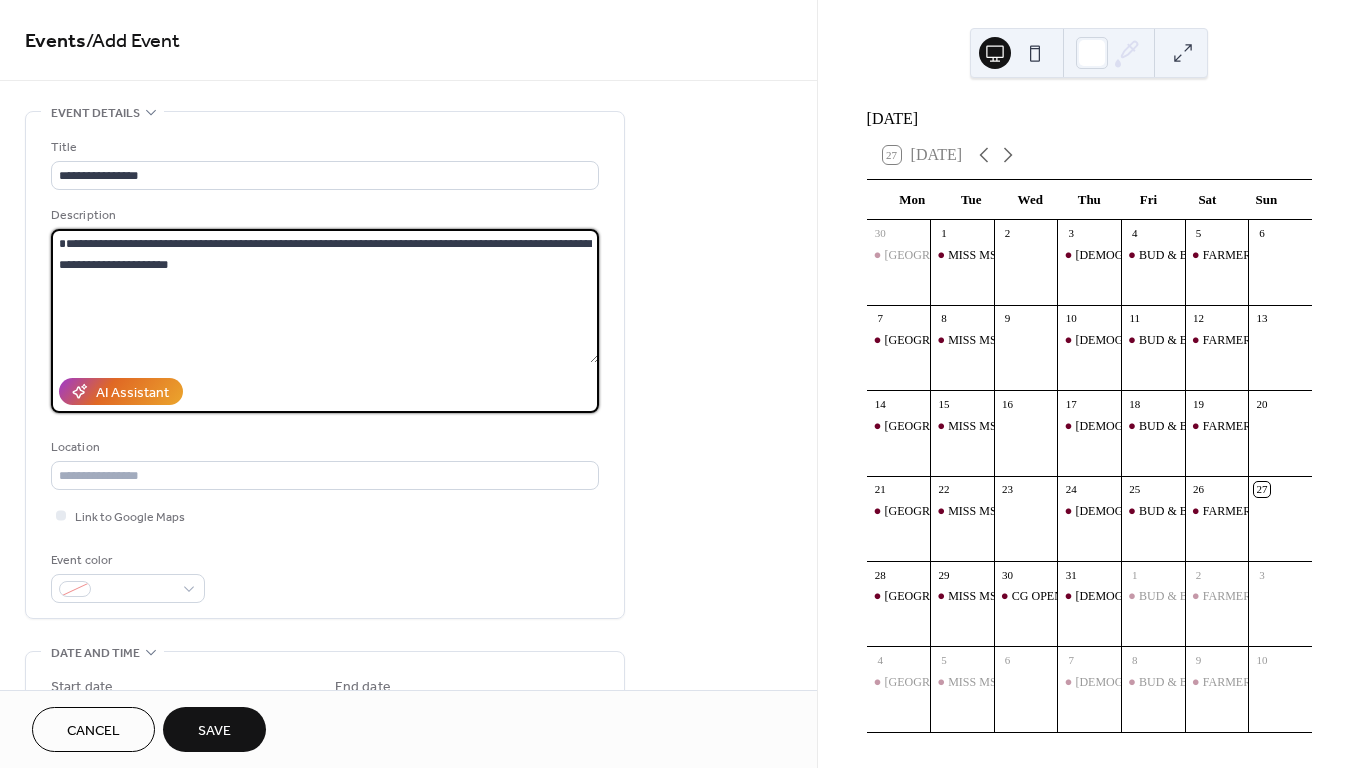 drag, startPoint x: 88, startPoint y: 246, endPoint x: 34, endPoint y: 246, distance: 54 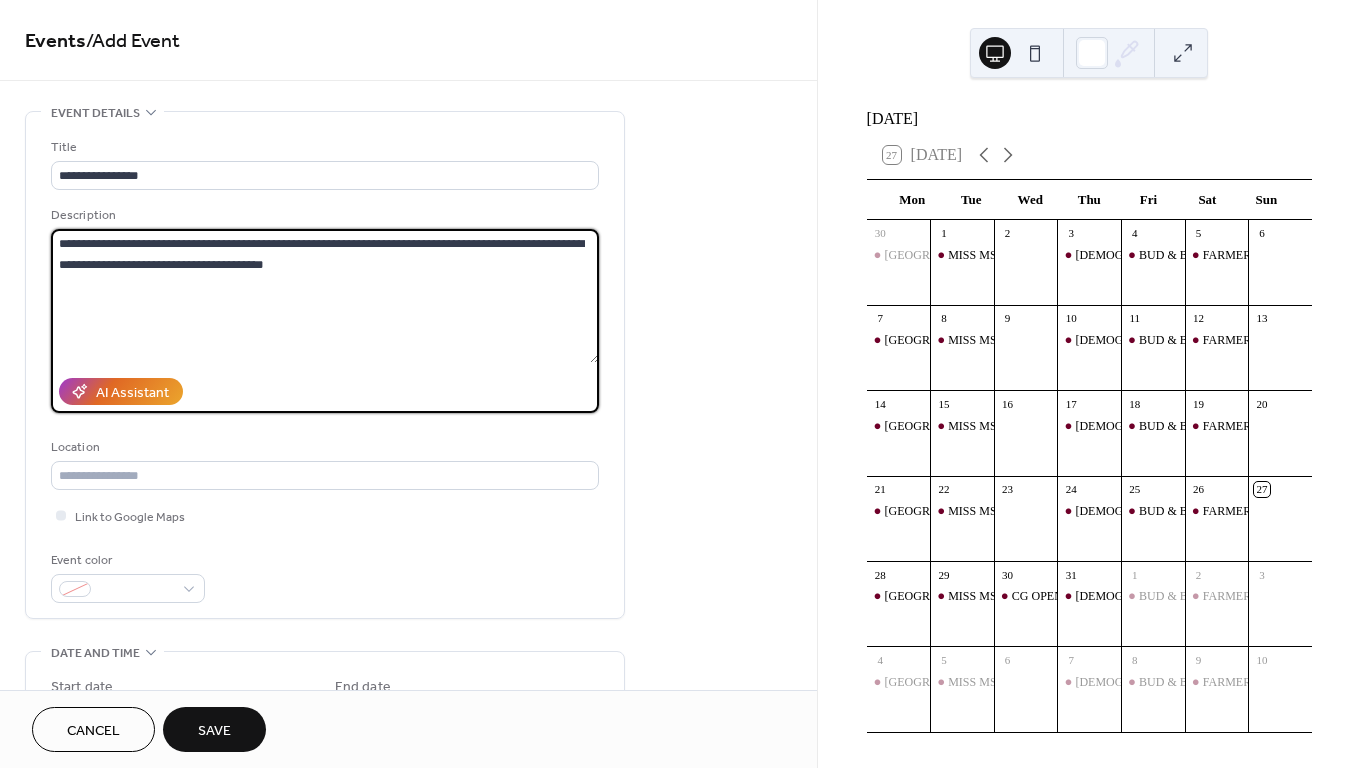 click on "**********" at bounding box center (325, 296) 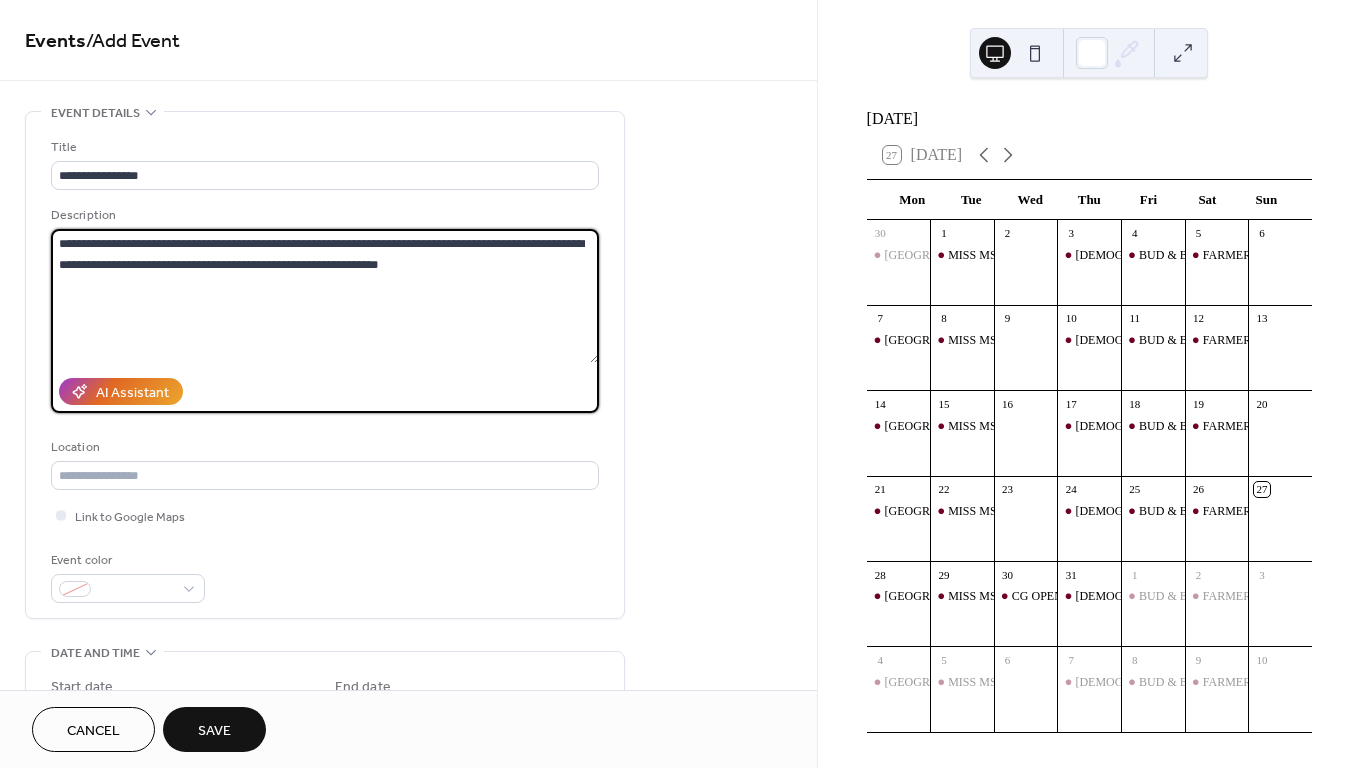 drag, startPoint x: 491, startPoint y: 246, endPoint x: 376, endPoint y: 249, distance: 115.03912 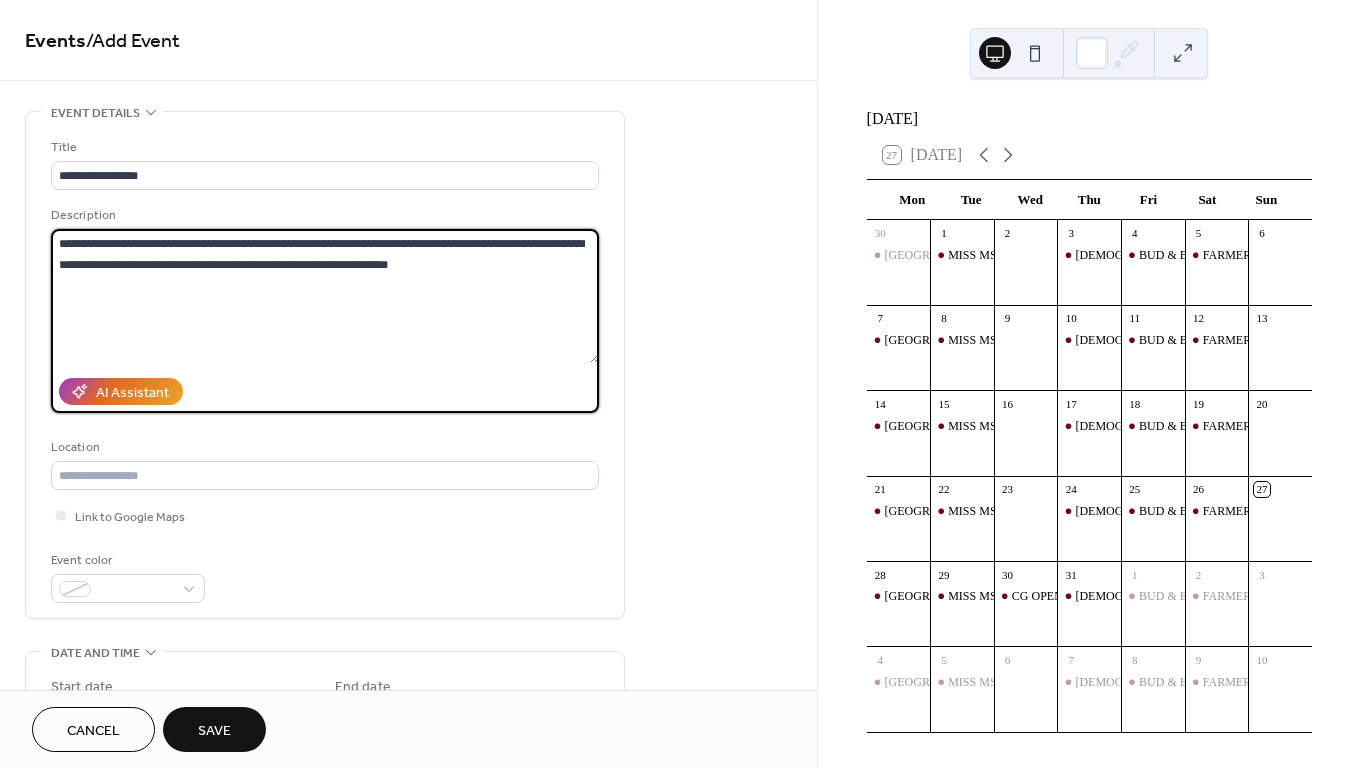 click on "**********" at bounding box center (325, 296) 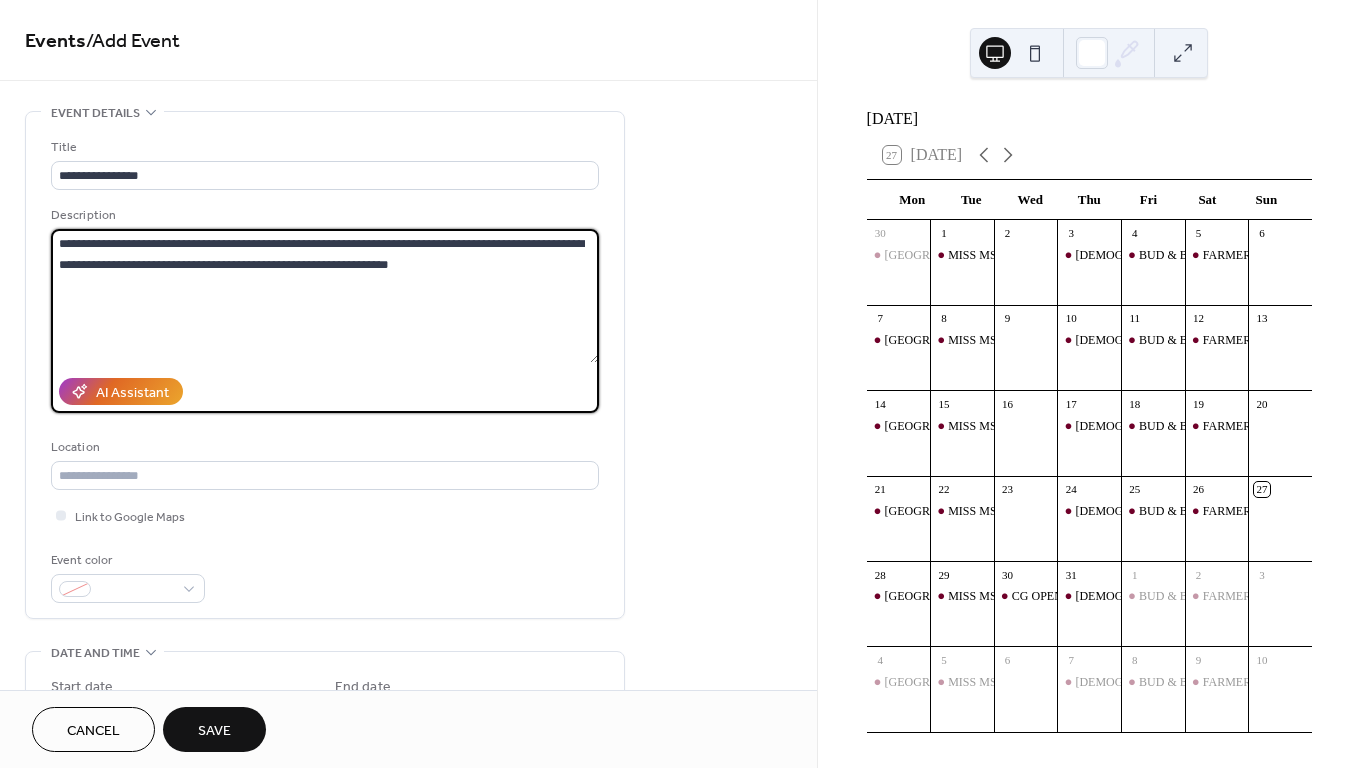 drag, startPoint x: 117, startPoint y: 271, endPoint x: 371, endPoint y: 244, distance: 255.43102 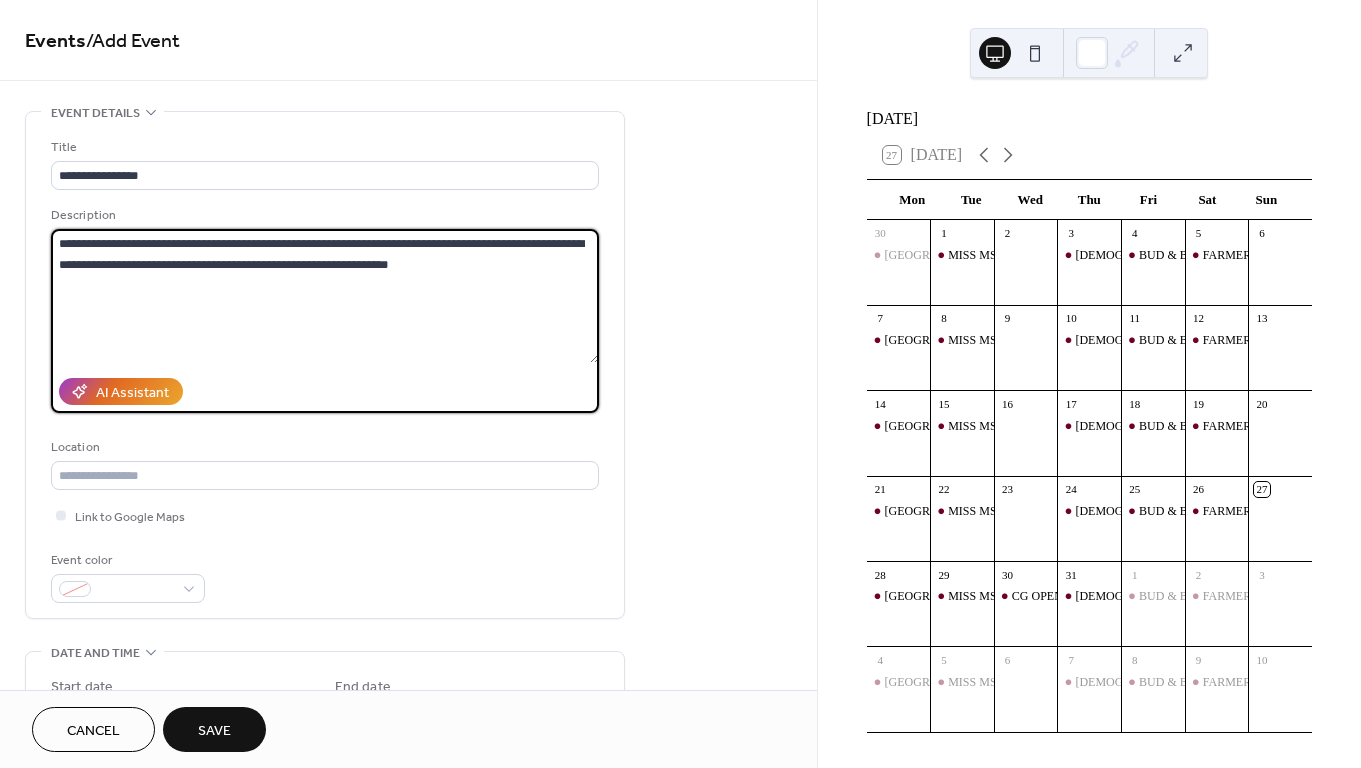 click on "**********" at bounding box center (325, 296) 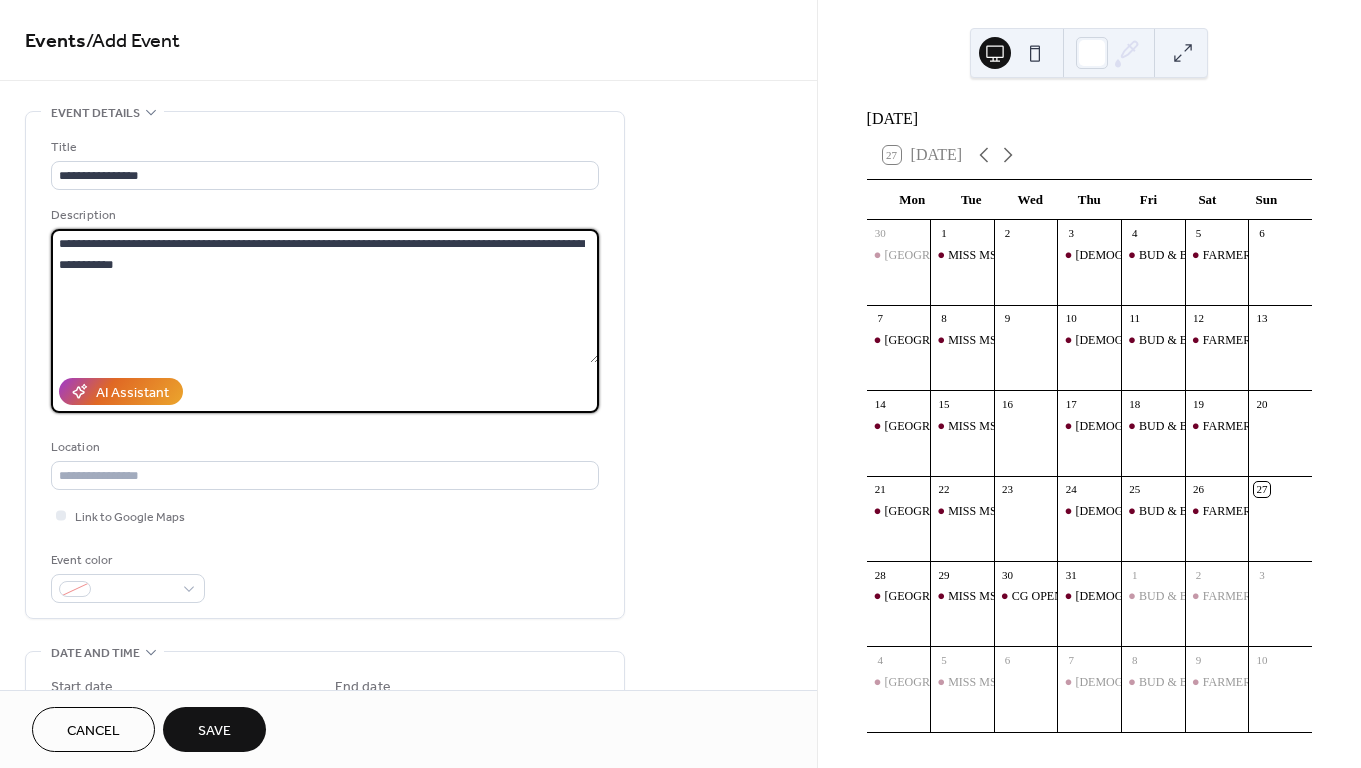 click on "**********" at bounding box center [325, 296] 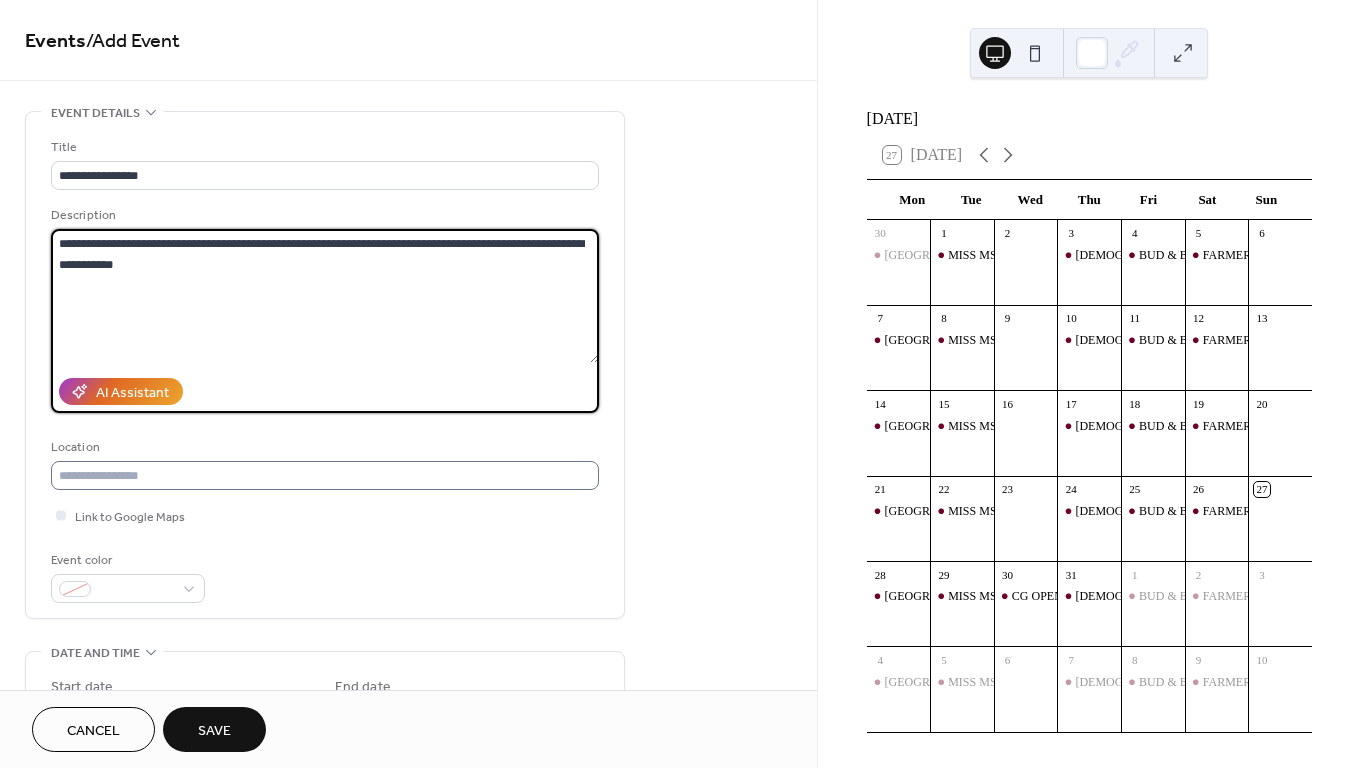 type on "**********" 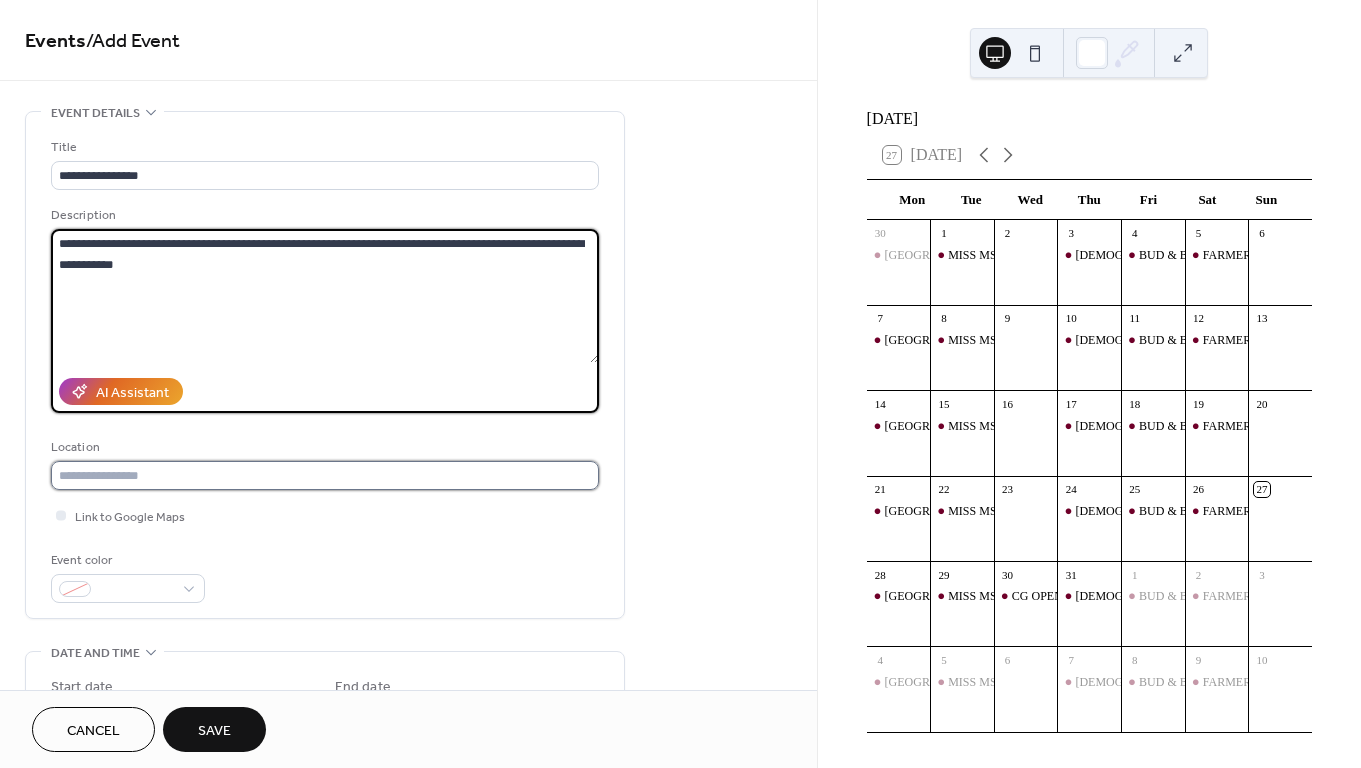 click at bounding box center (325, 475) 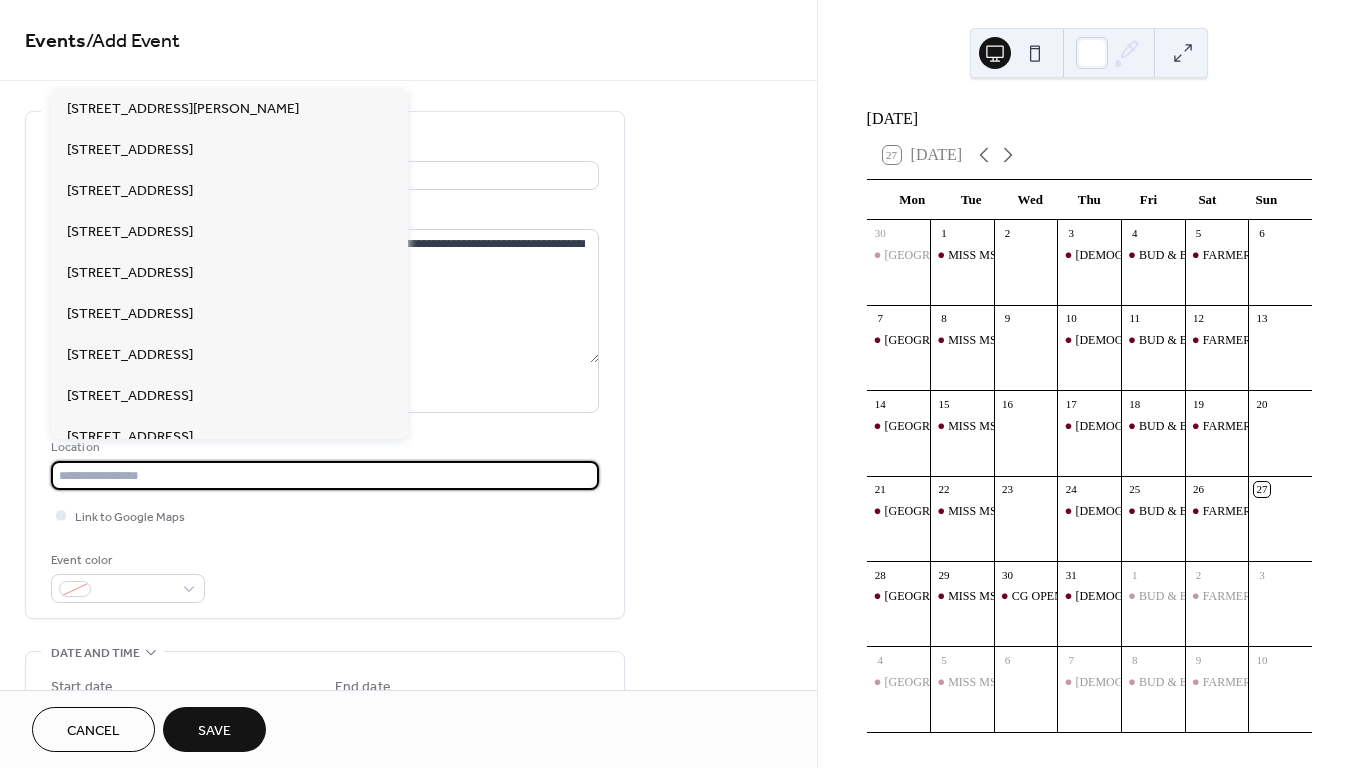 paste on "**********" 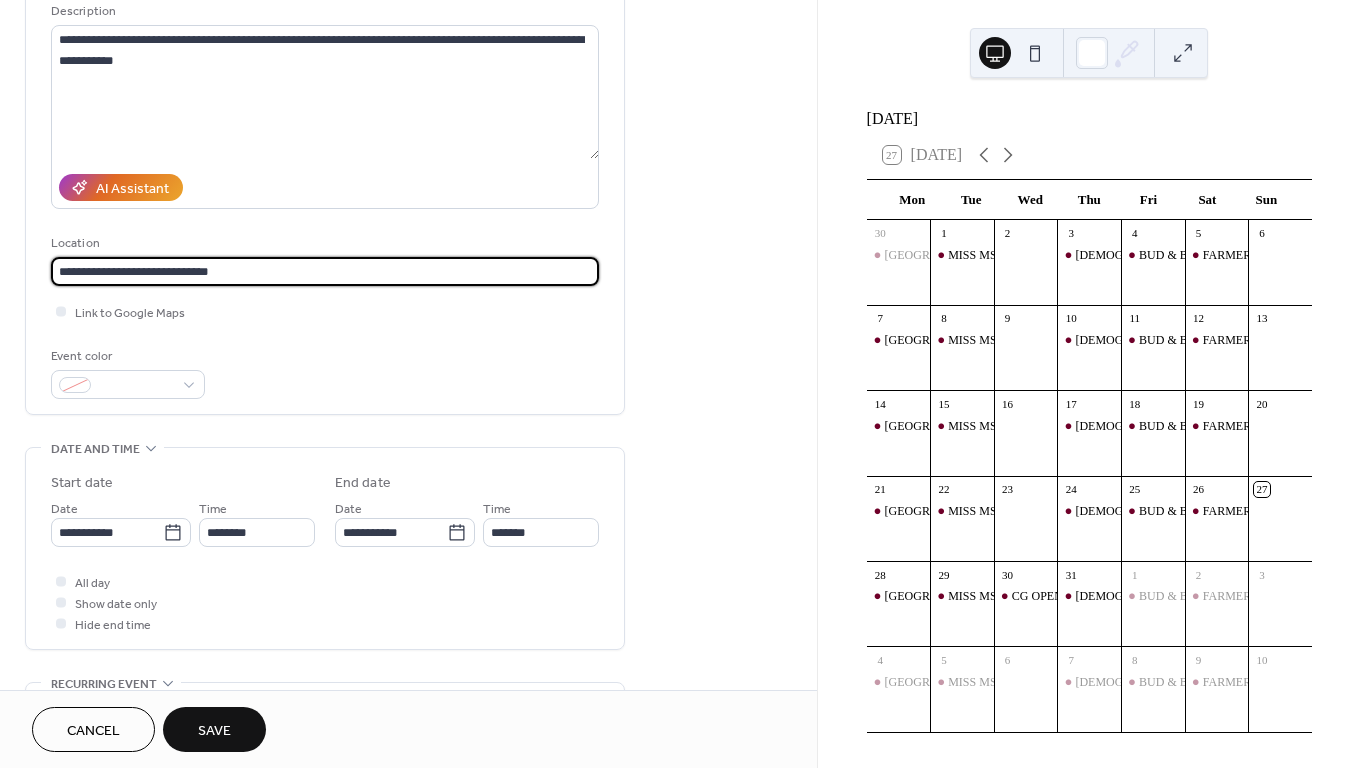 scroll, scrollTop: 213, scrollLeft: 0, axis: vertical 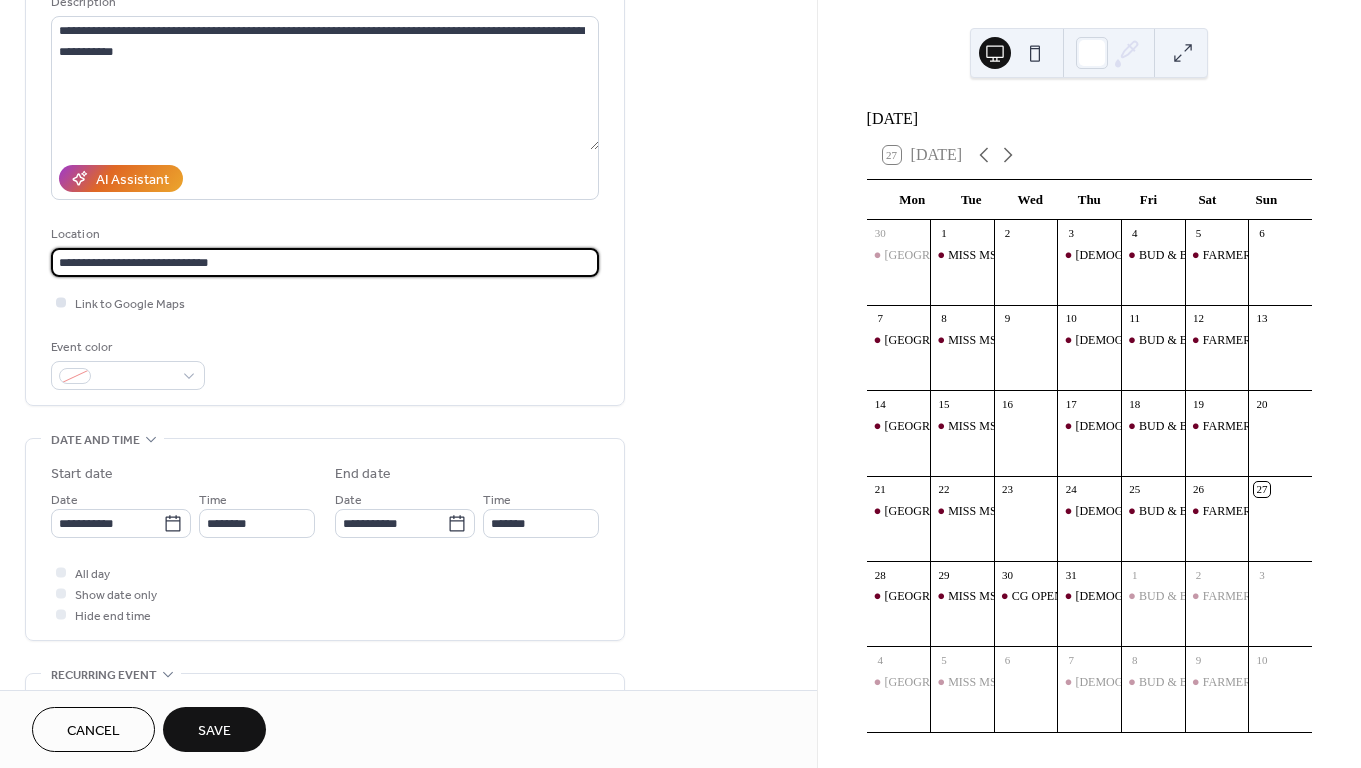 type on "**********" 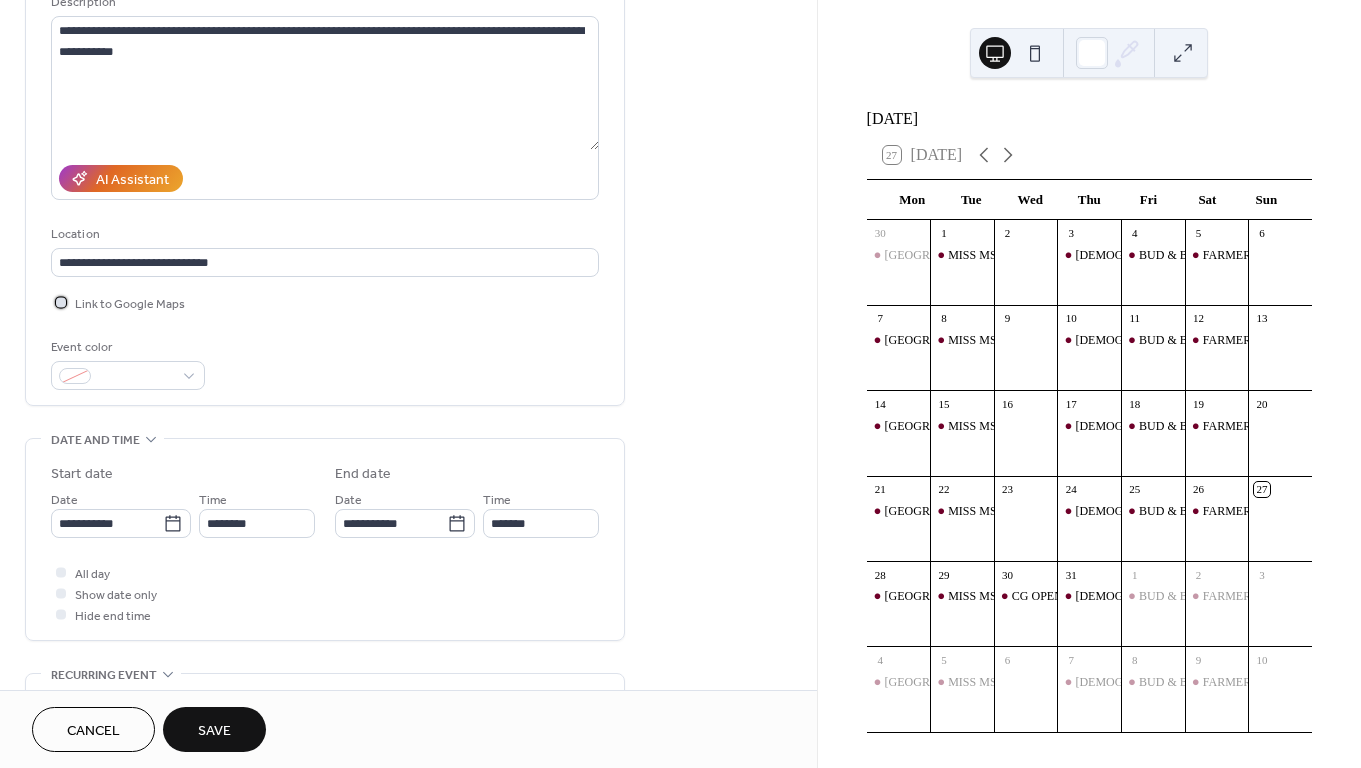 click at bounding box center [61, 302] 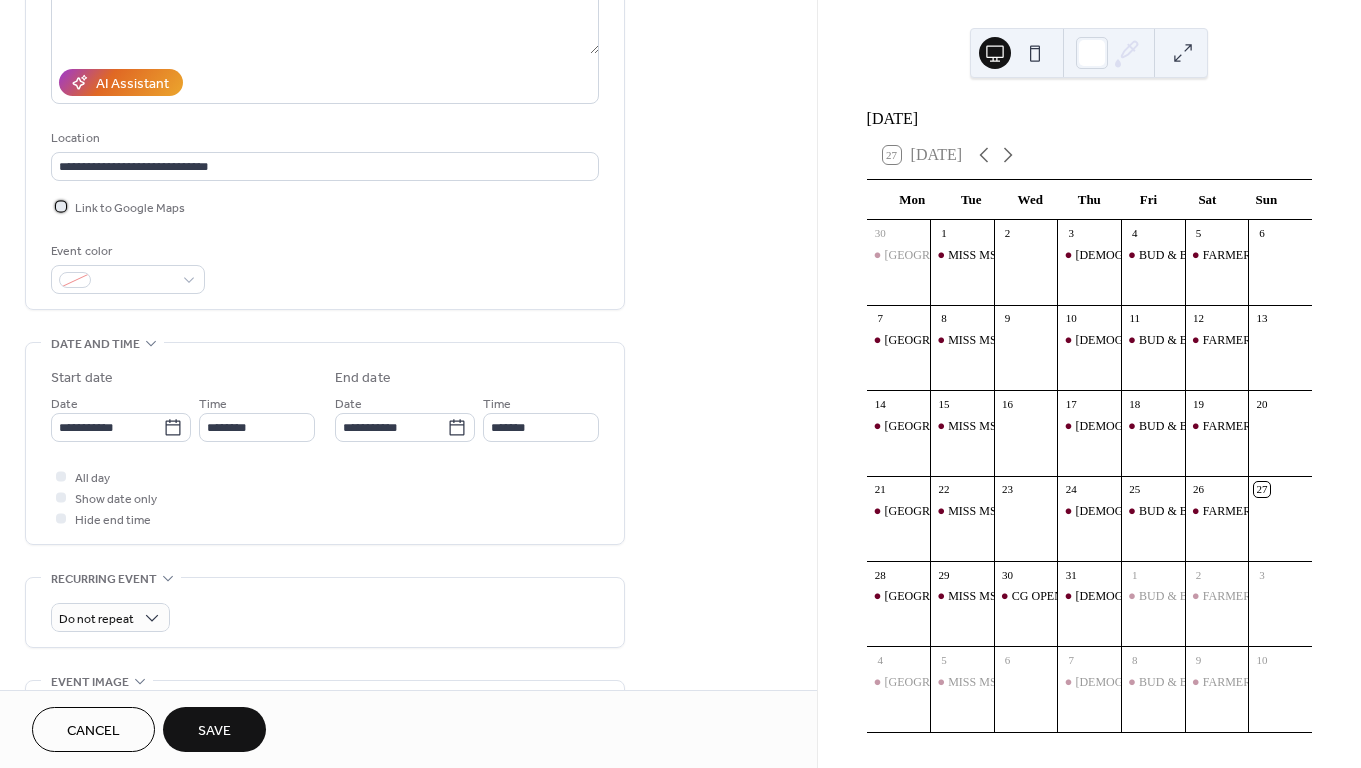 scroll, scrollTop: 313, scrollLeft: 0, axis: vertical 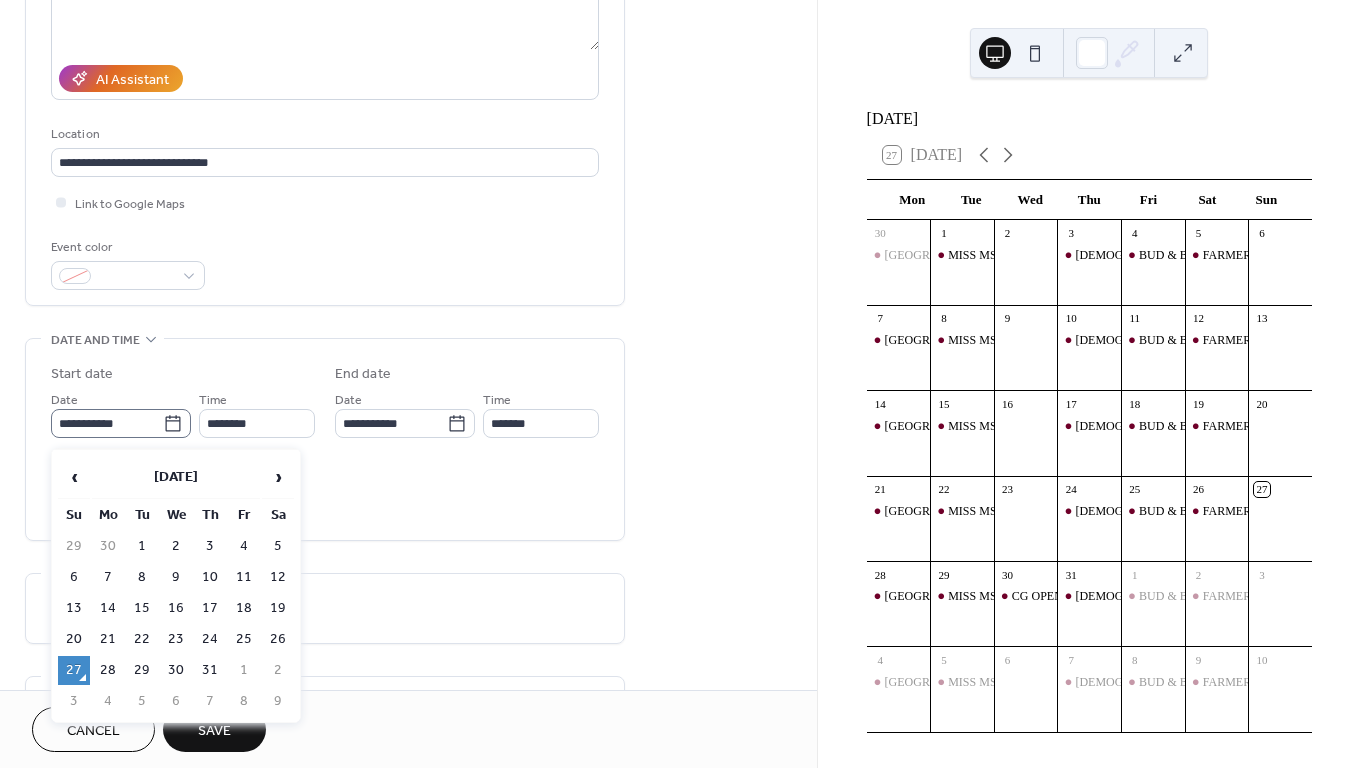 click 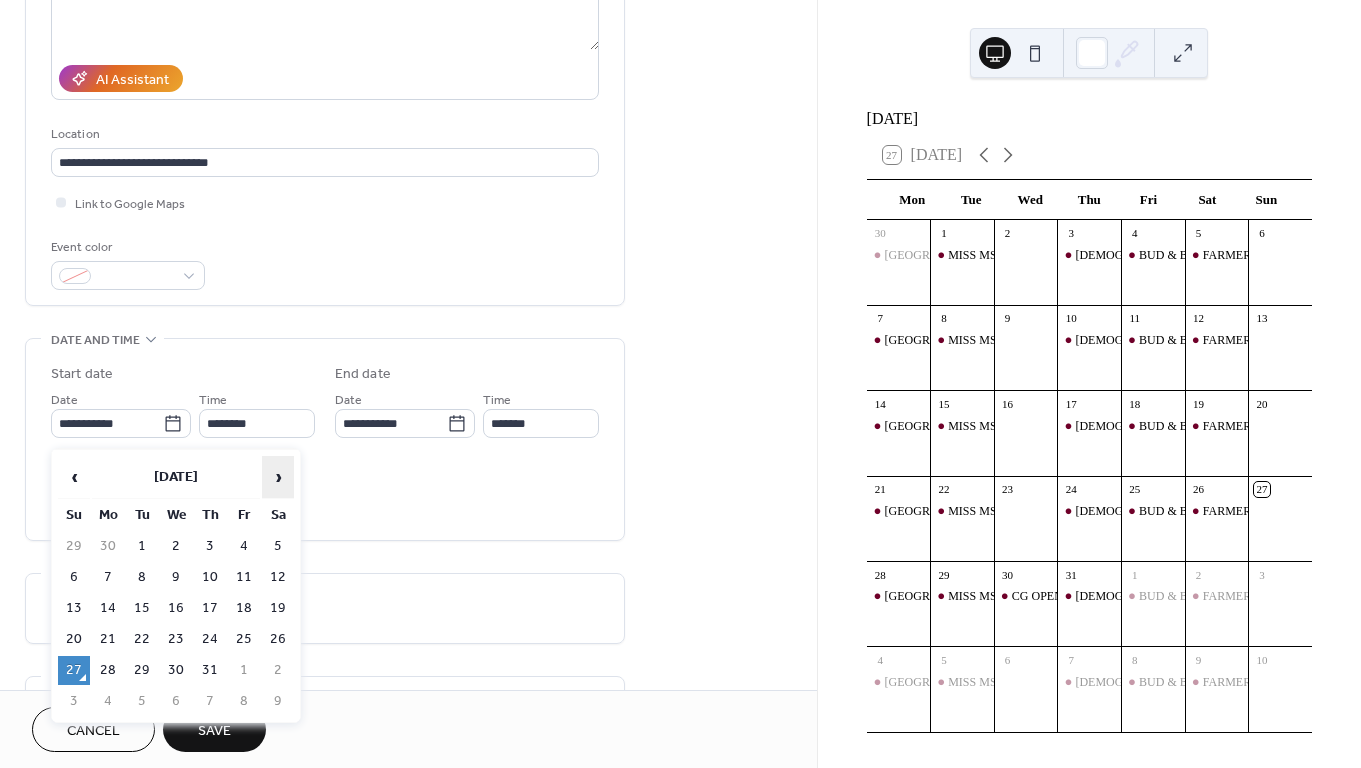click on "›" at bounding box center [278, 477] 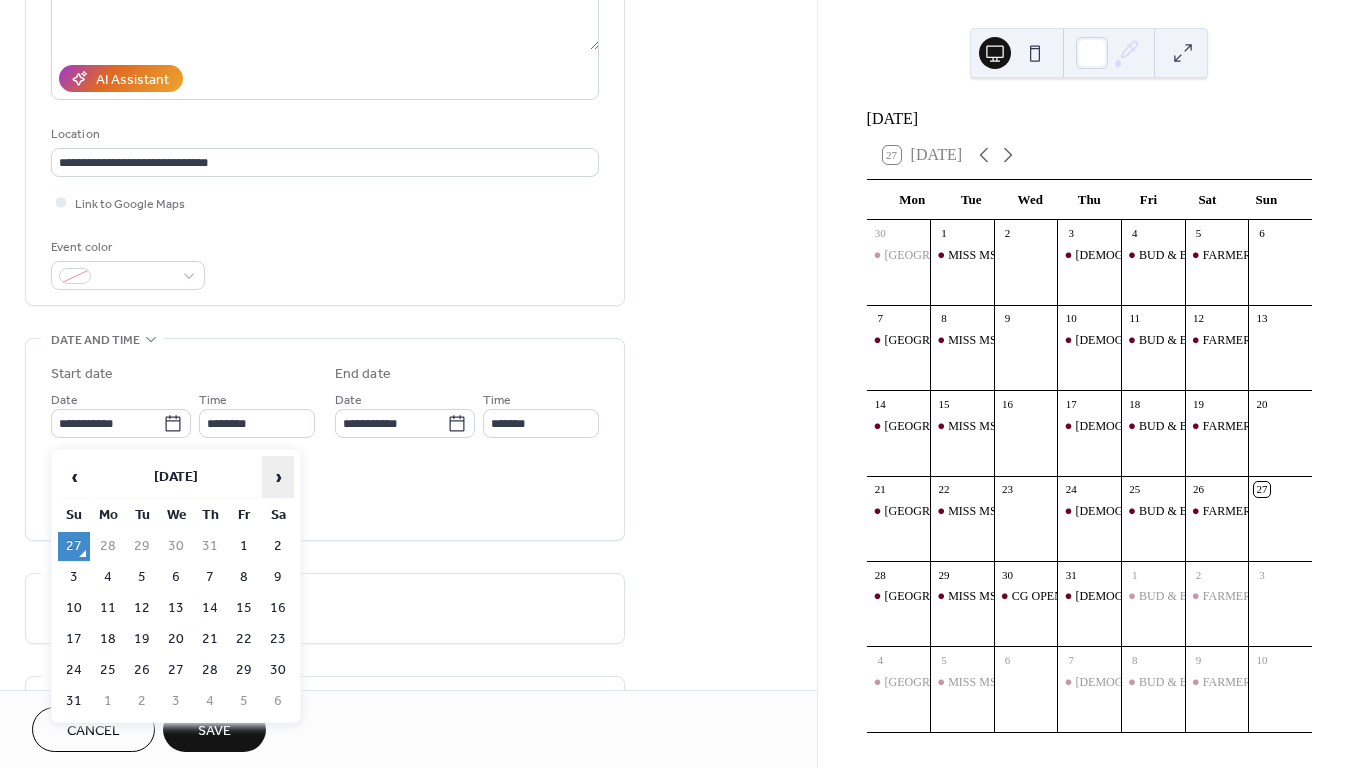 click on "›" at bounding box center [278, 477] 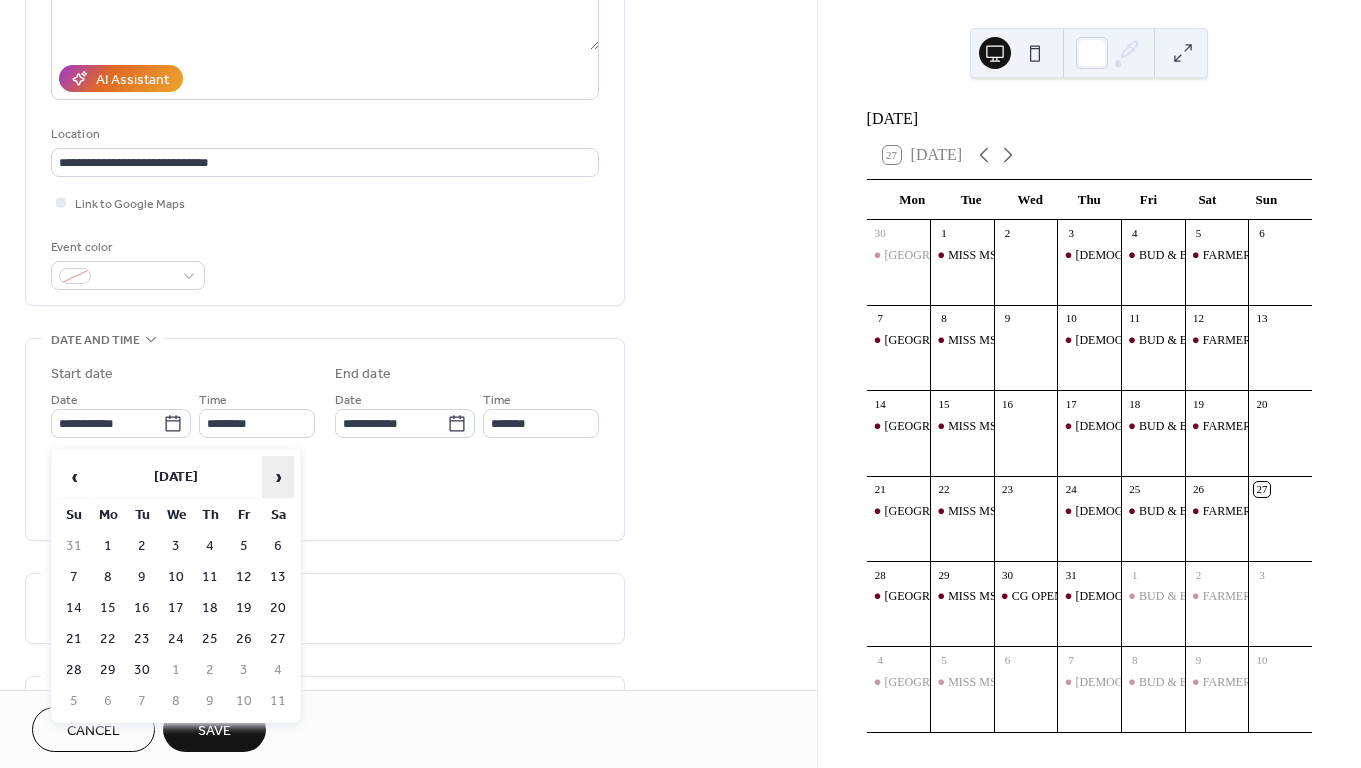 click on "›" at bounding box center (278, 477) 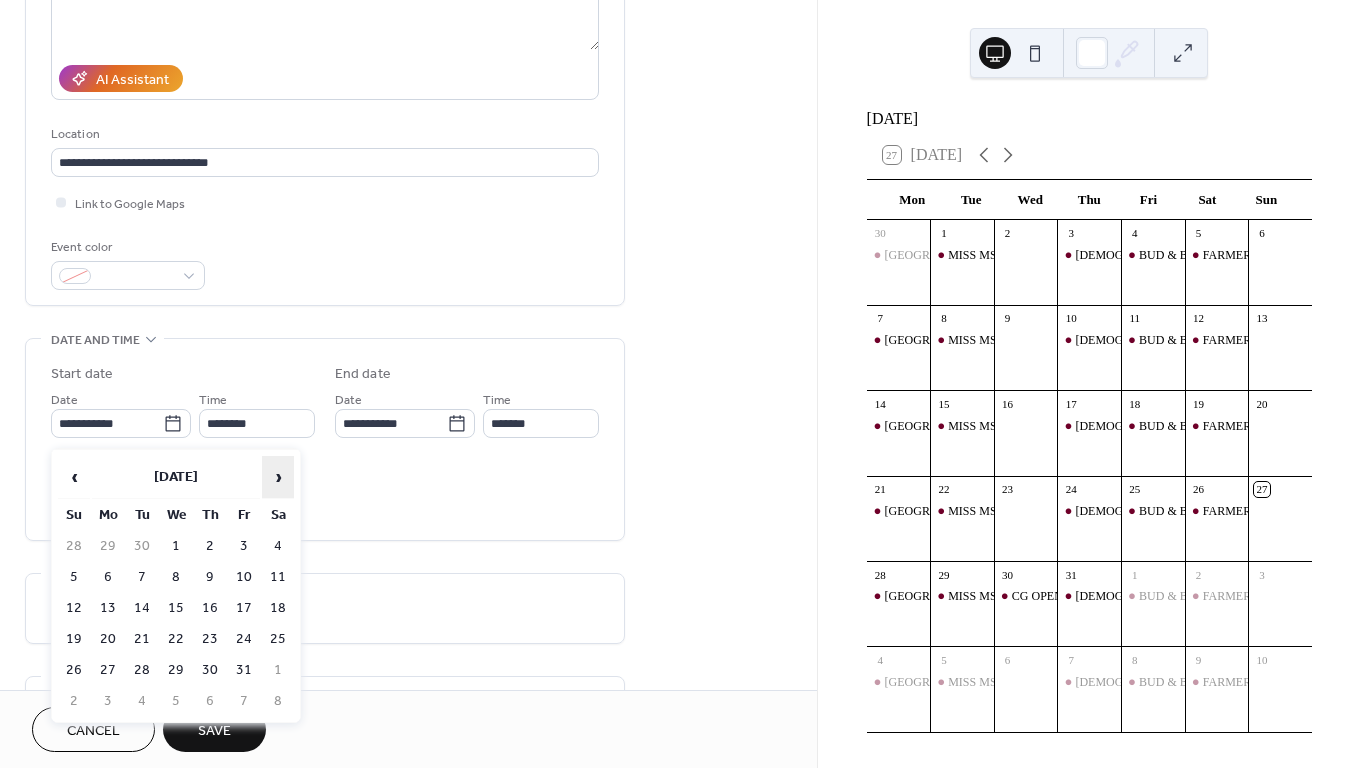 click on "›" at bounding box center (278, 477) 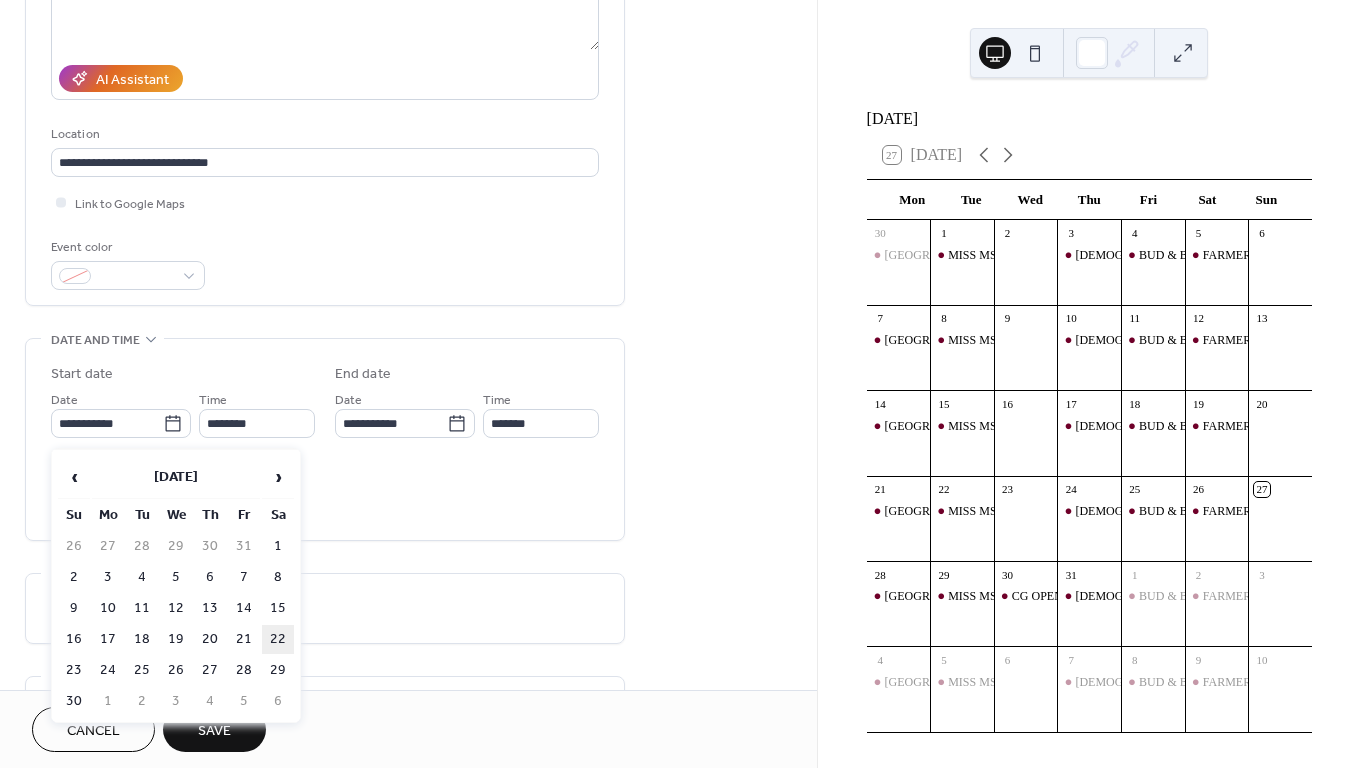 click on "22" at bounding box center (278, 639) 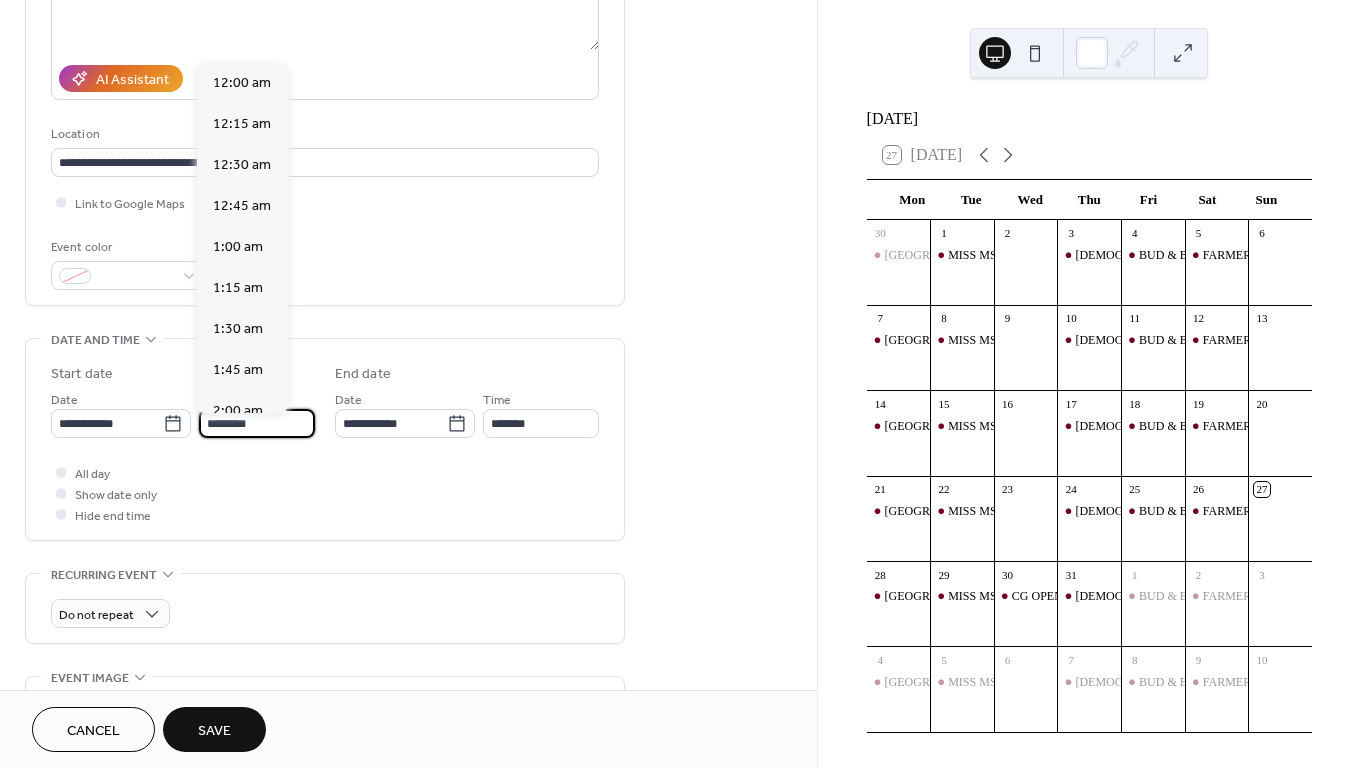 click on "********" at bounding box center (257, 423) 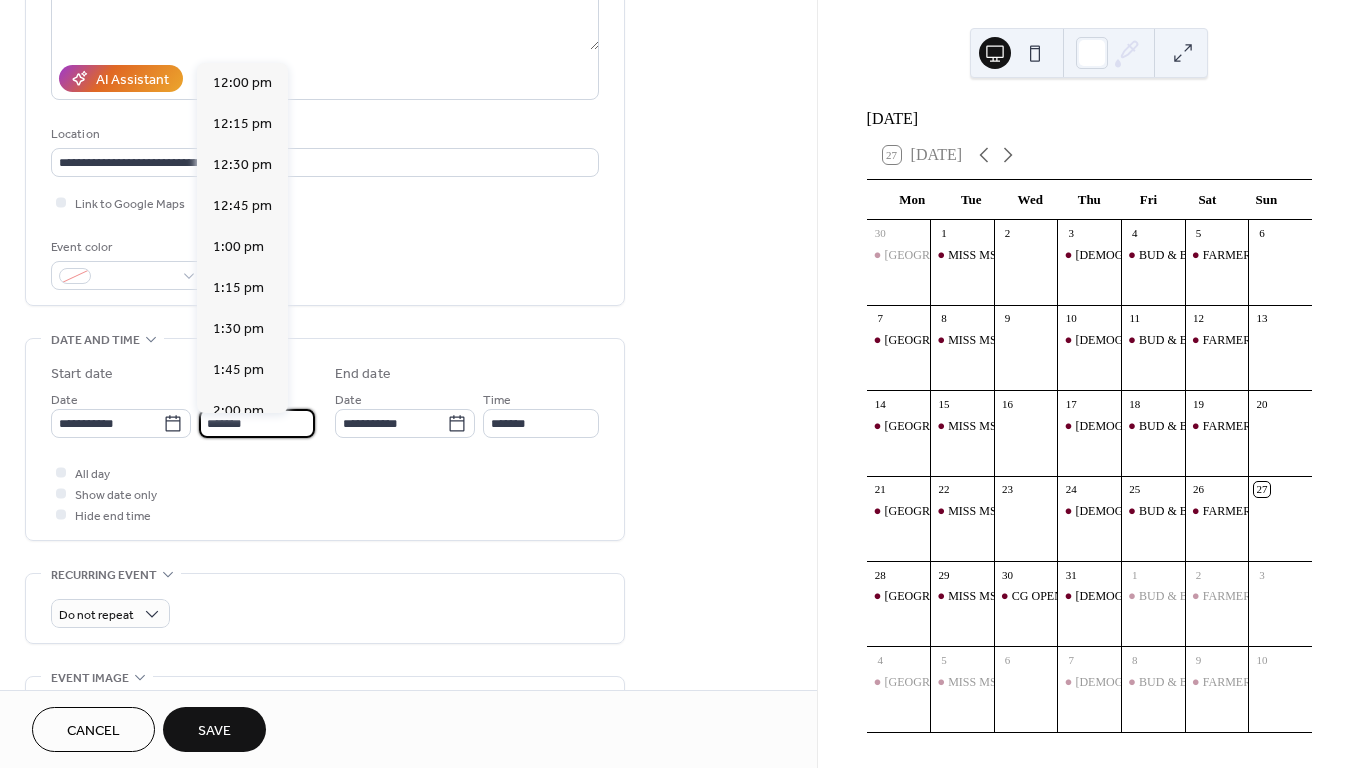 scroll, scrollTop: 3444, scrollLeft: 0, axis: vertical 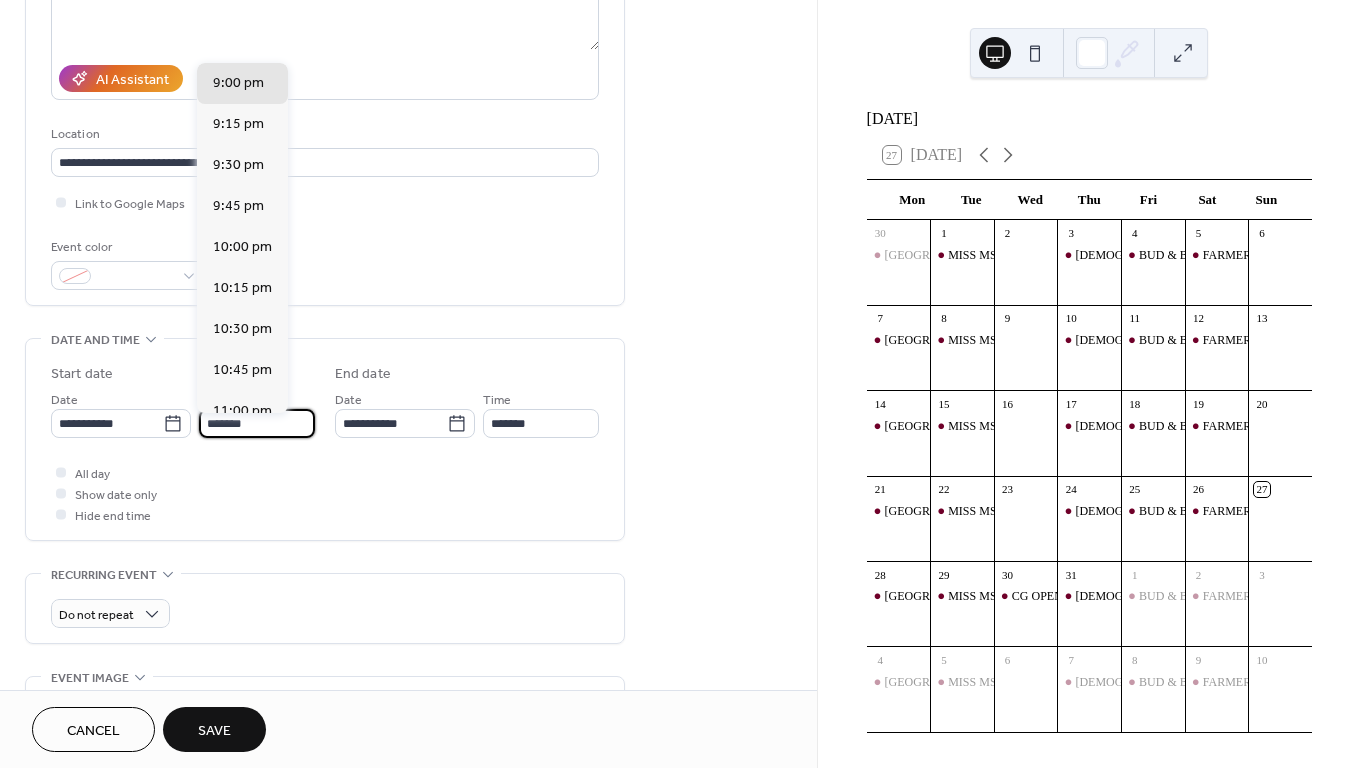 click on "*******" at bounding box center [257, 423] 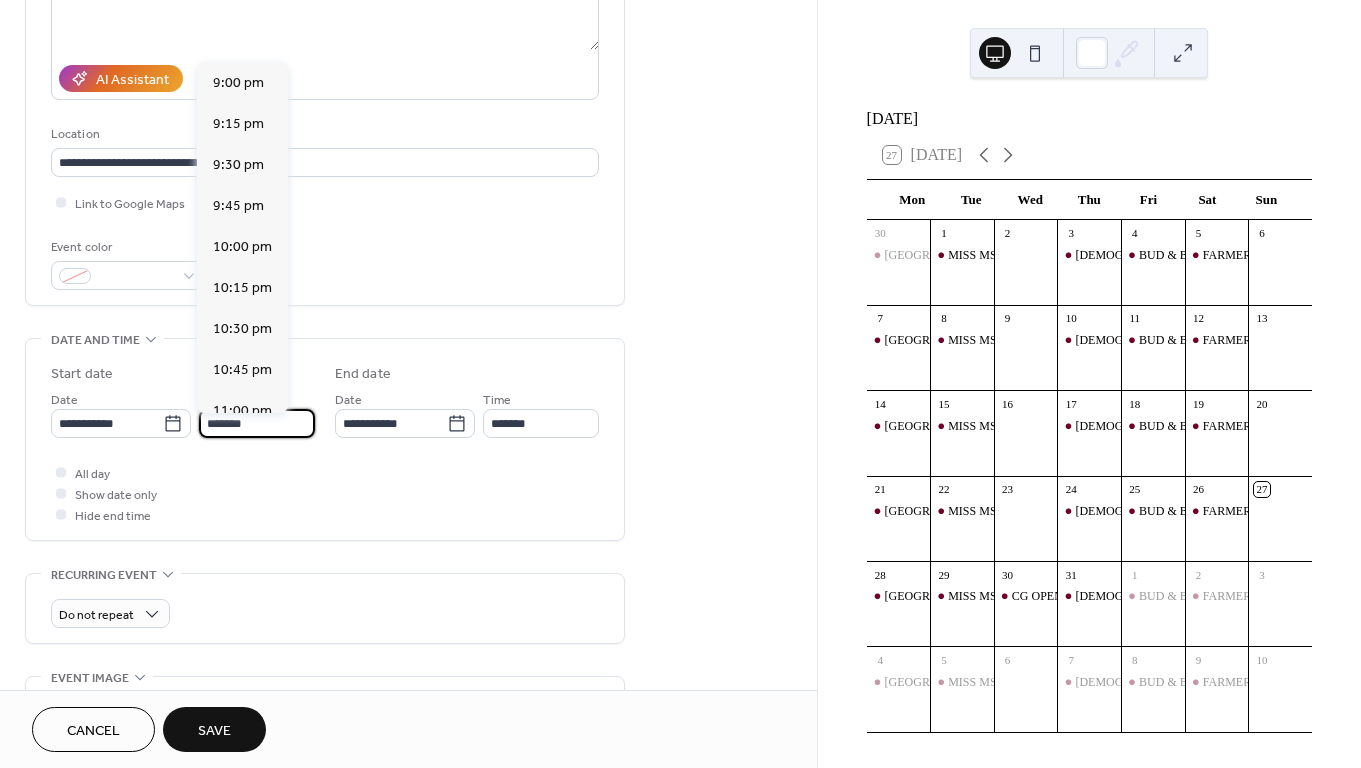 scroll, scrollTop: 1476, scrollLeft: 0, axis: vertical 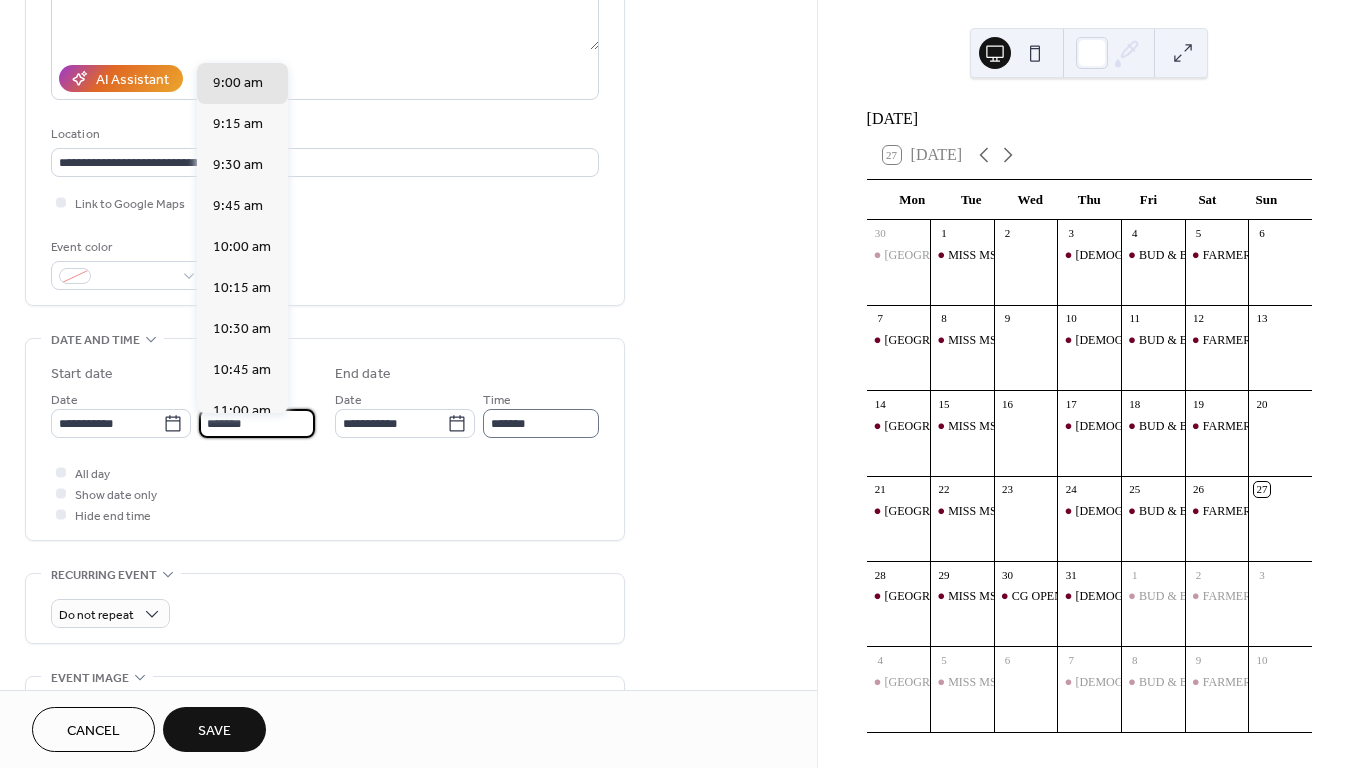 type on "*******" 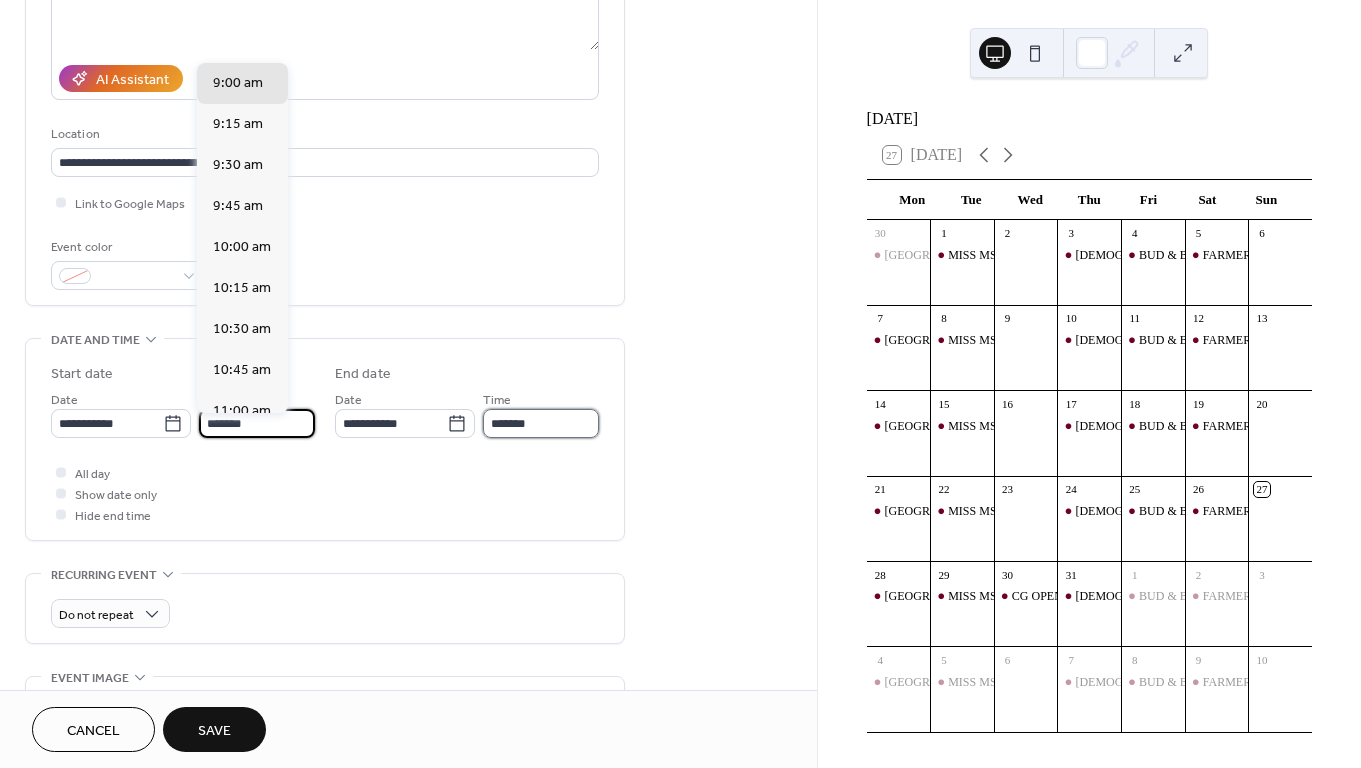 click on "*******" at bounding box center [541, 423] 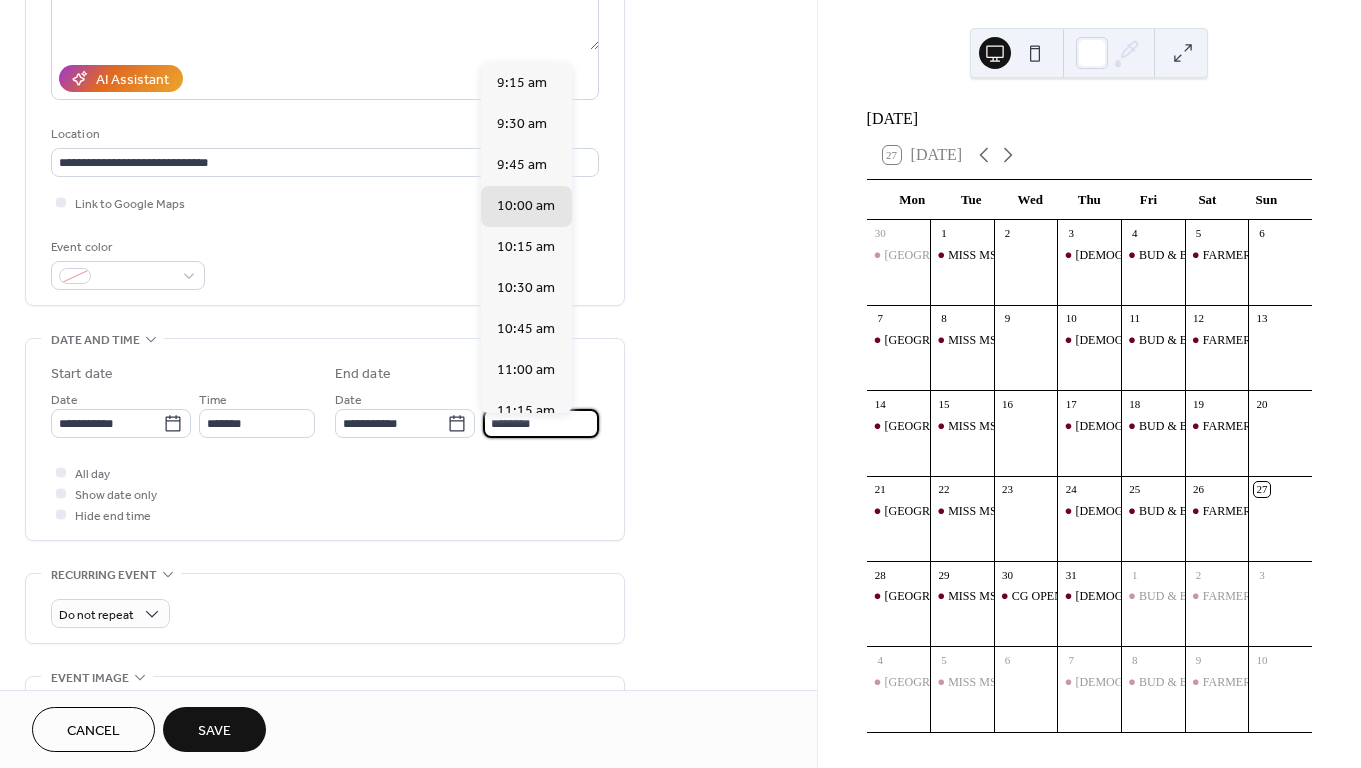 click on "********" at bounding box center [541, 423] 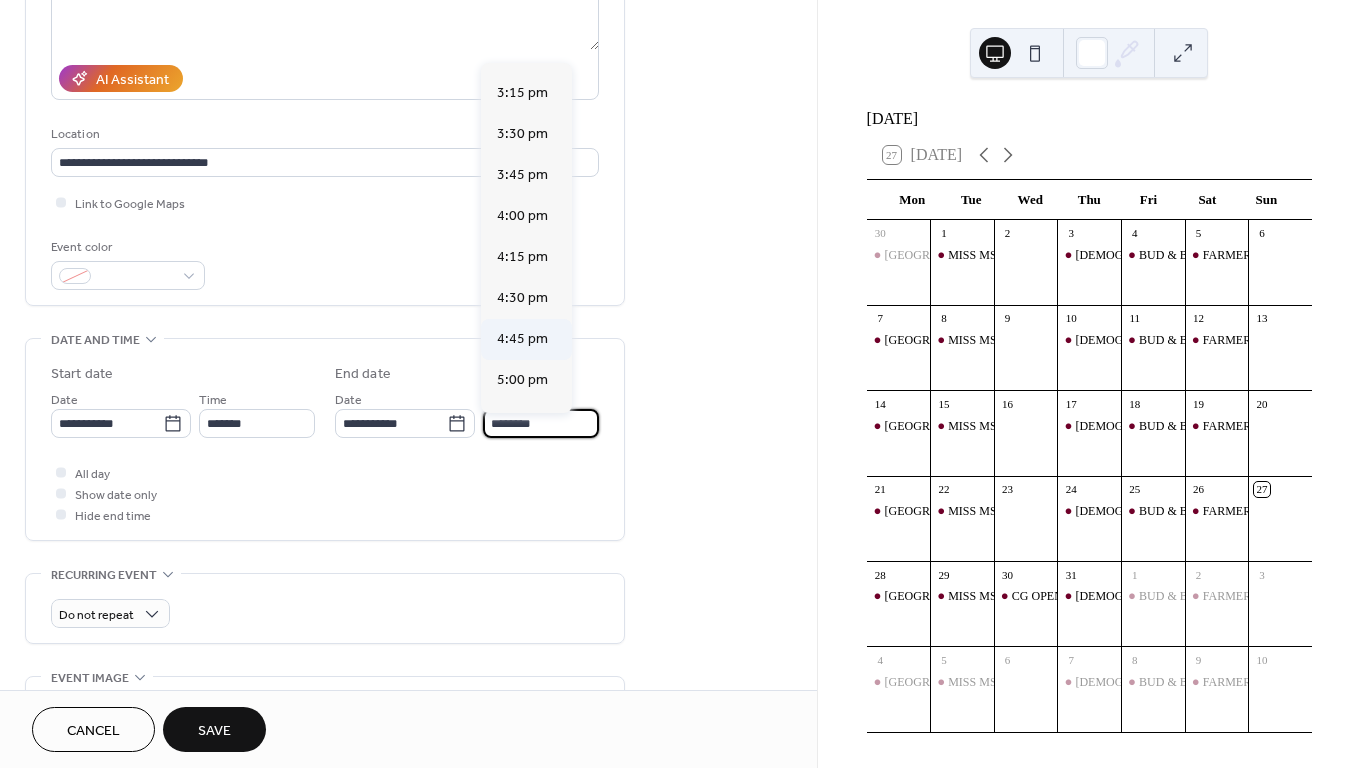 scroll, scrollTop: 990, scrollLeft: 0, axis: vertical 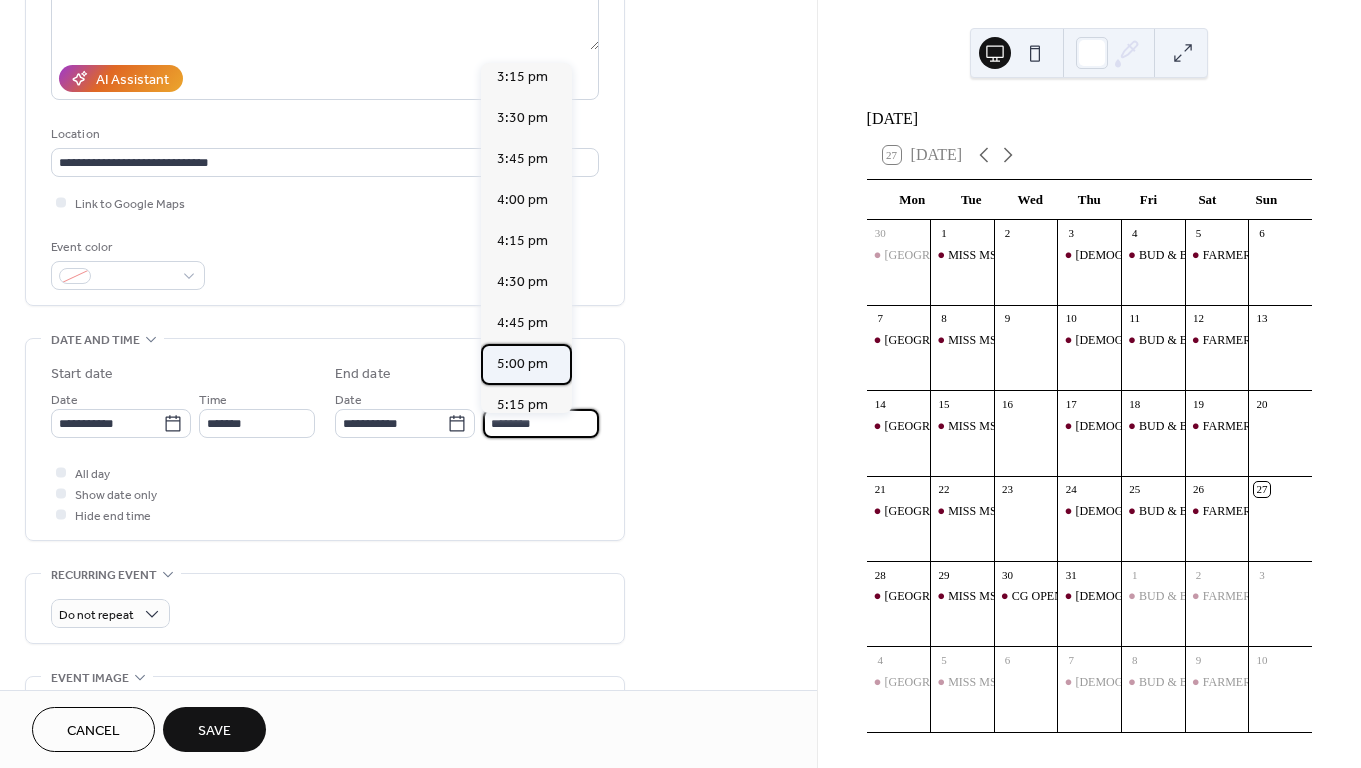 click on "5:00 pm" at bounding box center [522, 364] 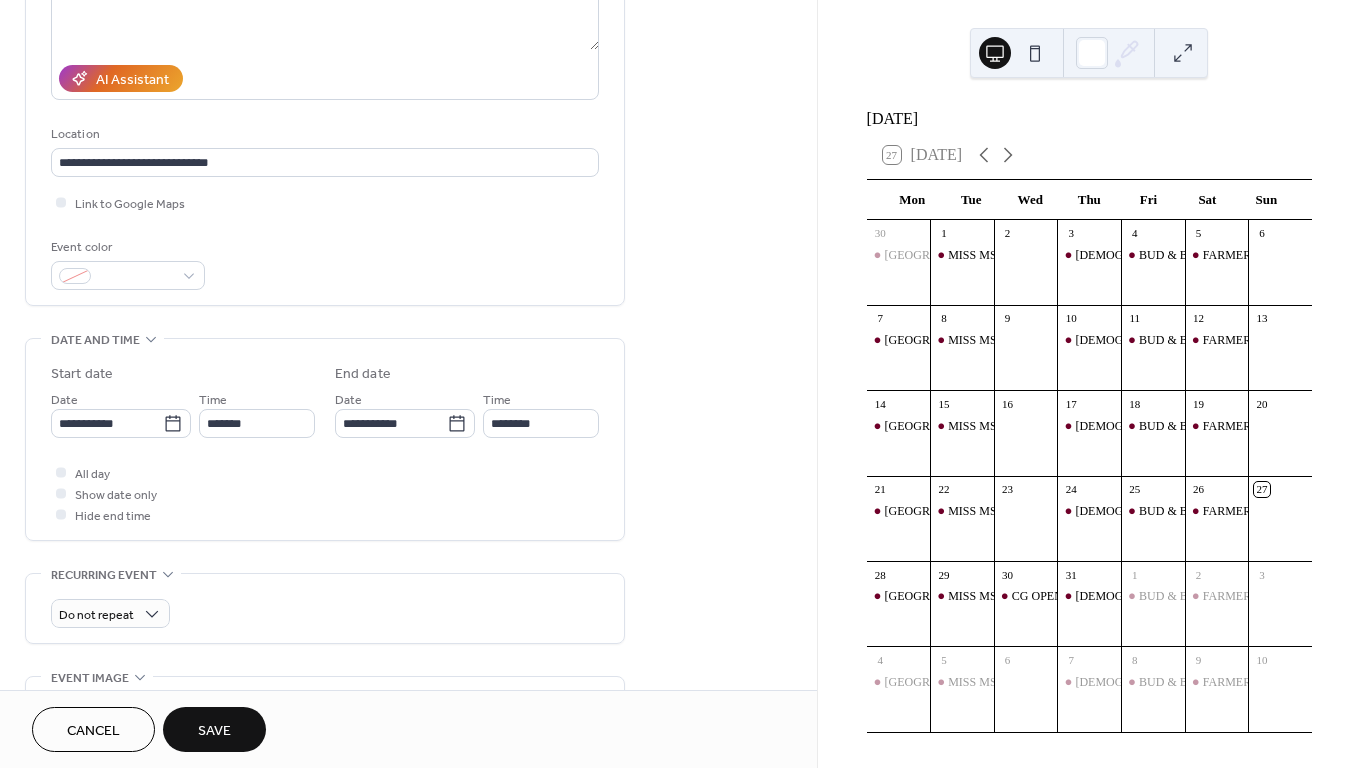 type on "*******" 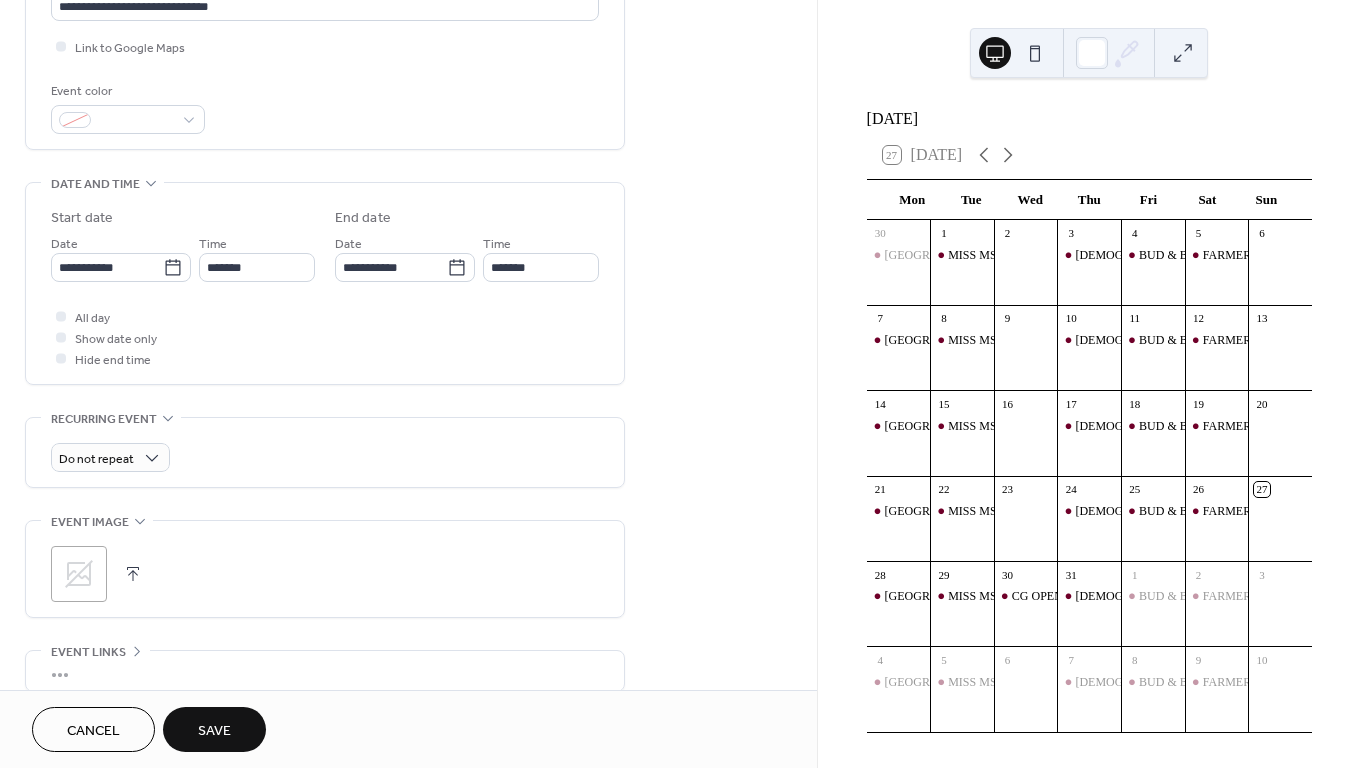 scroll, scrollTop: 537, scrollLeft: 0, axis: vertical 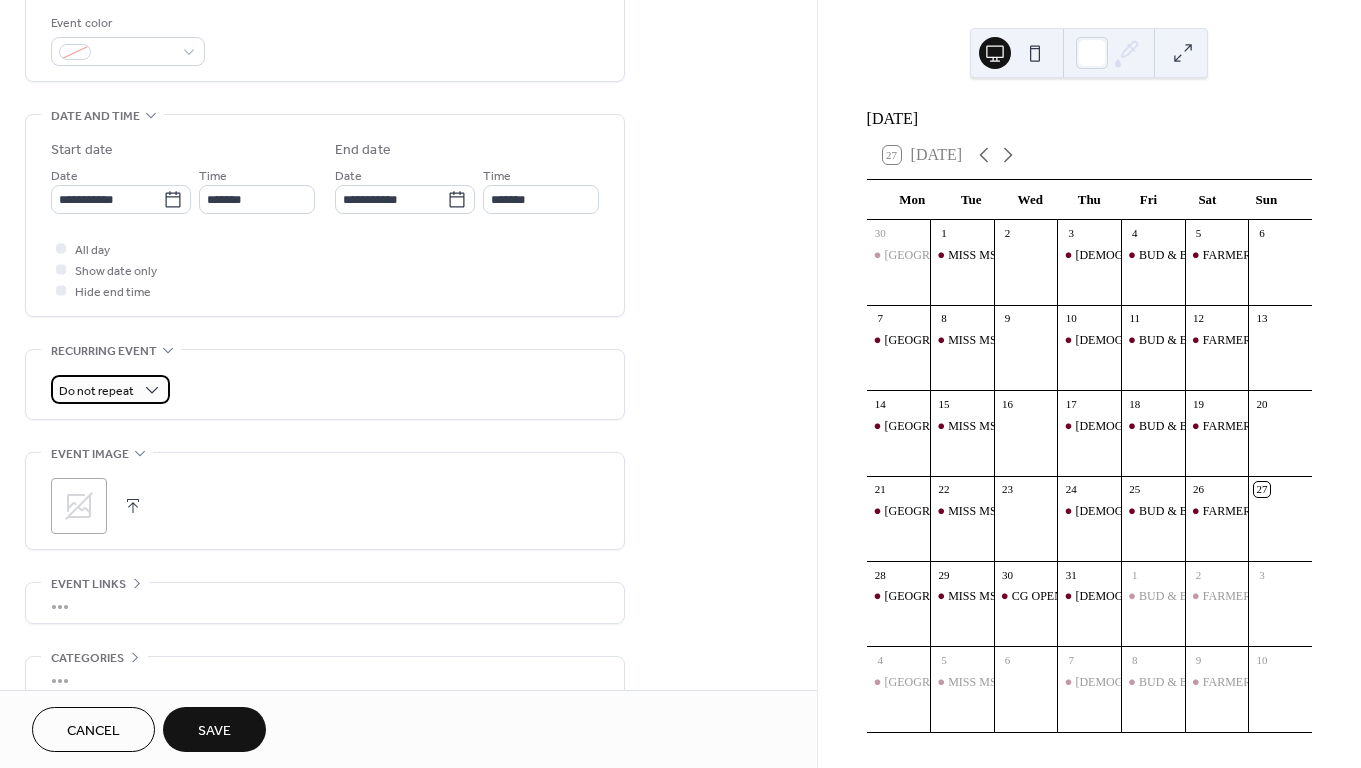 click on "Do not repeat" at bounding box center [96, 391] 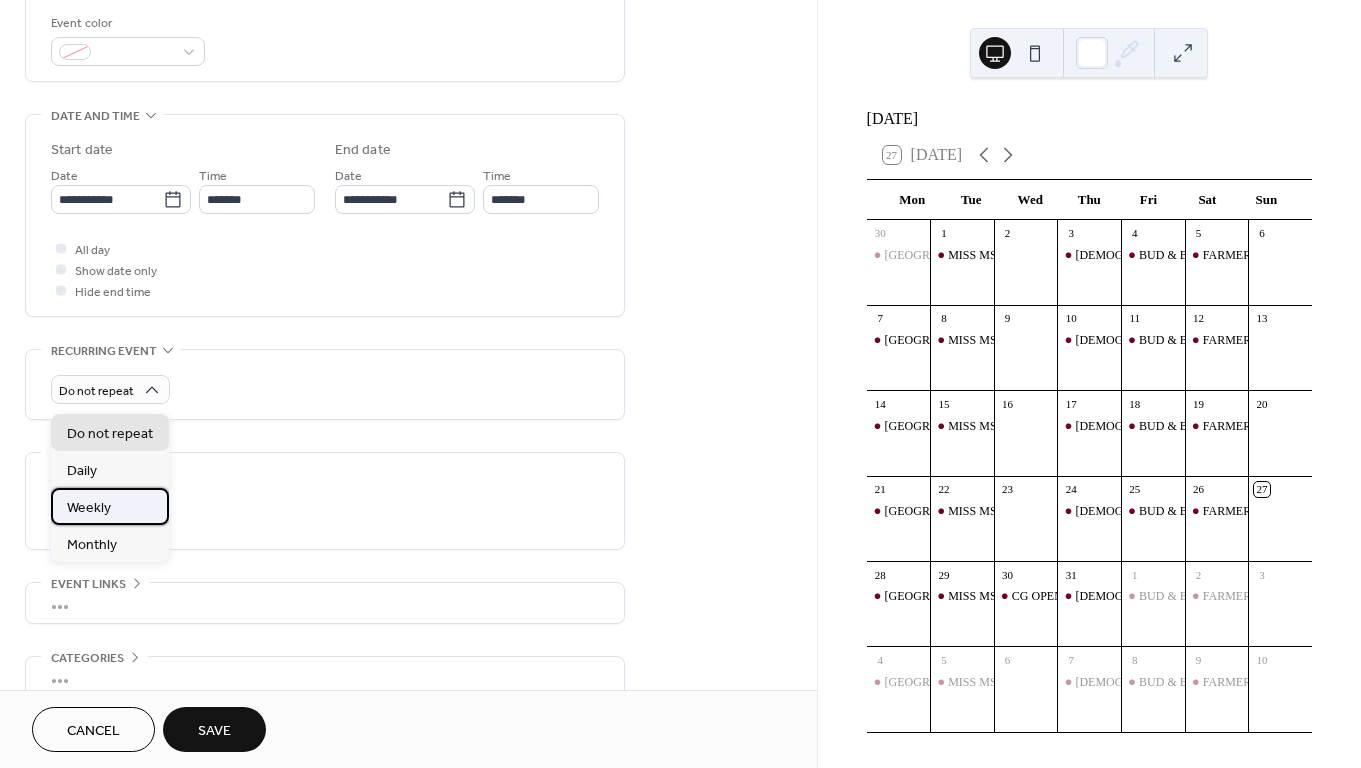 click on "Weekly" at bounding box center (110, 506) 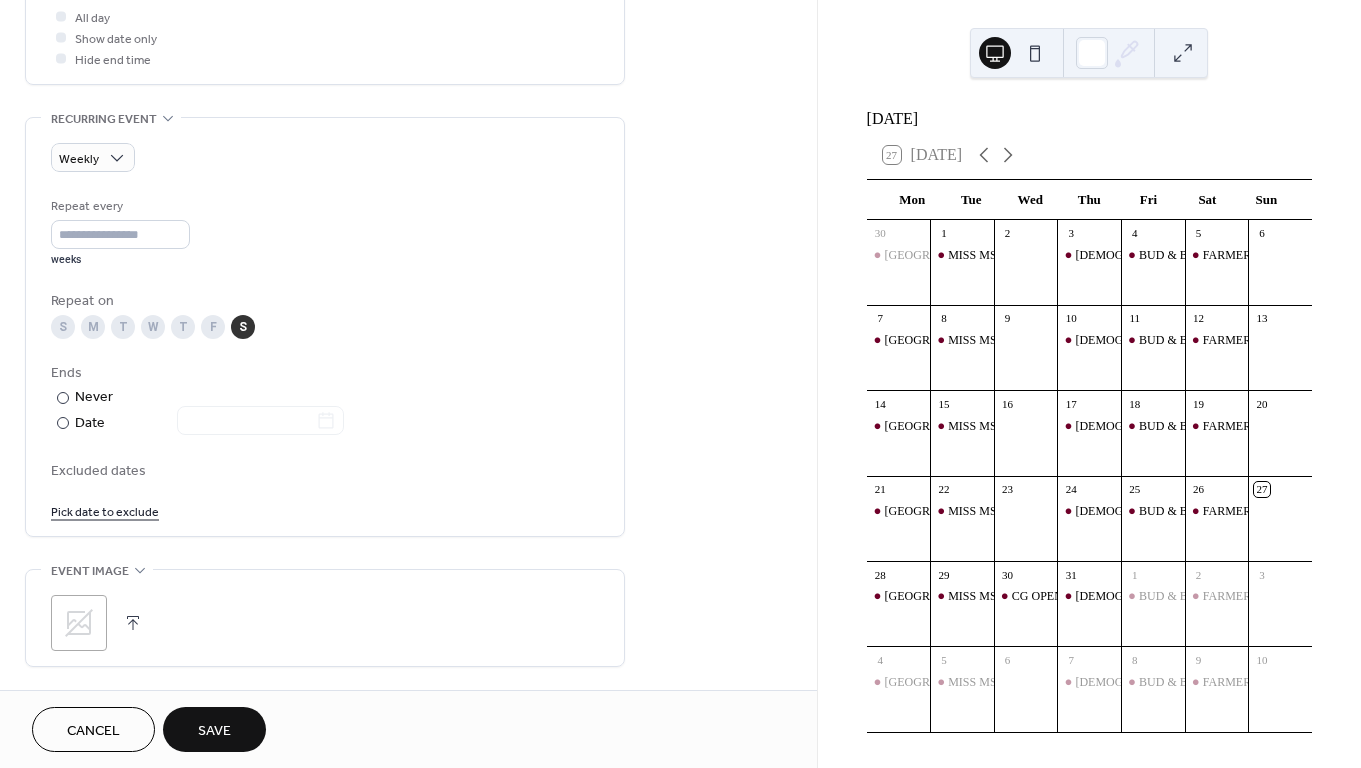 scroll, scrollTop: 774, scrollLeft: 0, axis: vertical 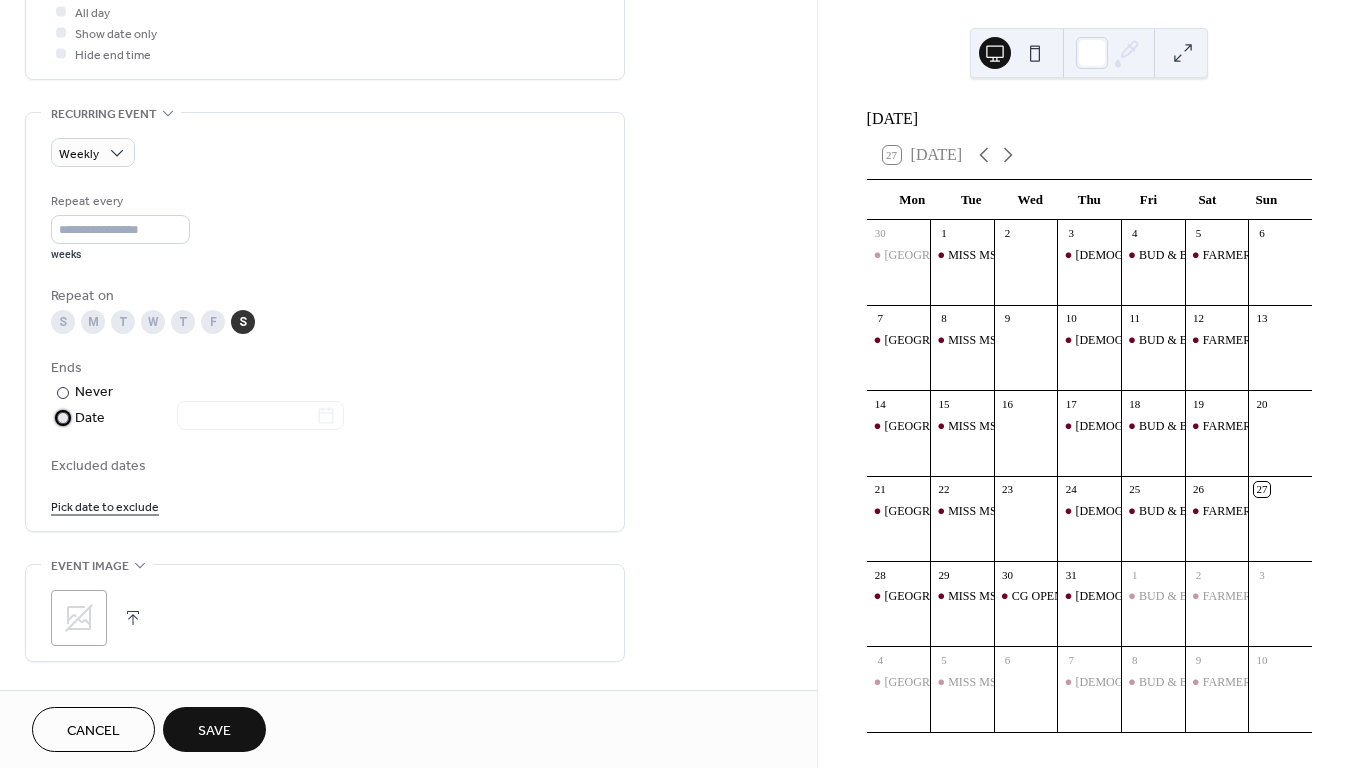 click at bounding box center (63, 418) 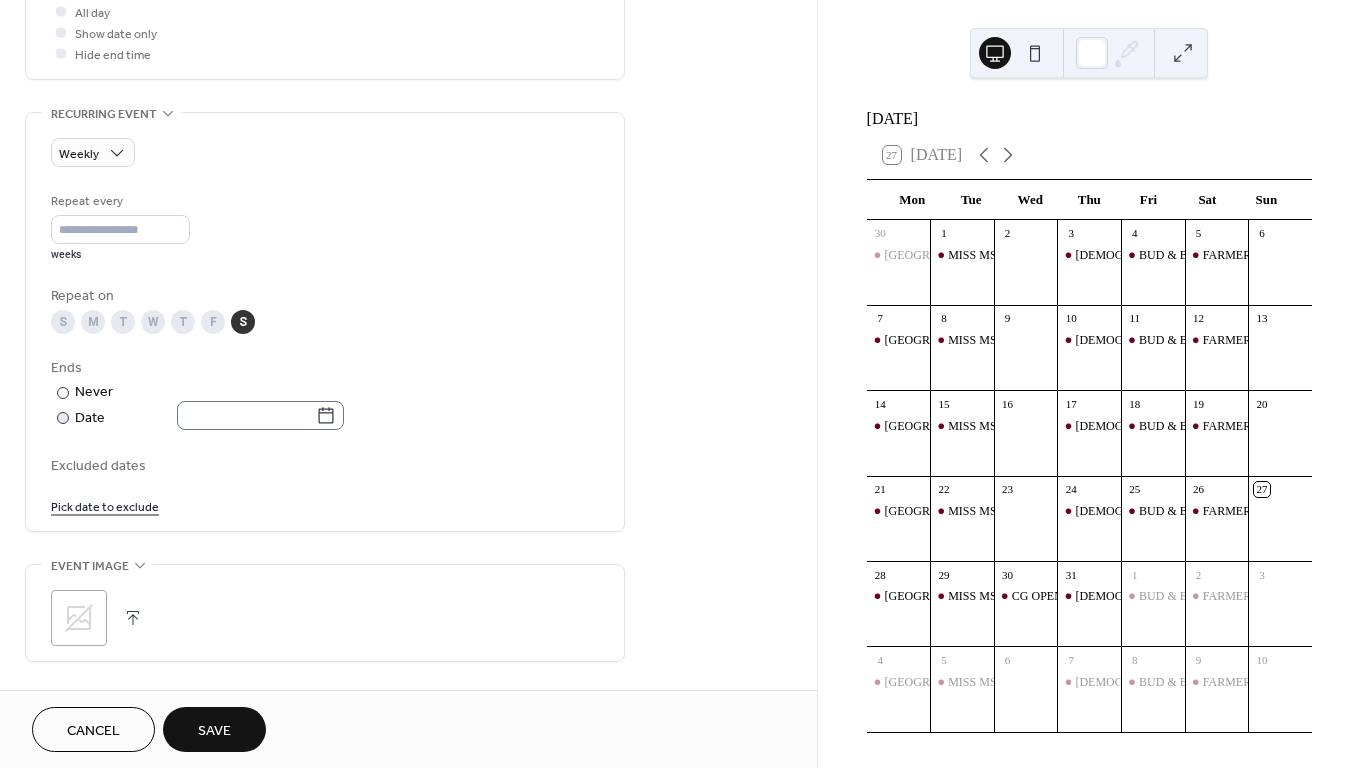click 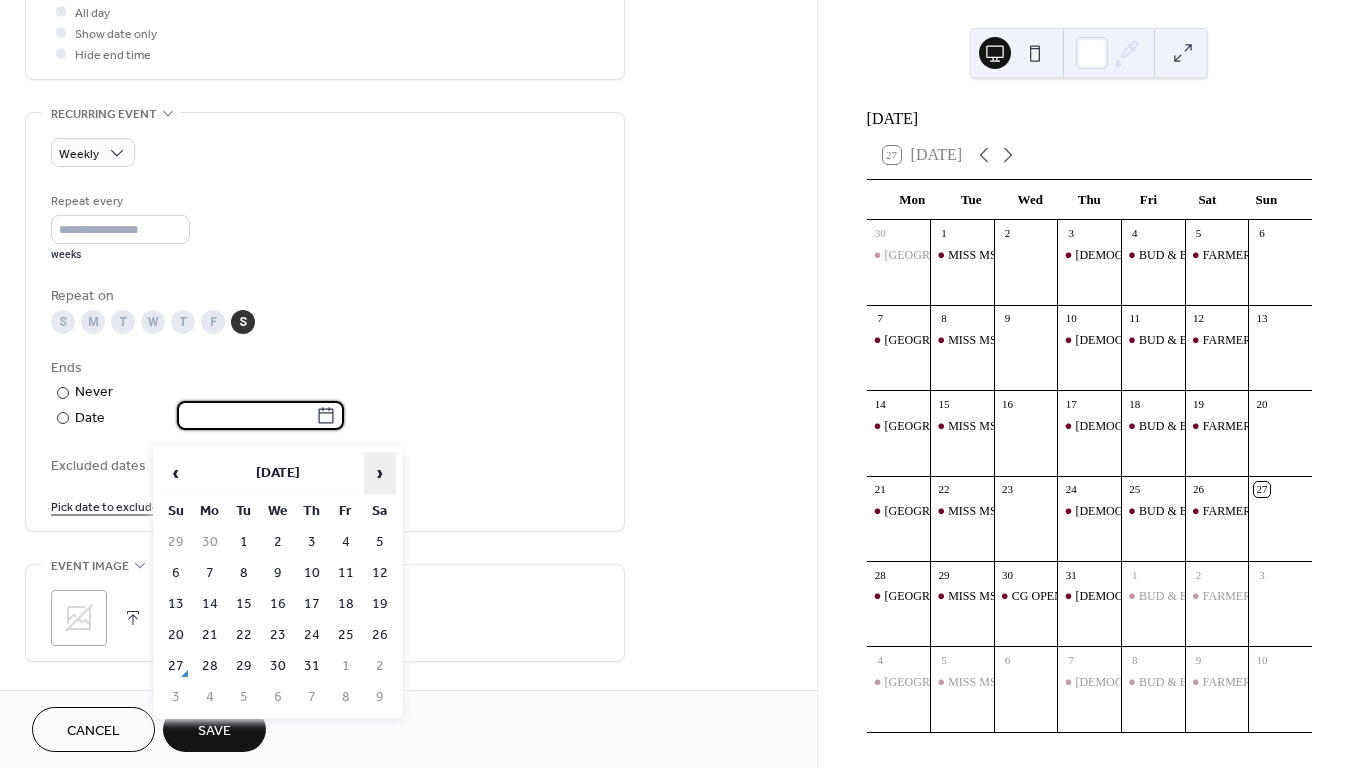 click on "›" at bounding box center [380, 473] 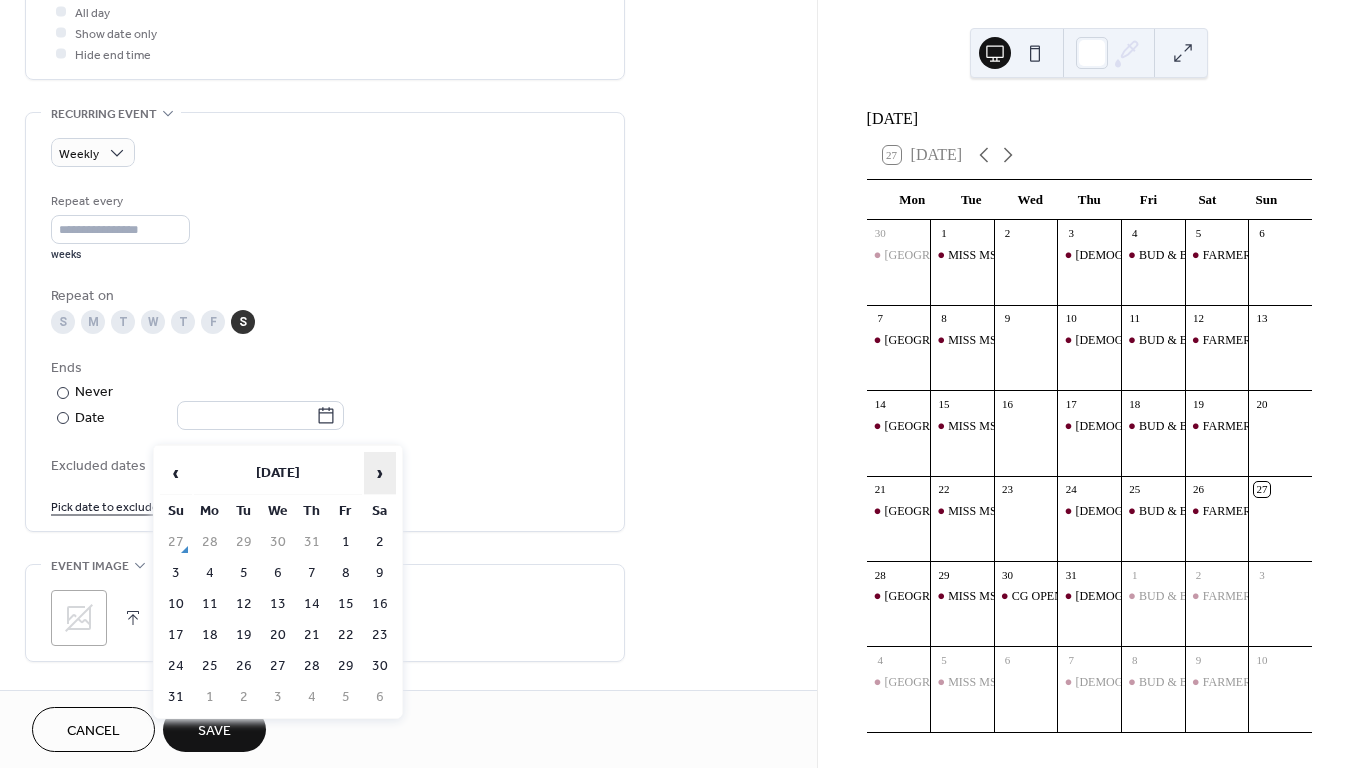 click on "›" at bounding box center (380, 473) 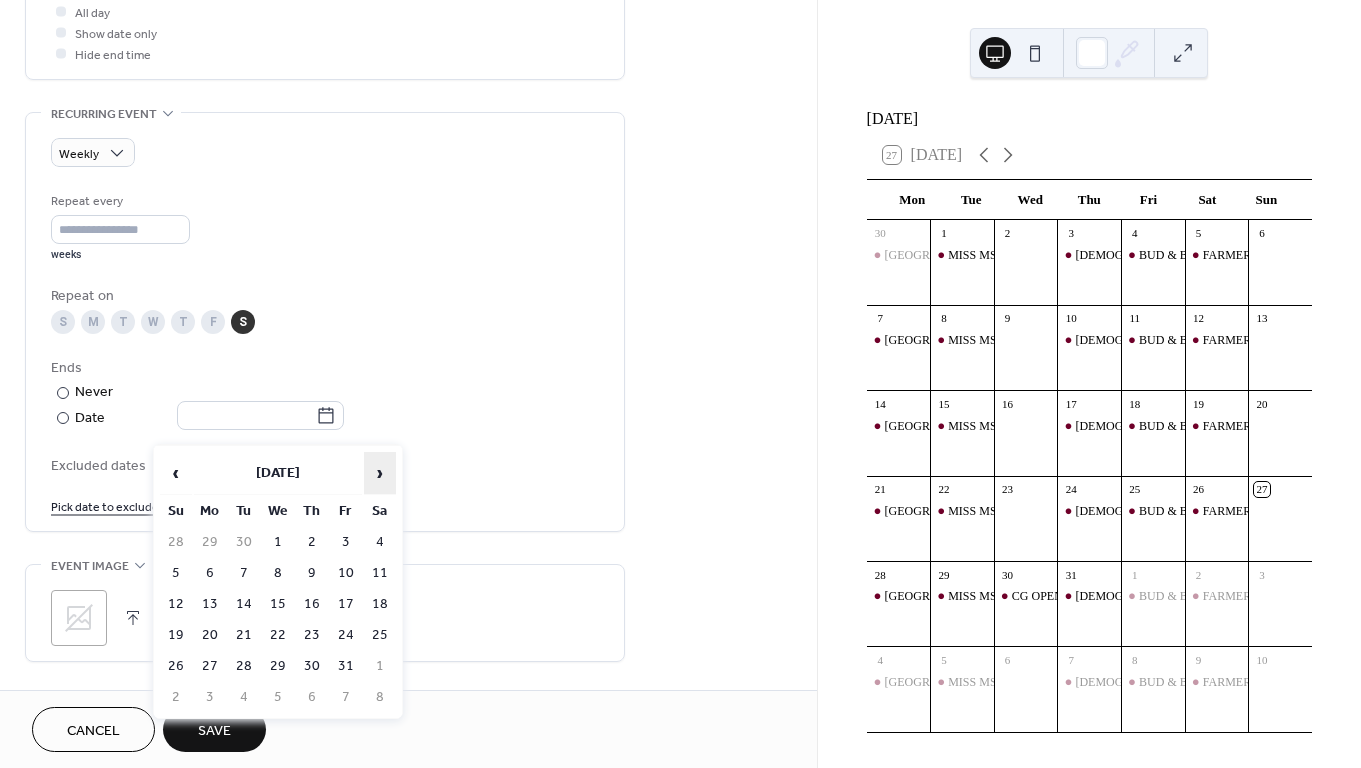 click on "›" at bounding box center [380, 473] 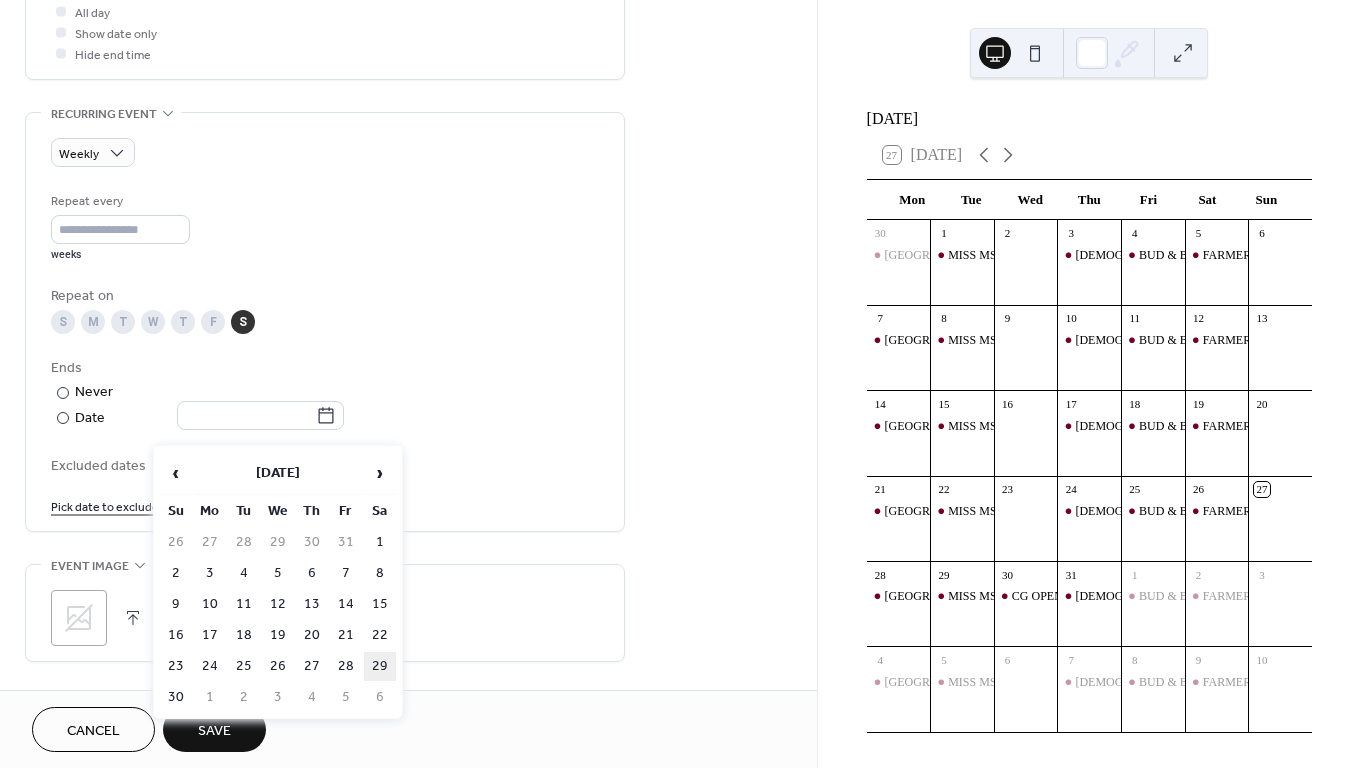 click on "29" at bounding box center (380, 666) 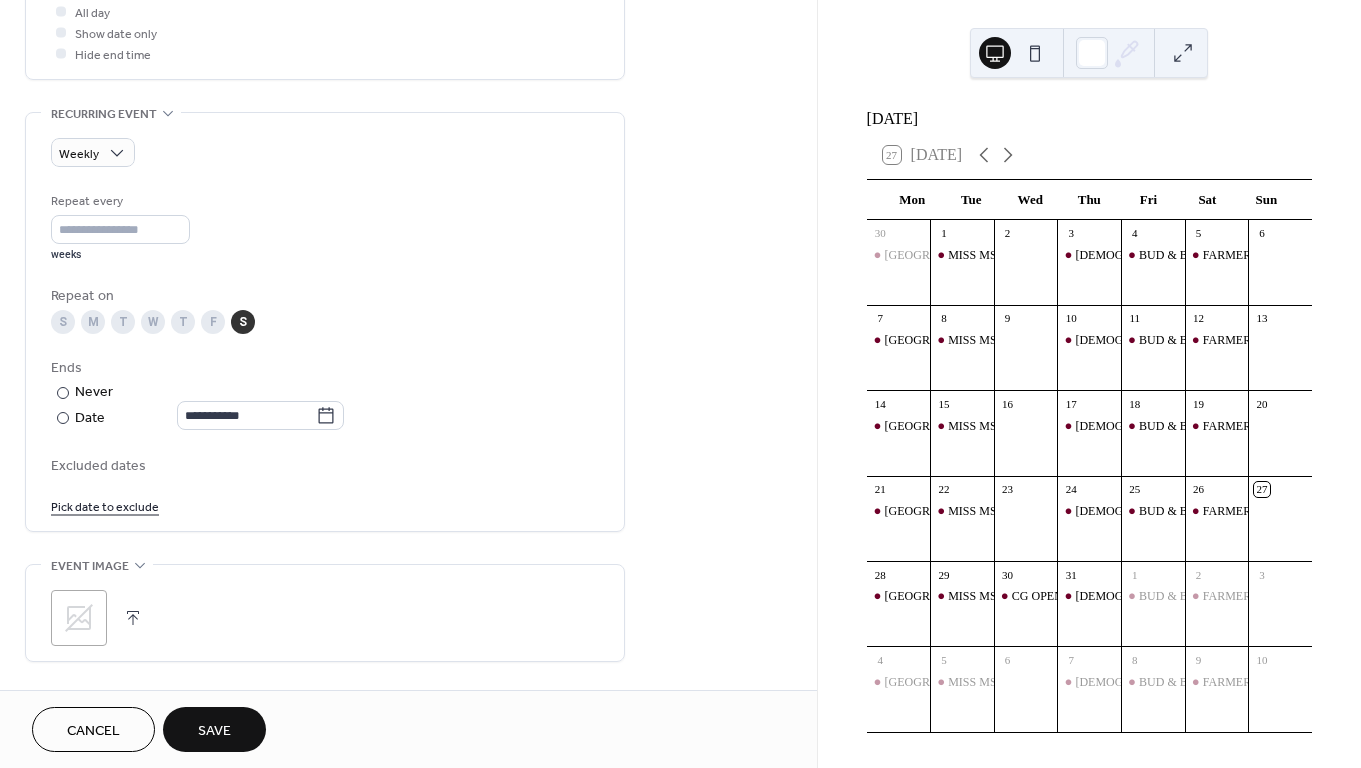 type on "**********" 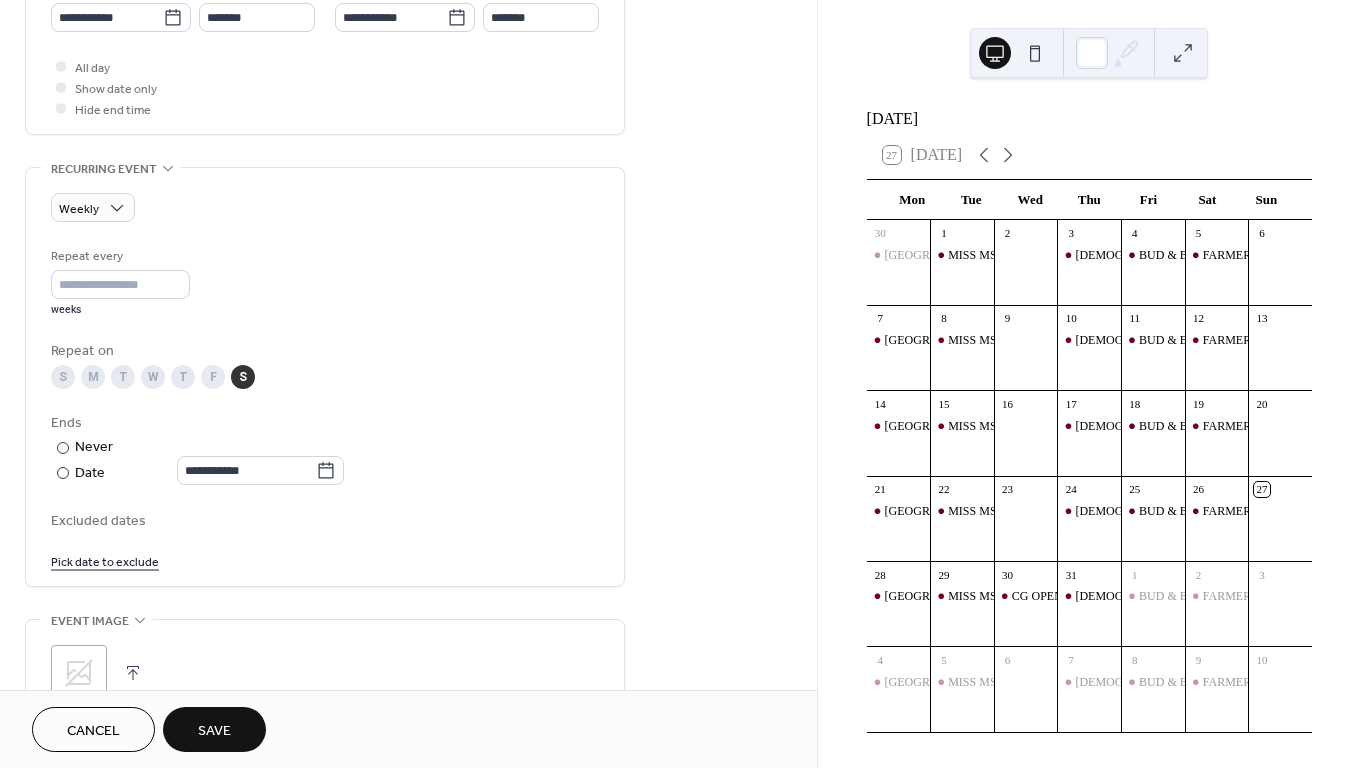 scroll, scrollTop: 716, scrollLeft: 0, axis: vertical 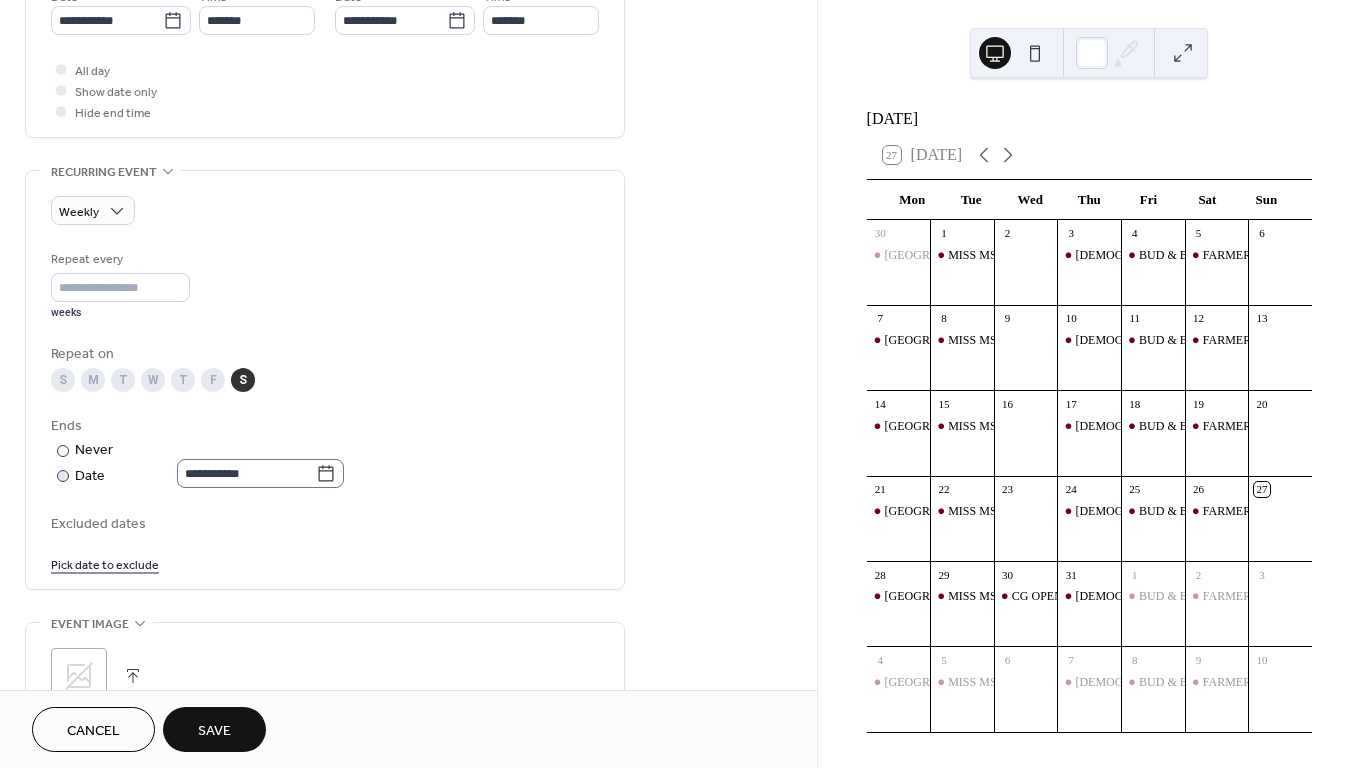 click 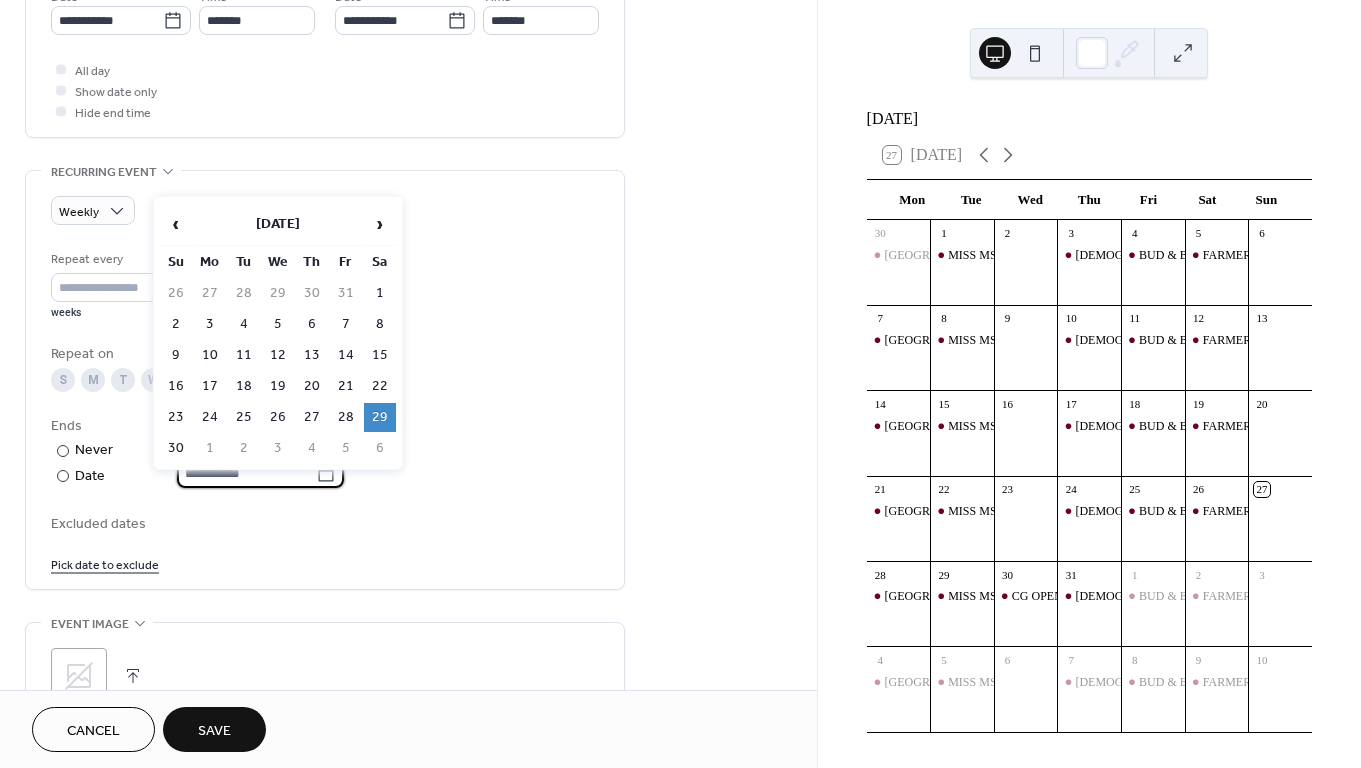 click on "**********" at bounding box center [325, 411] 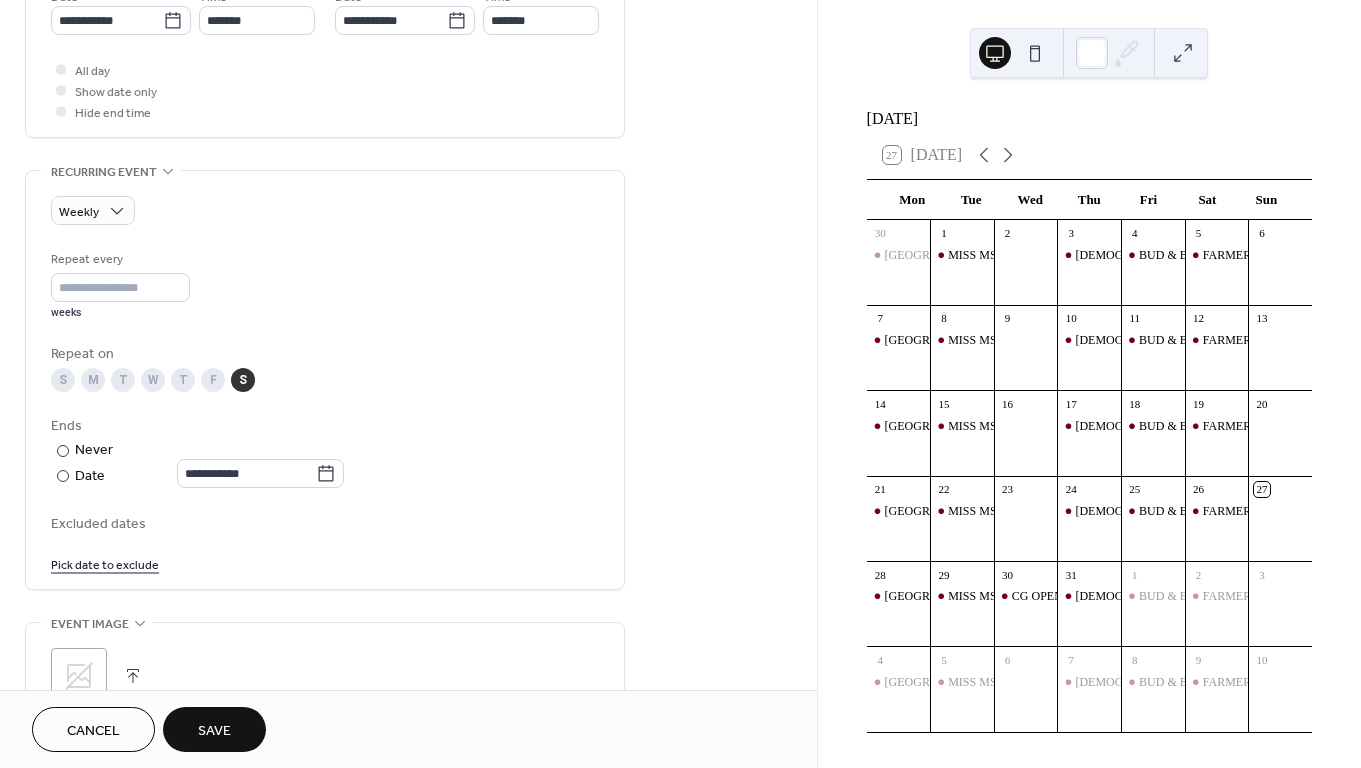 click on "Save" at bounding box center [214, 729] 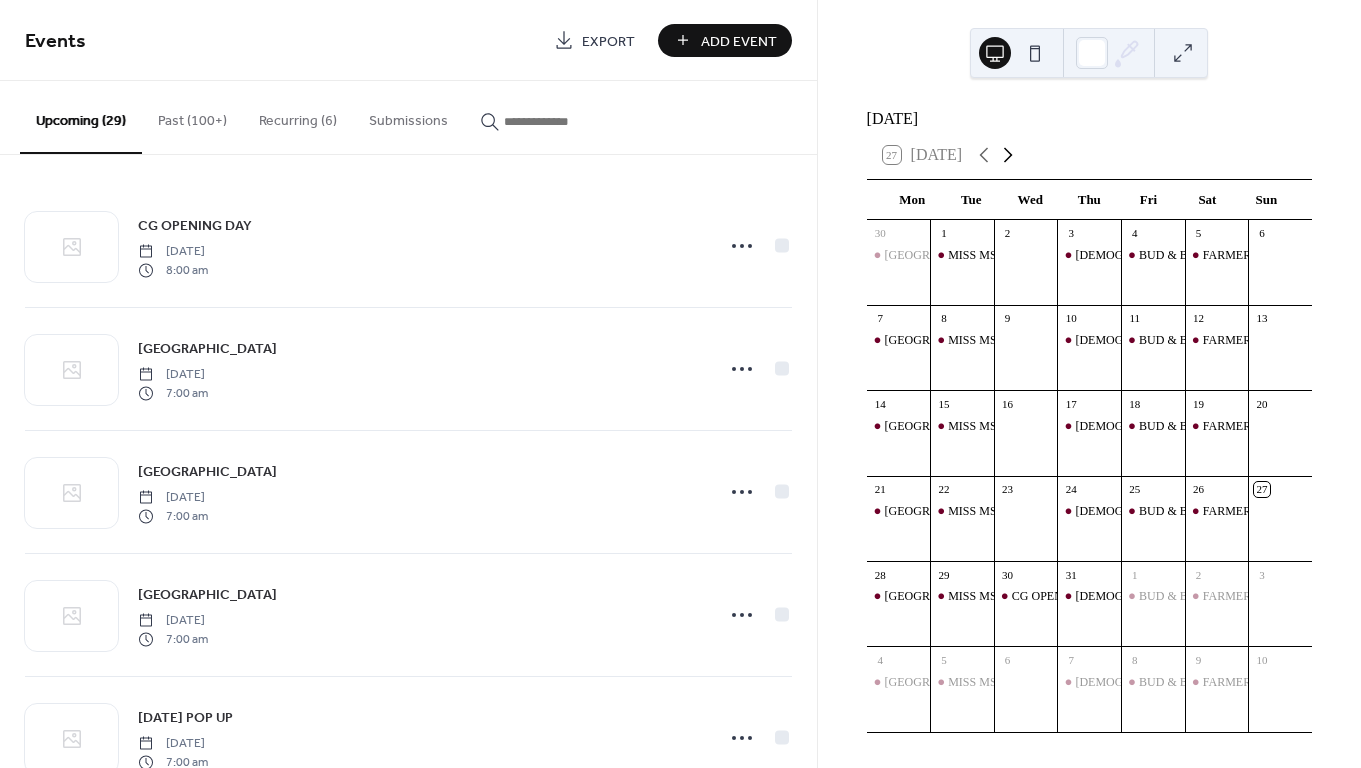 click 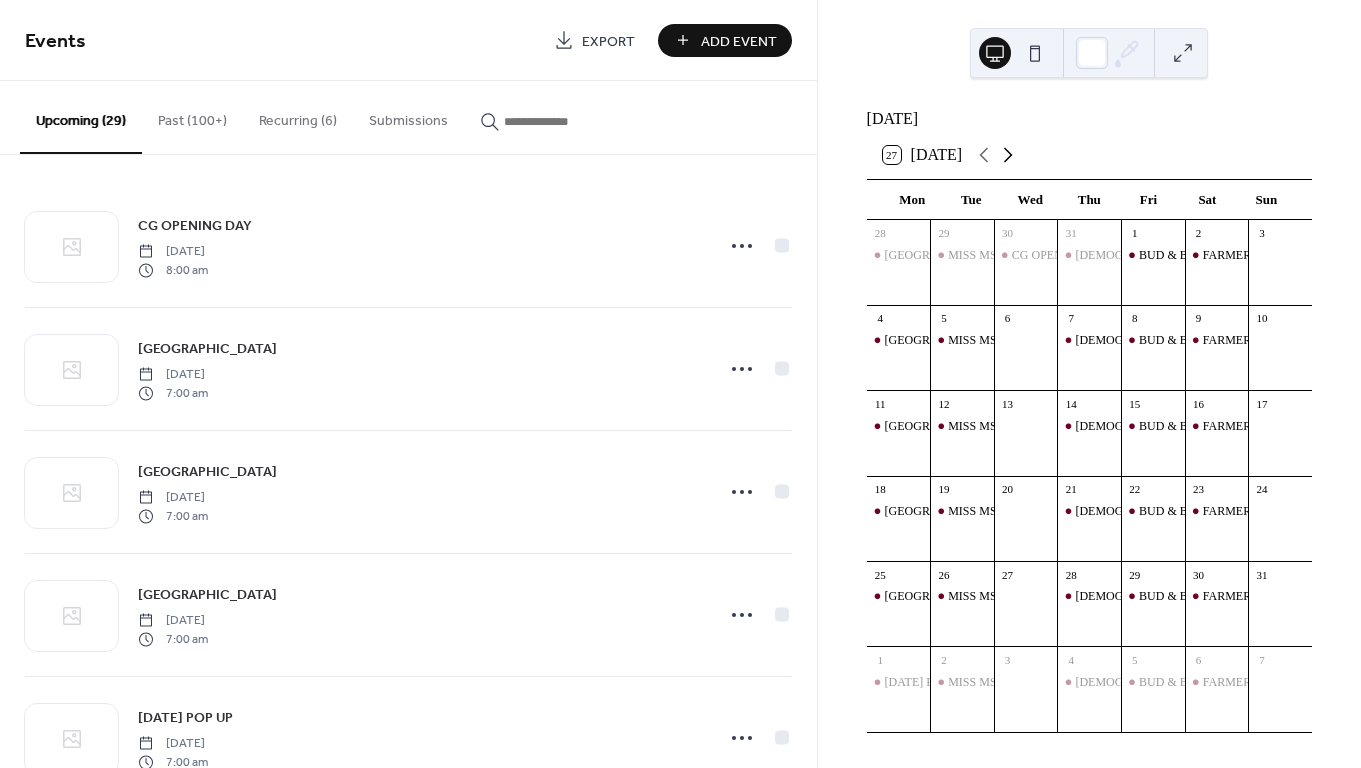 click 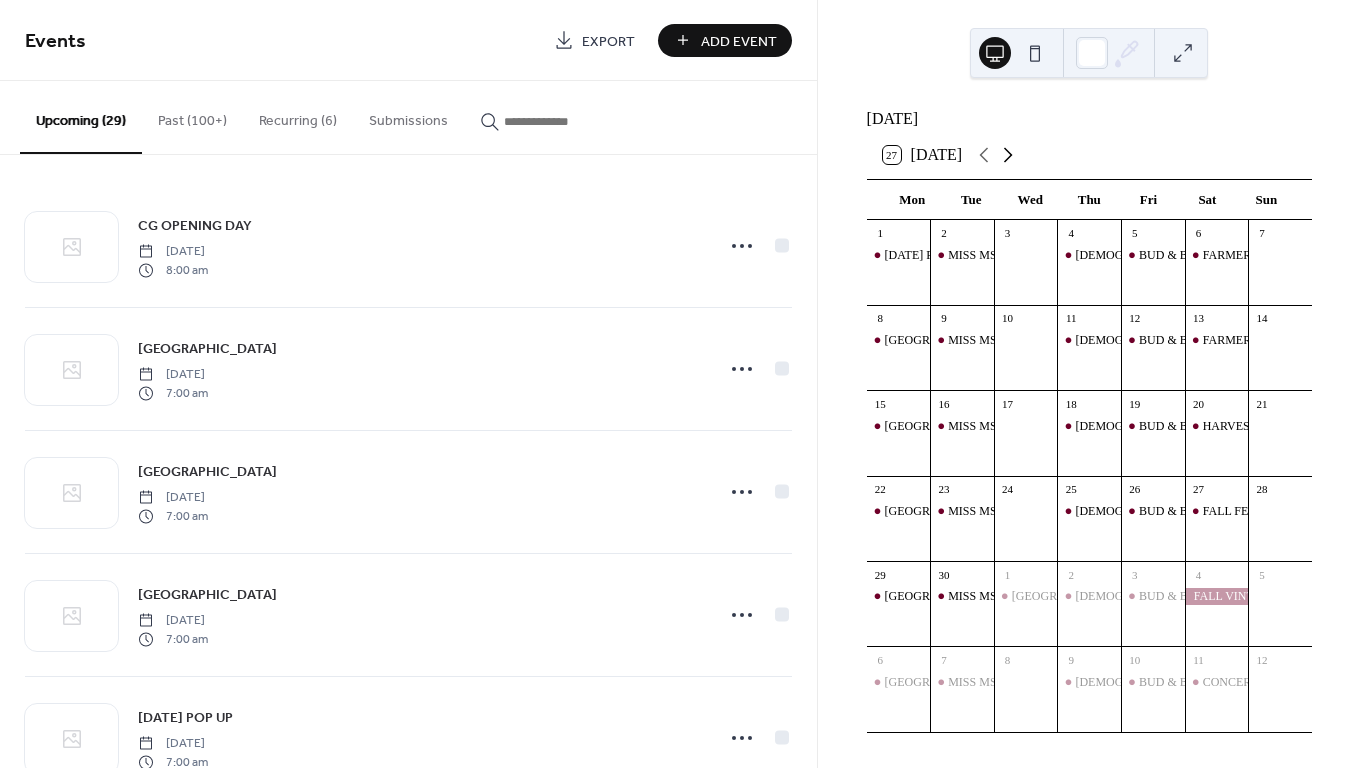 click 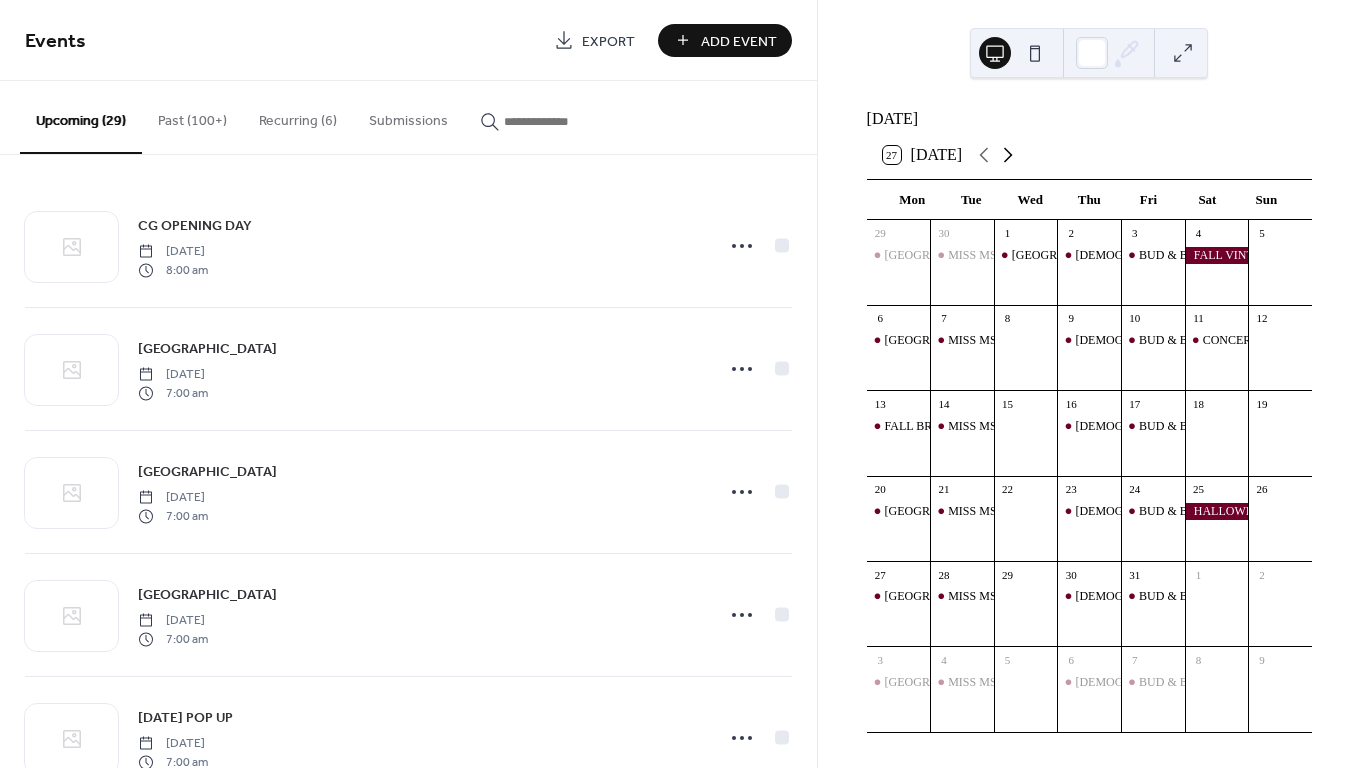 click 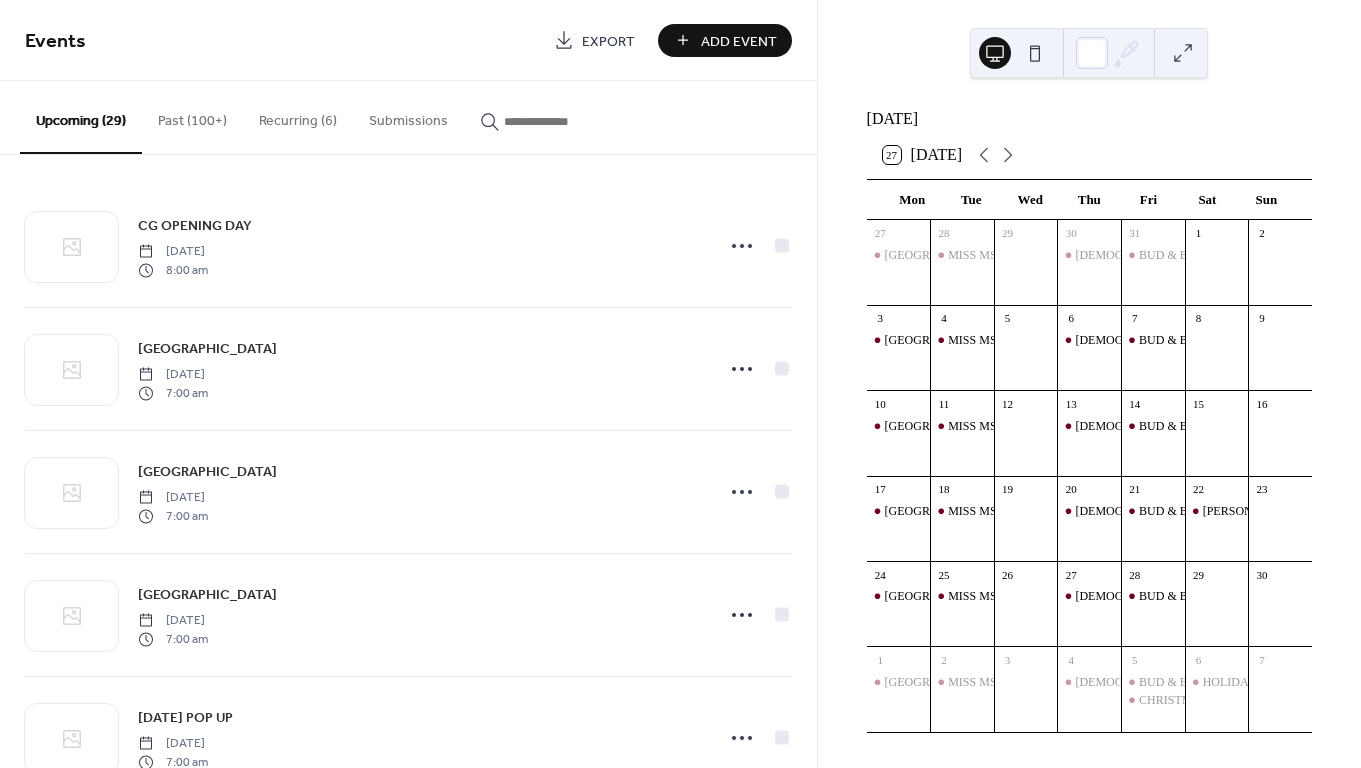 click on "Recurring (6)" at bounding box center (298, 116) 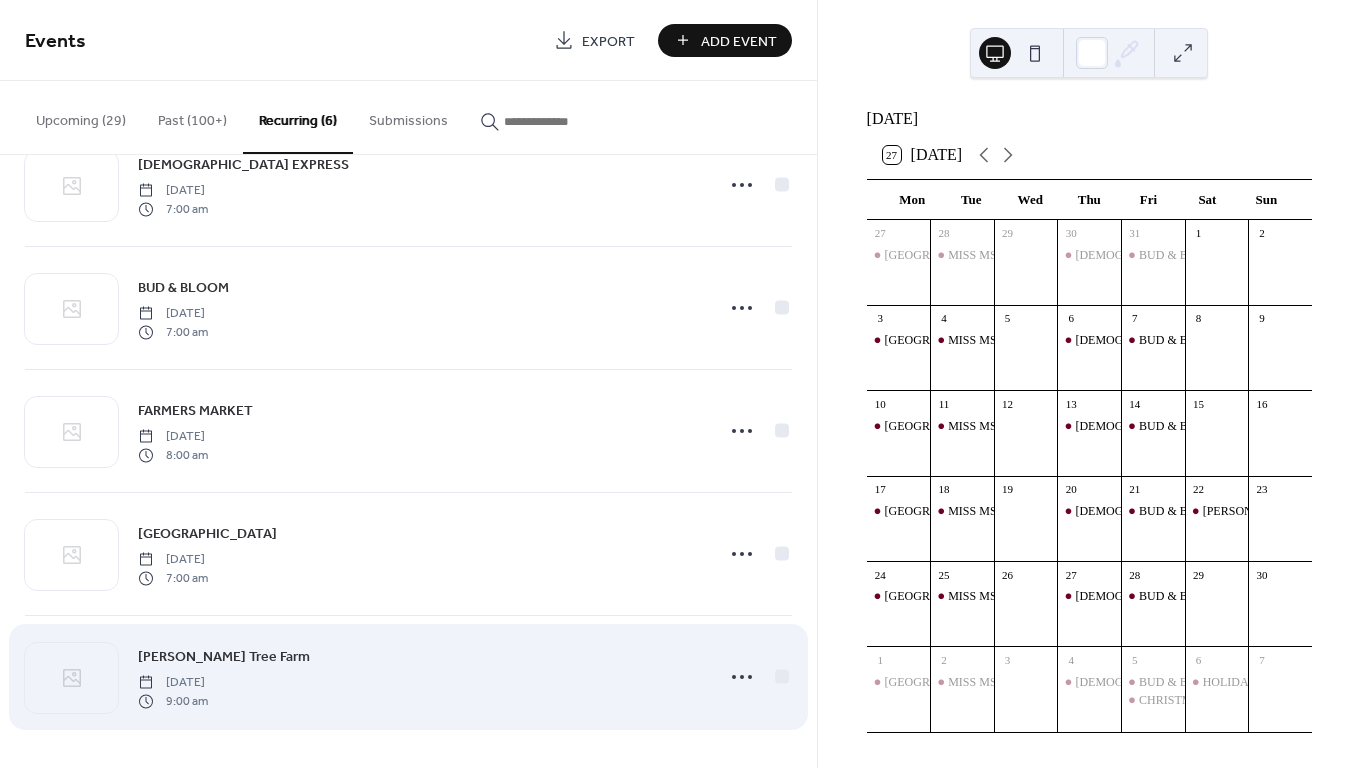 scroll, scrollTop: 184, scrollLeft: 0, axis: vertical 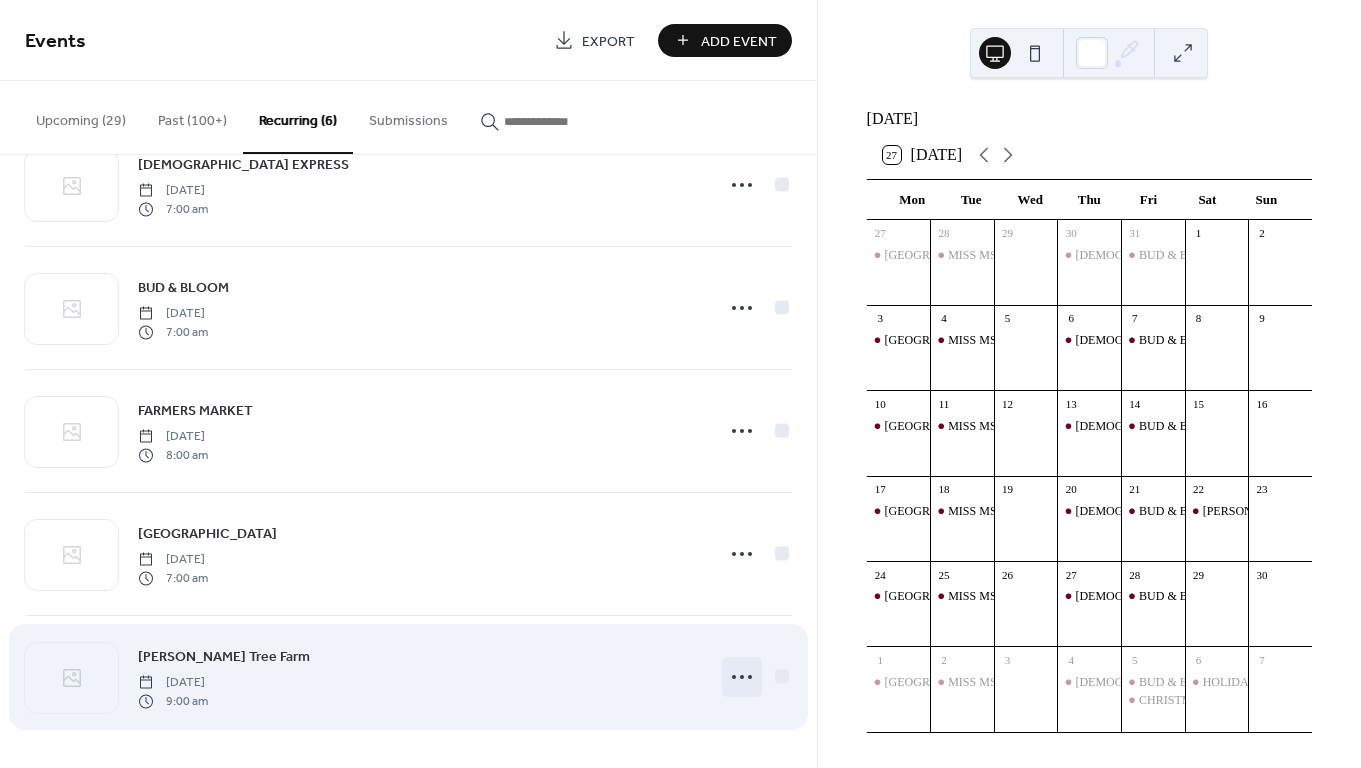 click 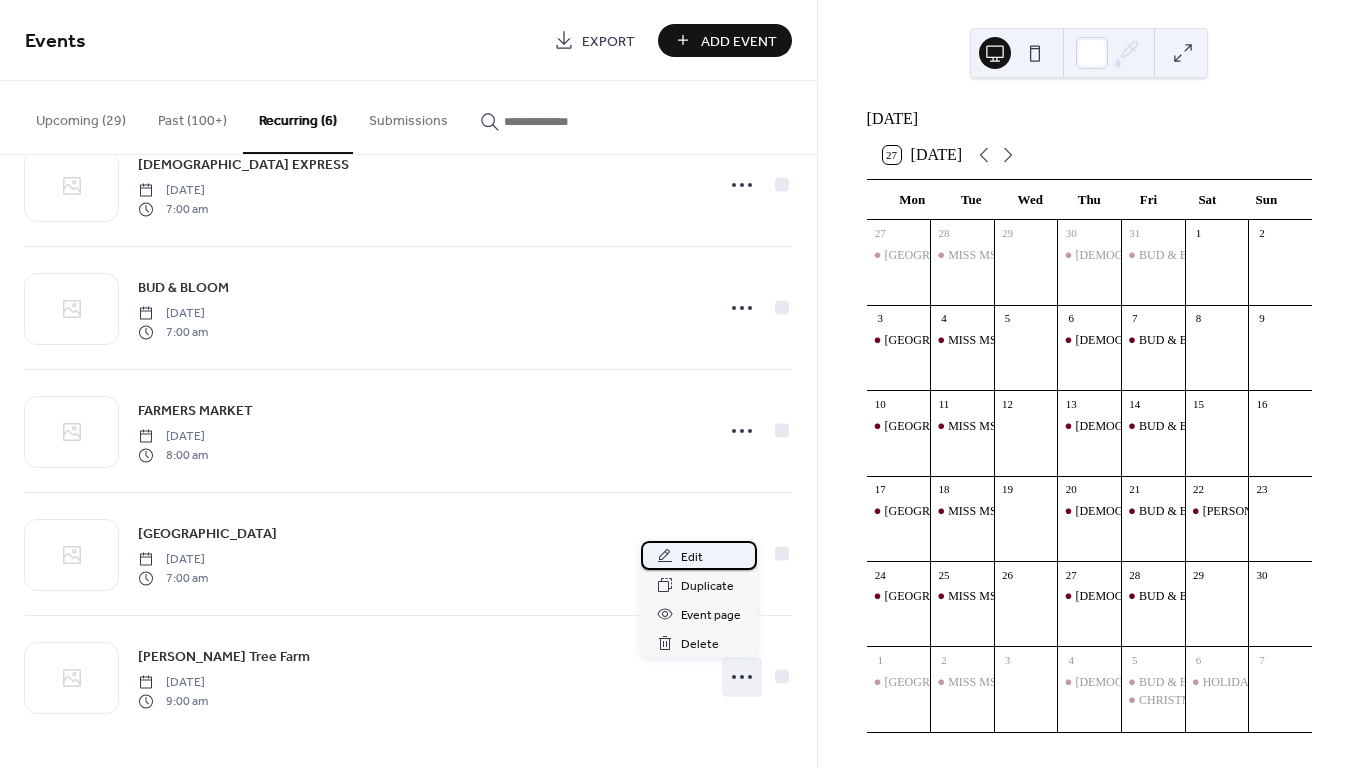 click on "Edit" at bounding box center [699, 555] 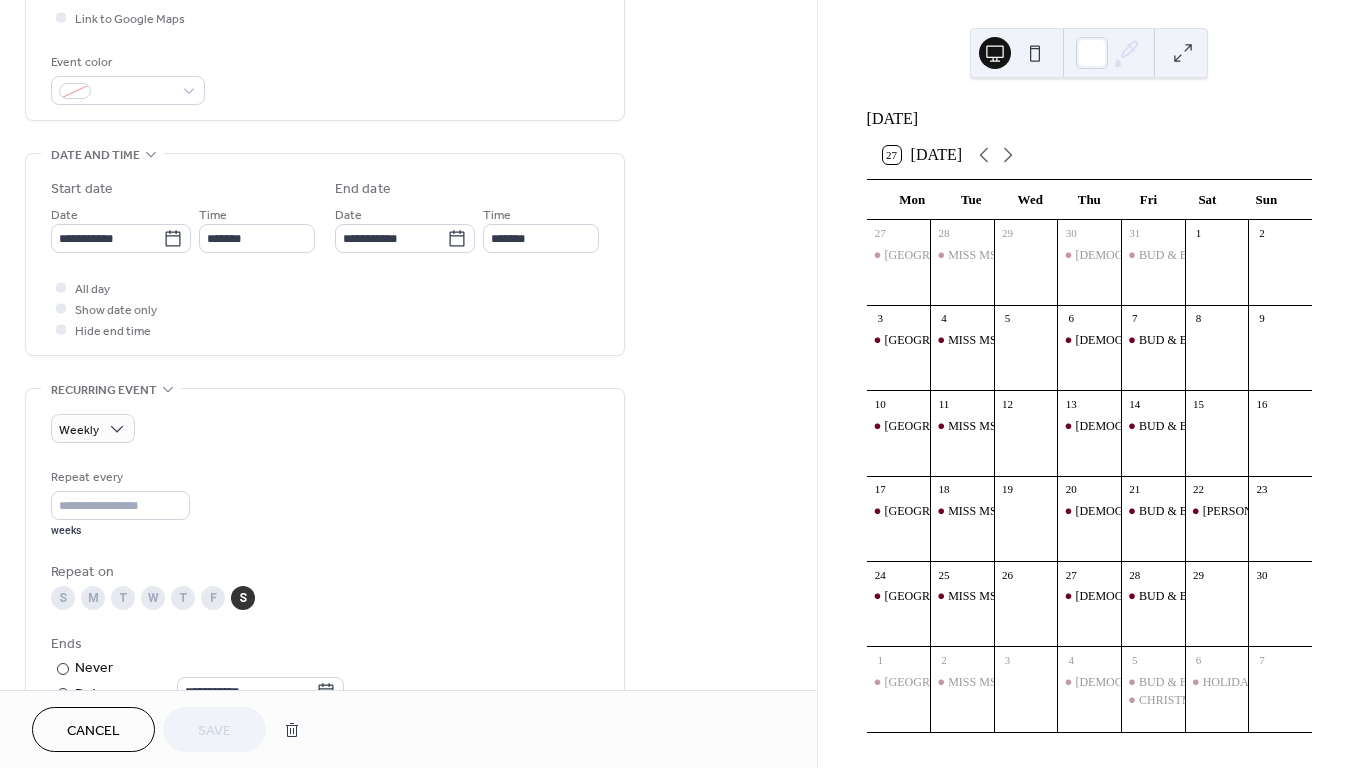 scroll, scrollTop: 504, scrollLeft: 0, axis: vertical 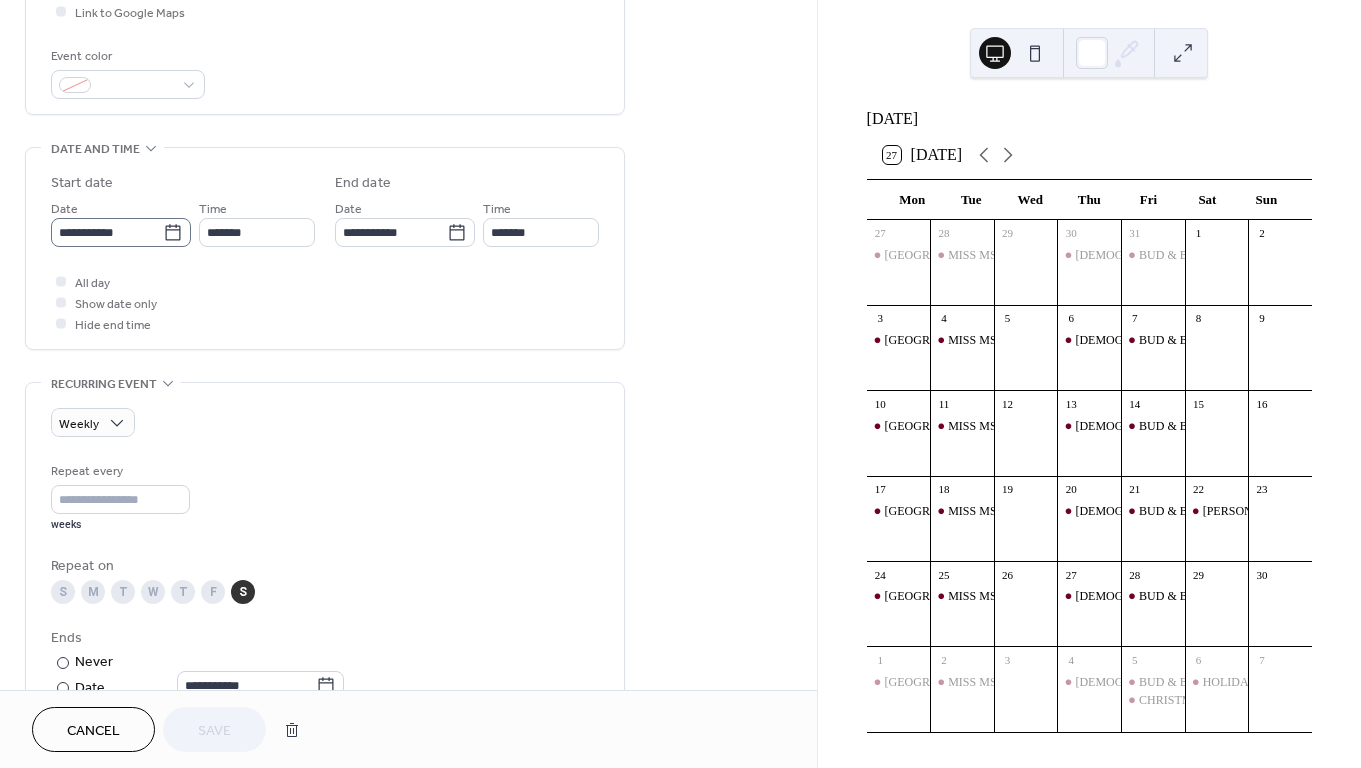 click 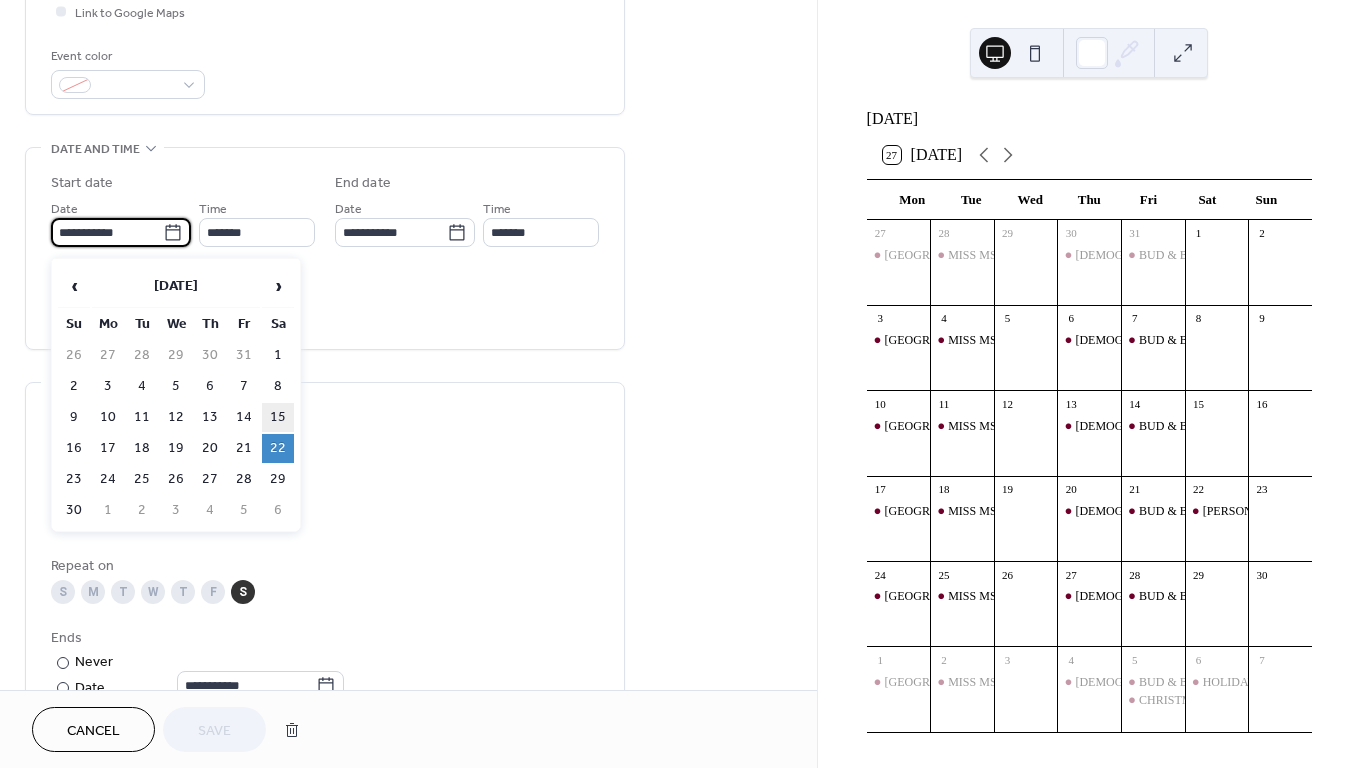 click on "15" at bounding box center [278, 417] 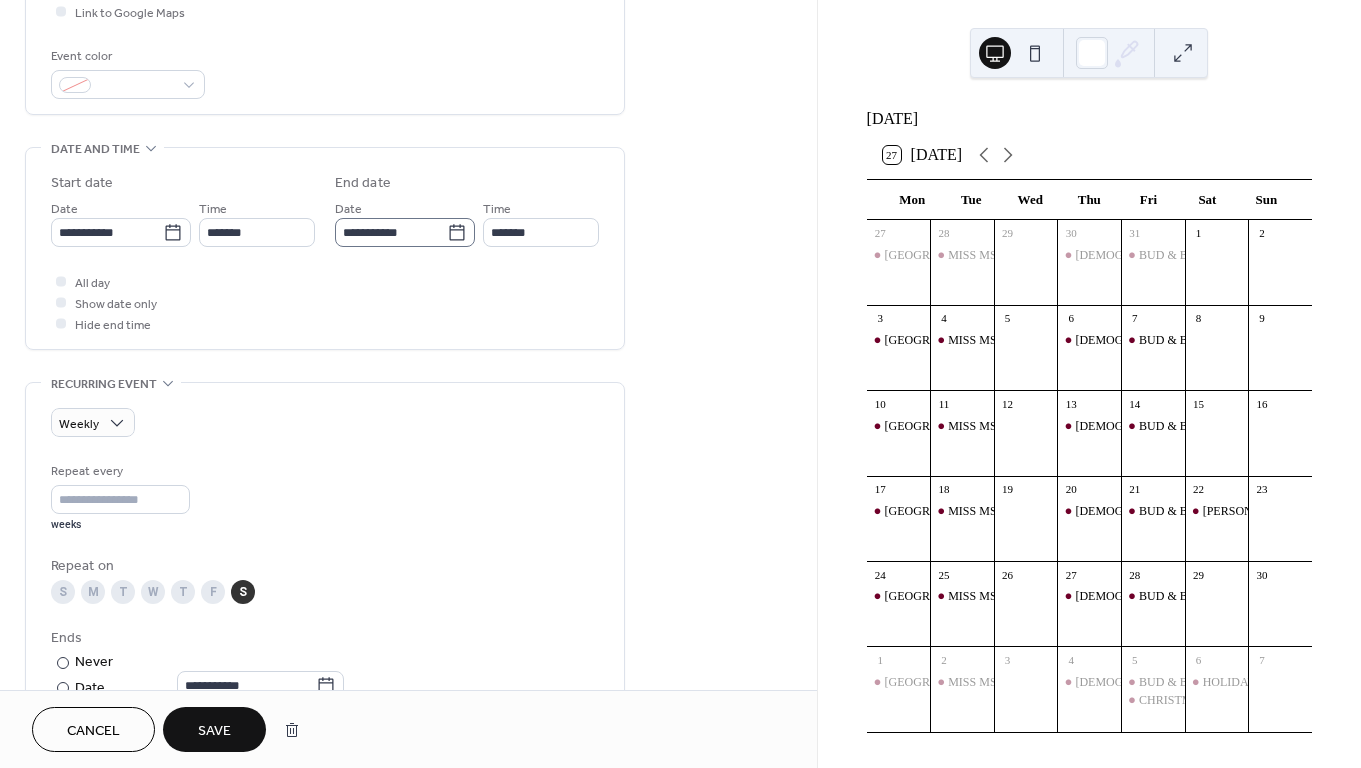 click 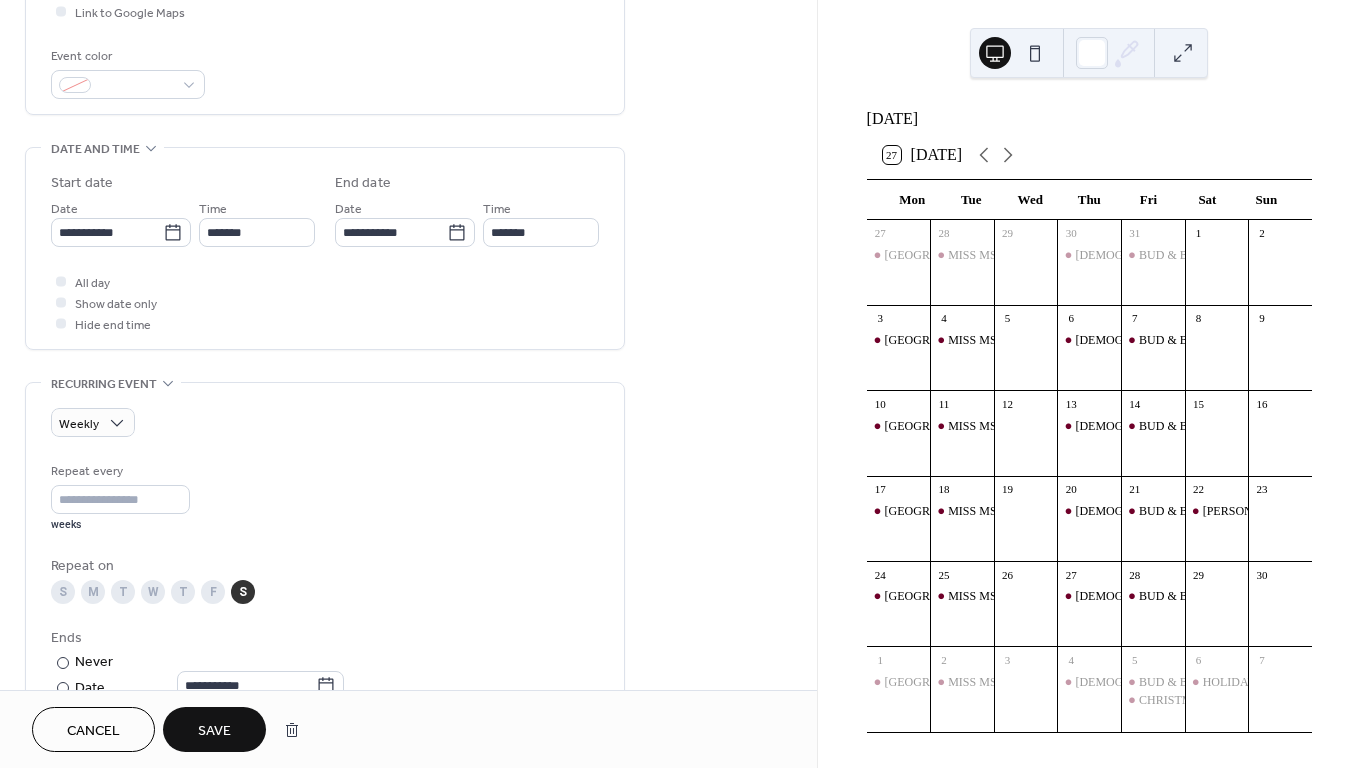 click on "**********" at bounding box center (325, 623) 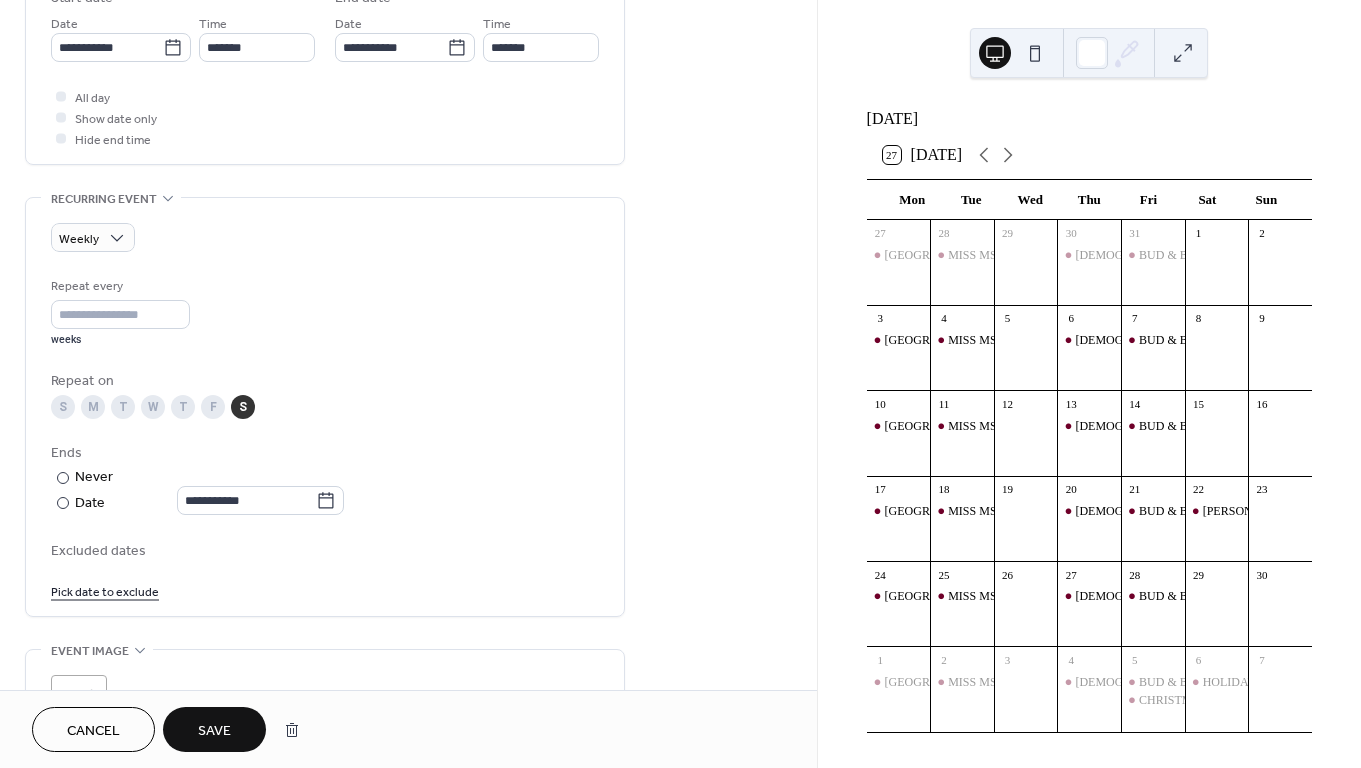 scroll, scrollTop: 692, scrollLeft: 0, axis: vertical 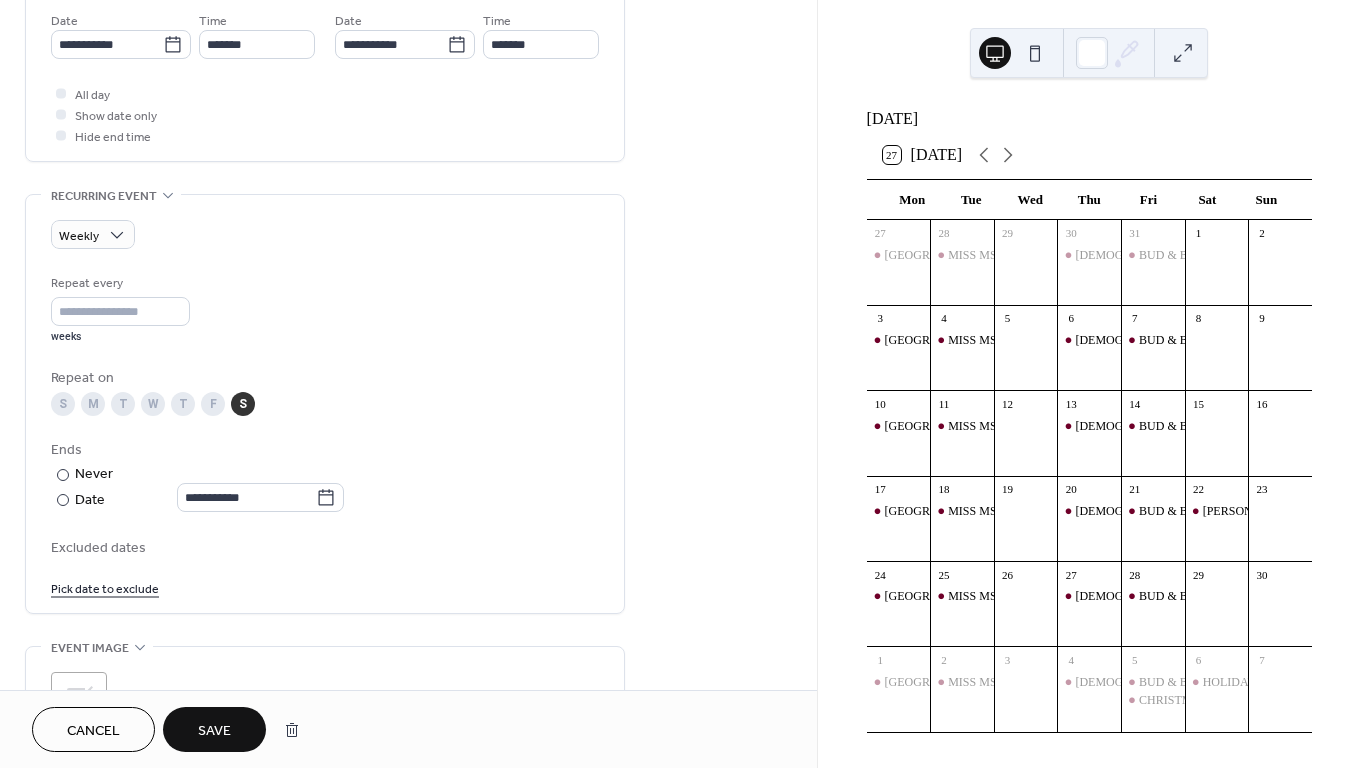 click on "Save" at bounding box center [214, 731] 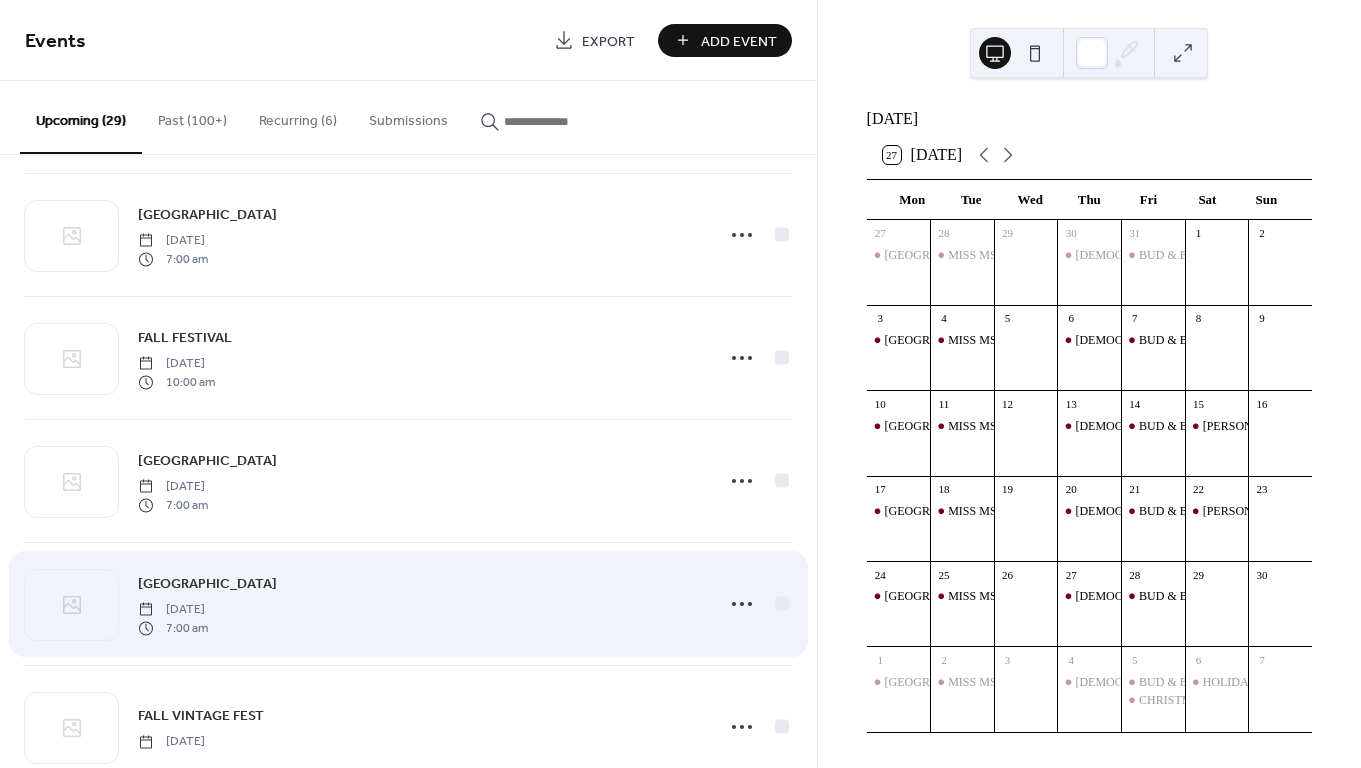 scroll, scrollTop: 997, scrollLeft: 0, axis: vertical 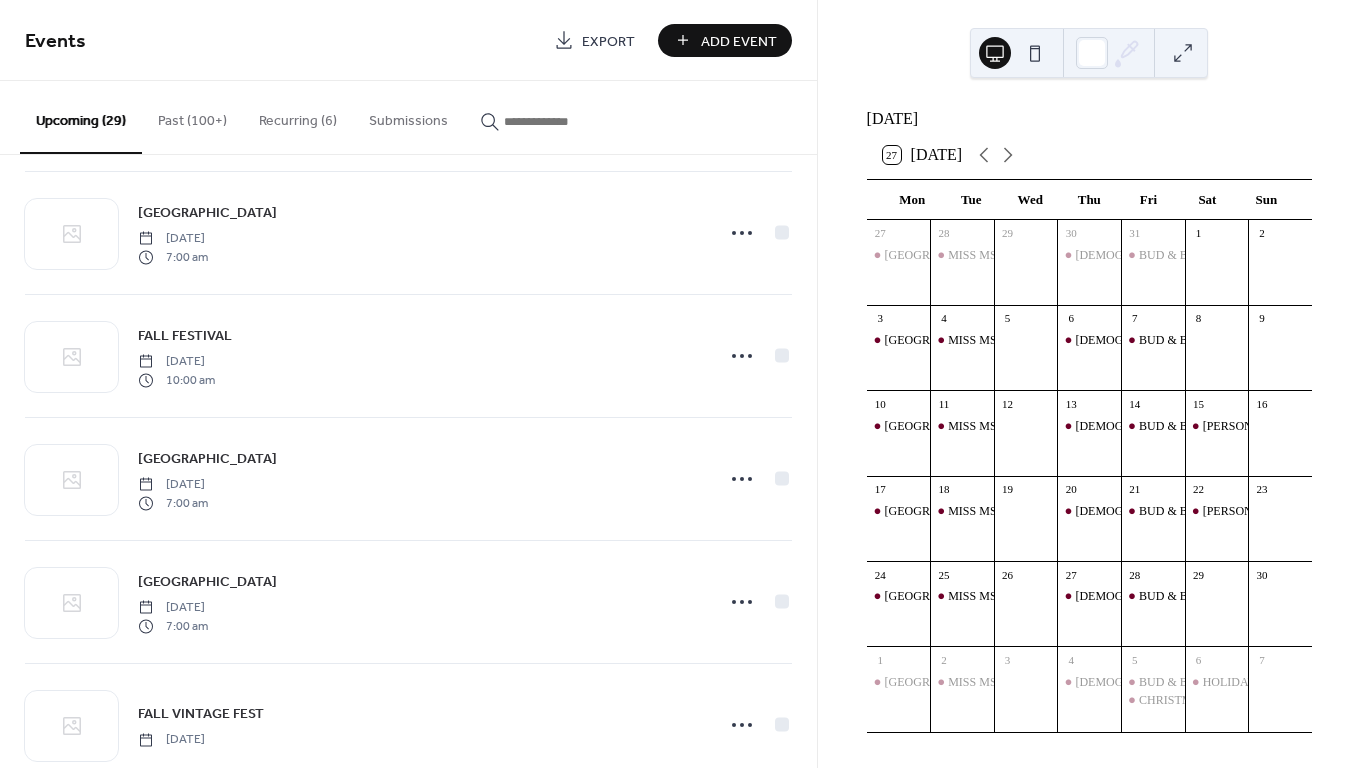click on "Recurring (6)" at bounding box center [298, 116] 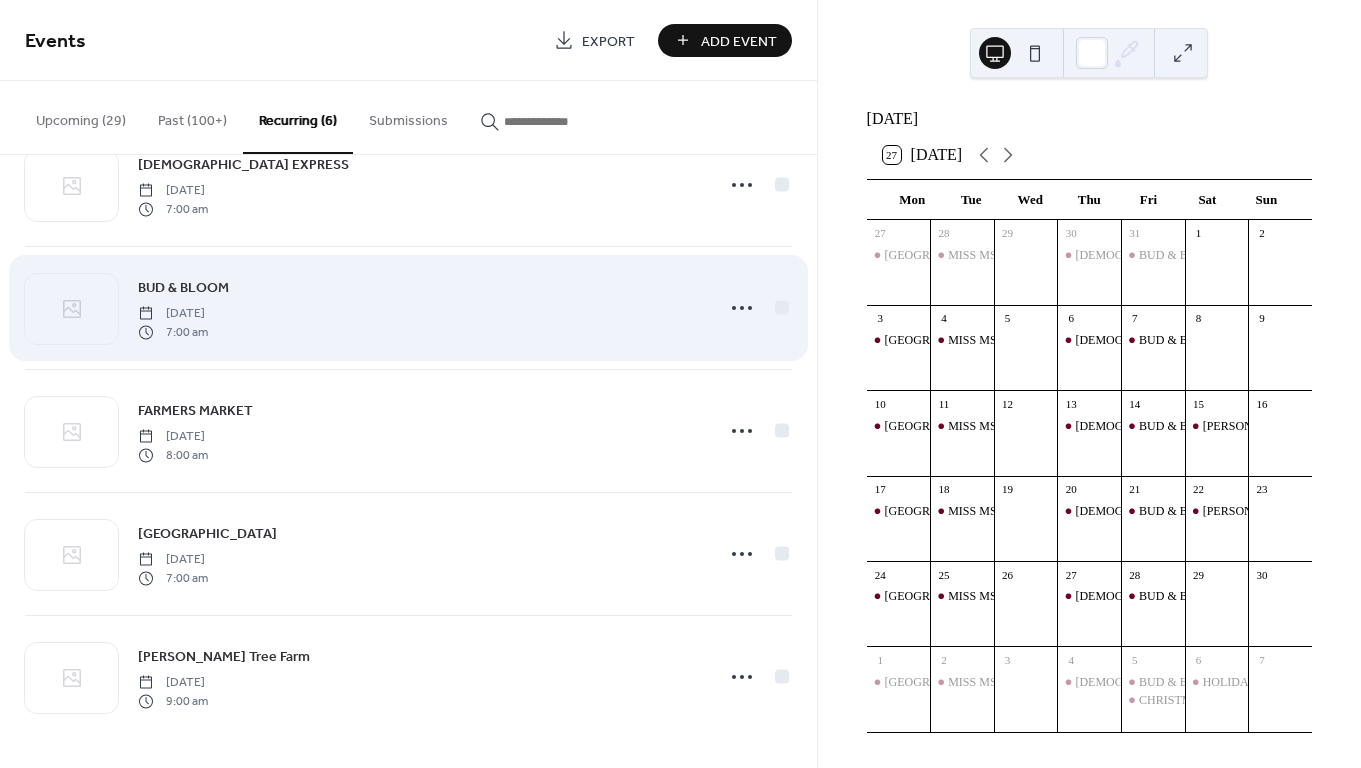 scroll, scrollTop: 184, scrollLeft: 0, axis: vertical 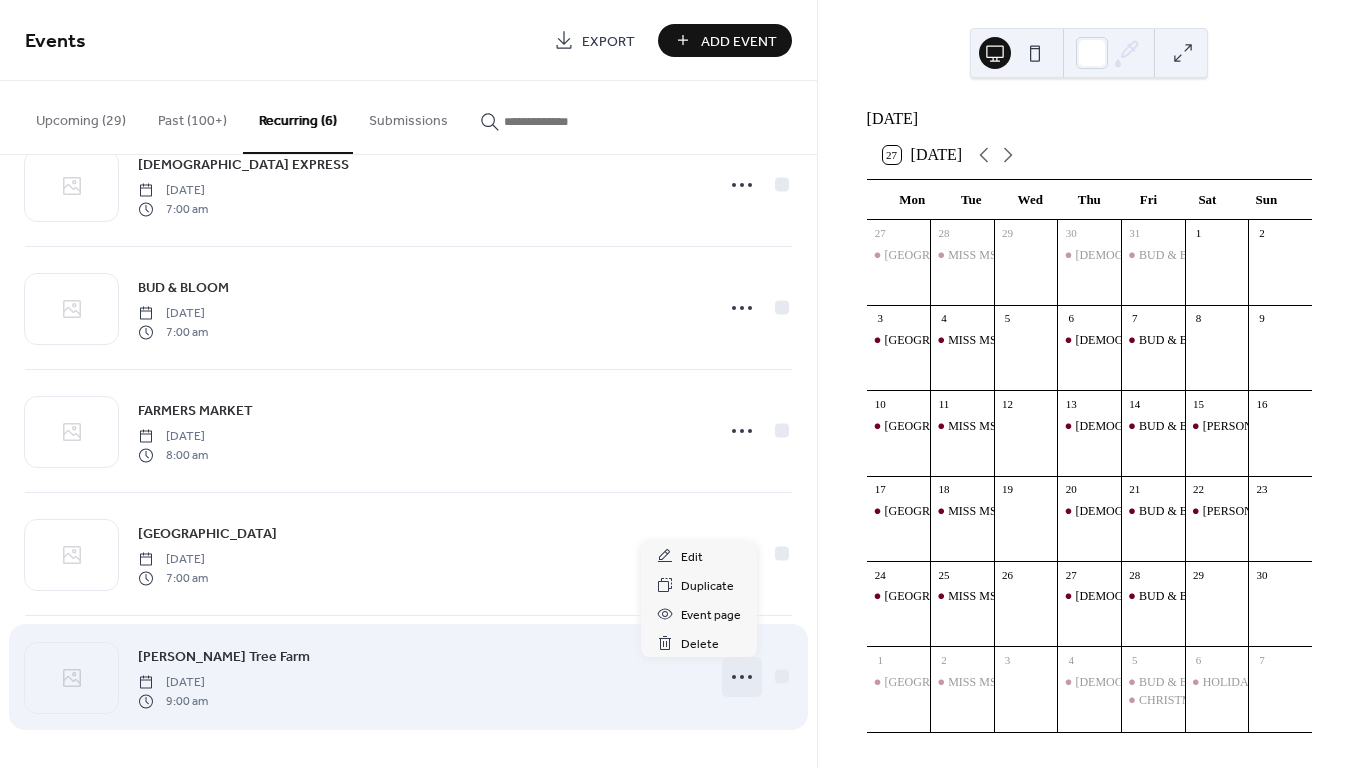 click 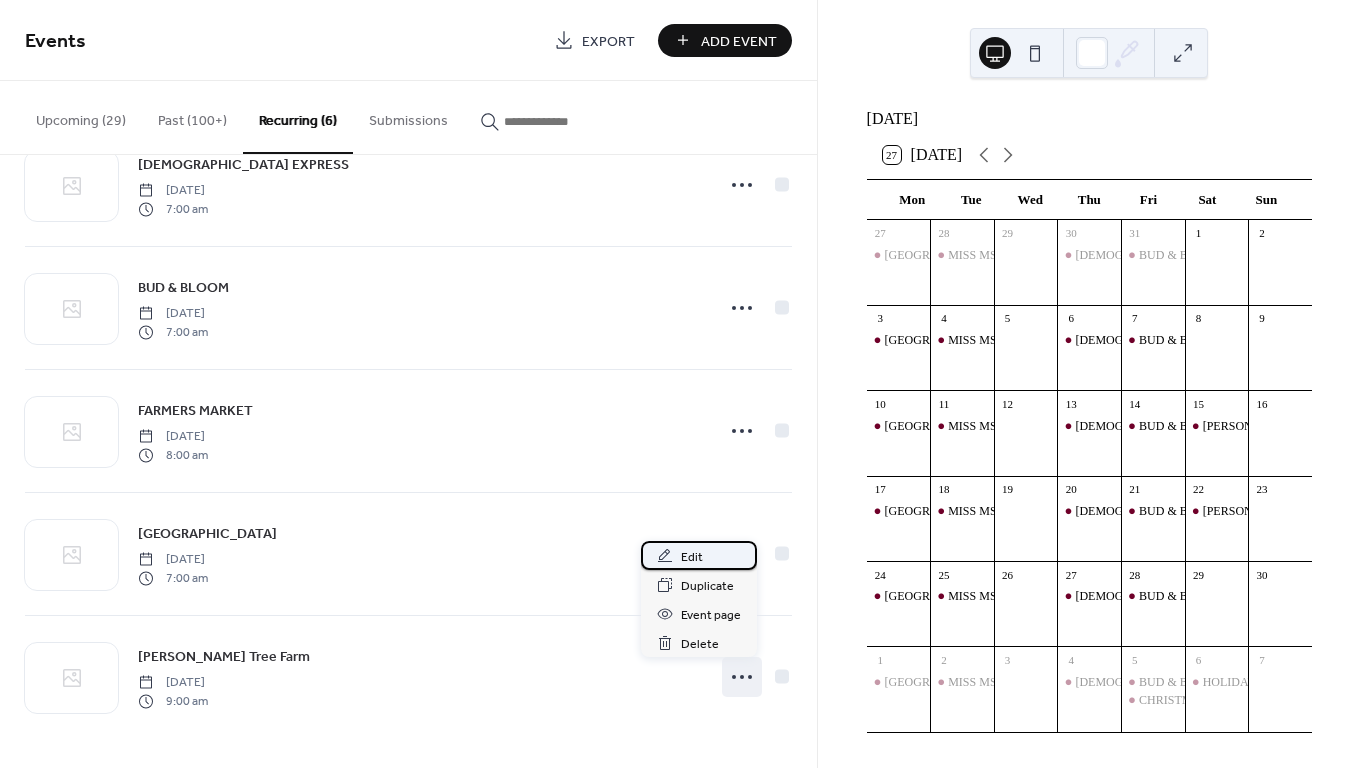 click on "Edit" at bounding box center [699, 555] 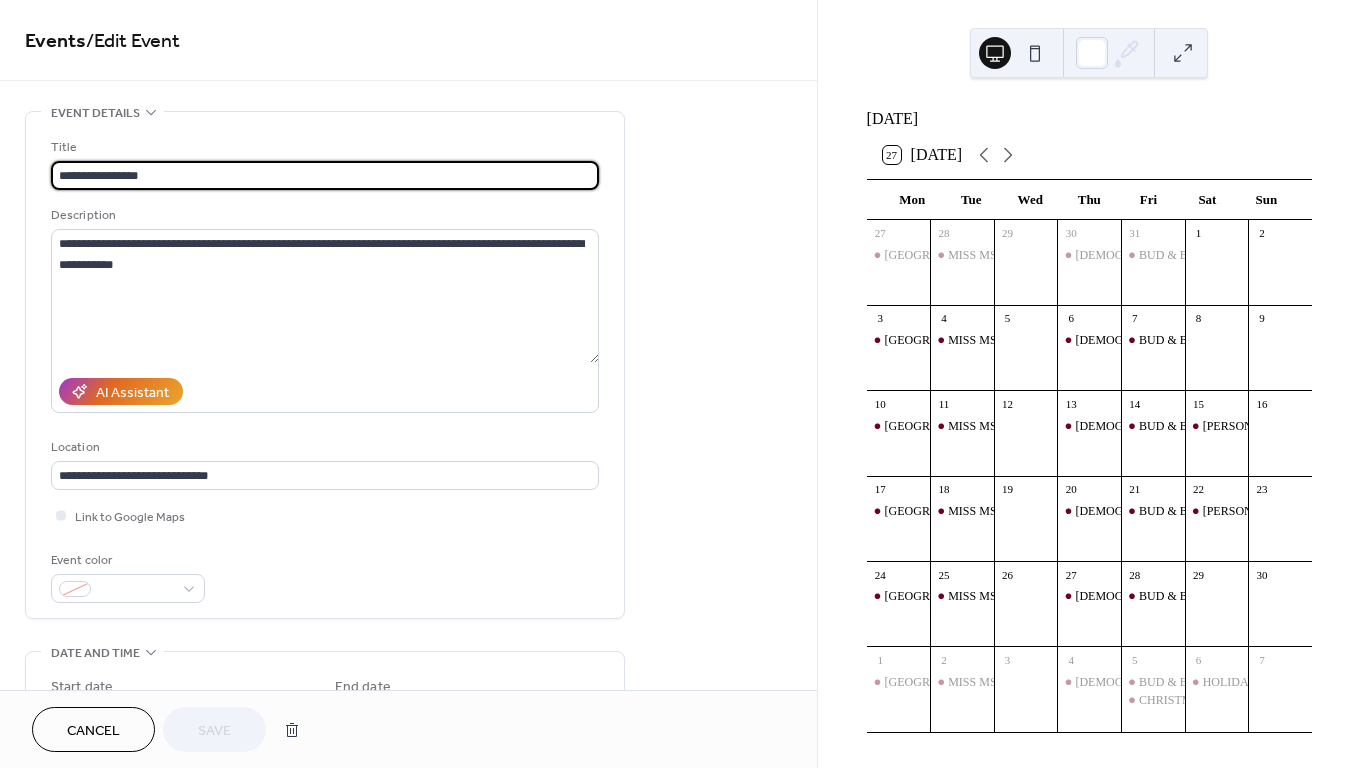 drag, startPoint x: 225, startPoint y: 168, endPoint x: 81, endPoint y: 177, distance: 144.28098 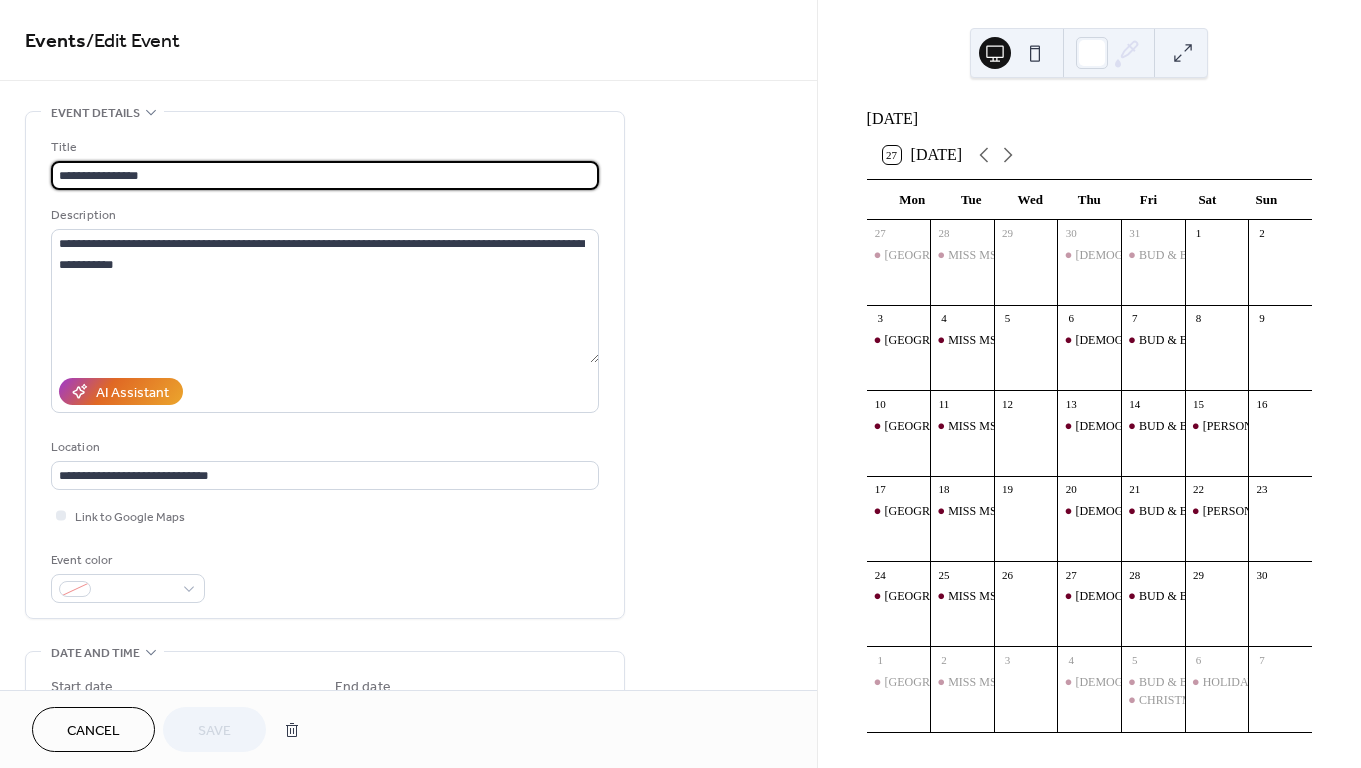 click on "**********" at bounding box center (325, 175) 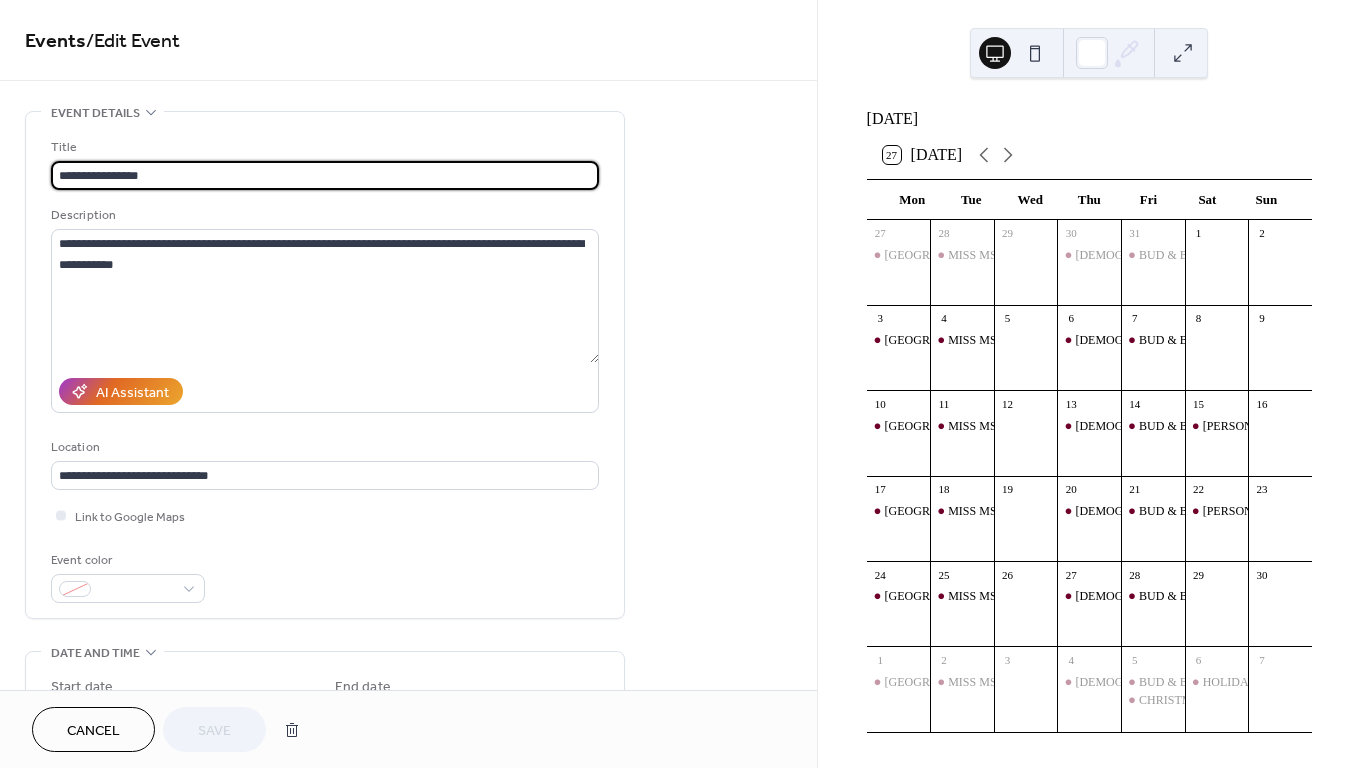 drag, startPoint x: 172, startPoint y: 183, endPoint x: 46, endPoint y: 185, distance: 126.01587 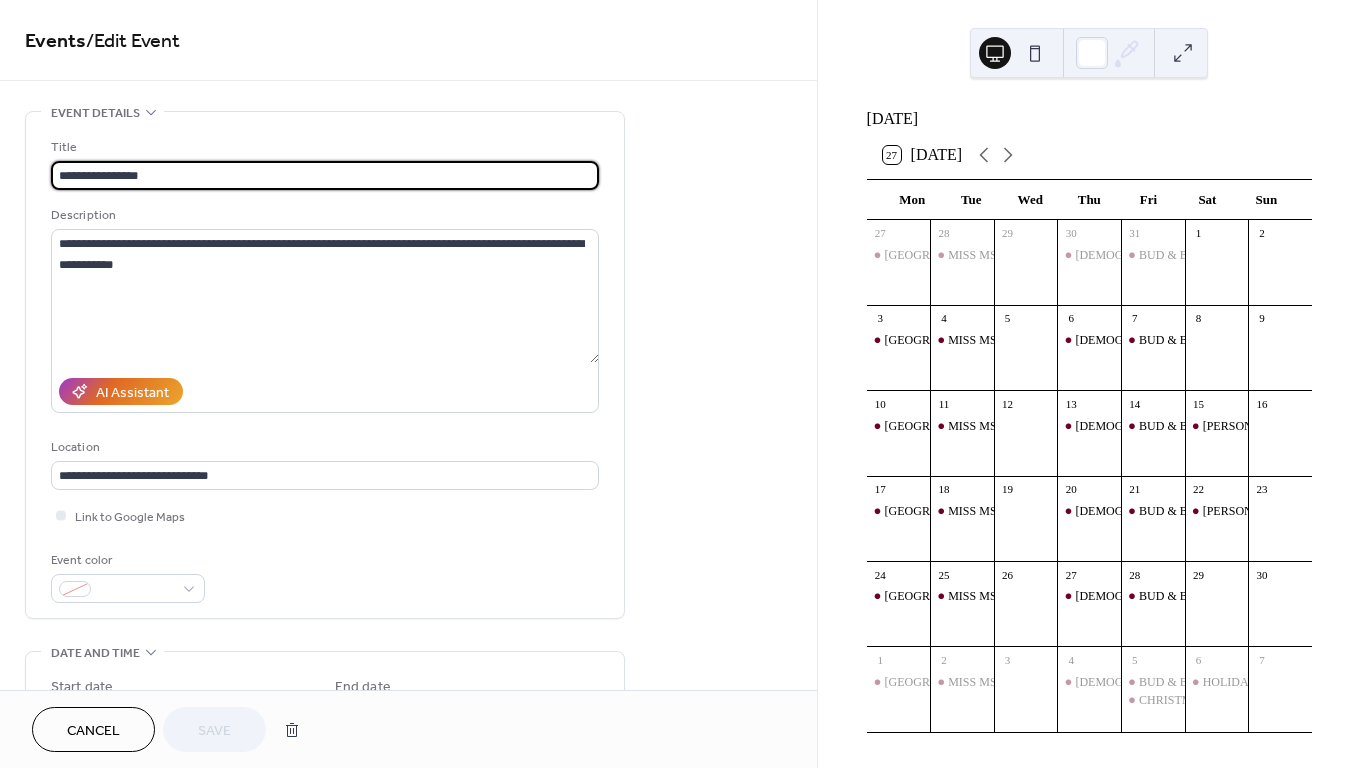 click on "**********" at bounding box center (325, 365) 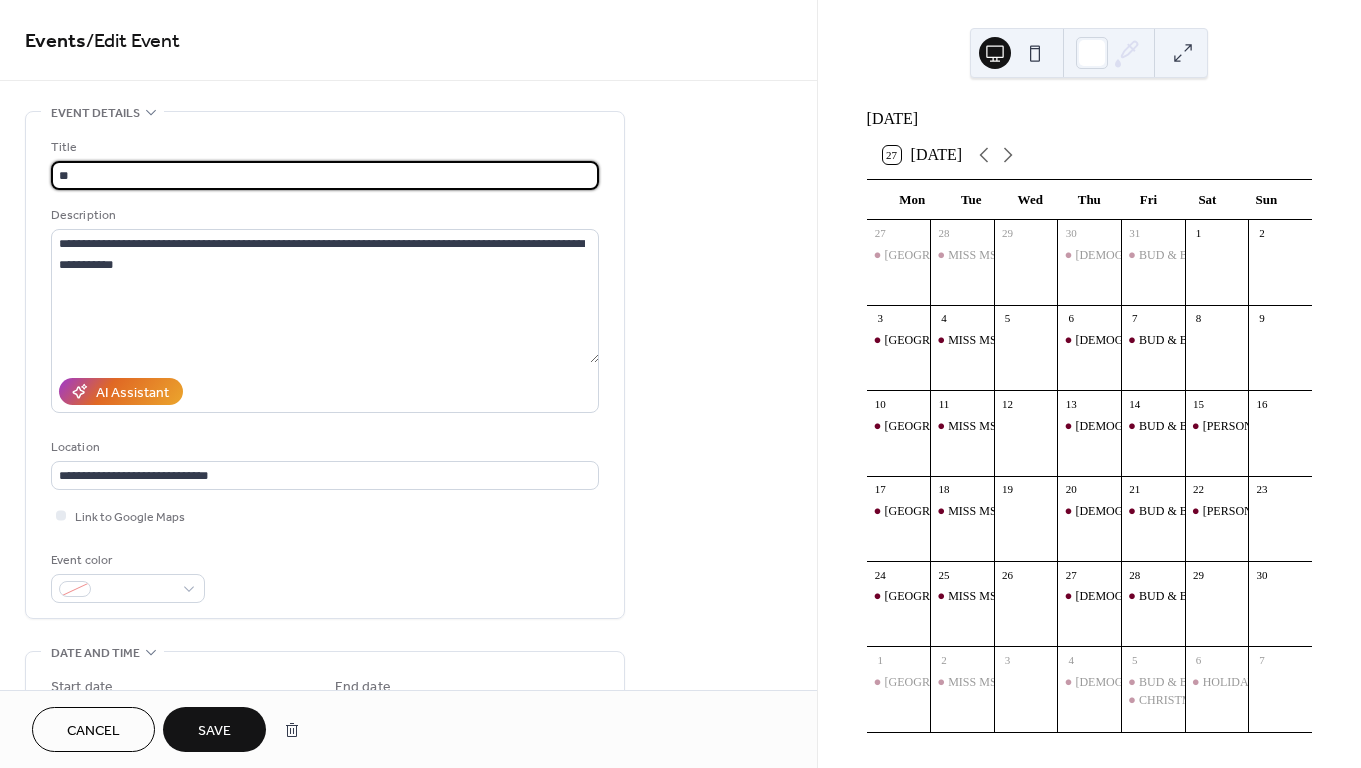 type on "*" 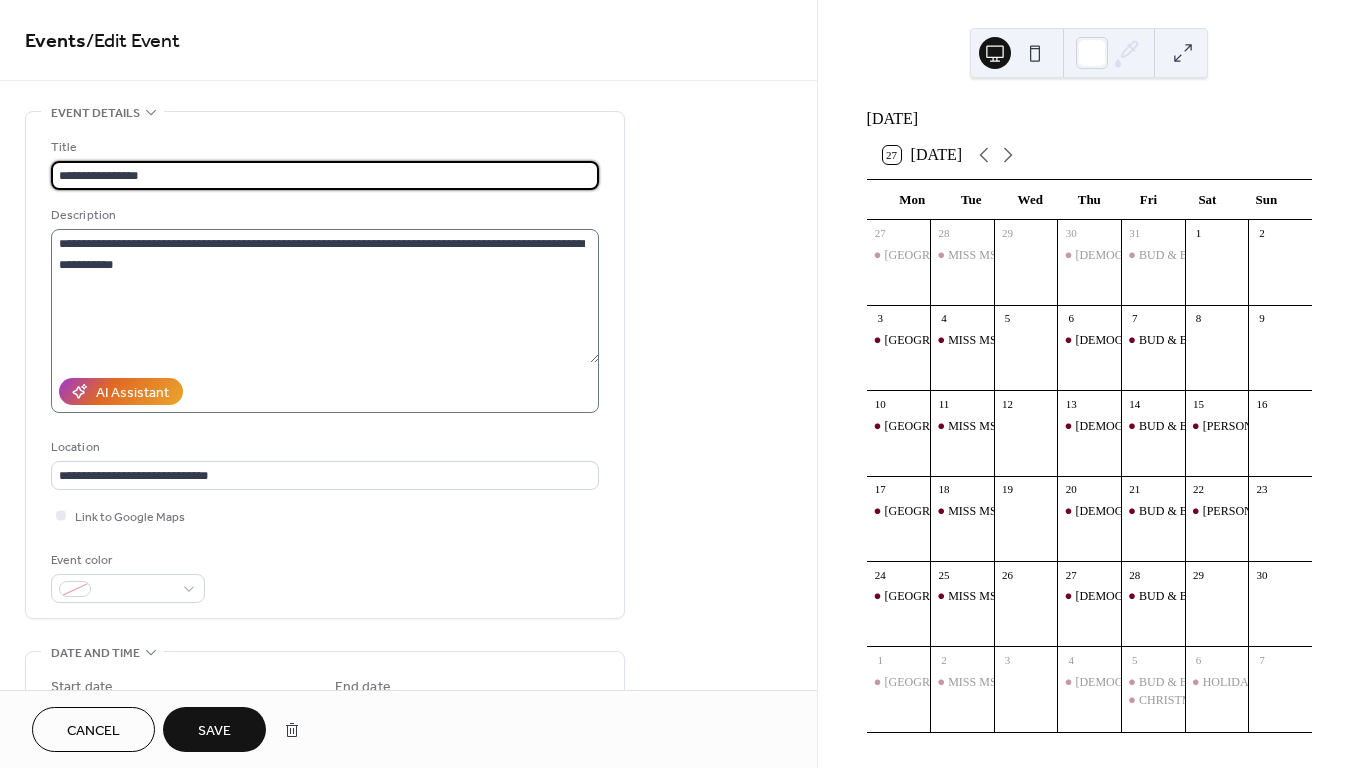 type on "**********" 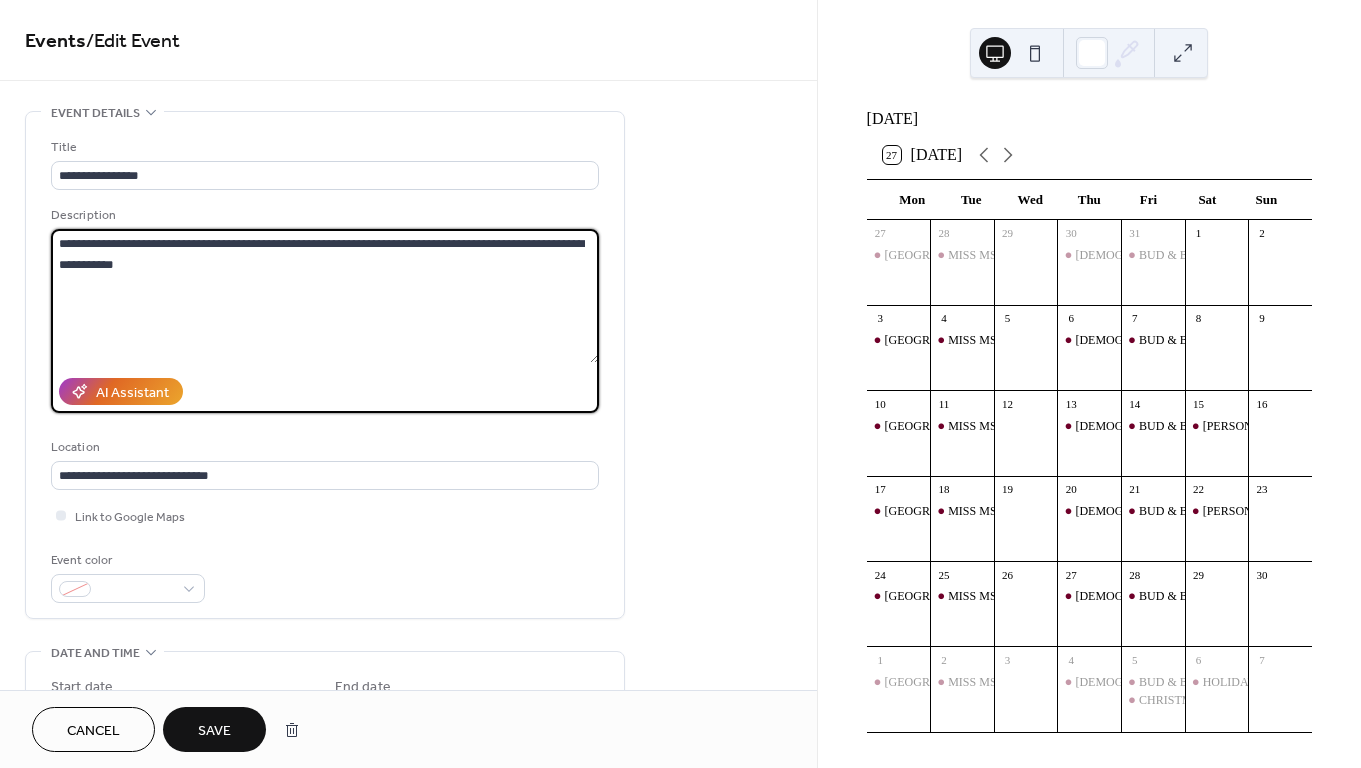 drag, startPoint x: 355, startPoint y: 294, endPoint x: 44, endPoint y: 243, distance: 315.15393 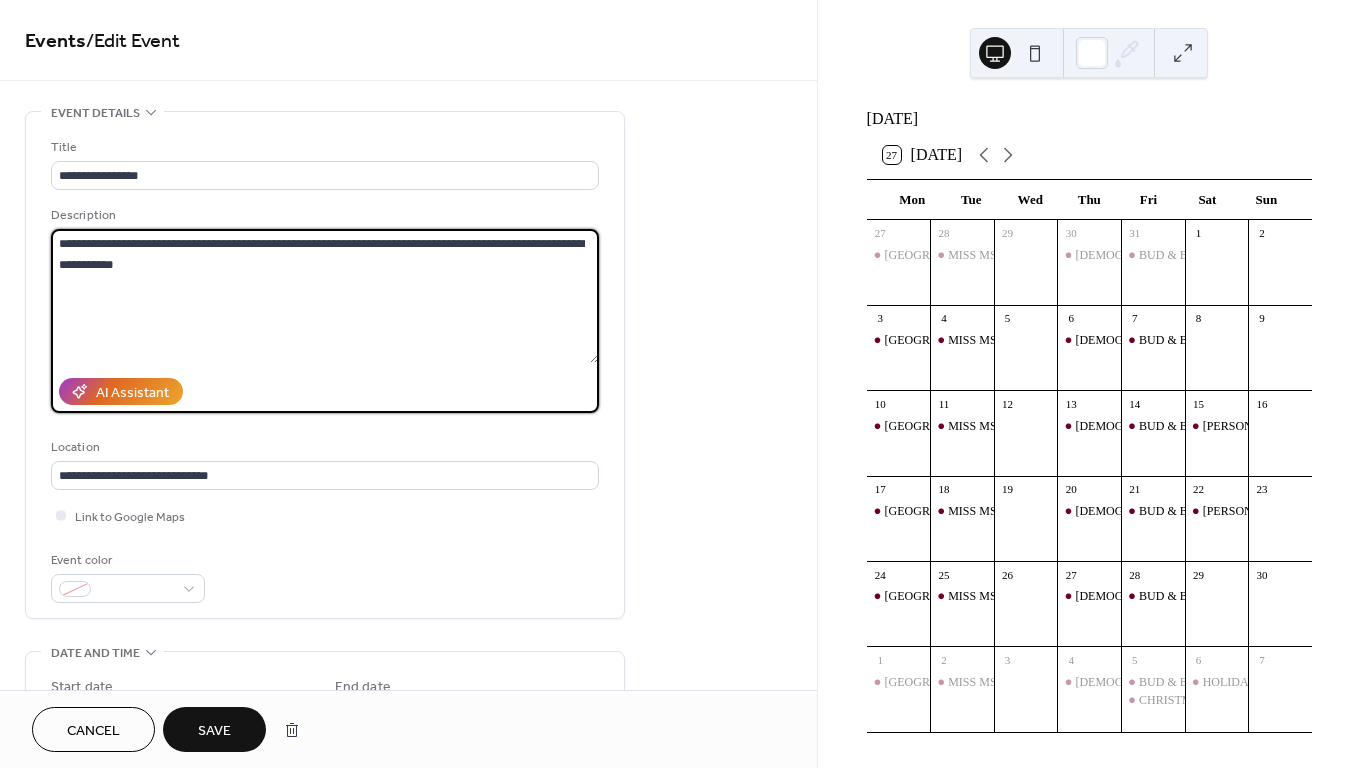 click on "**********" at bounding box center (325, 365) 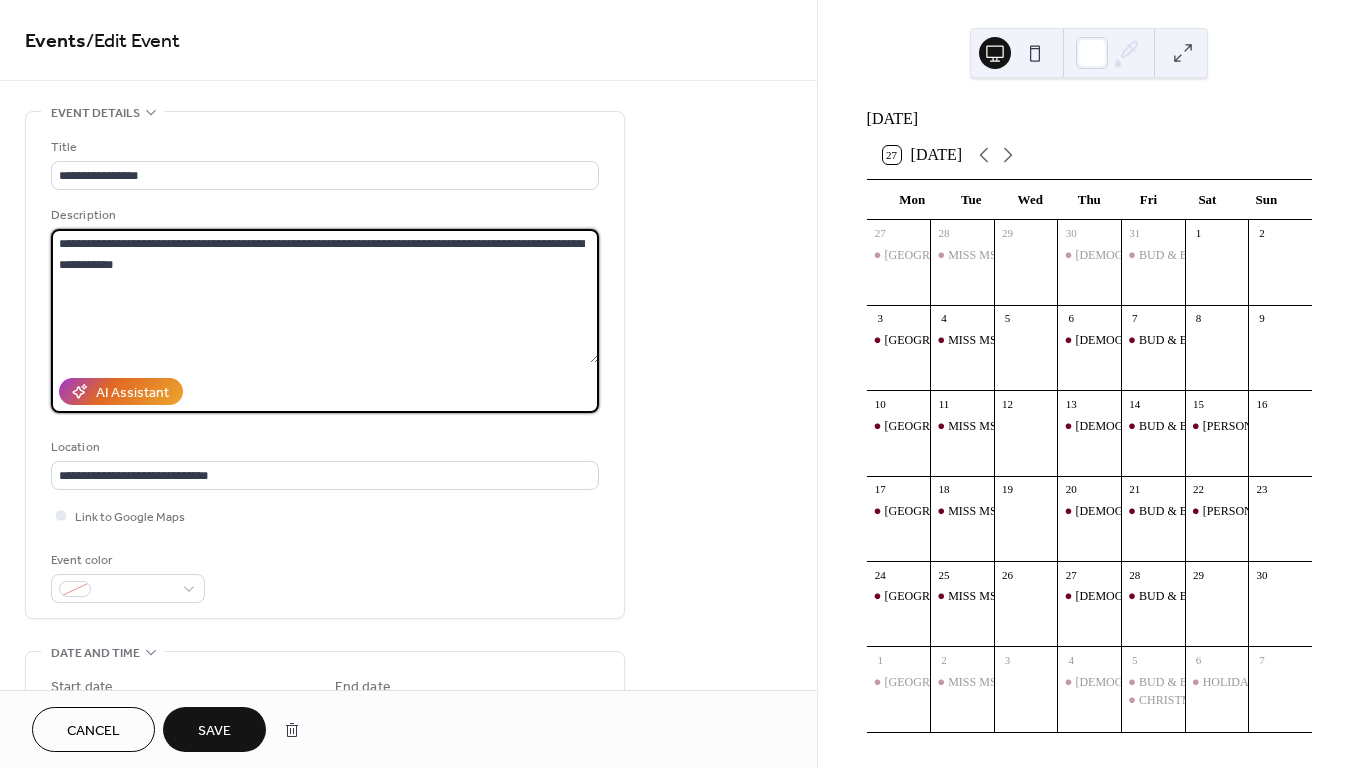 click on "**********" at bounding box center [408, 894] 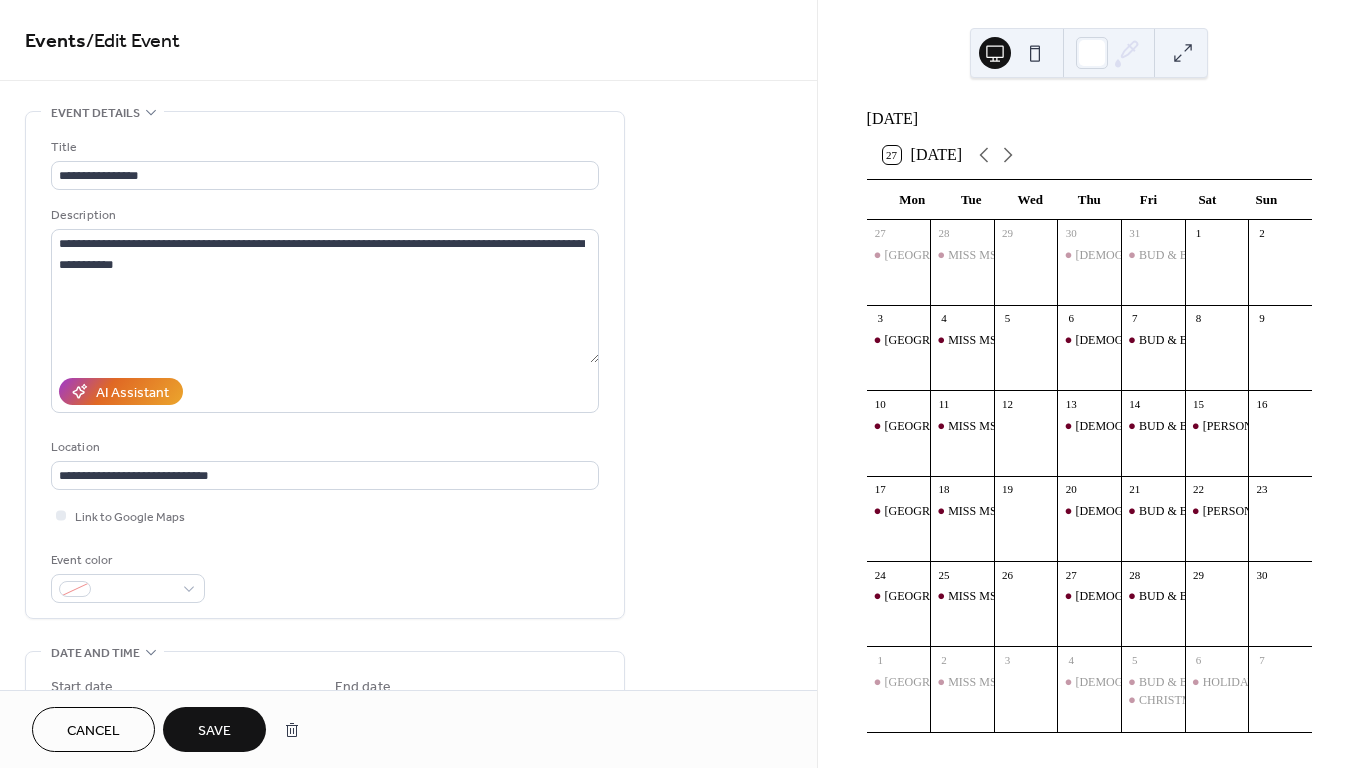 click on "Save" at bounding box center [214, 731] 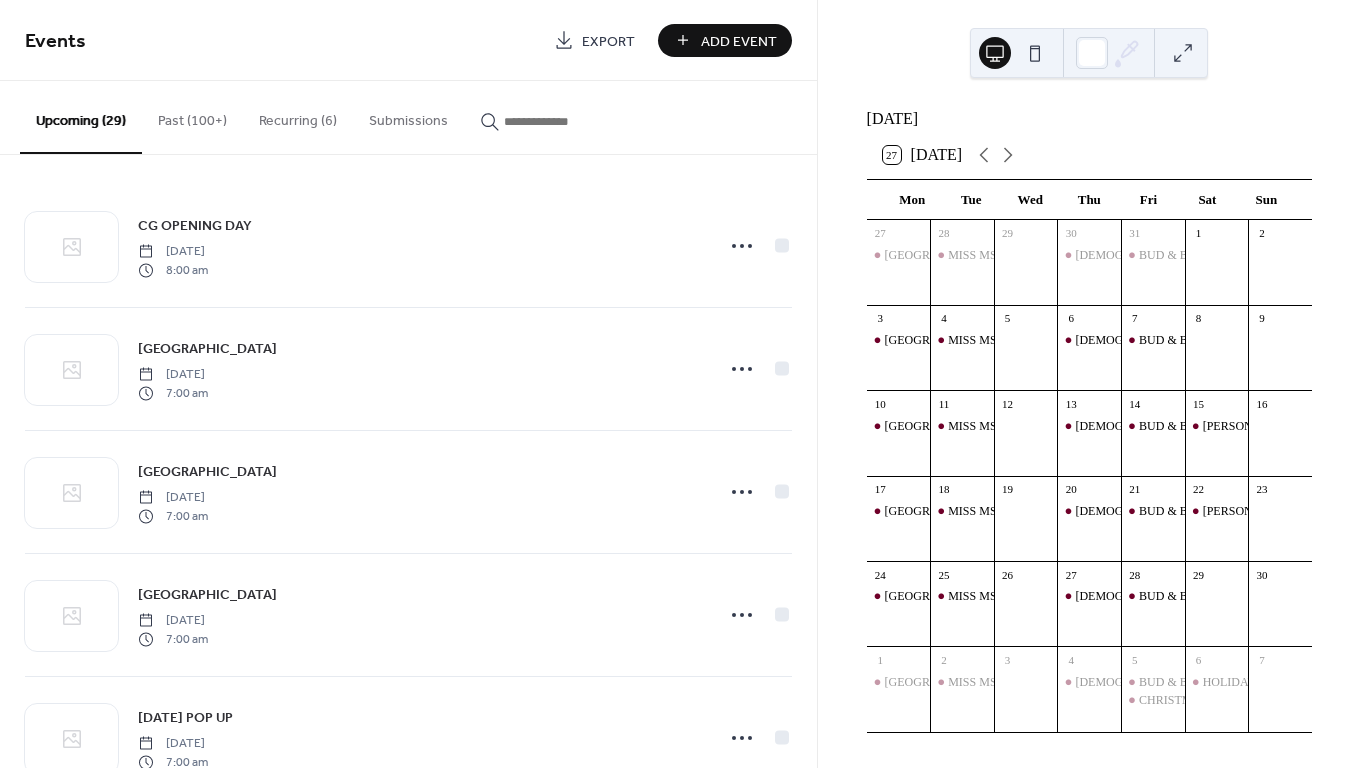 click on "Add Event" at bounding box center [739, 41] 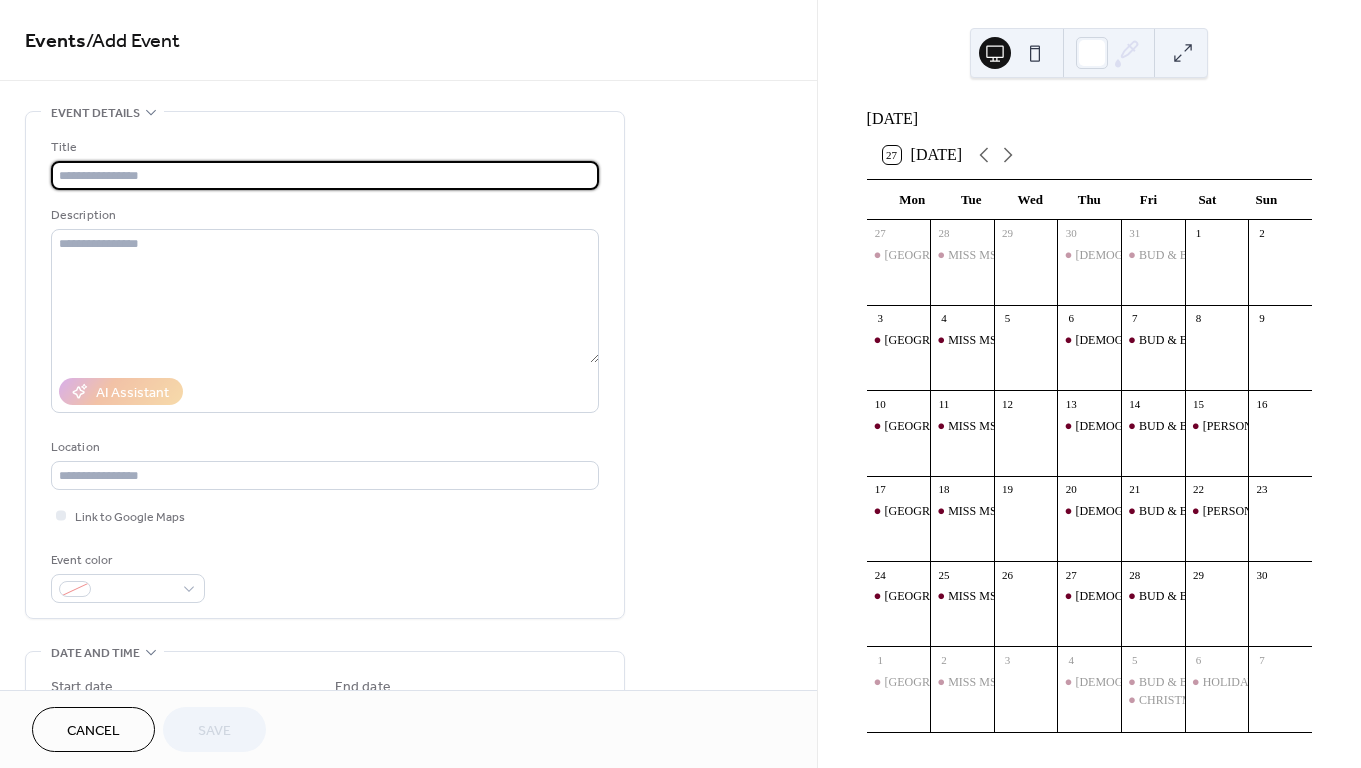 type on "**********" 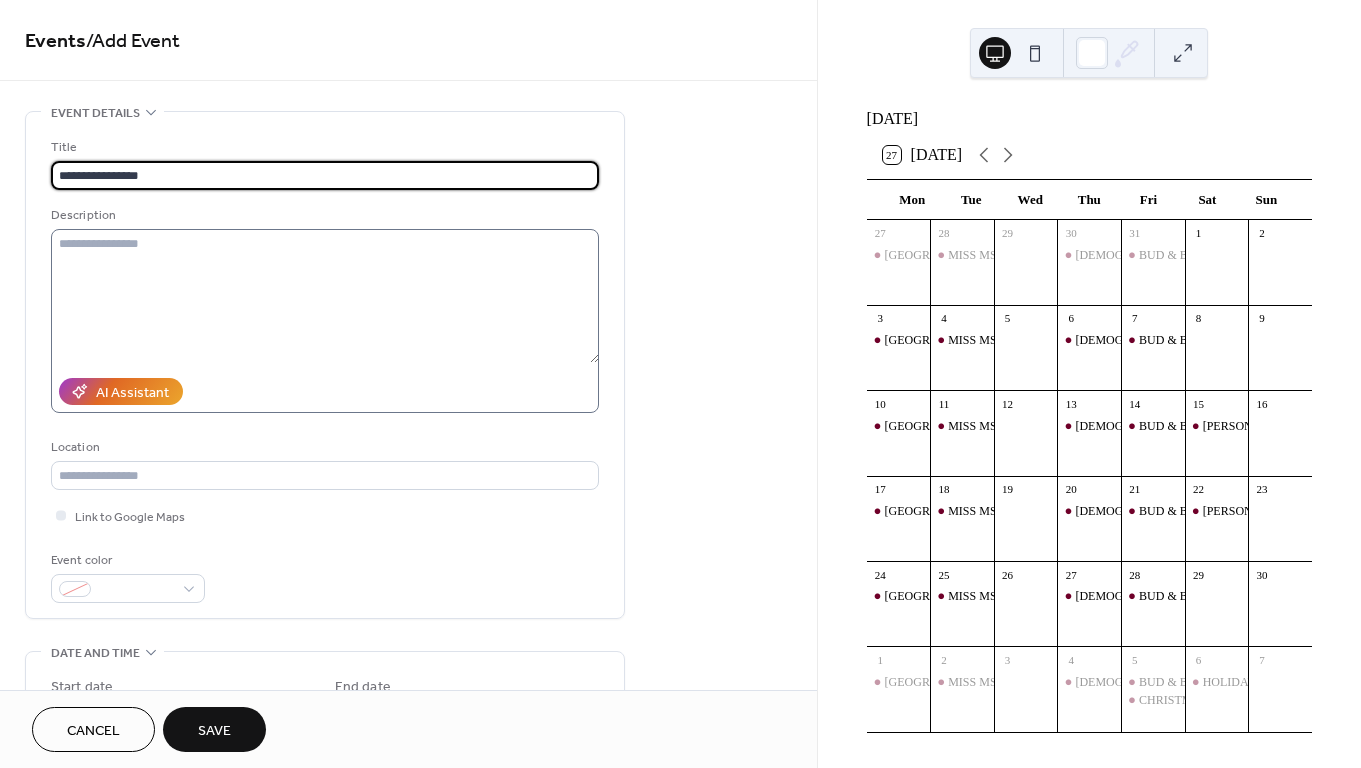 type on "**********" 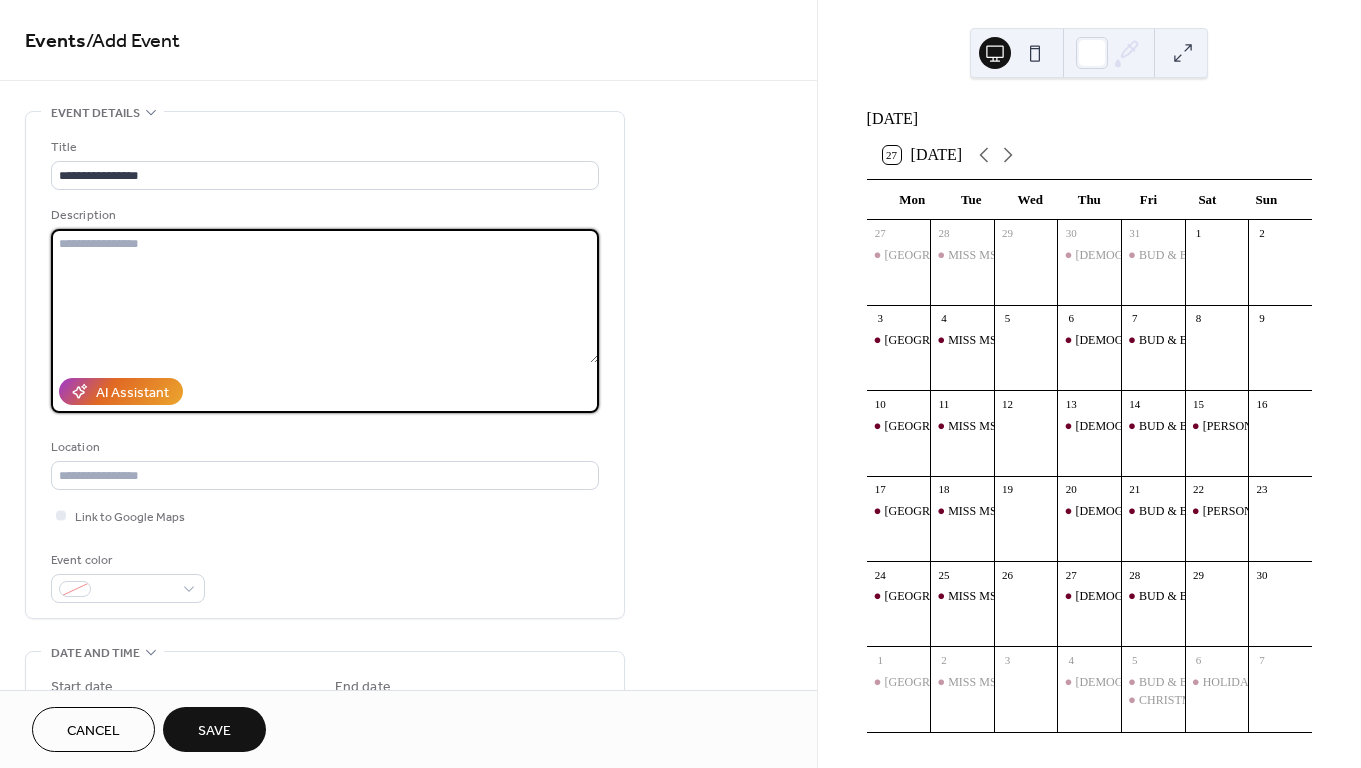 click at bounding box center [325, 296] 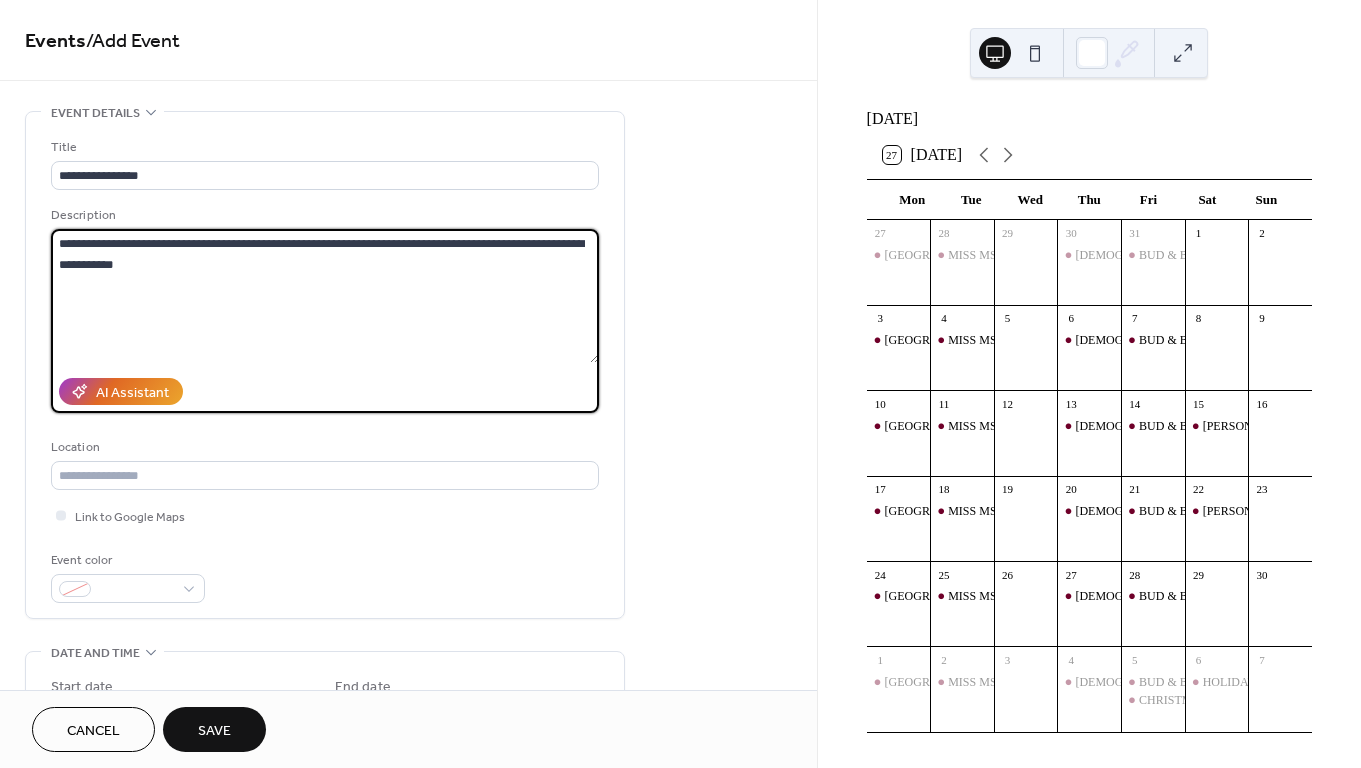 click on "**********" at bounding box center (325, 296) 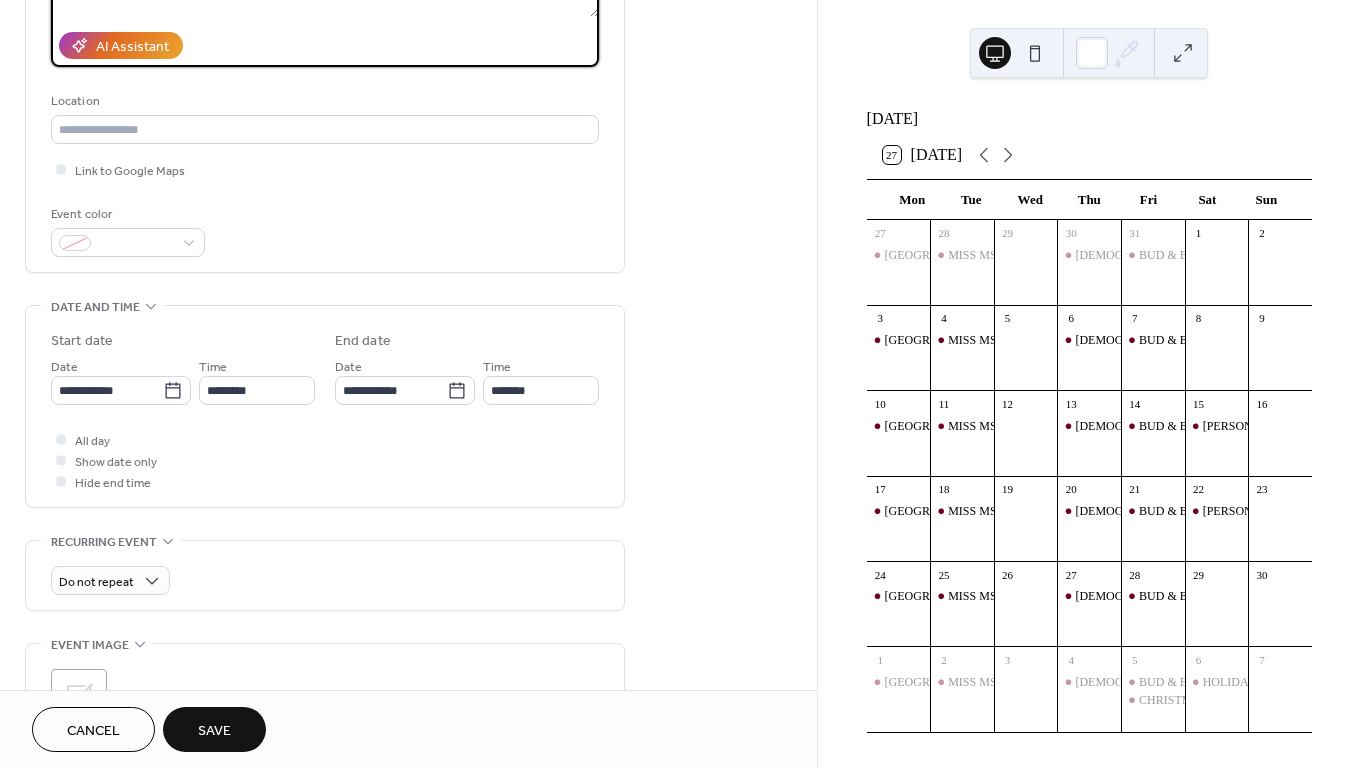 scroll, scrollTop: 394, scrollLeft: 0, axis: vertical 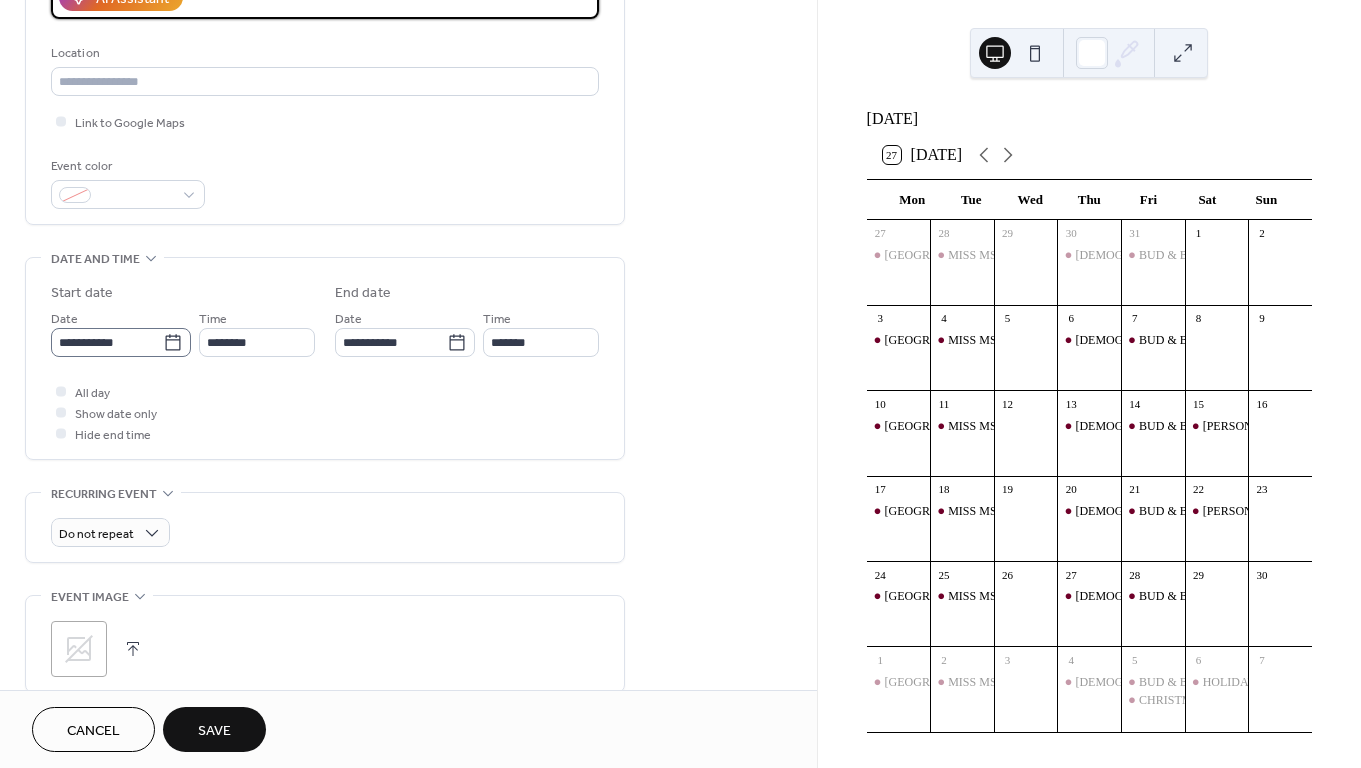 type on "**********" 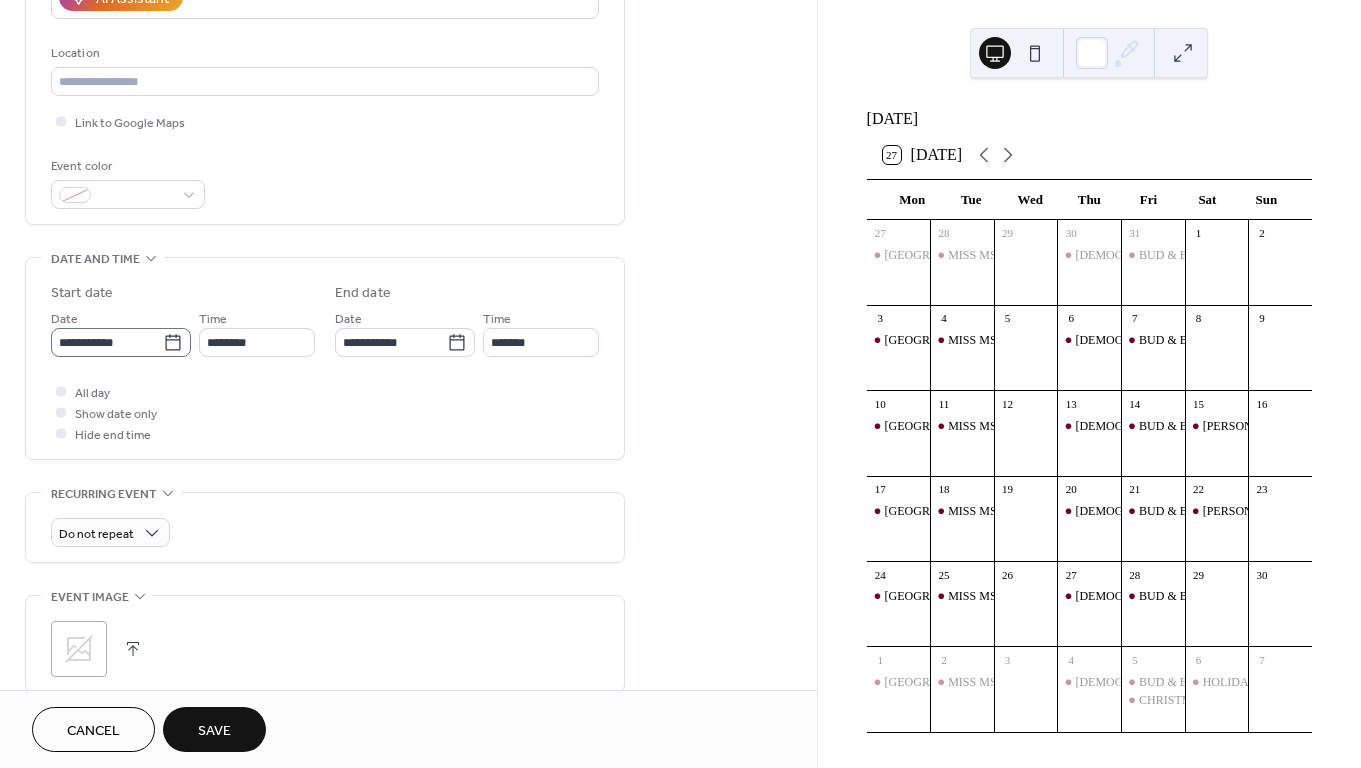 click 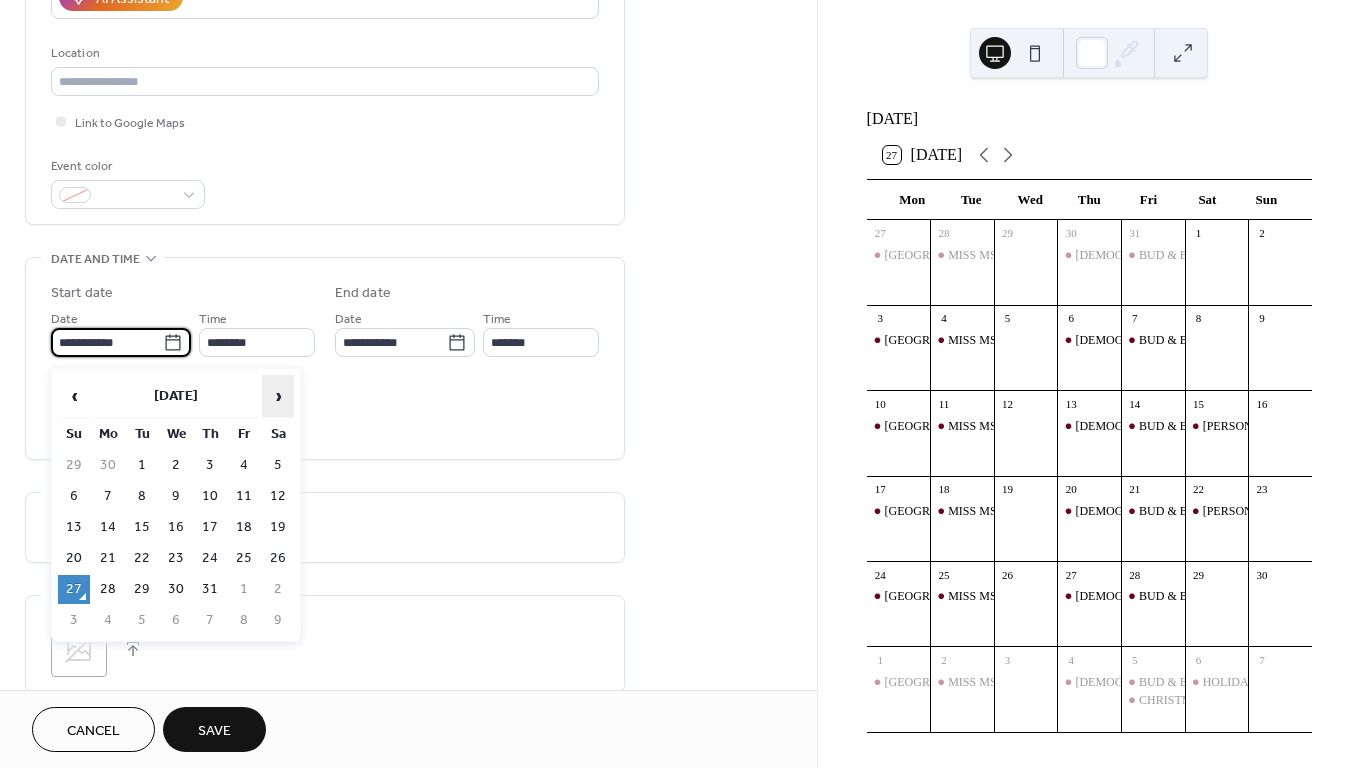 click on "›" at bounding box center [278, 396] 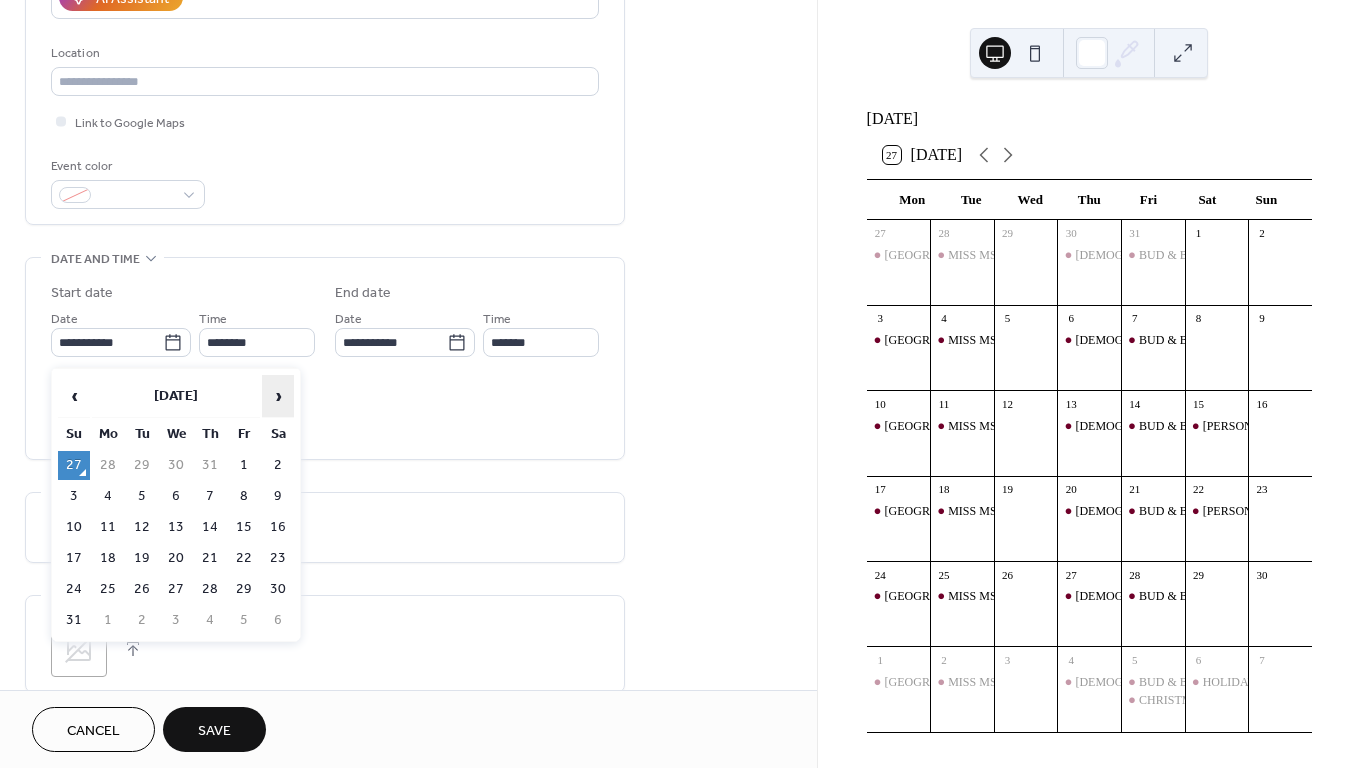 click on "›" at bounding box center (278, 396) 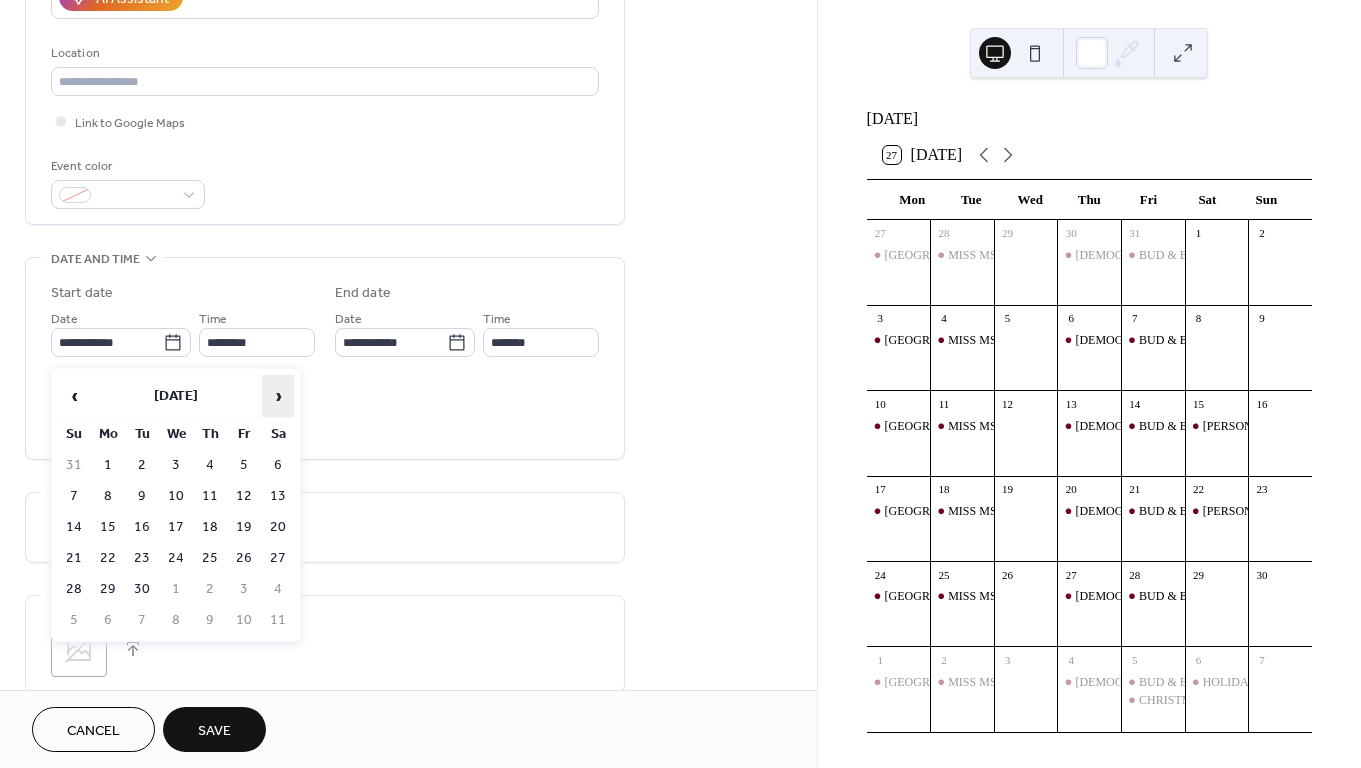 click on "›" at bounding box center [278, 396] 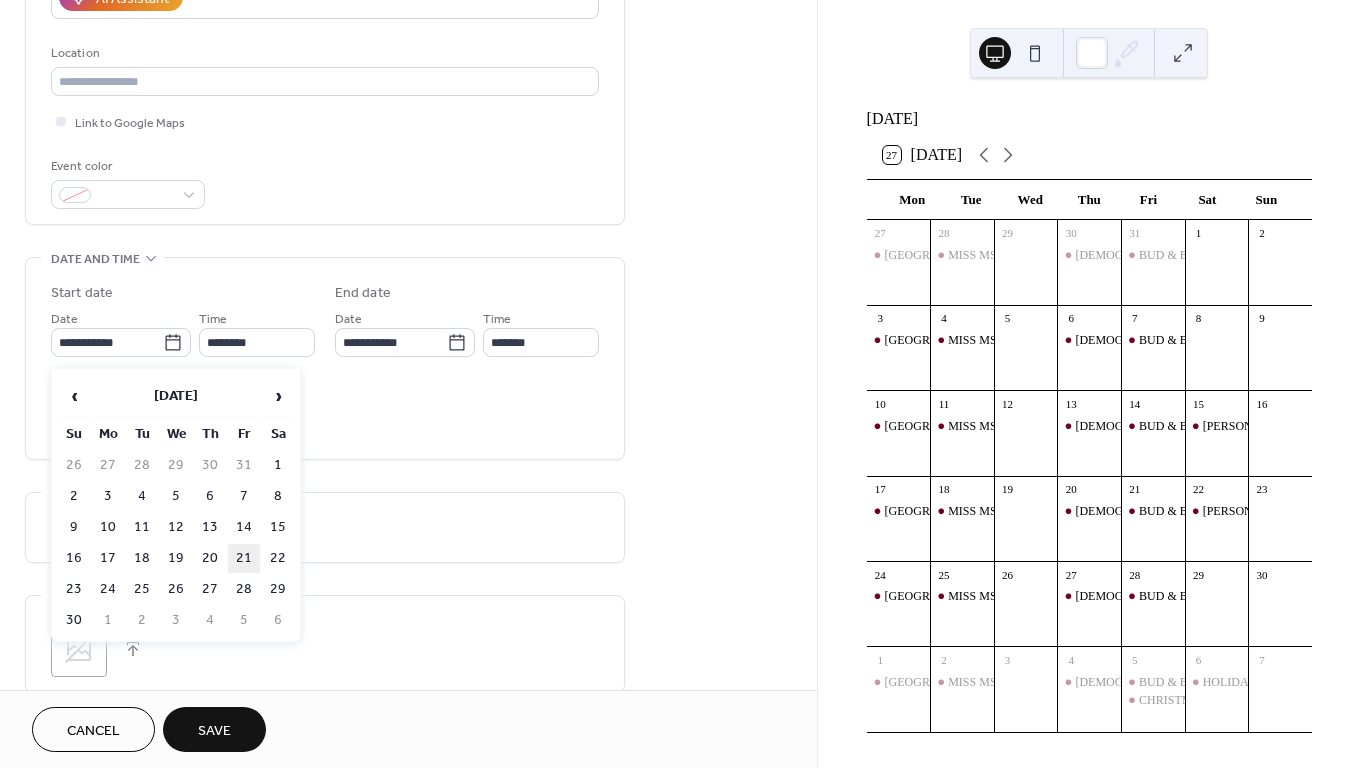 click on "21" at bounding box center (244, 558) 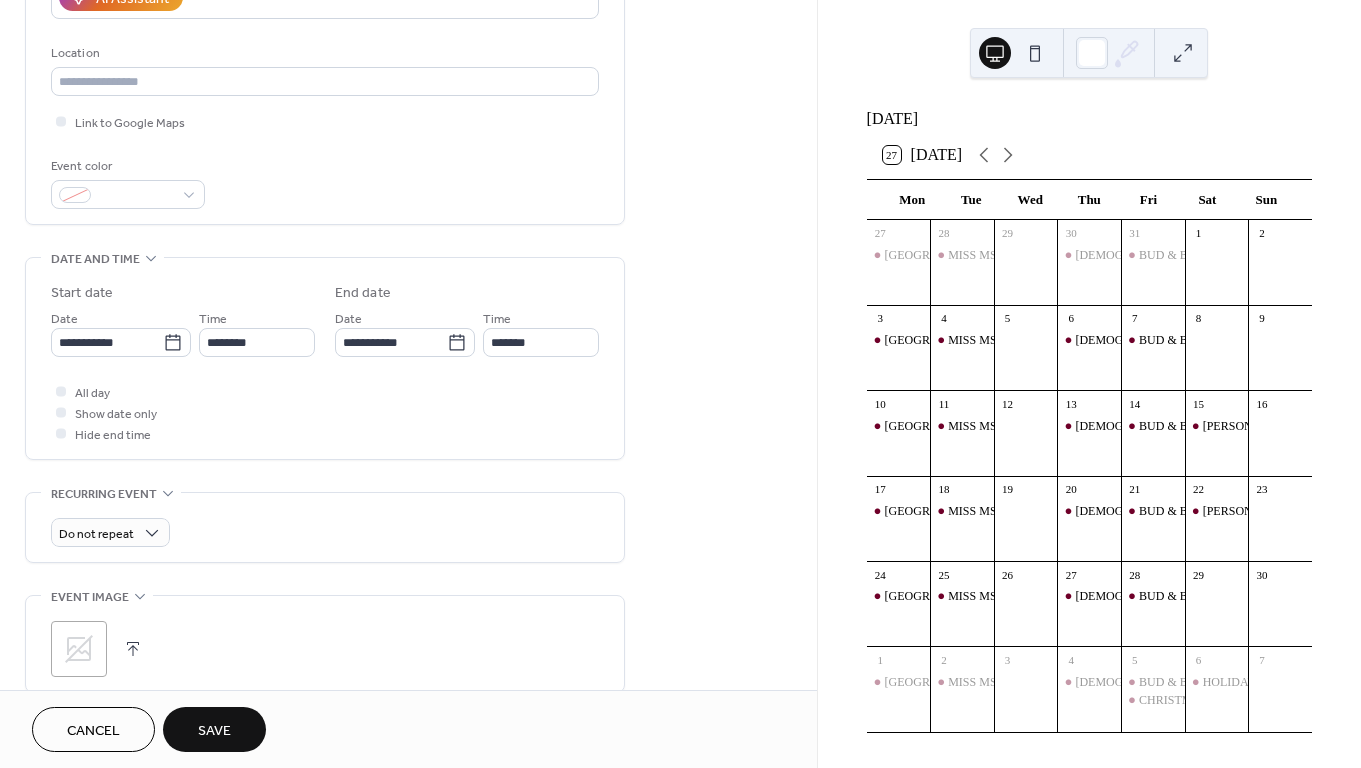 type on "**********" 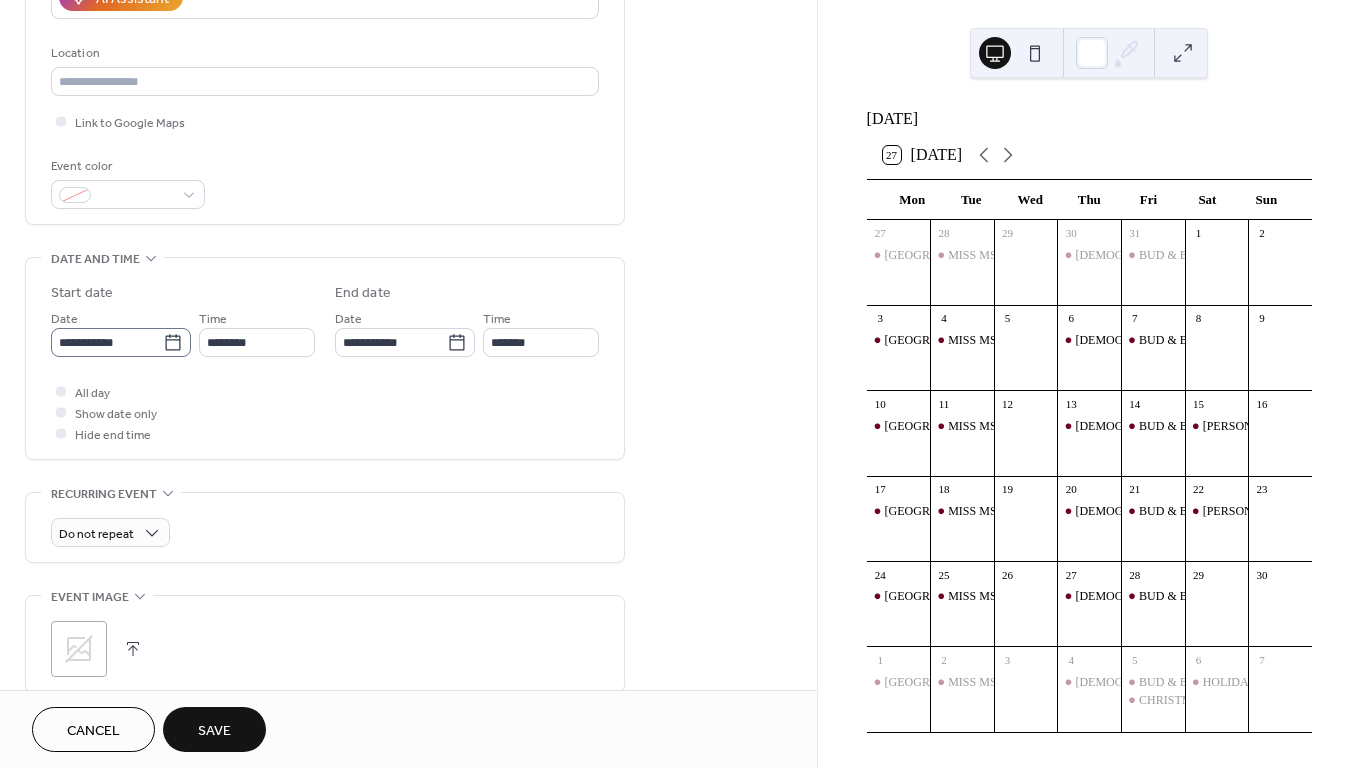 click 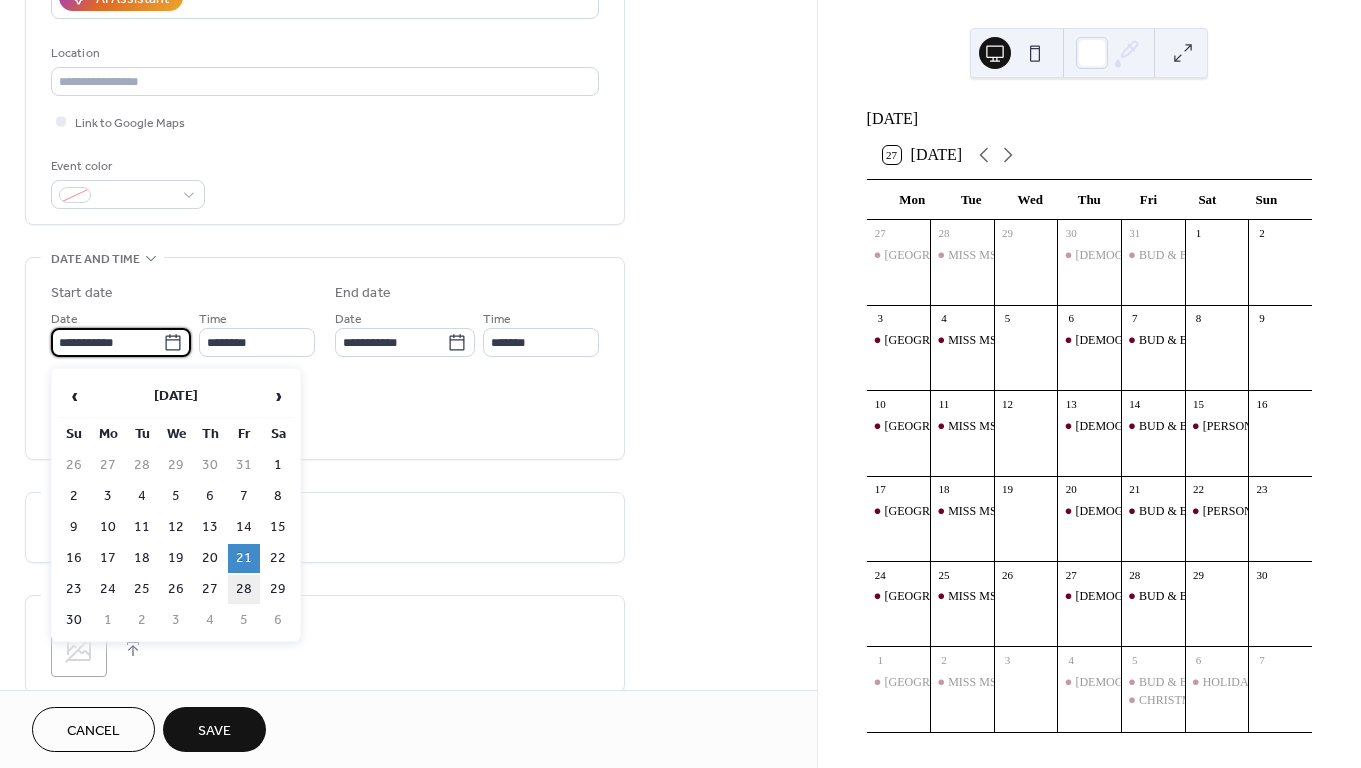 click on "28" at bounding box center (244, 589) 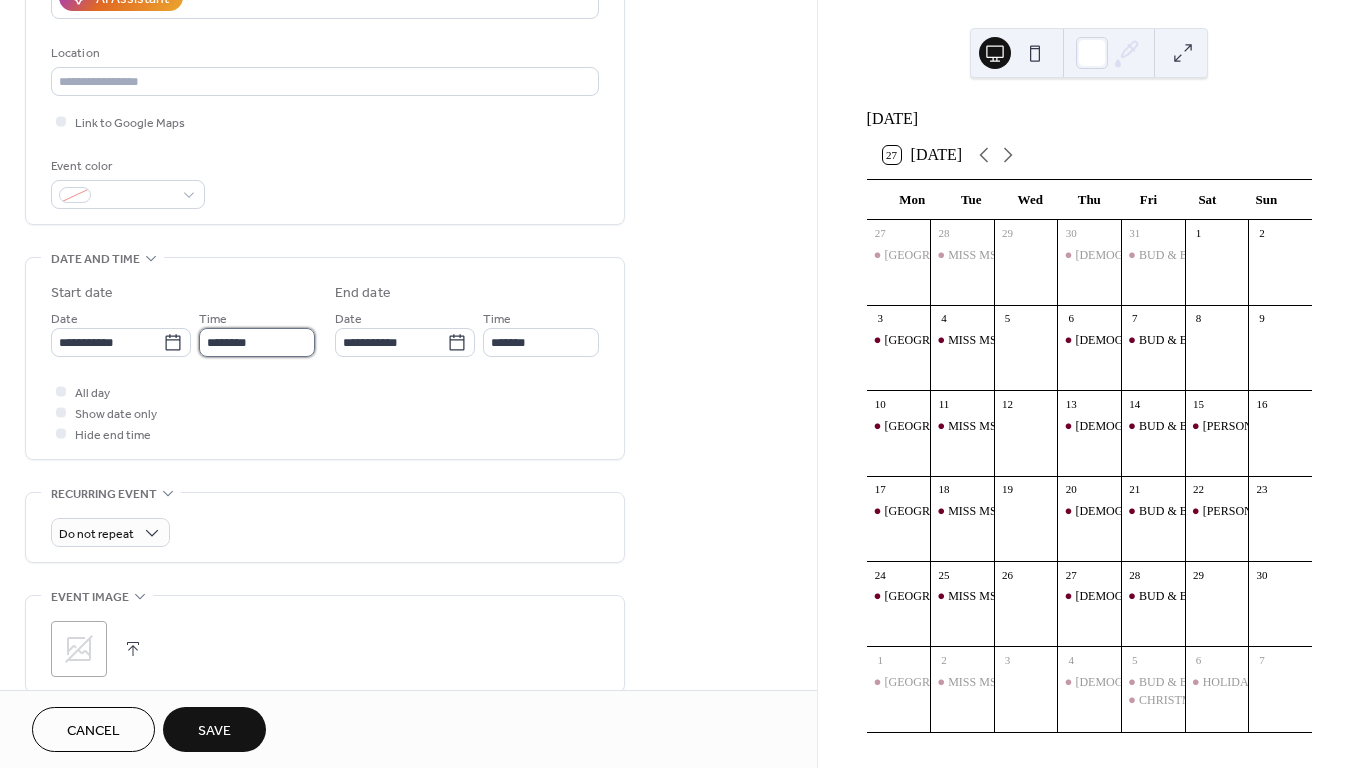 click on "********" at bounding box center (257, 342) 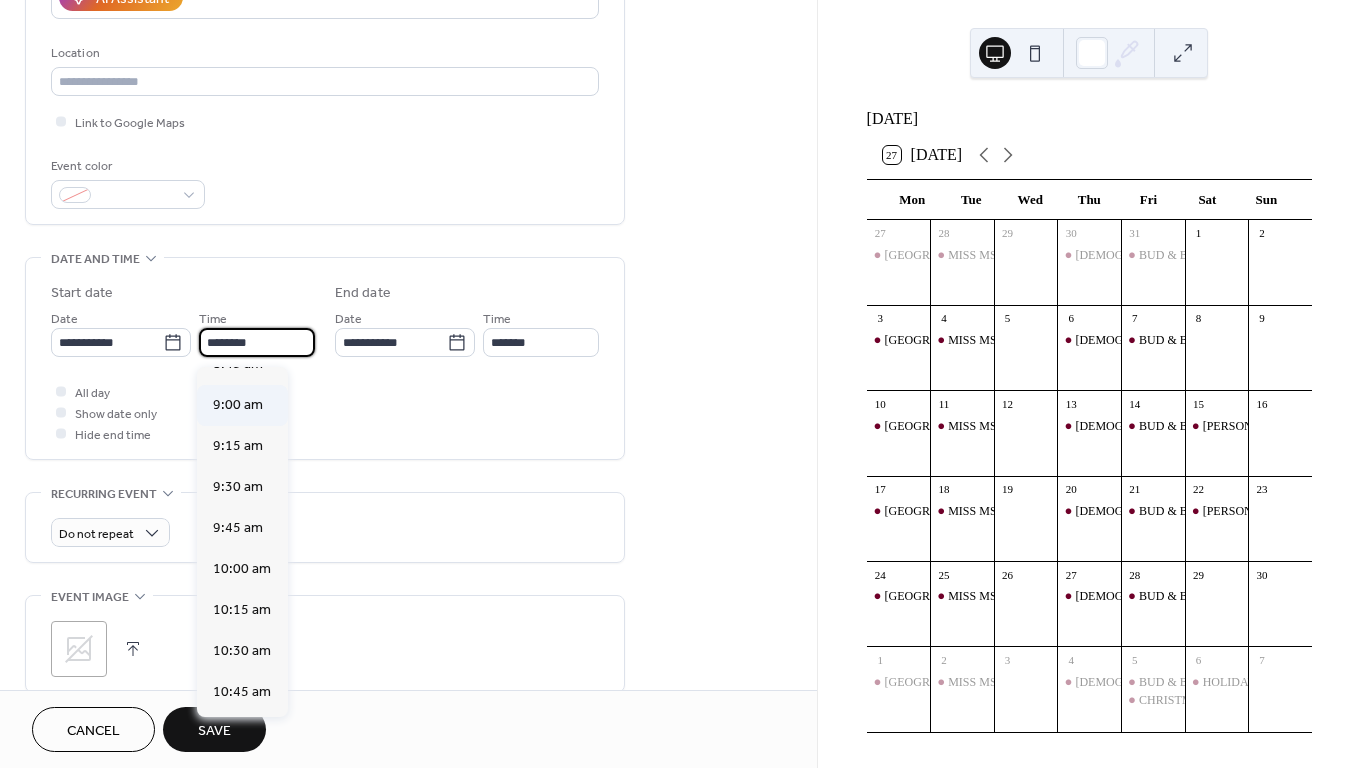 scroll, scrollTop: 1454, scrollLeft: 0, axis: vertical 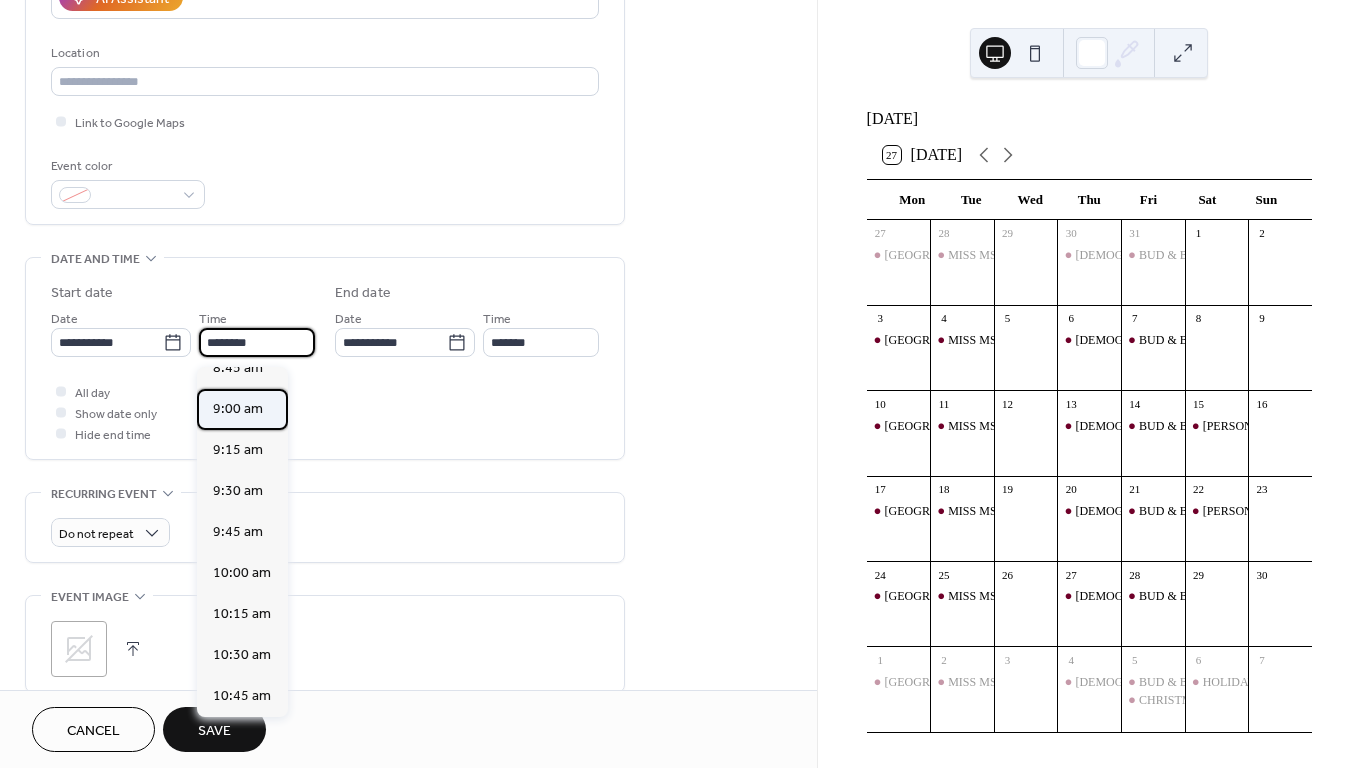 click on "9:00 am" at bounding box center [238, 409] 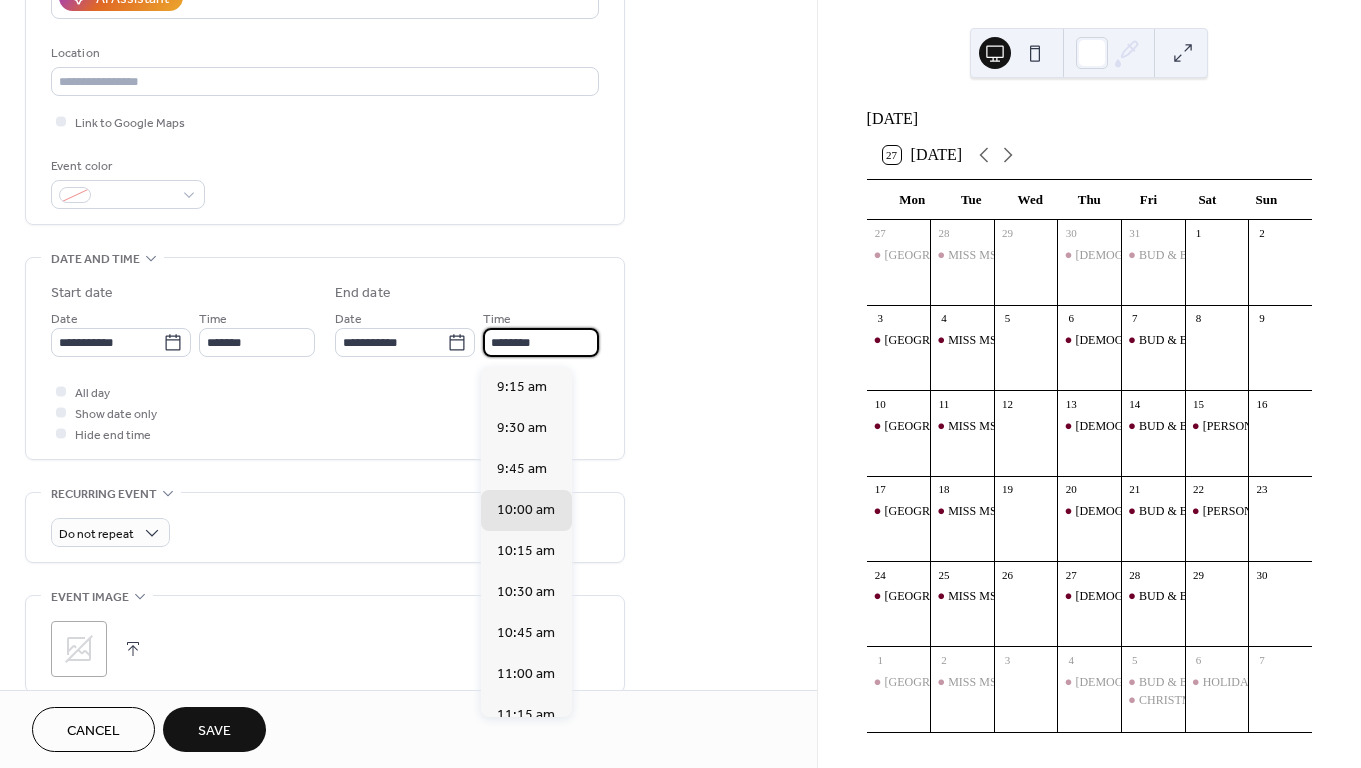 click on "********" at bounding box center [541, 342] 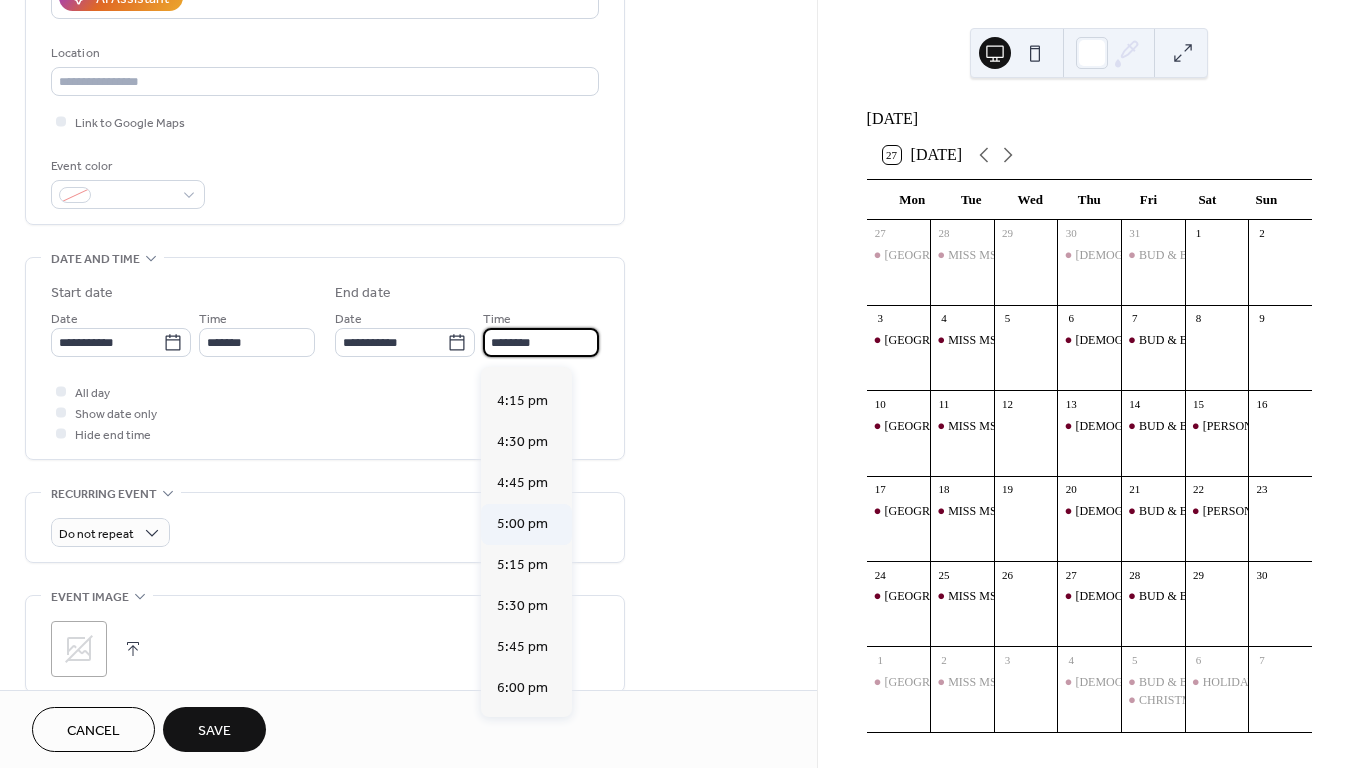 scroll, scrollTop: 1142, scrollLeft: 0, axis: vertical 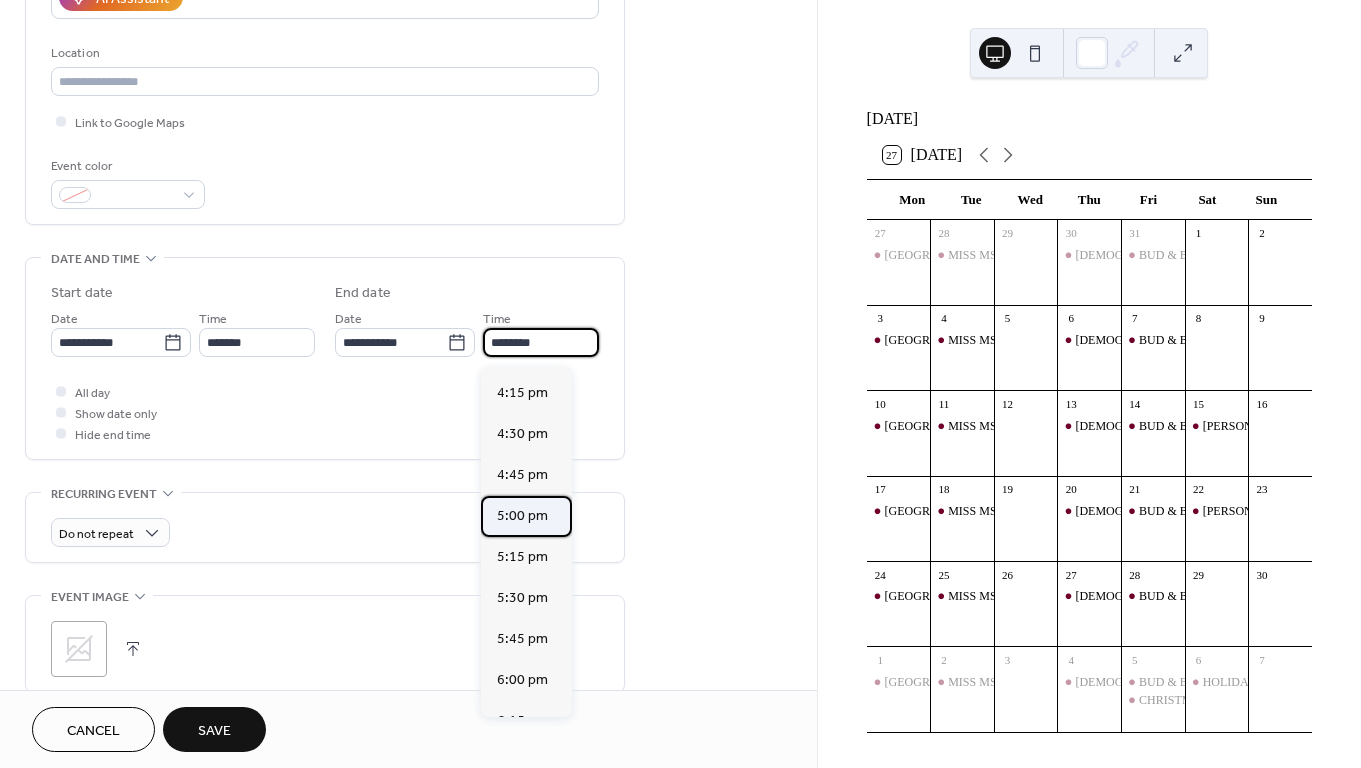 click on "5:00 pm" at bounding box center (522, 516) 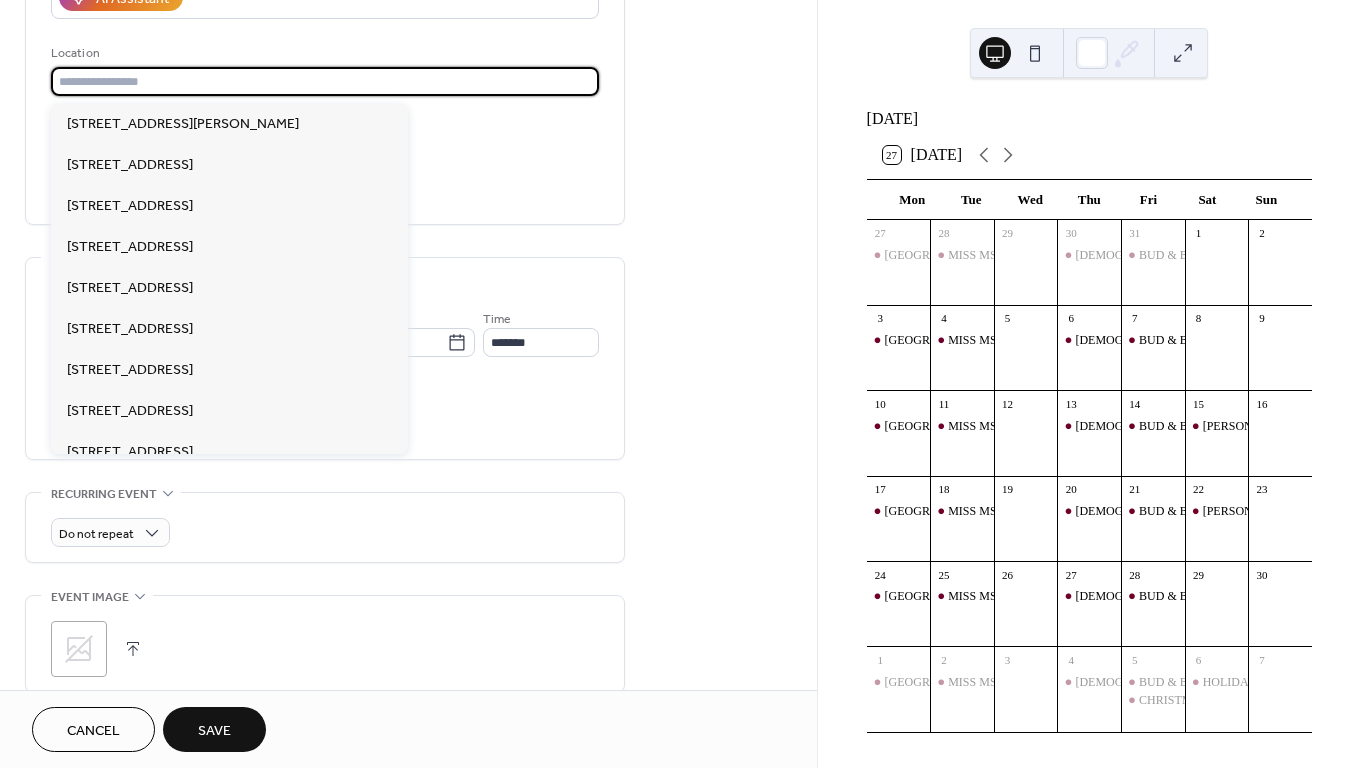 click at bounding box center [325, 81] 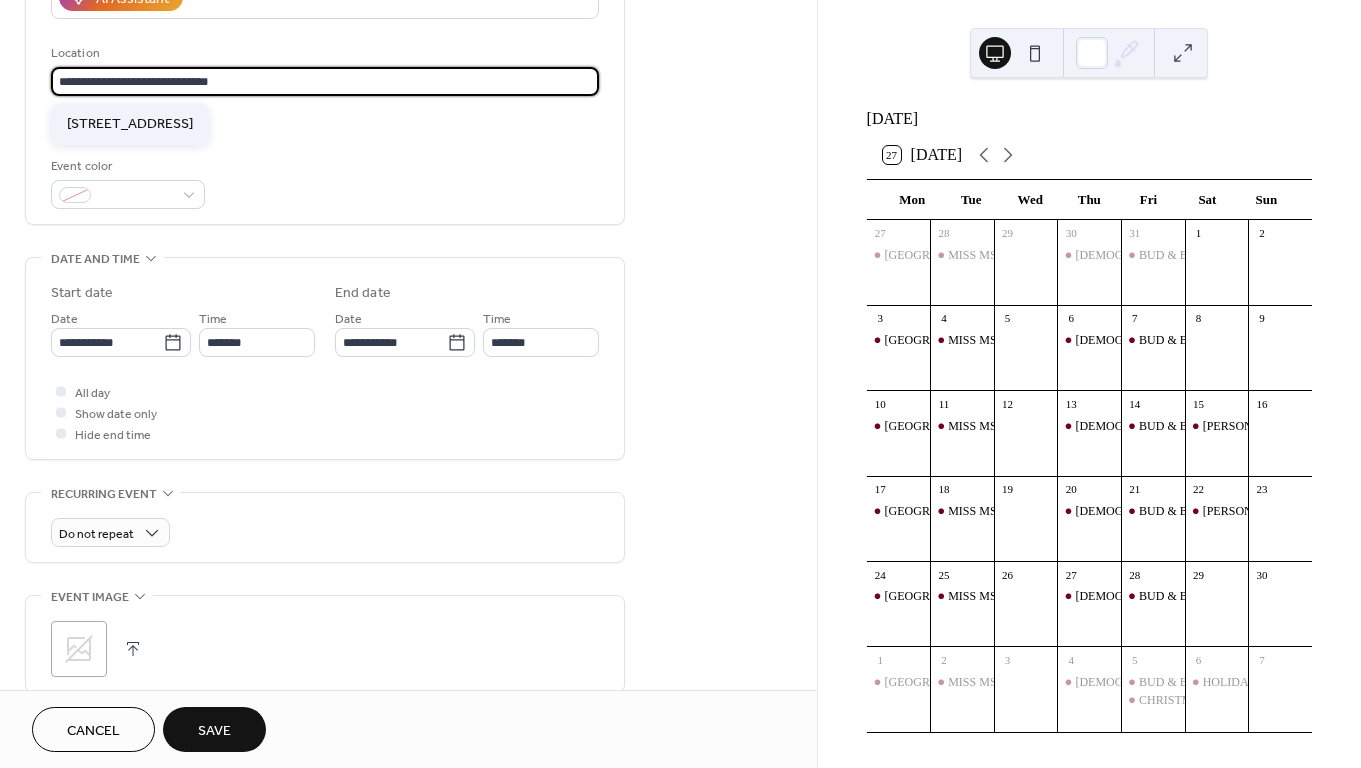 type on "**********" 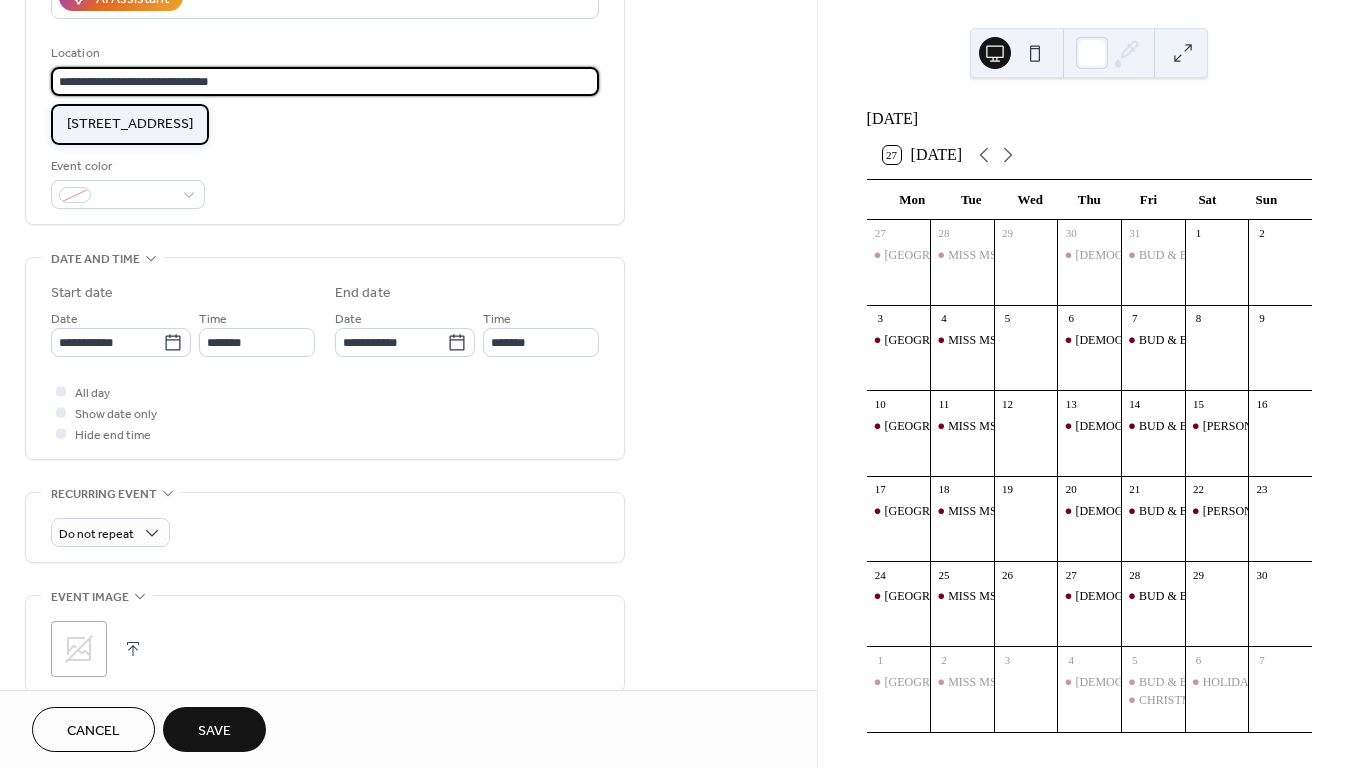 click on "[STREET_ADDRESS]" at bounding box center (130, 124) 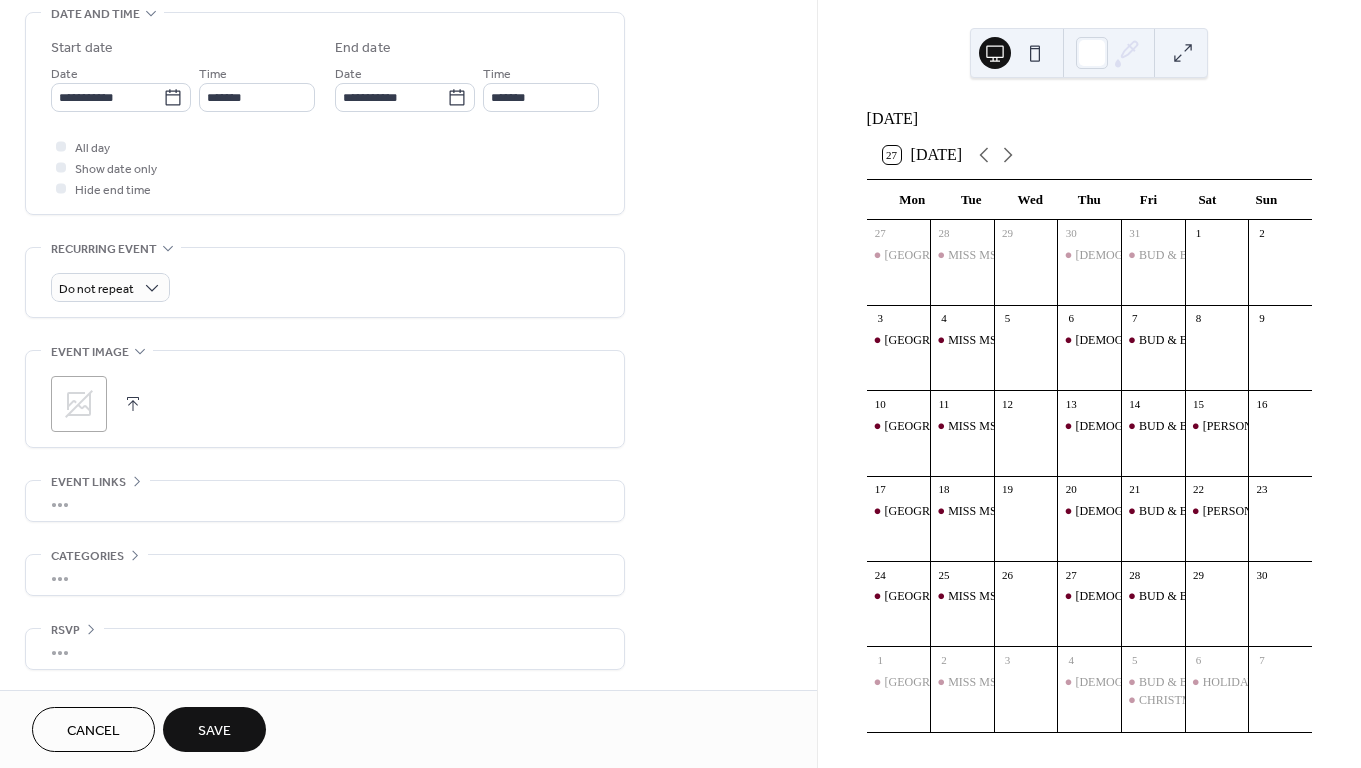 scroll, scrollTop: 645, scrollLeft: 0, axis: vertical 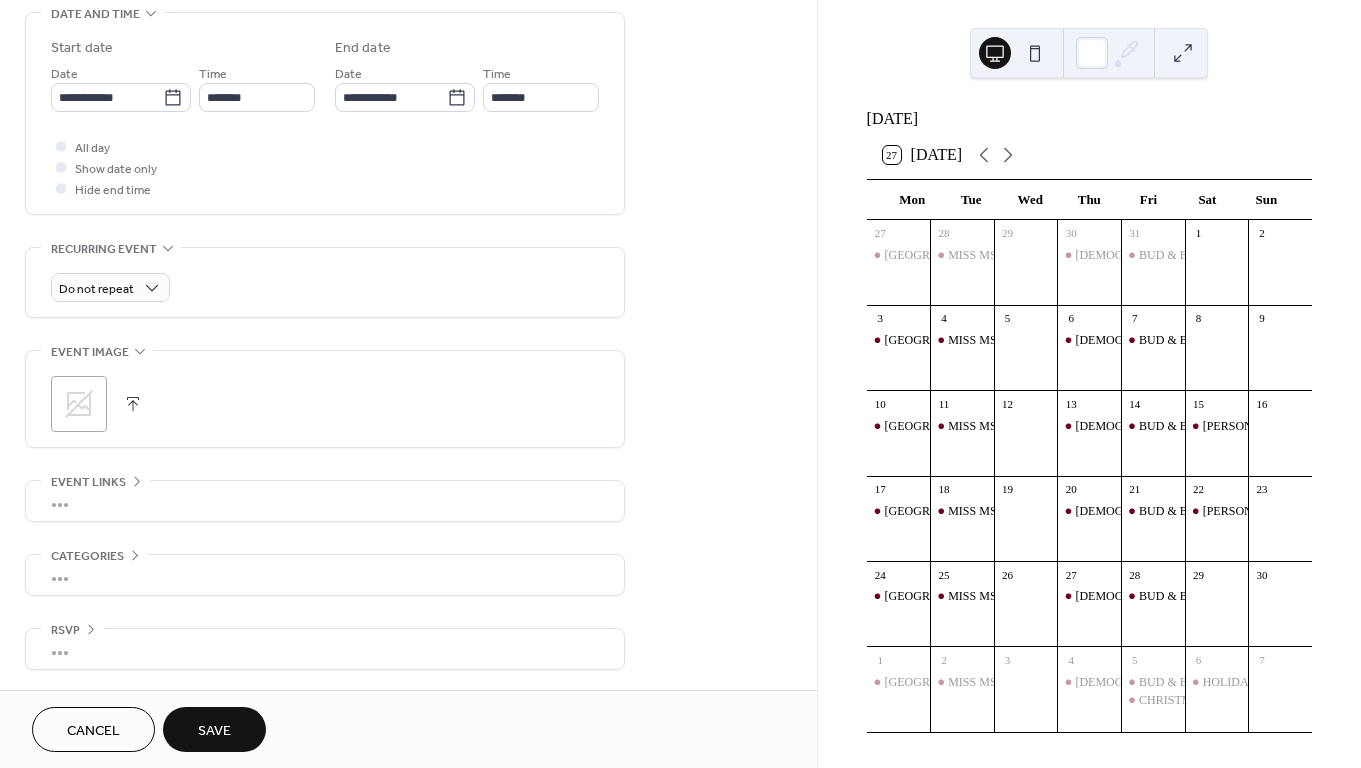 click on "Save" at bounding box center [214, 731] 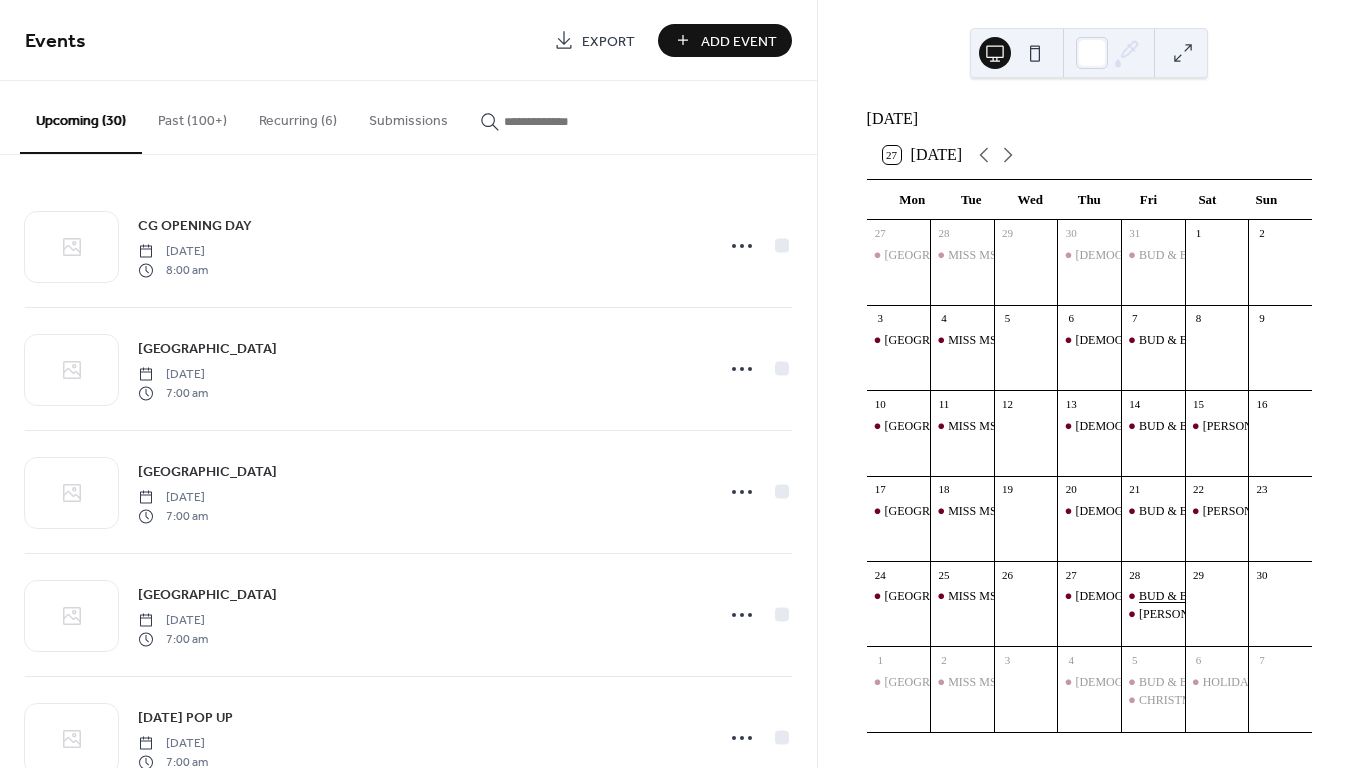 click on "BUD & BLOOM" at bounding box center (1181, 596) 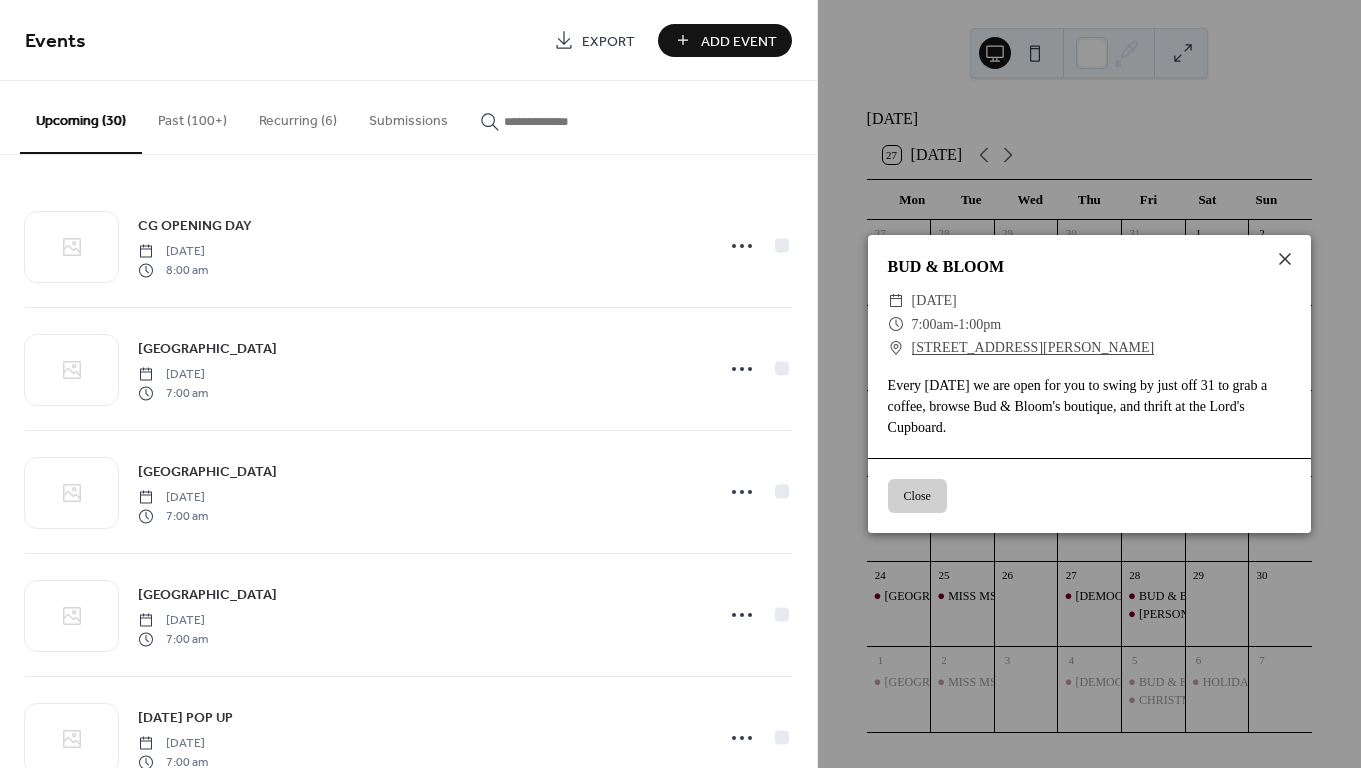 click on "Close" at bounding box center (917, 496) 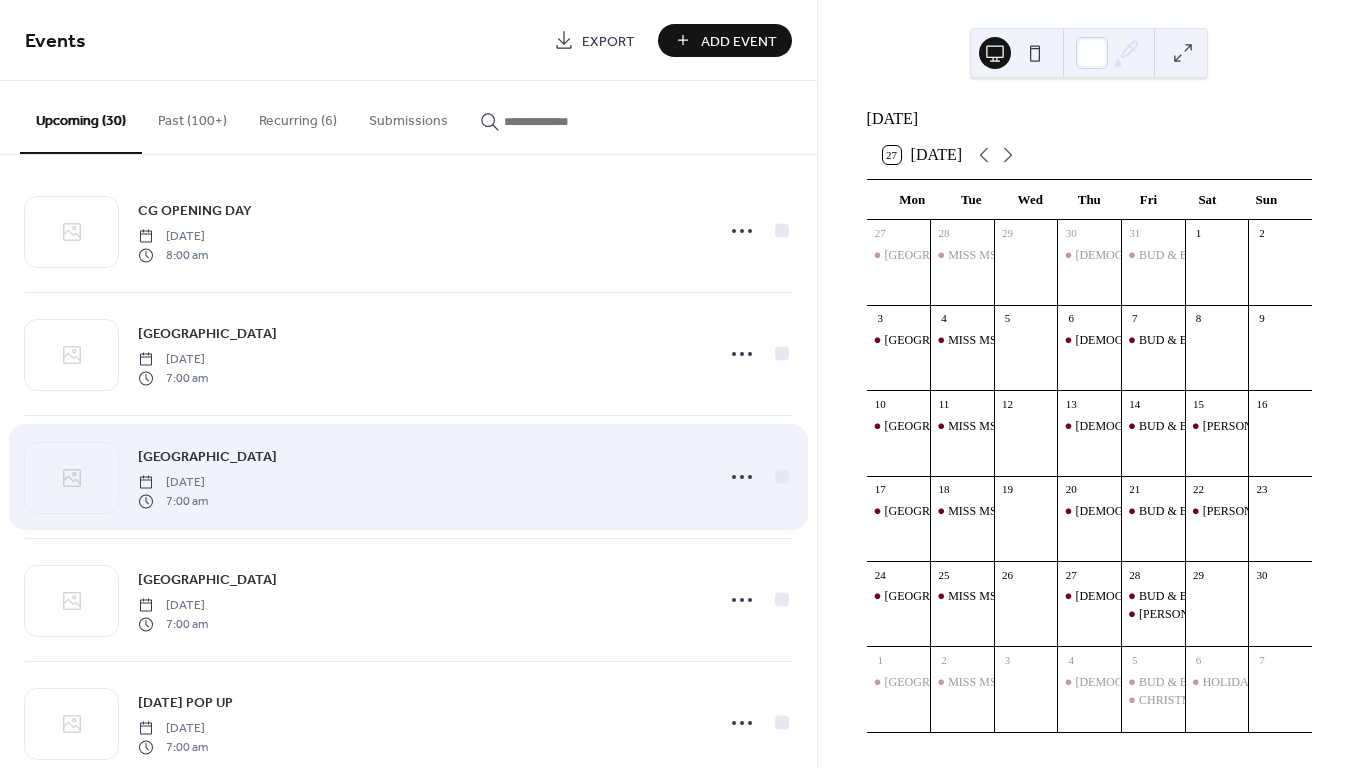 scroll, scrollTop: 17, scrollLeft: 0, axis: vertical 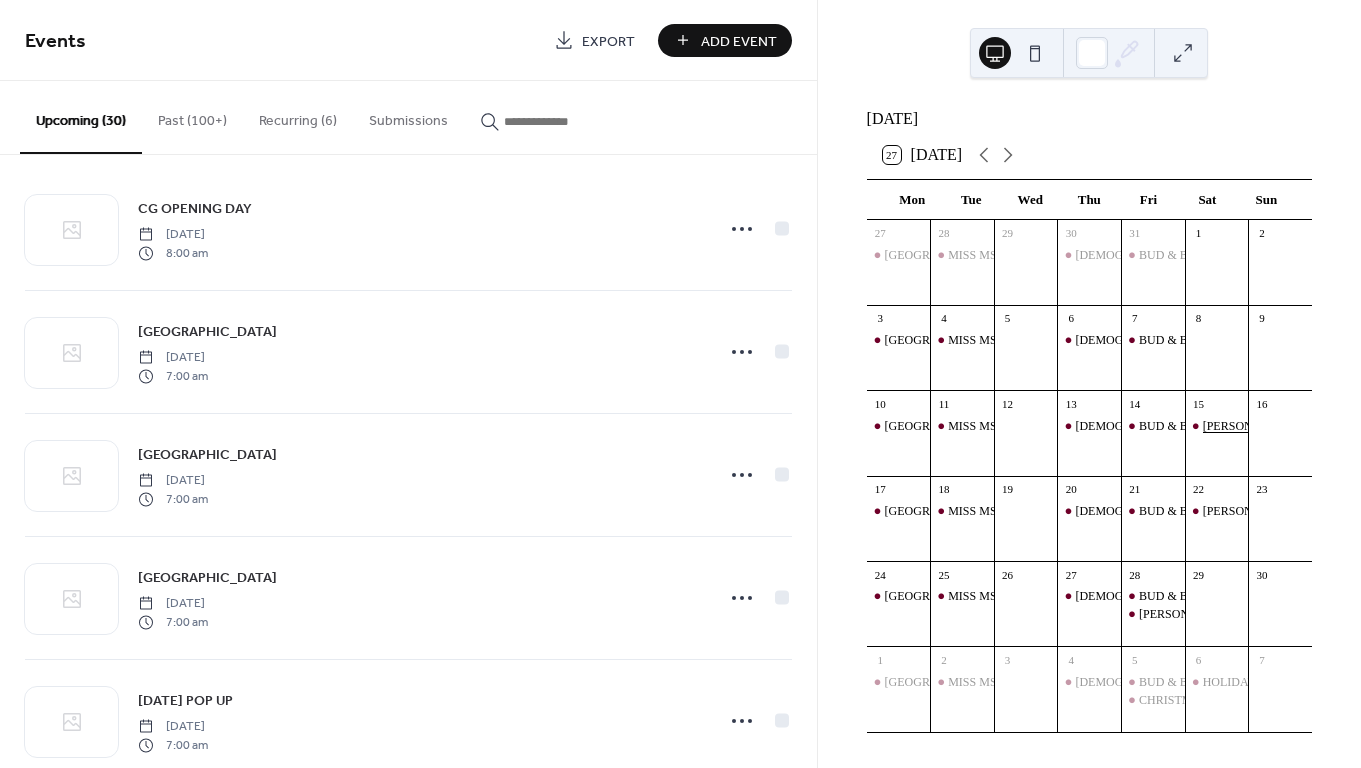 click on "[PERSON_NAME] TREE FARM" at bounding box center [1285, 426] 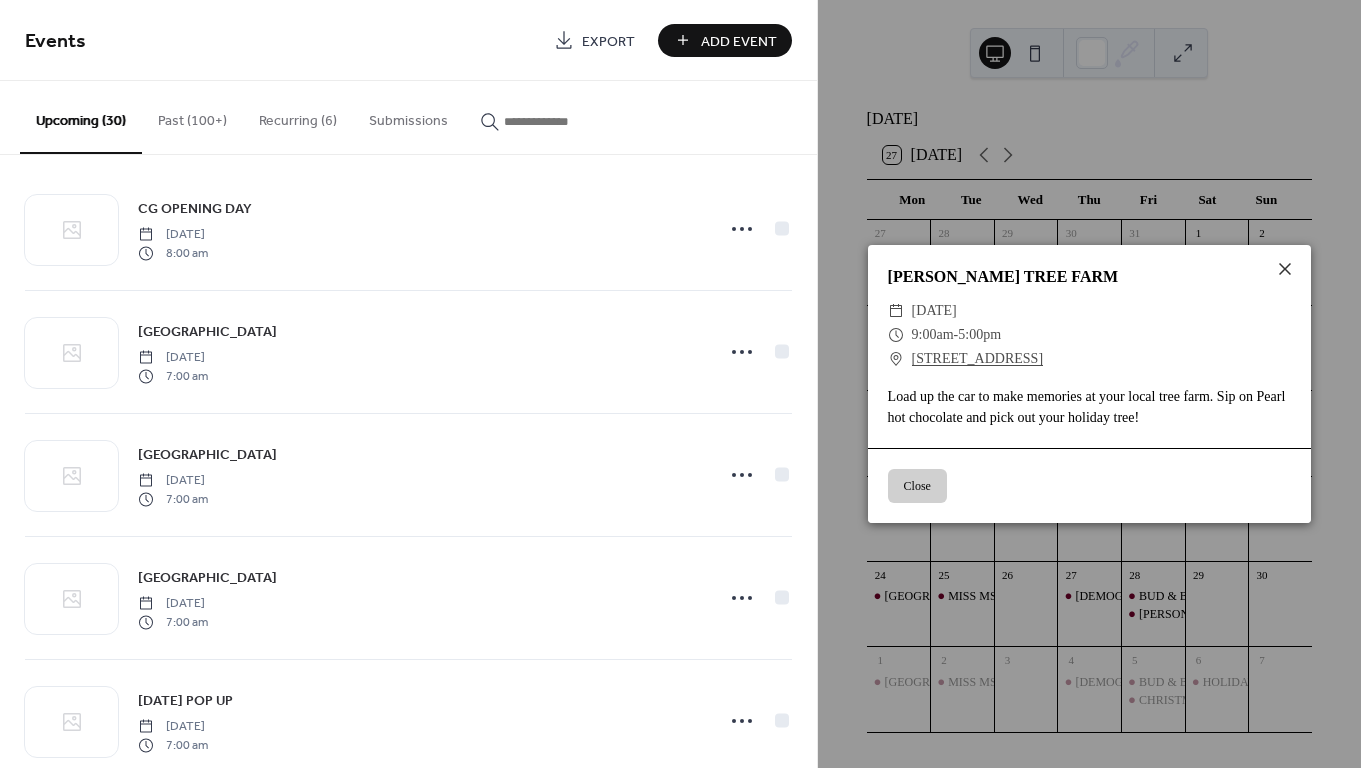 click on "Recurring (6)" at bounding box center (298, 116) 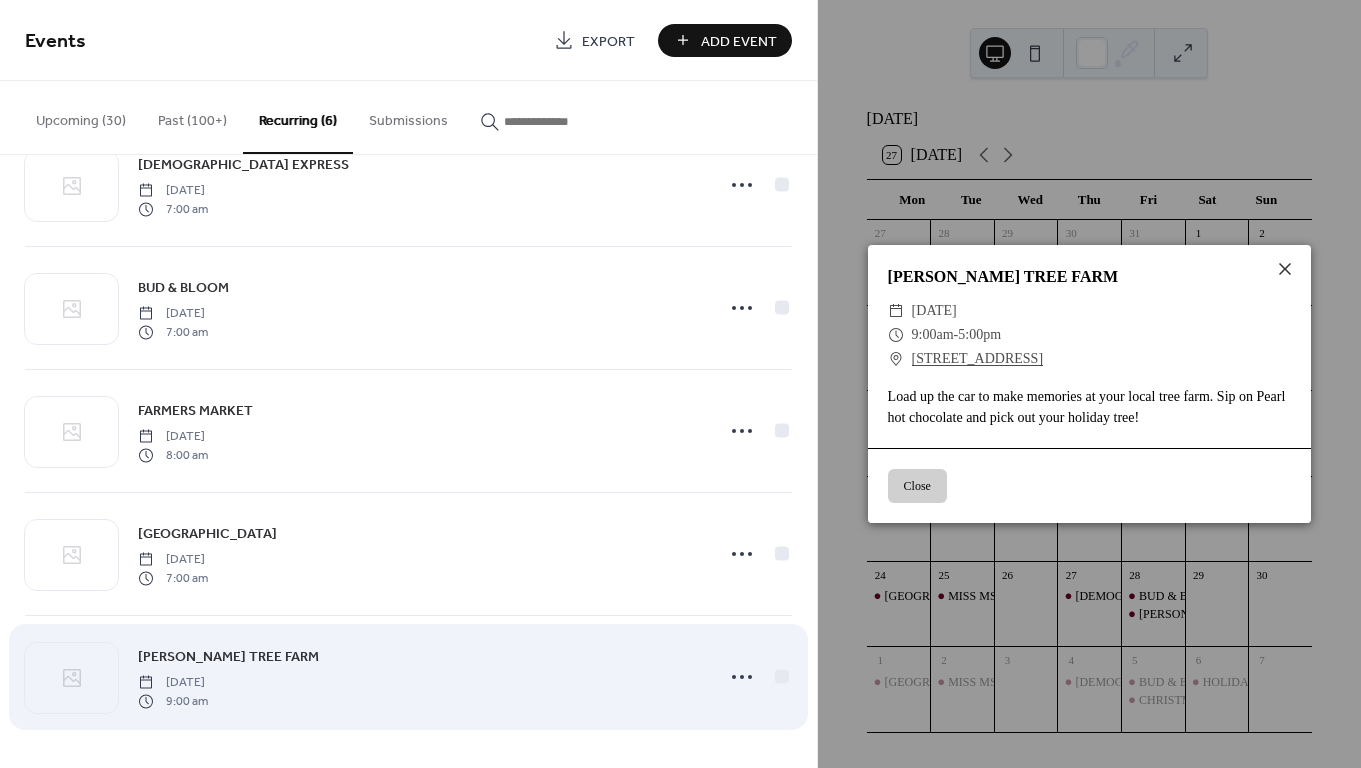 scroll, scrollTop: 184, scrollLeft: 0, axis: vertical 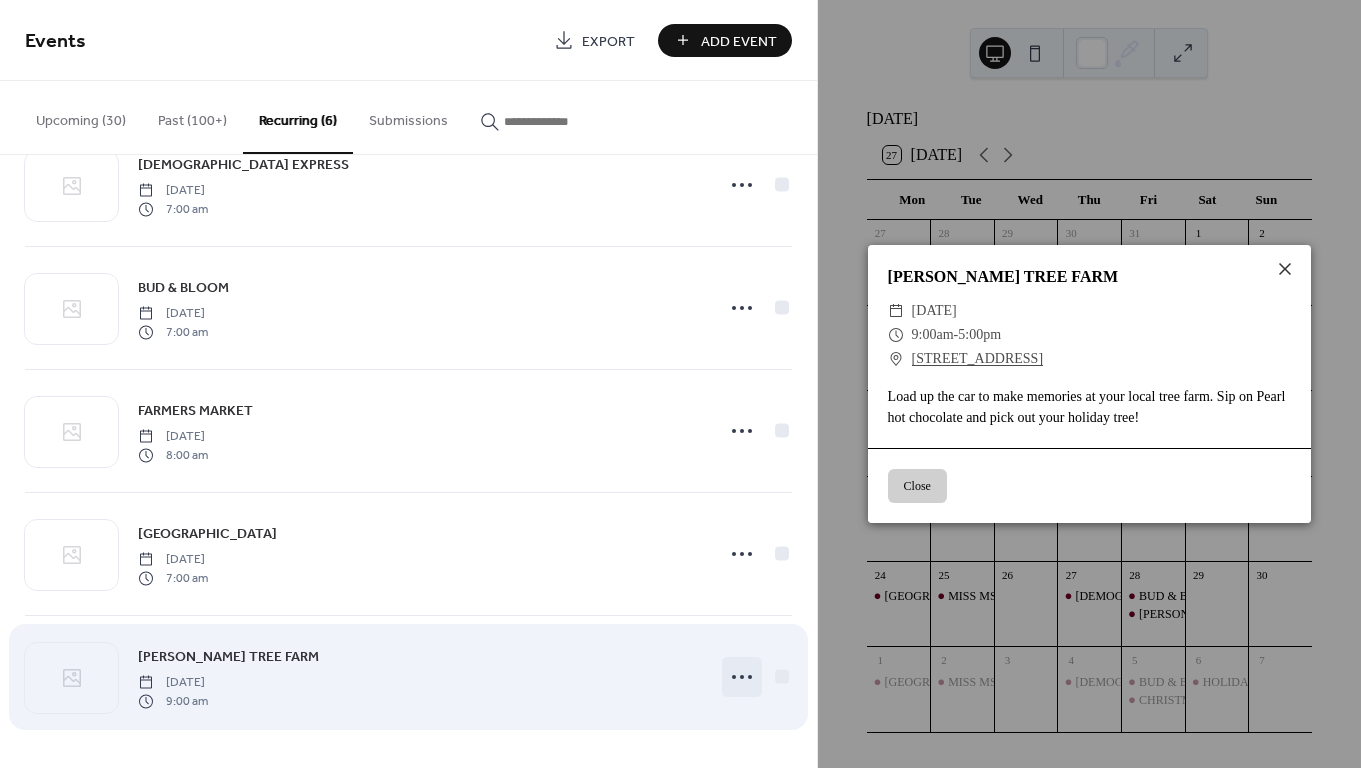 click 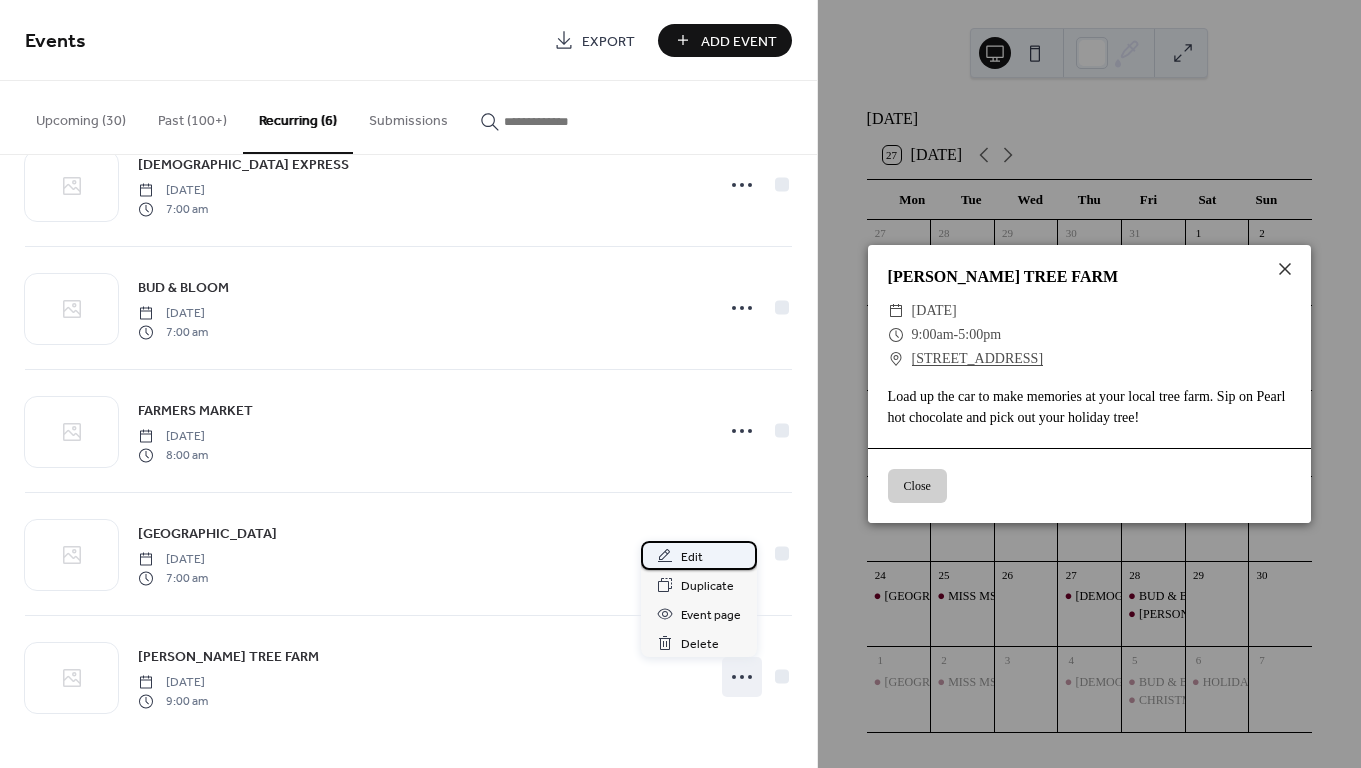 click on "Edit" at bounding box center (692, 557) 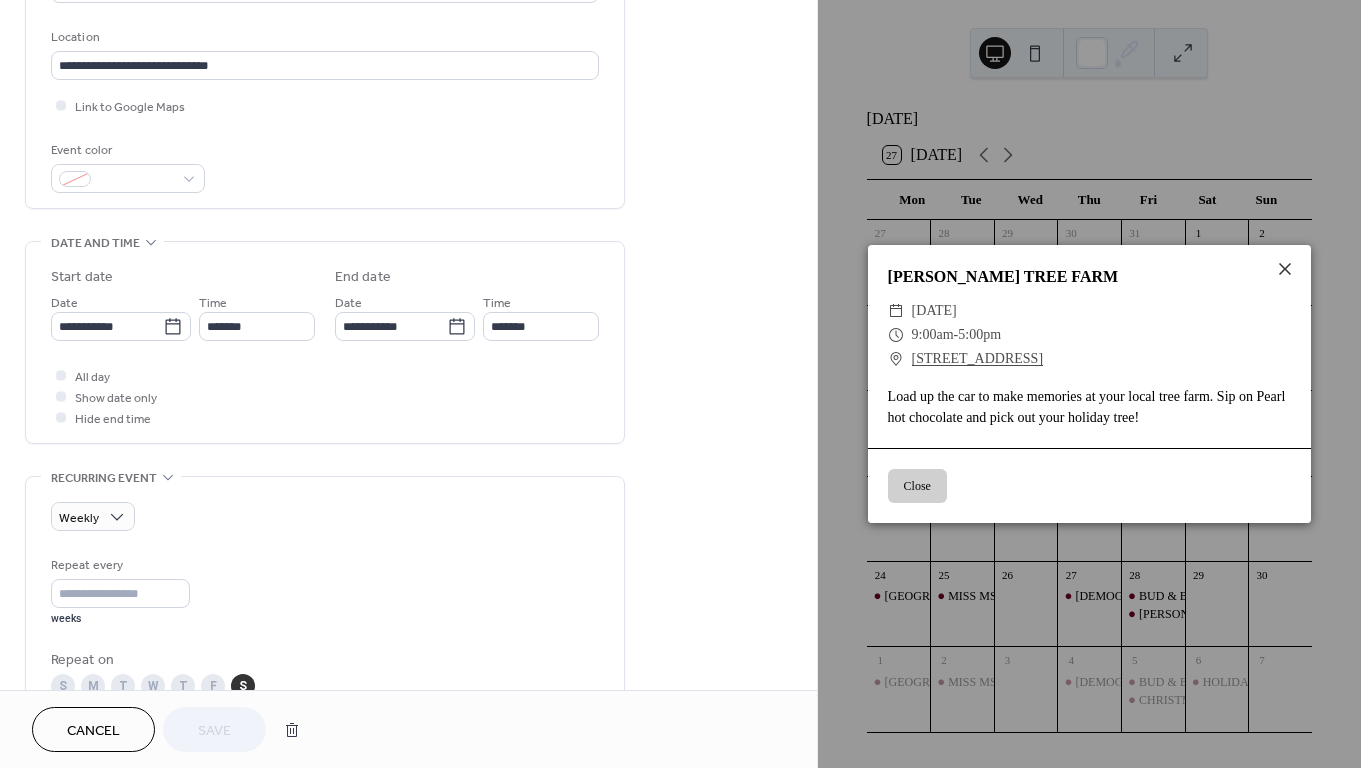 scroll, scrollTop: 411, scrollLeft: 0, axis: vertical 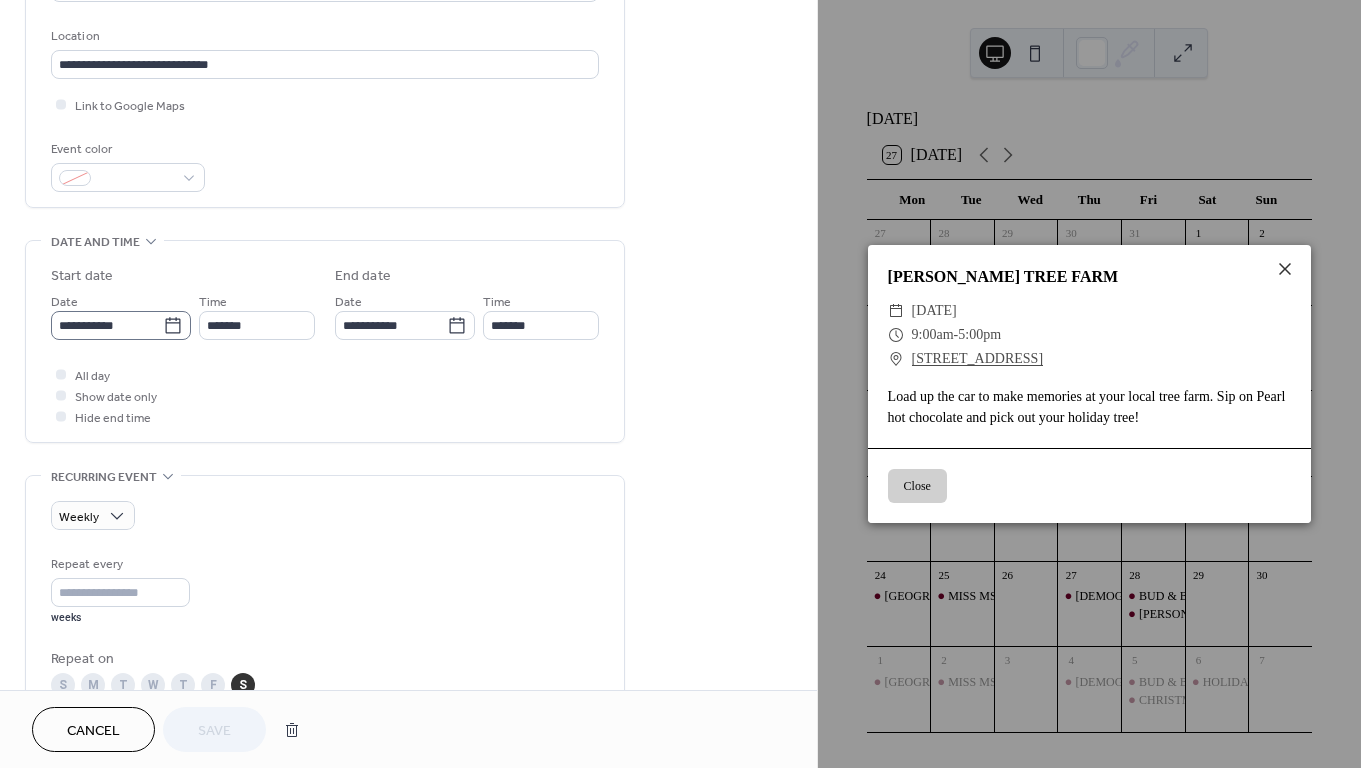 click 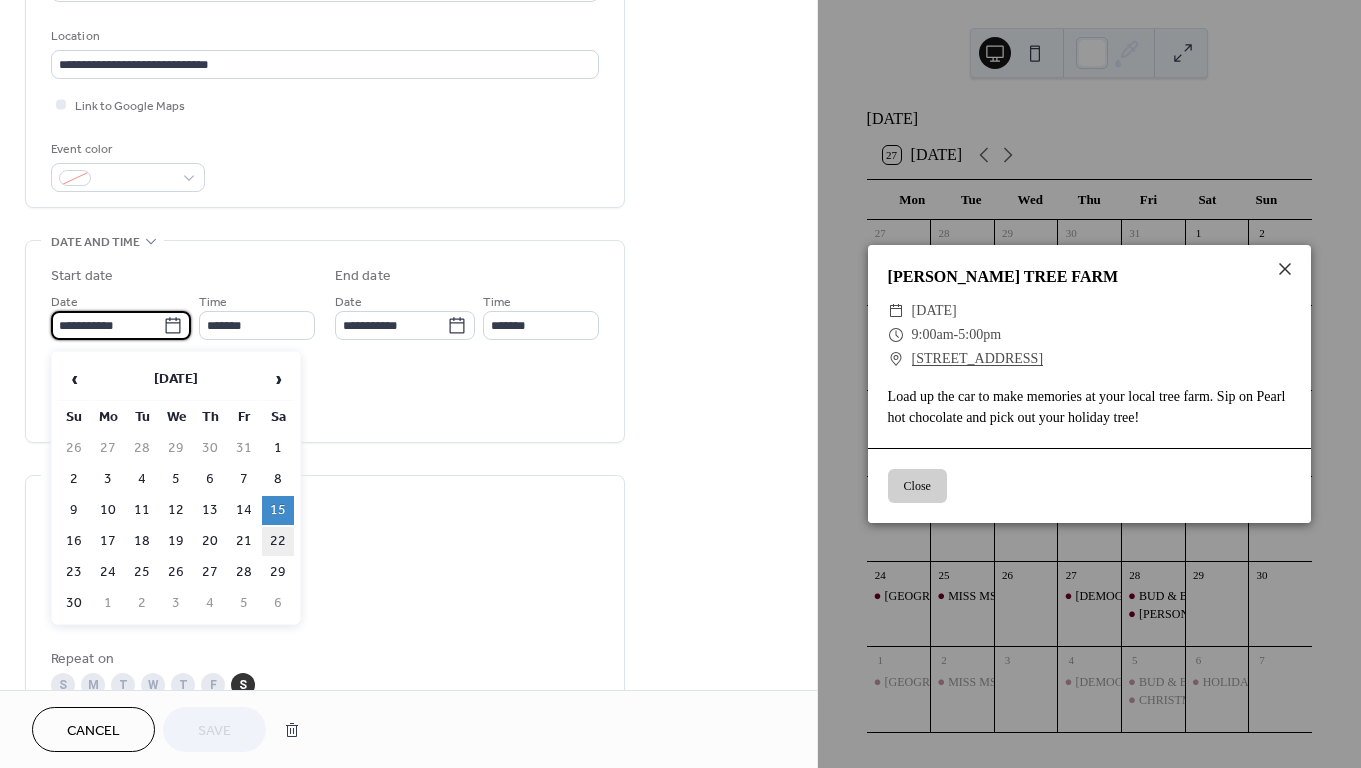click on "22" at bounding box center (278, 541) 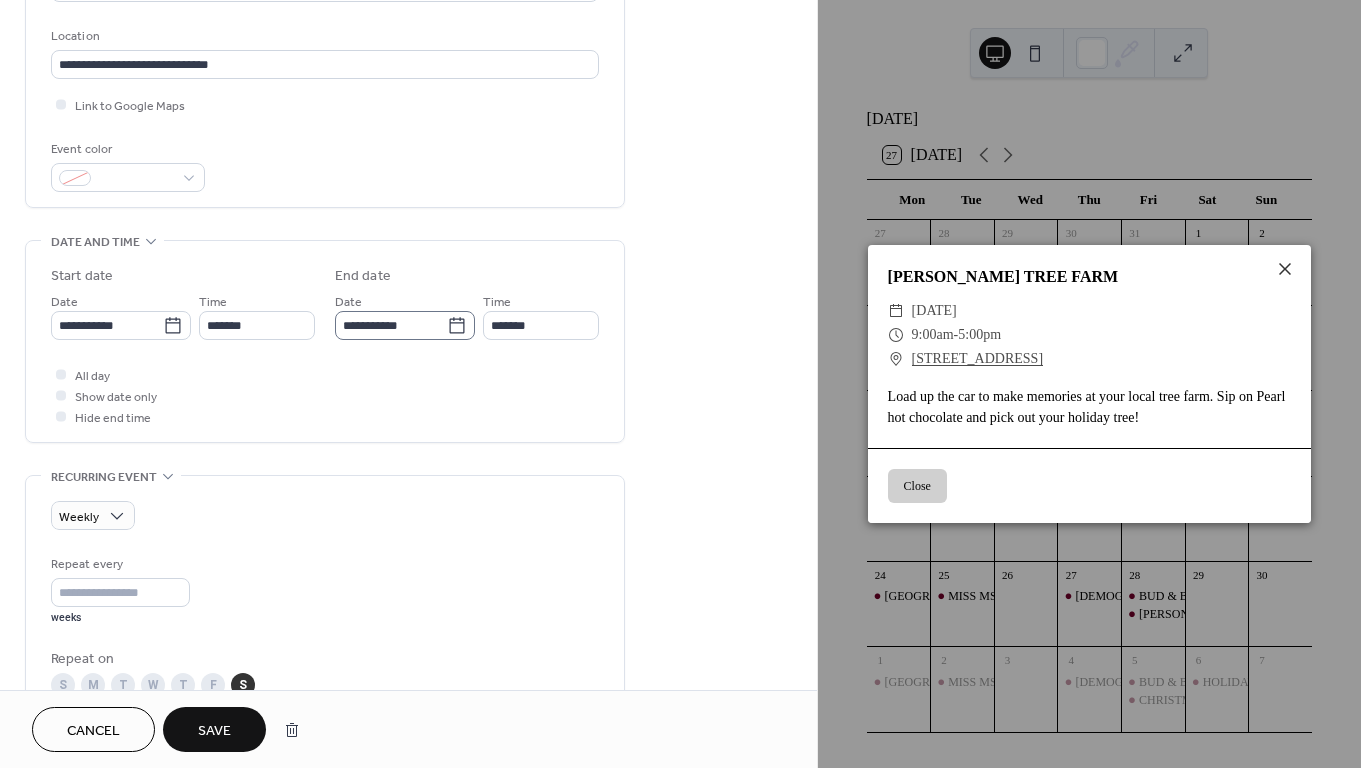 click 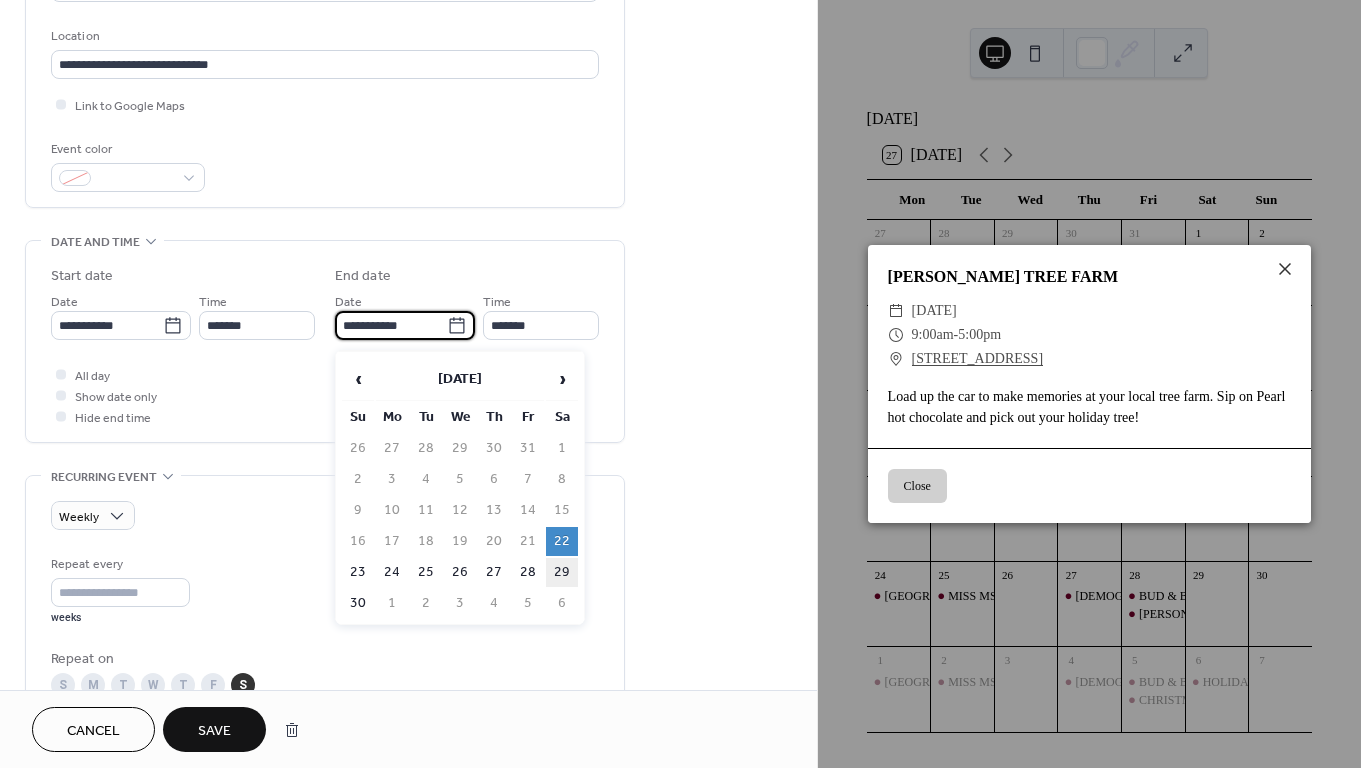 click on "29" at bounding box center [562, 572] 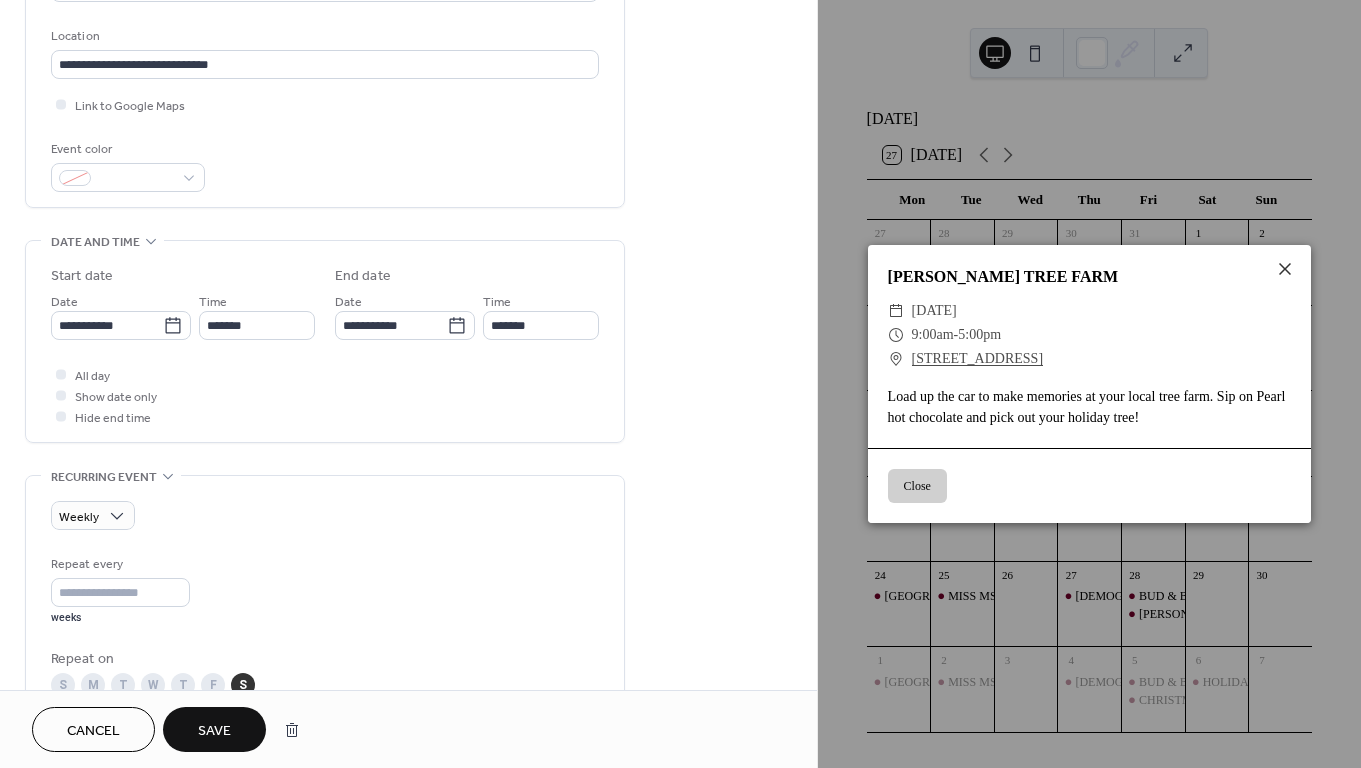 click on "Save" at bounding box center (214, 731) 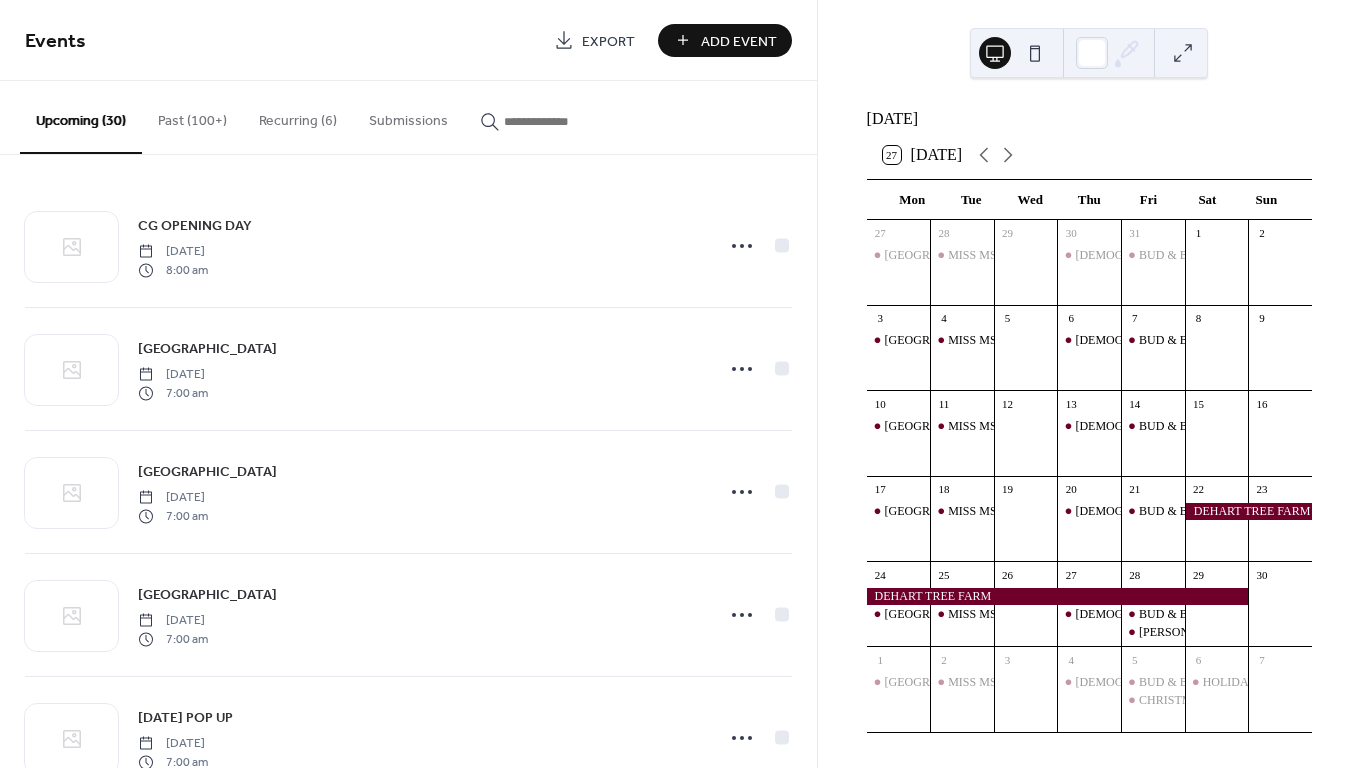 click on "Recurring (6)" at bounding box center (298, 116) 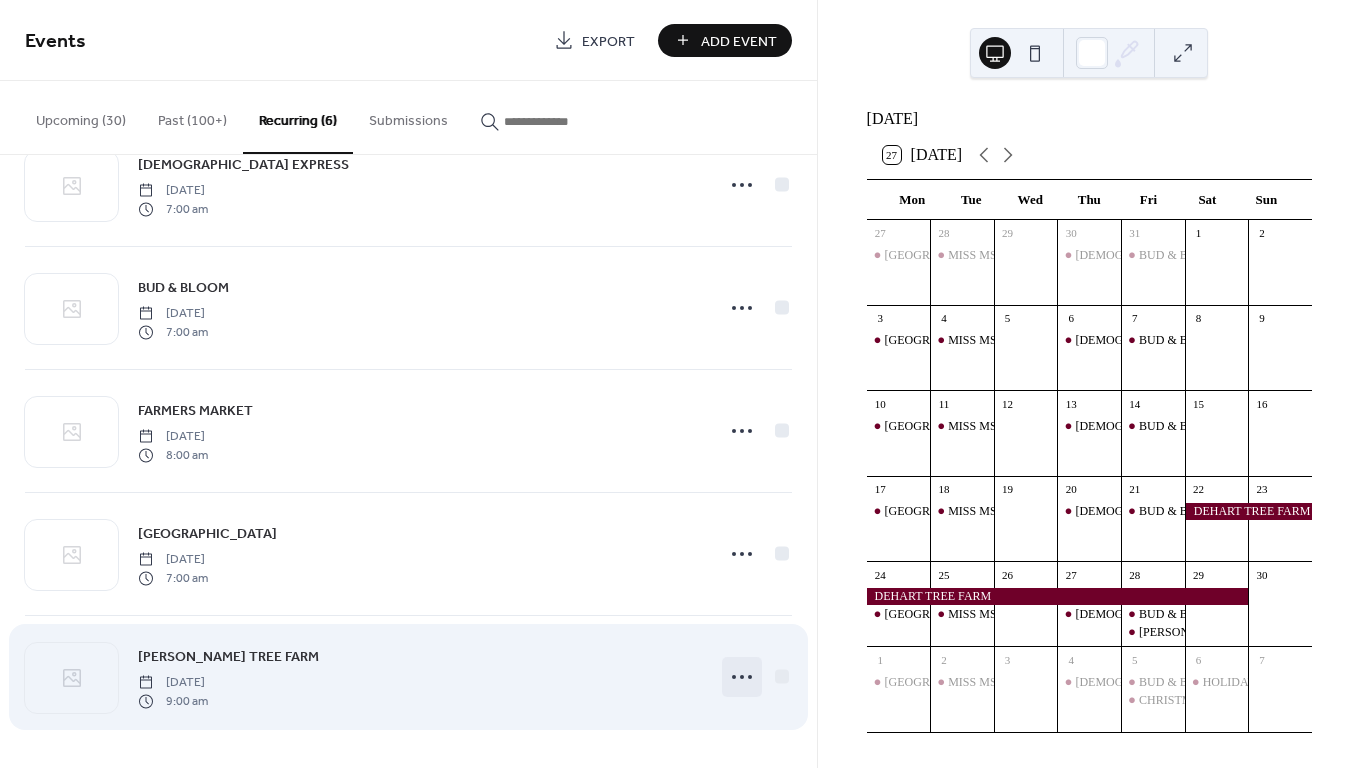 scroll, scrollTop: 184, scrollLeft: 0, axis: vertical 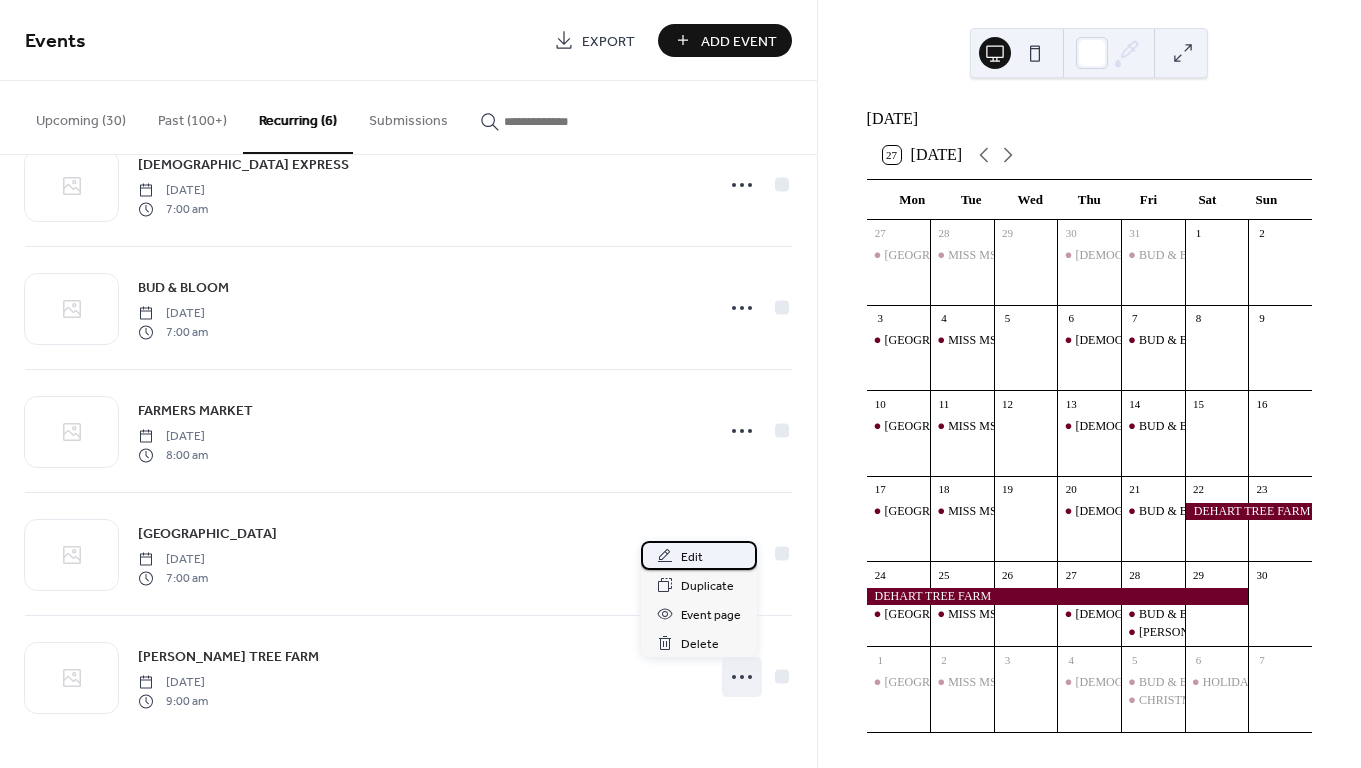 click on "Edit" at bounding box center [699, 555] 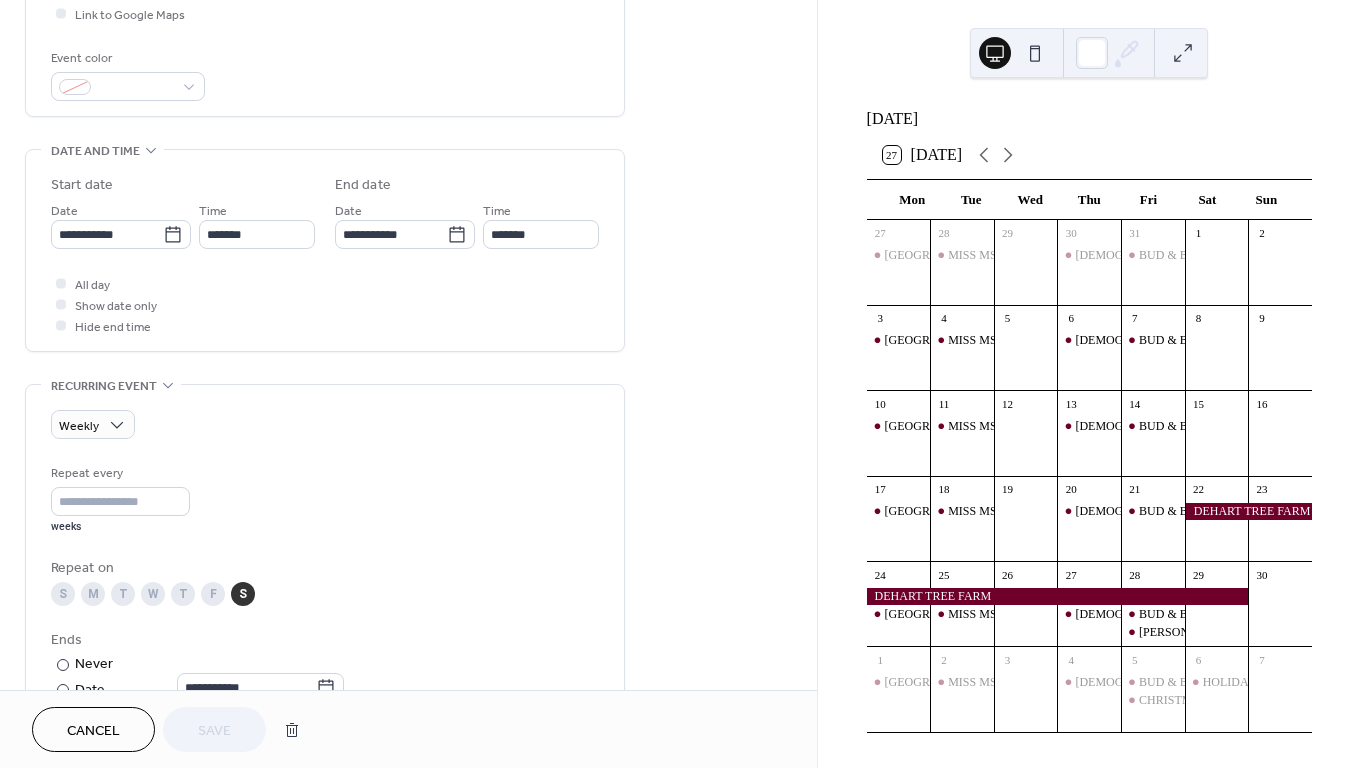 scroll, scrollTop: 497, scrollLeft: 0, axis: vertical 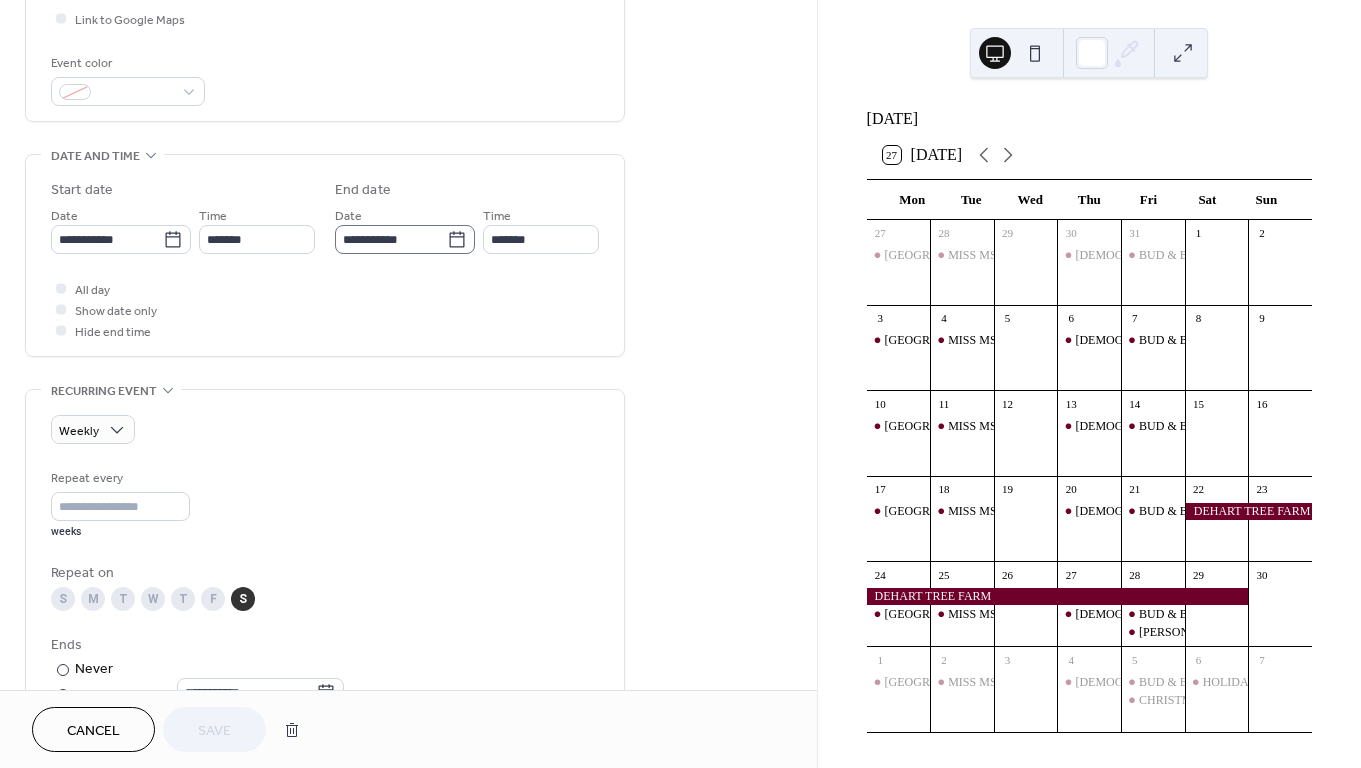 click 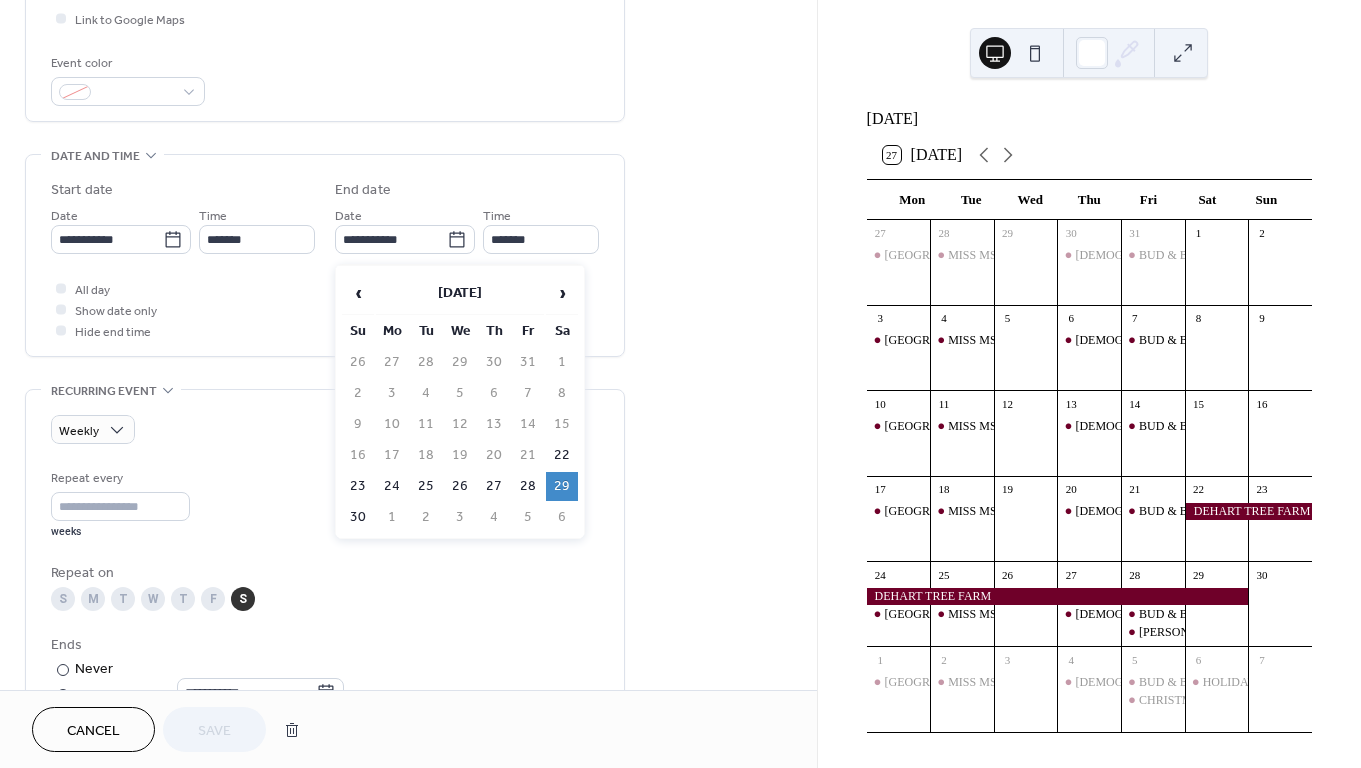 click on "15" at bounding box center (562, 424) 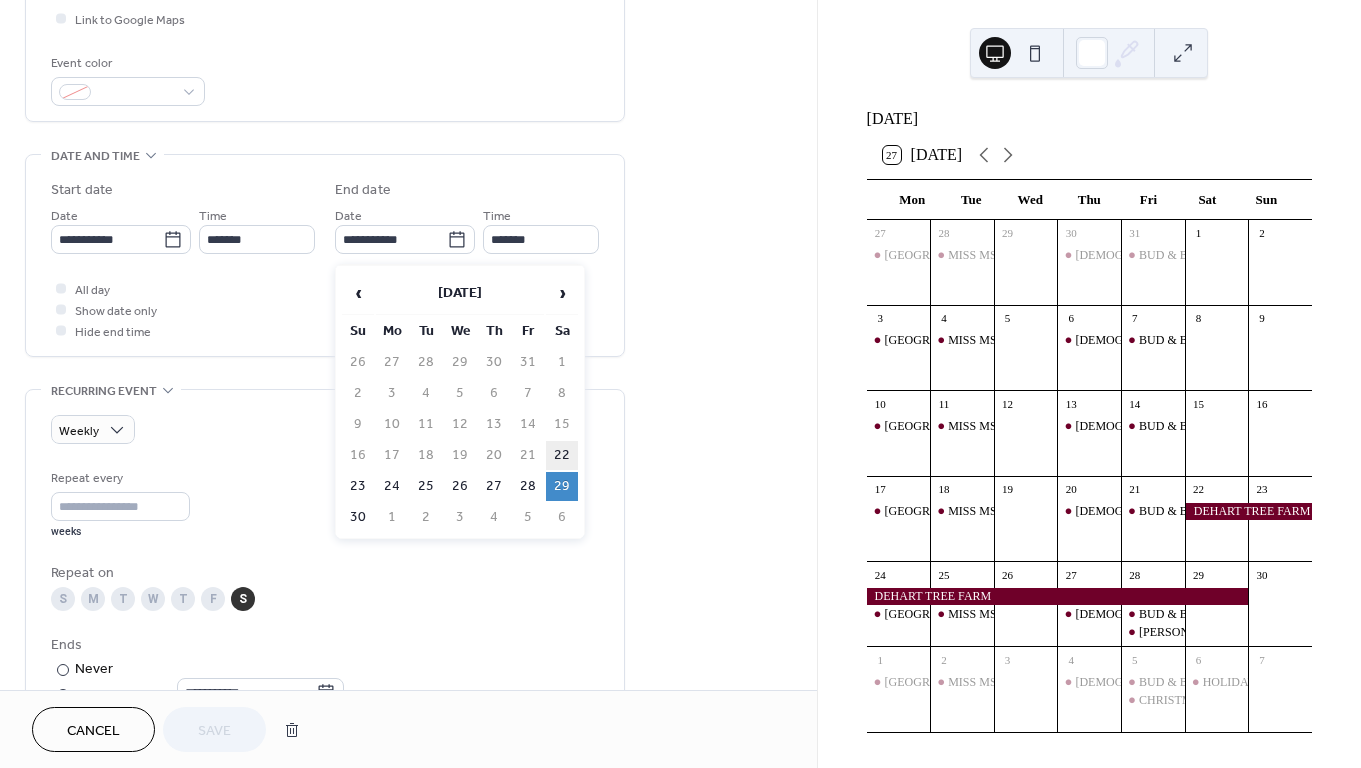 click on "22" at bounding box center [562, 455] 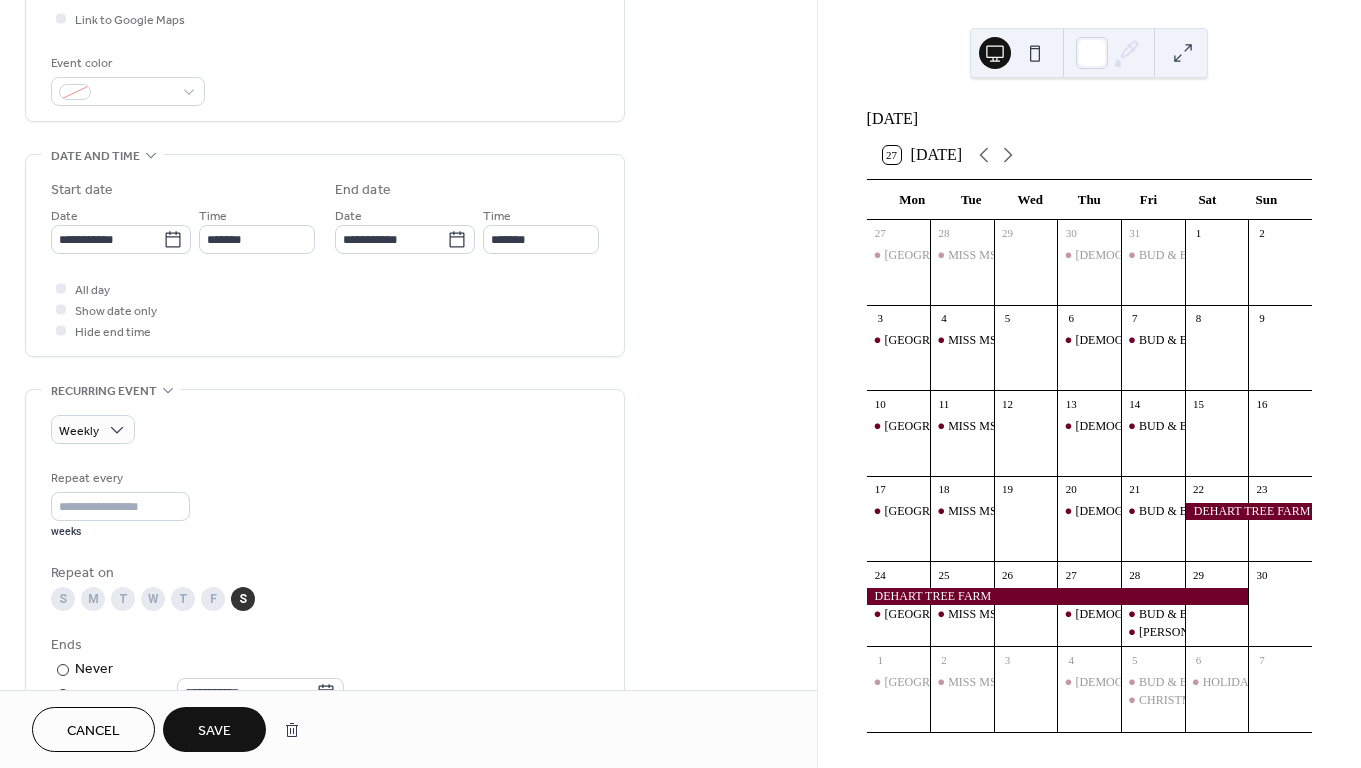 click on "Save" at bounding box center (214, 731) 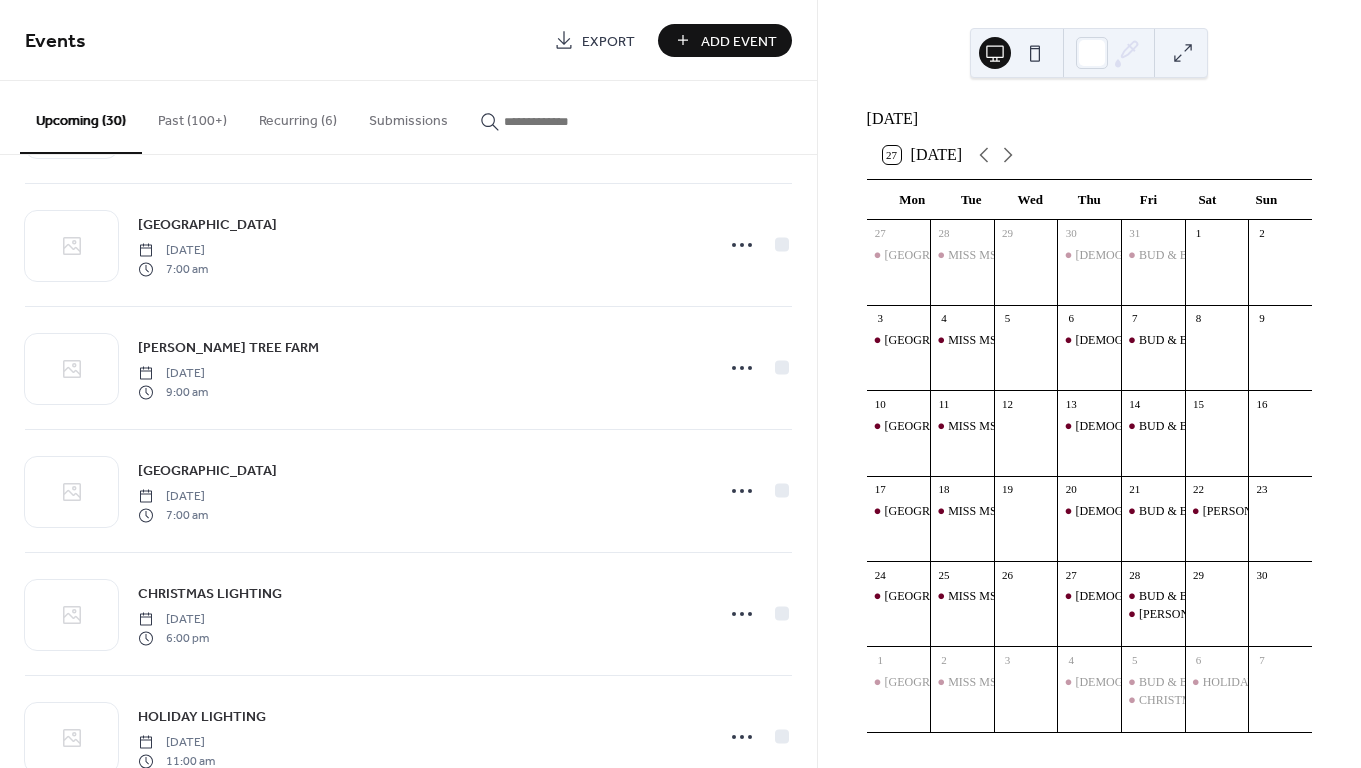 scroll, scrollTop: 3136, scrollLeft: 0, axis: vertical 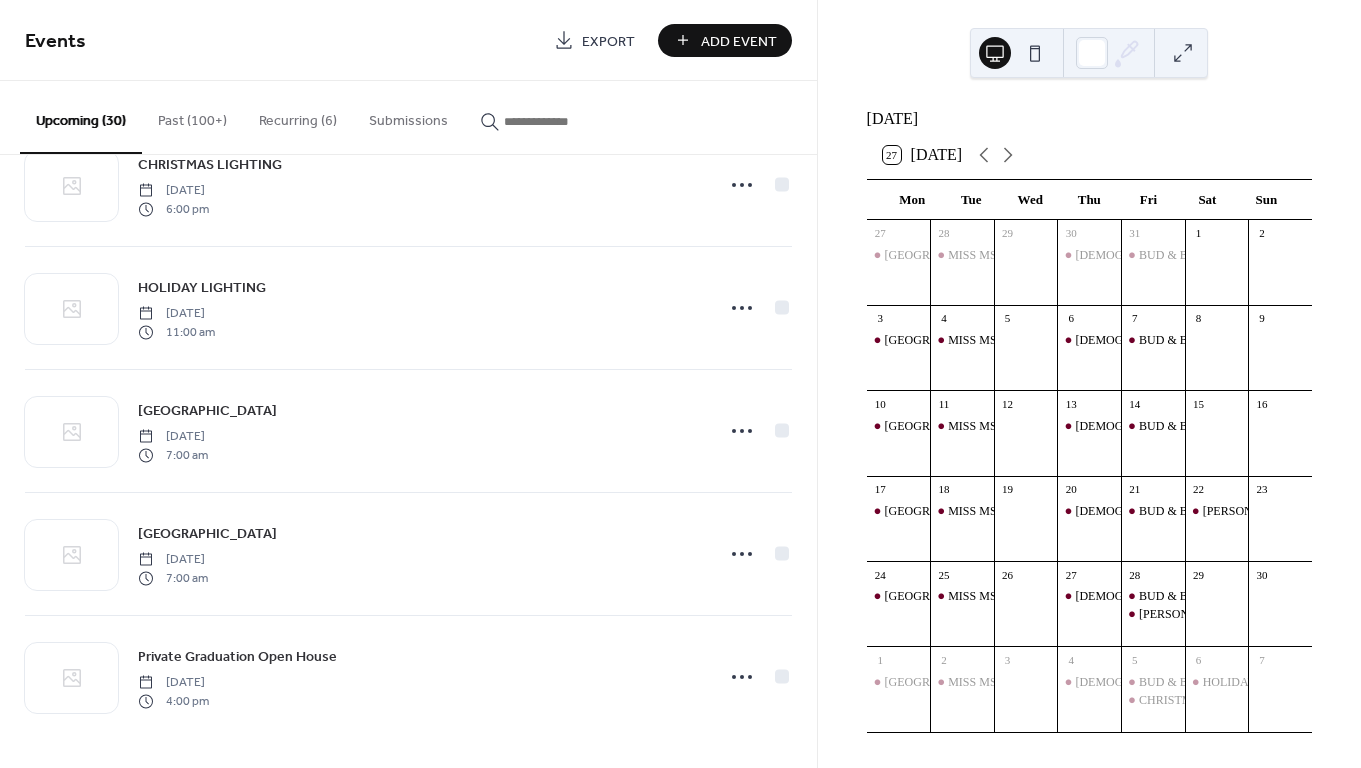 click on "Recurring (6)" at bounding box center (298, 116) 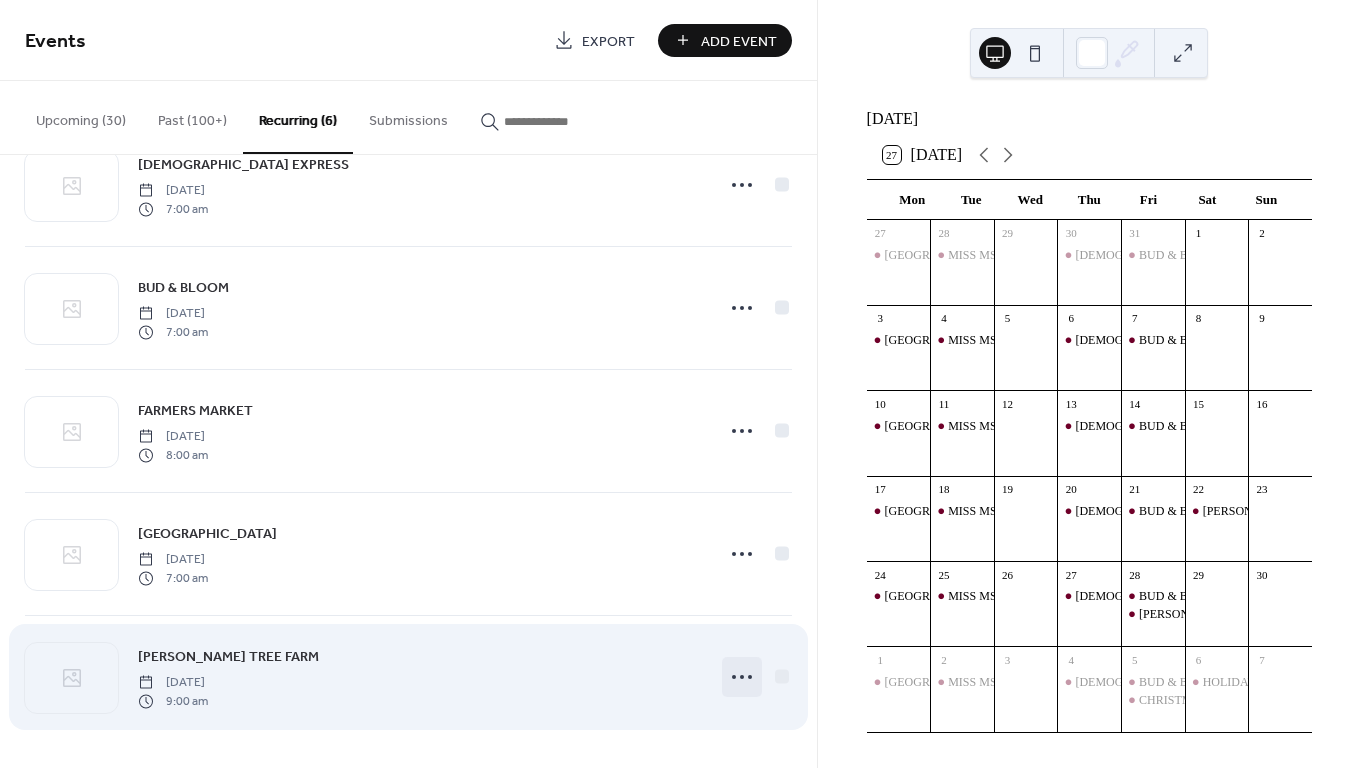 click 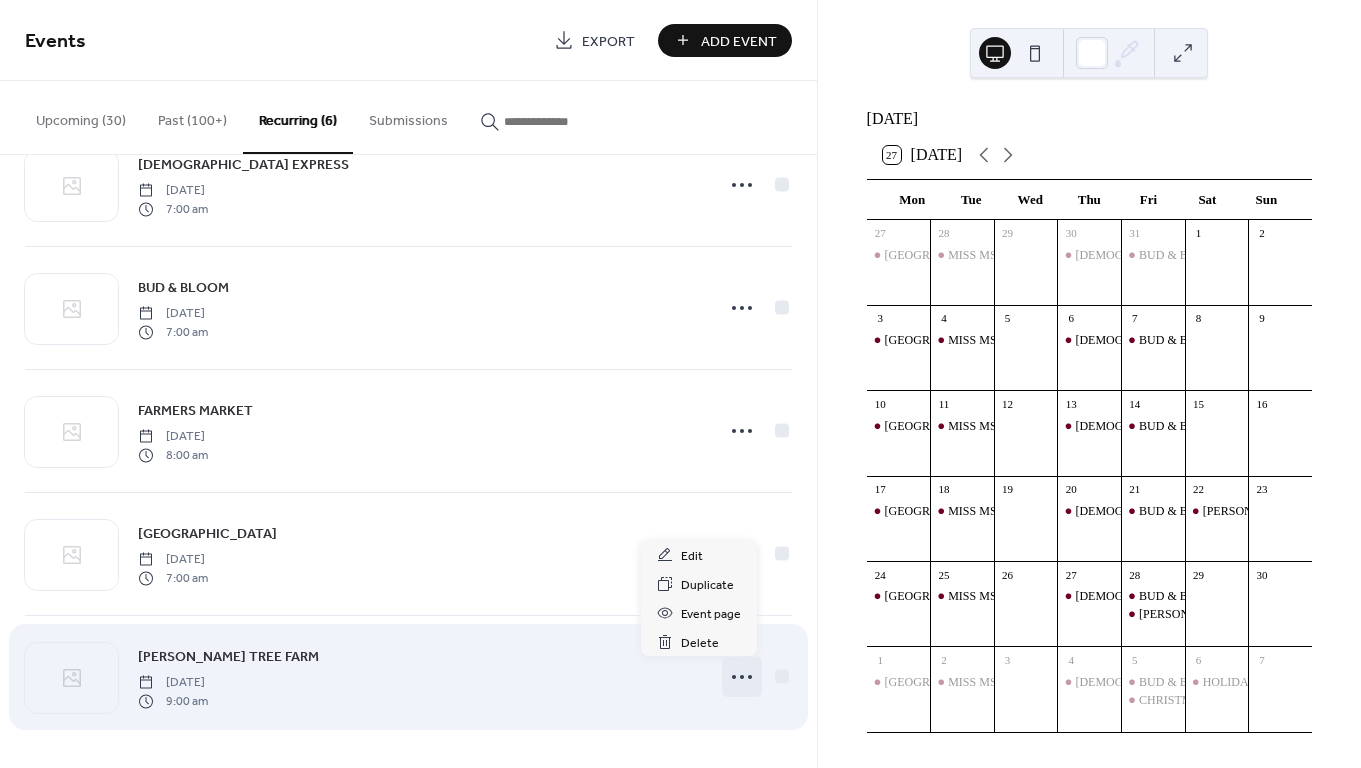 scroll, scrollTop: 184, scrollLeft: 0, axis: vertical 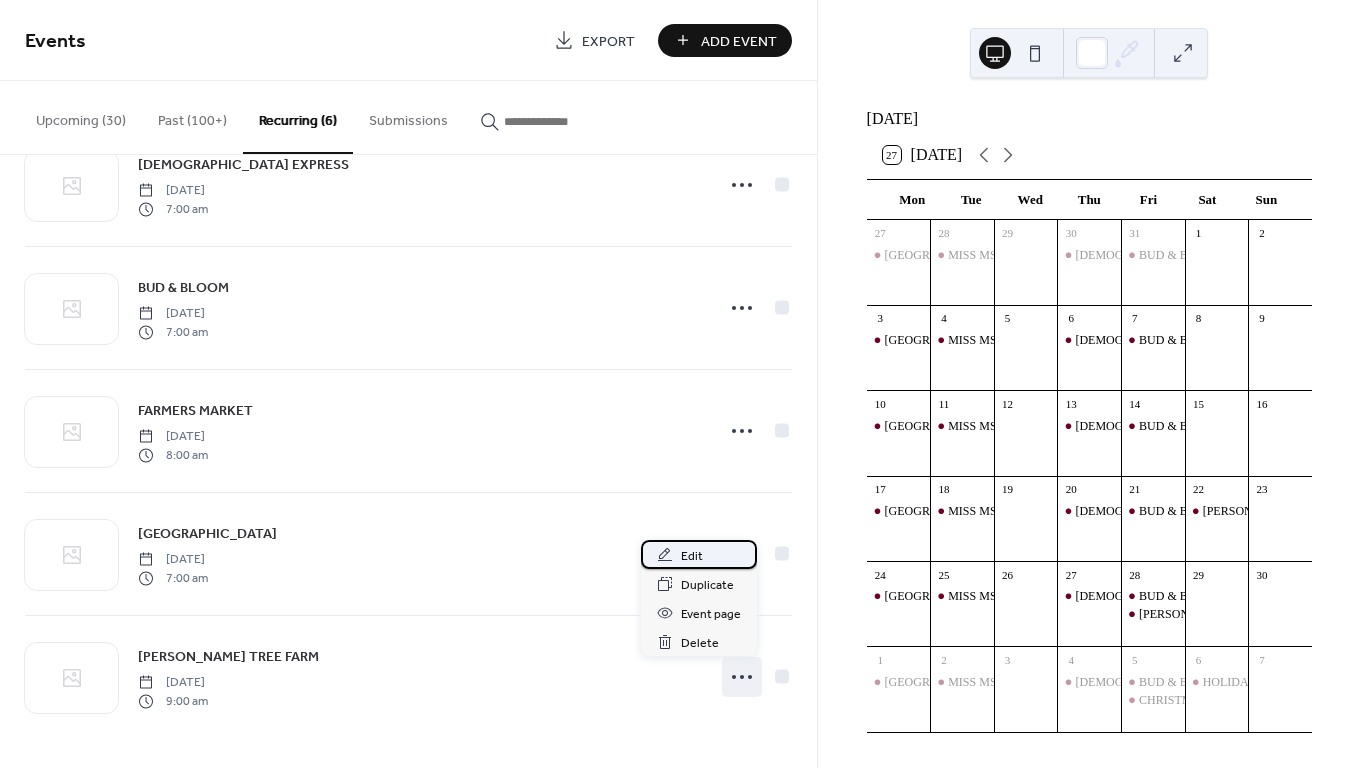 click on "Edit" at bounding box center [699, 554] 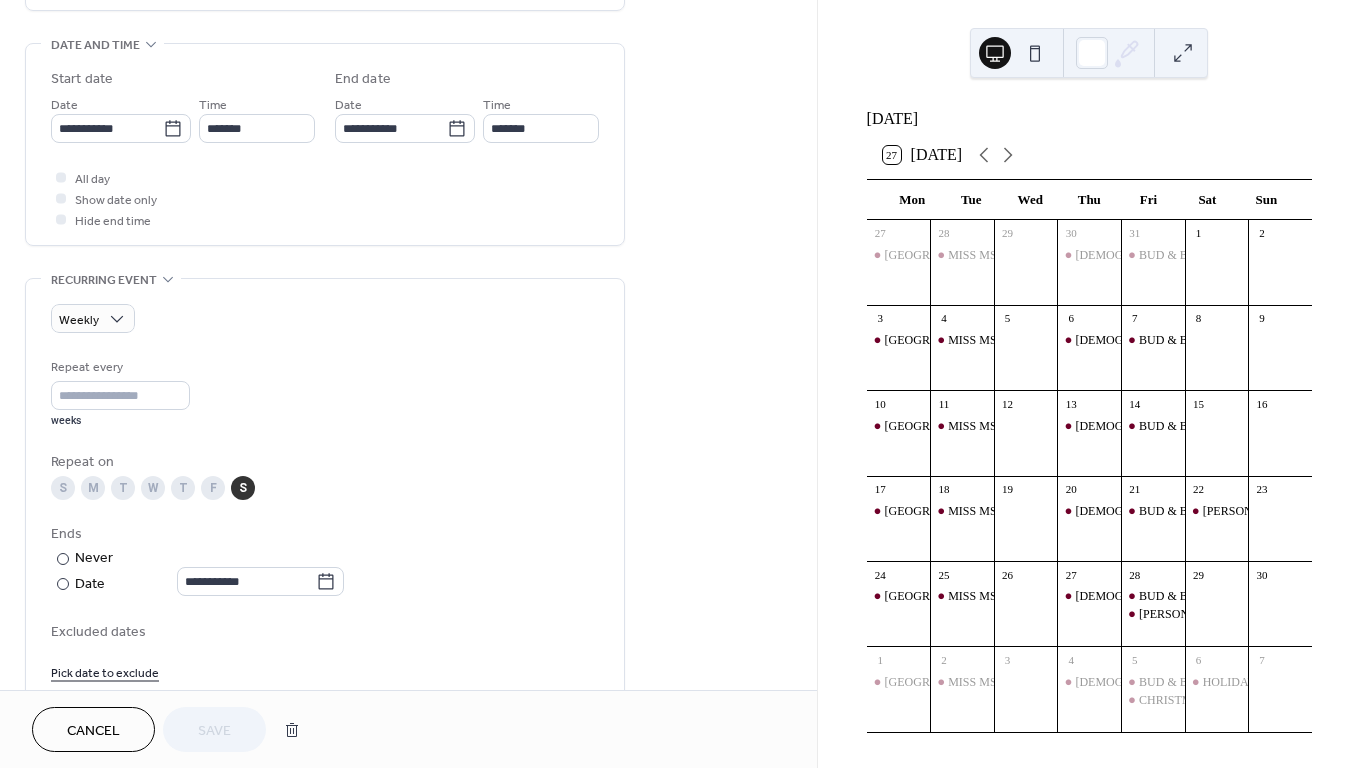scroll, scrollTop: 662, scrollLeft: 0, axis: vertical 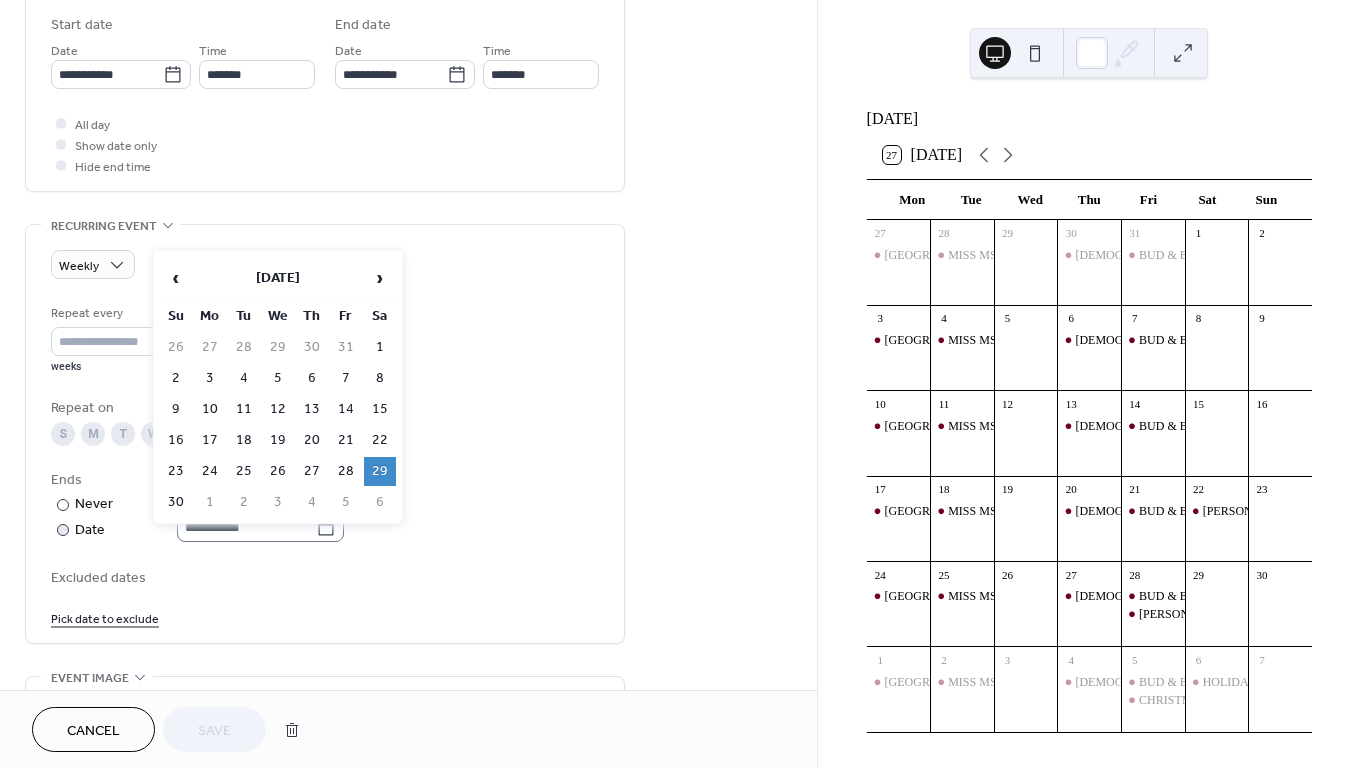 click 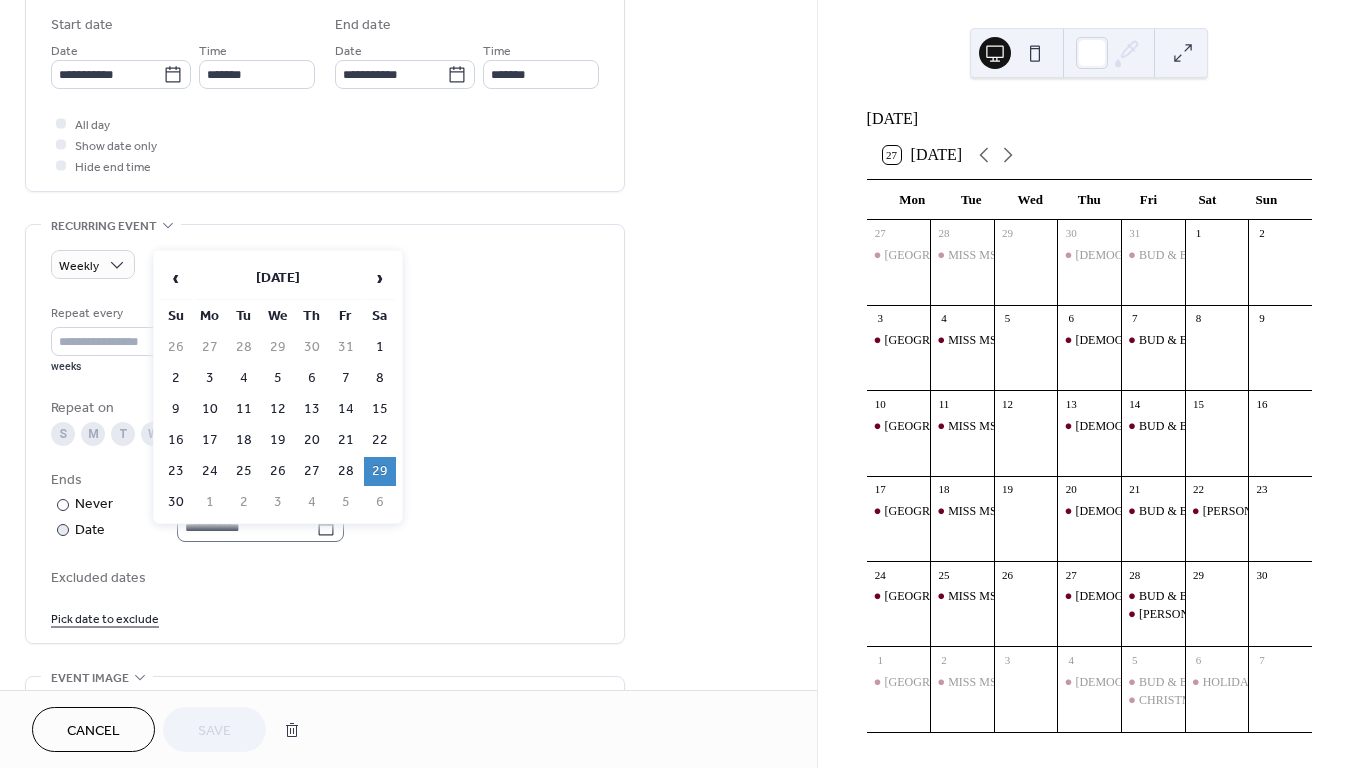 click on "**********" at bounding box center (246, 527) 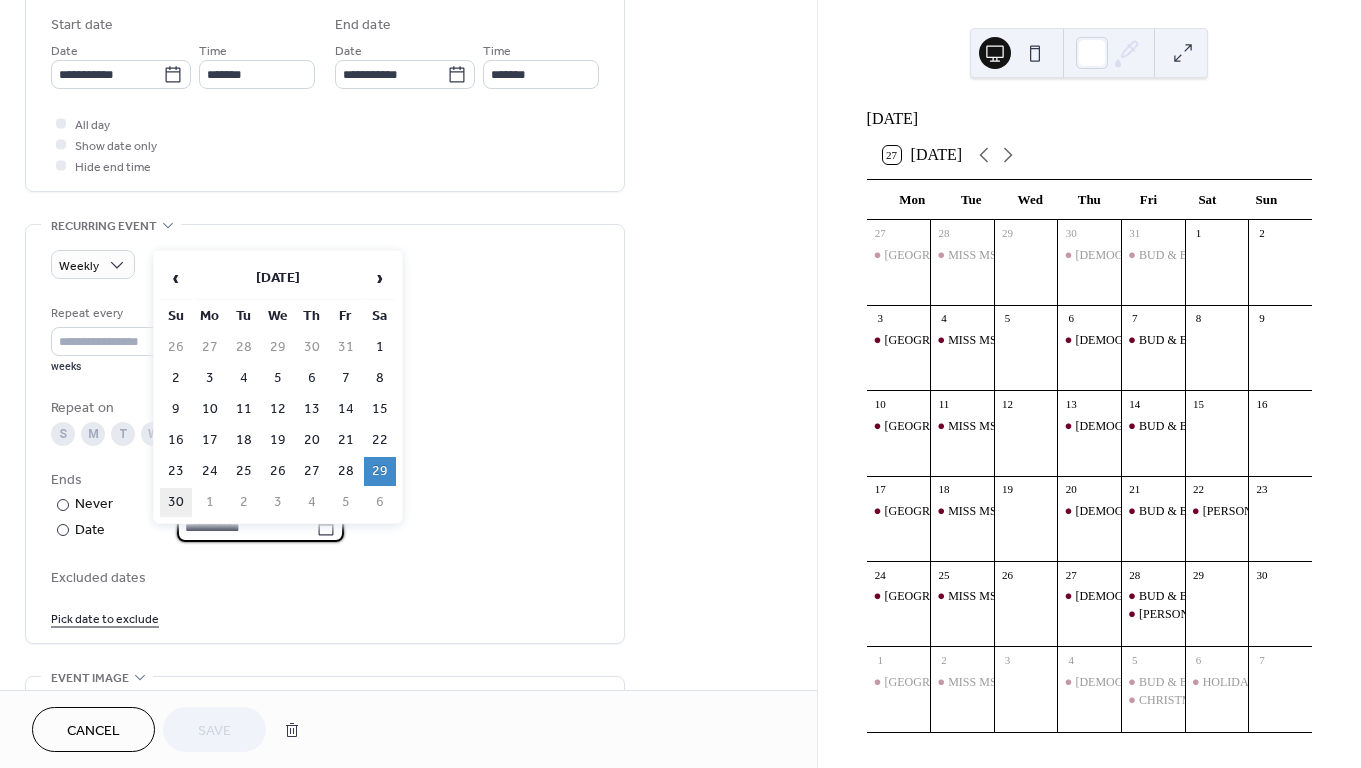 click on "30" at bounding box center (176, 502) 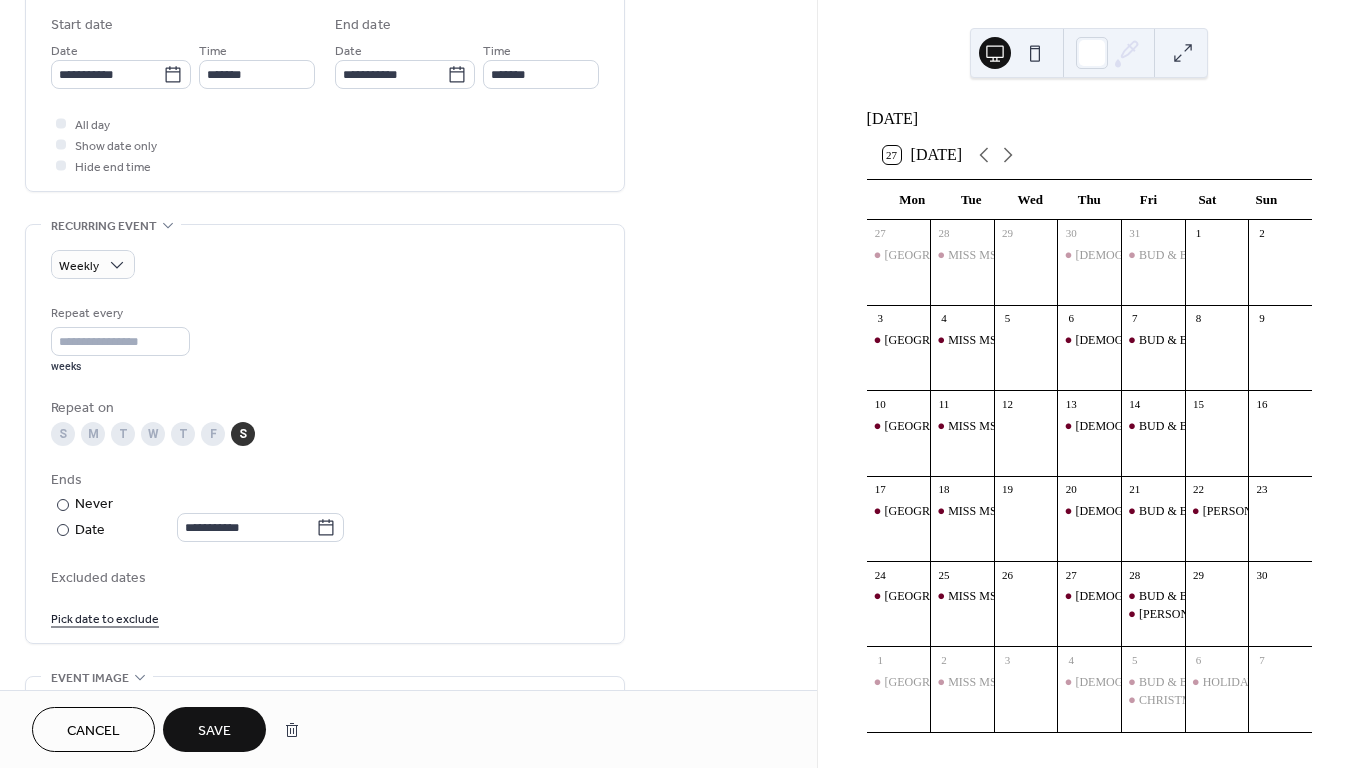 click on "Save" at bounding box center [214, 729] 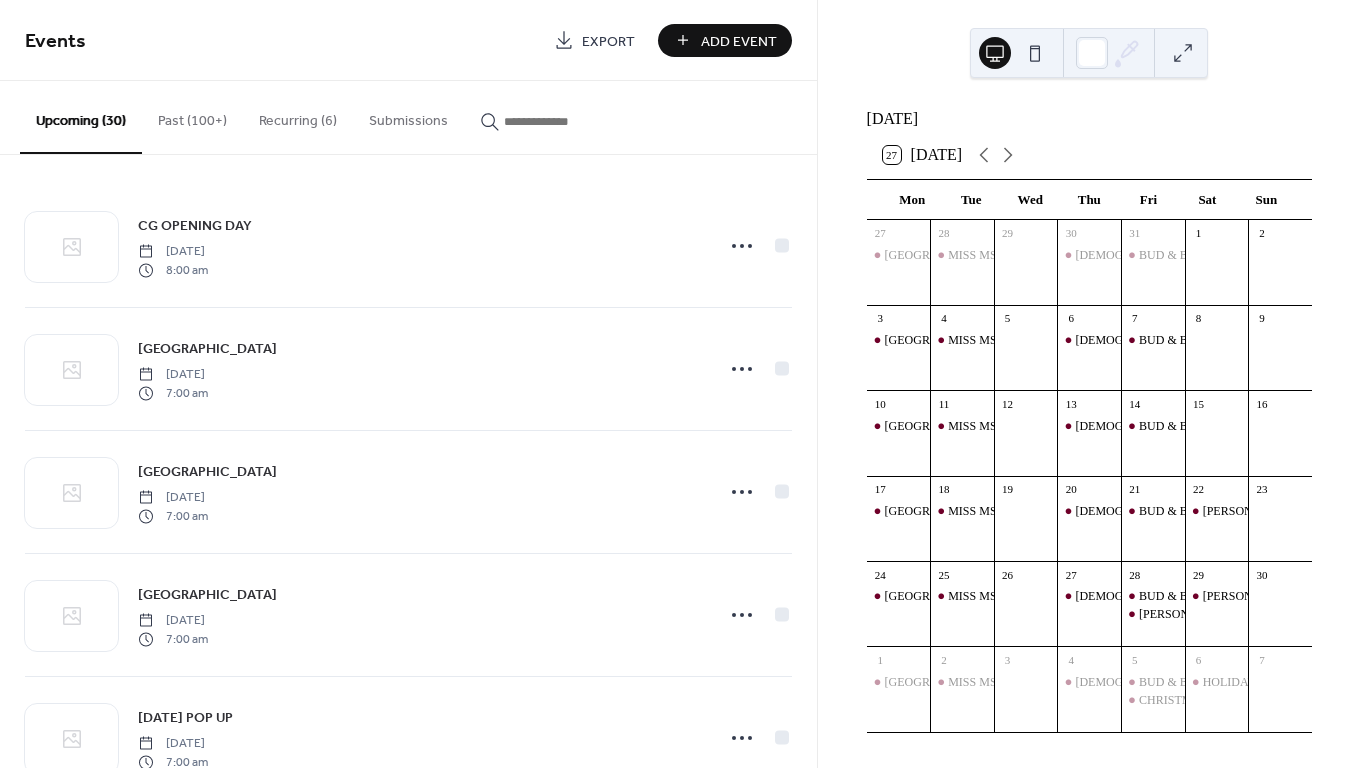click on "Recurring (6)" at bounding box center [298, 116] 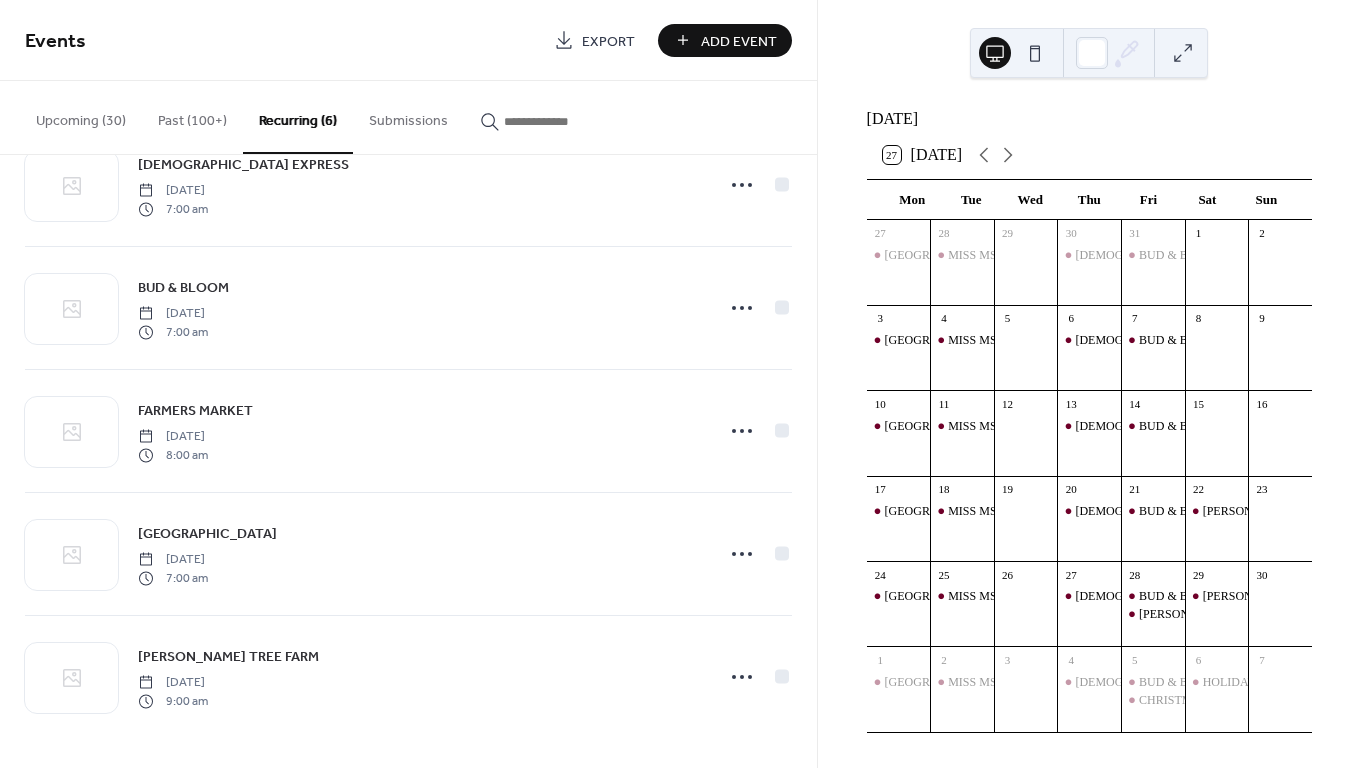 scroll, scrollTop: 184, scrollLeft: 0, axis: vertical 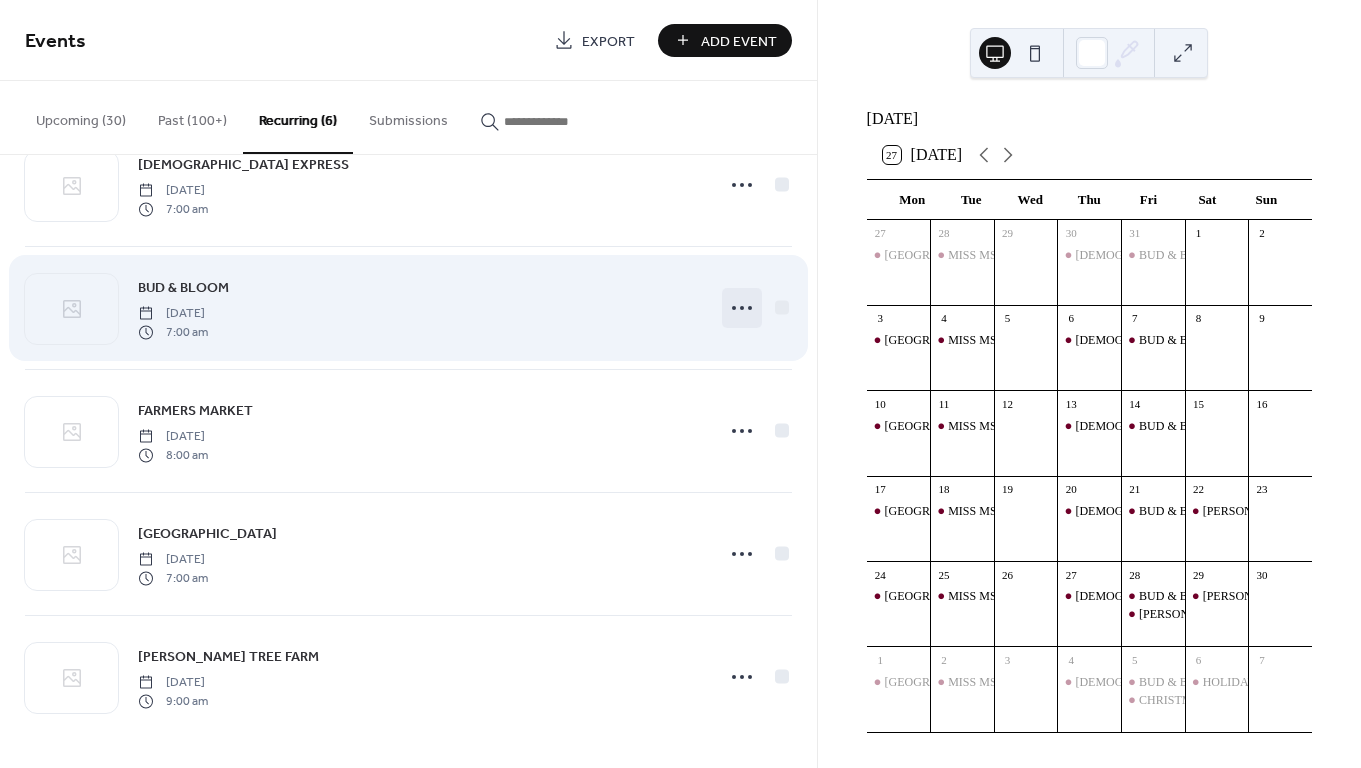 click 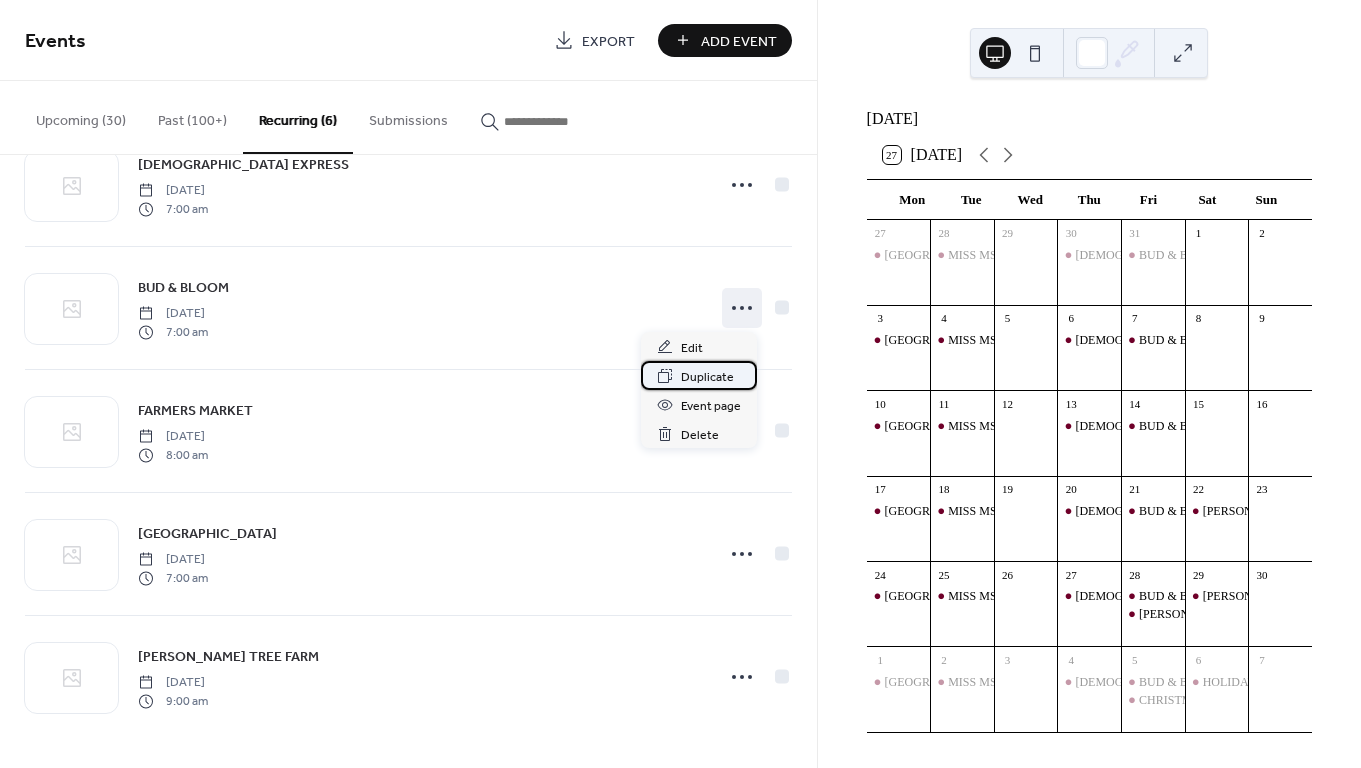 click on "Duplicate" at bounding box center [699, 375] 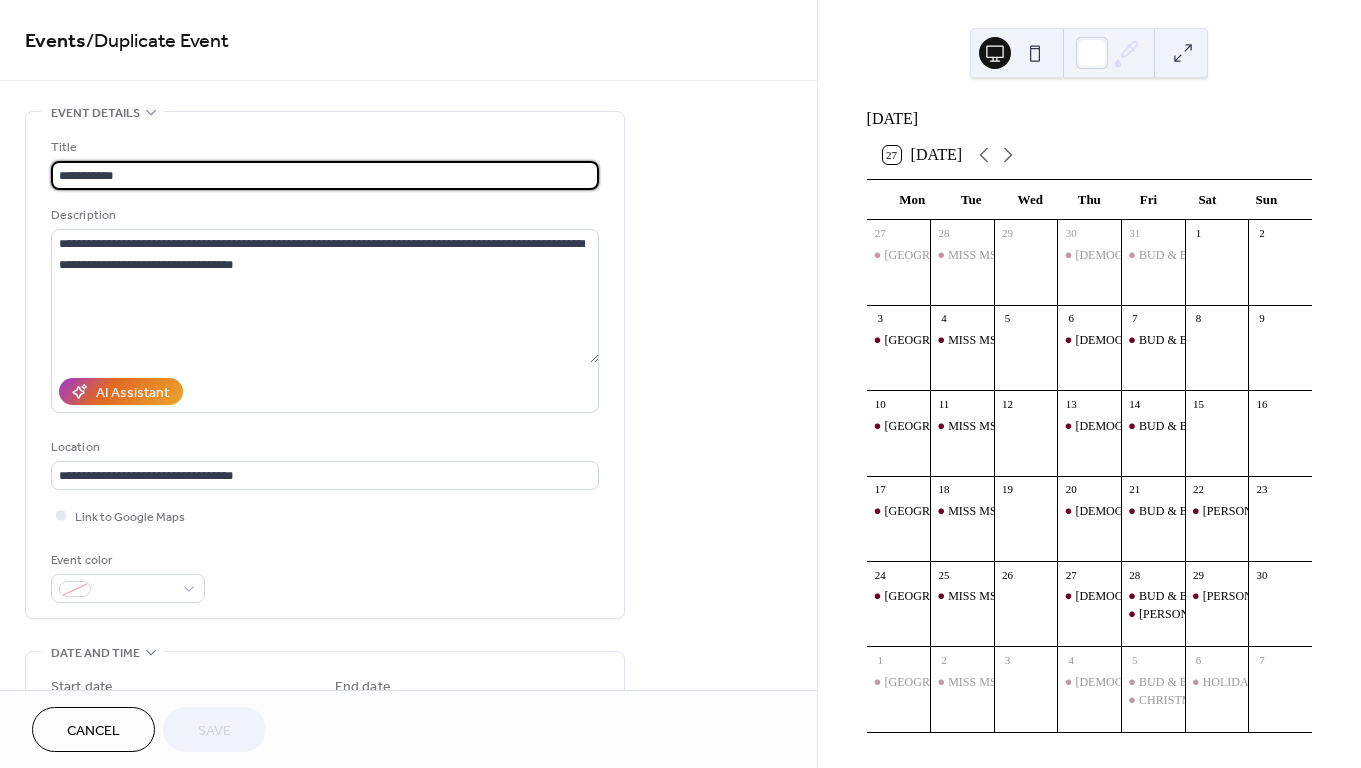 drag, startPoint x: 160, startPoint y: 178, endPoint x: 4, endPoint y: 176, distance: 156.01282 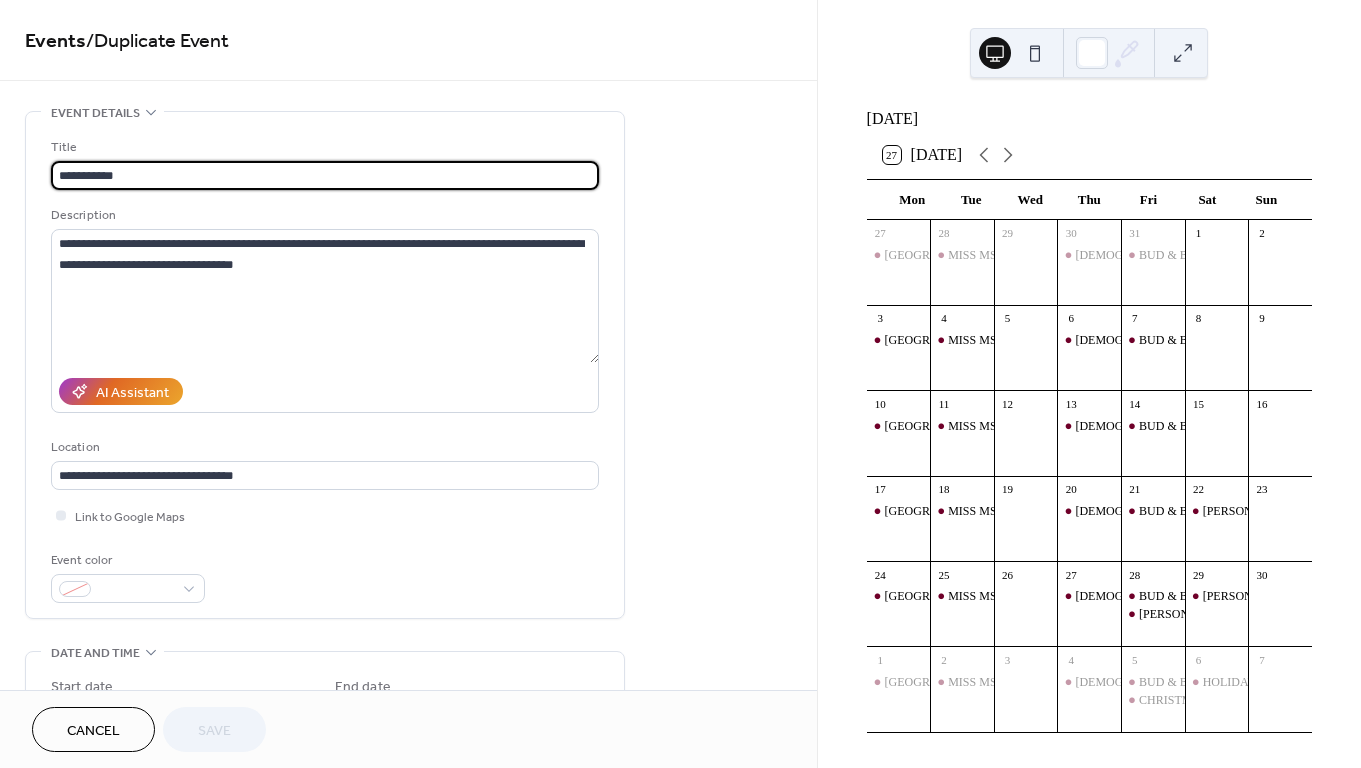 click on "**********" at bounding box center (408, 894) 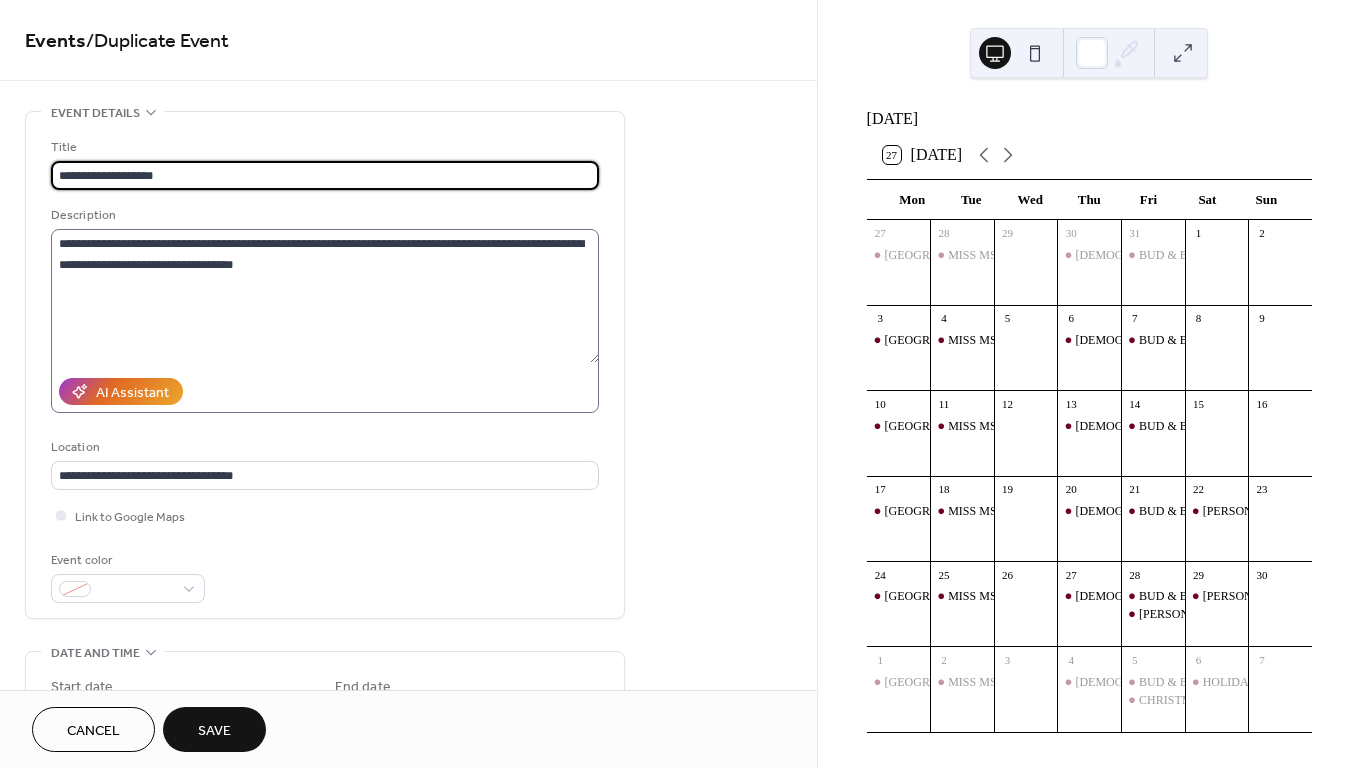 type on "**********" 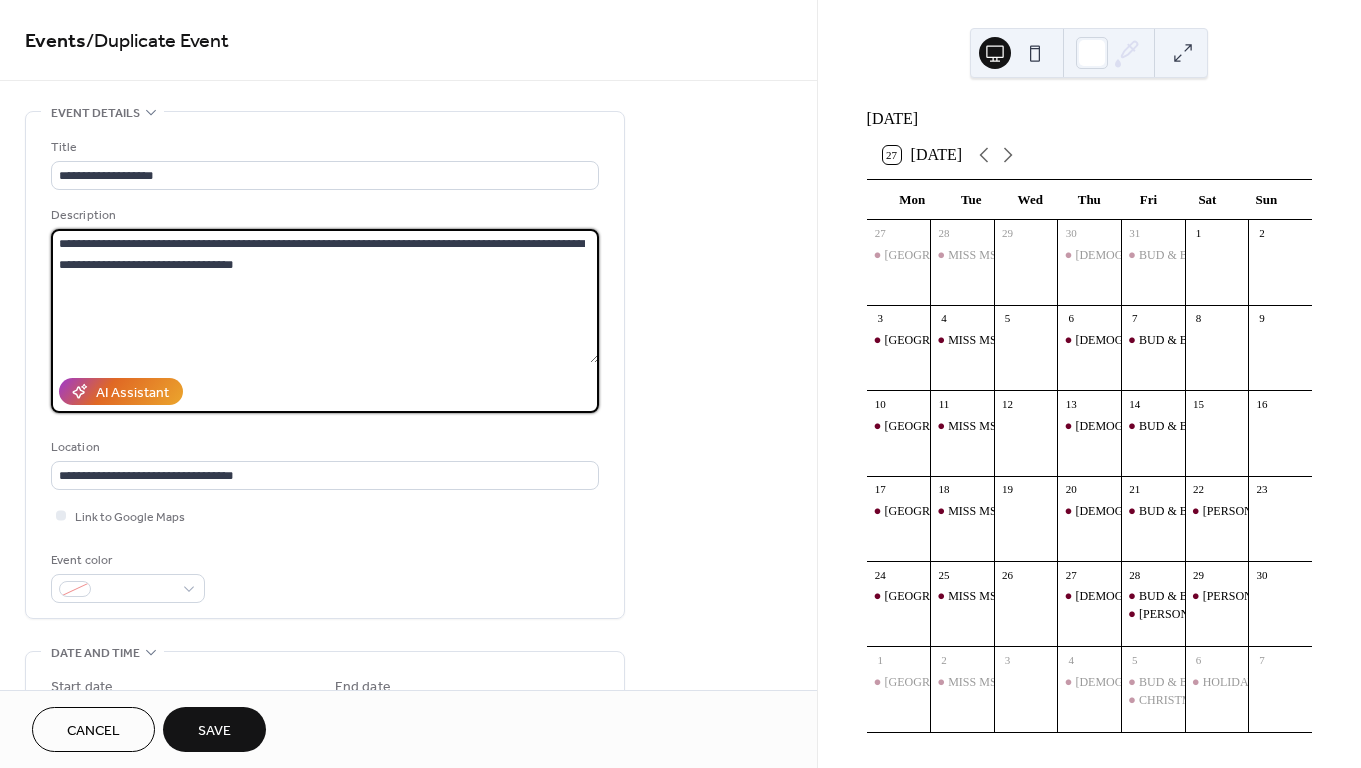 click on "**********" at bounding box center (325, 296) 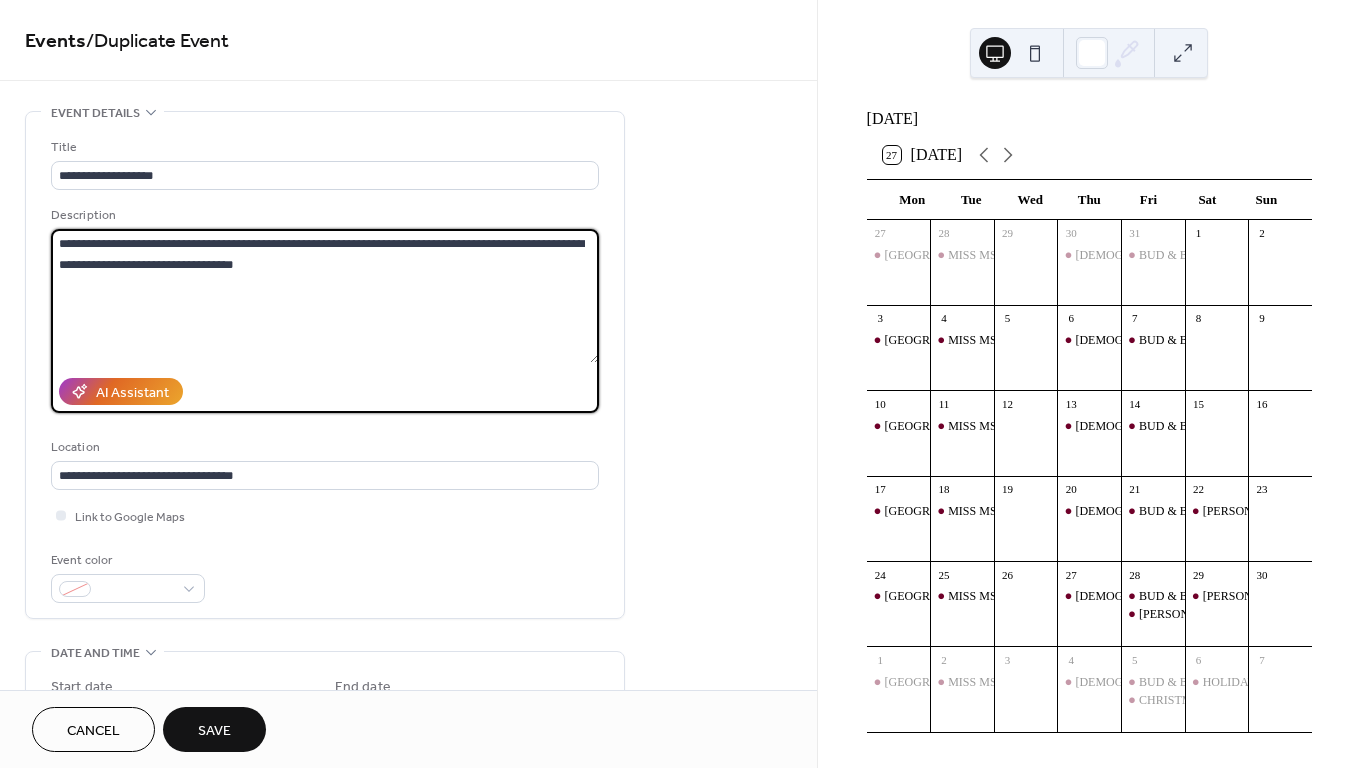 click on "**********" at bounding box center (325, 296) 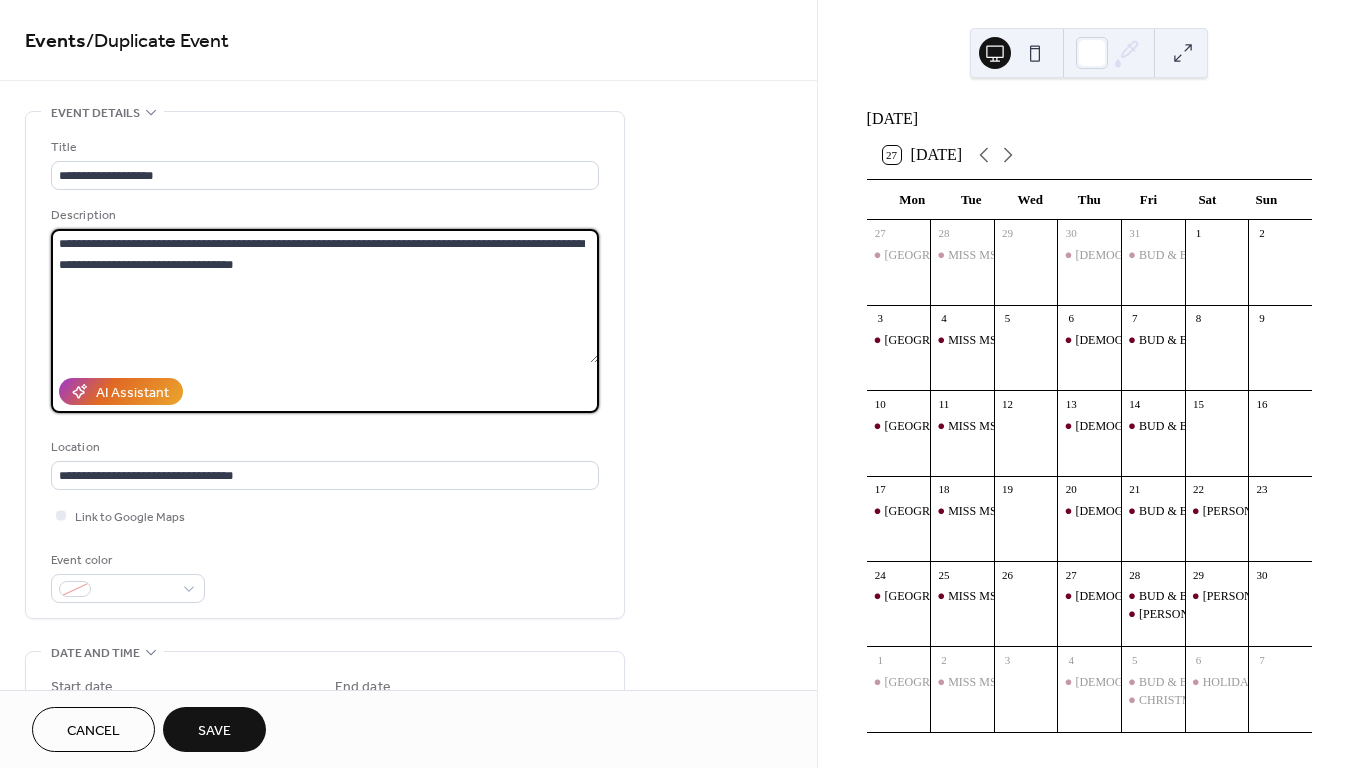 click on "**********" at bounding box center [325, 296] 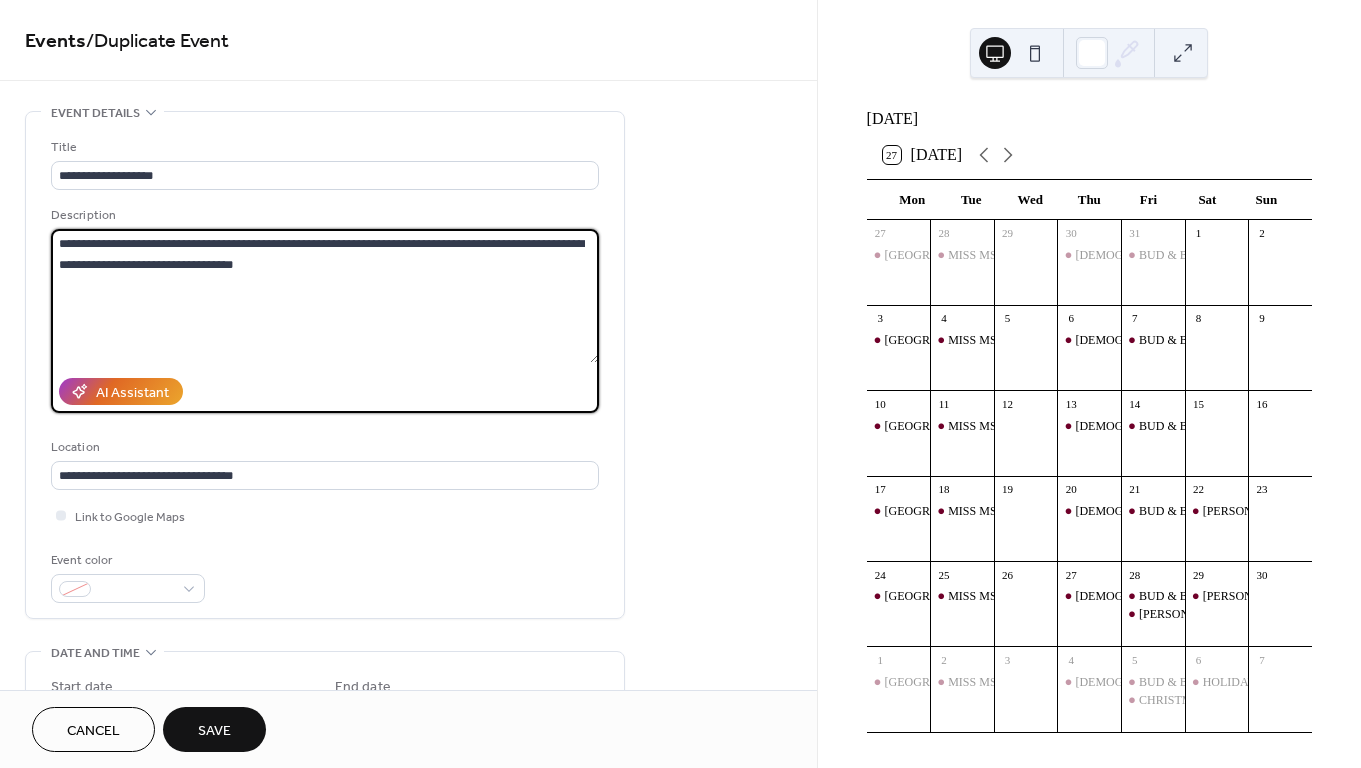 click on "**********" at bounding box center [325, 296] 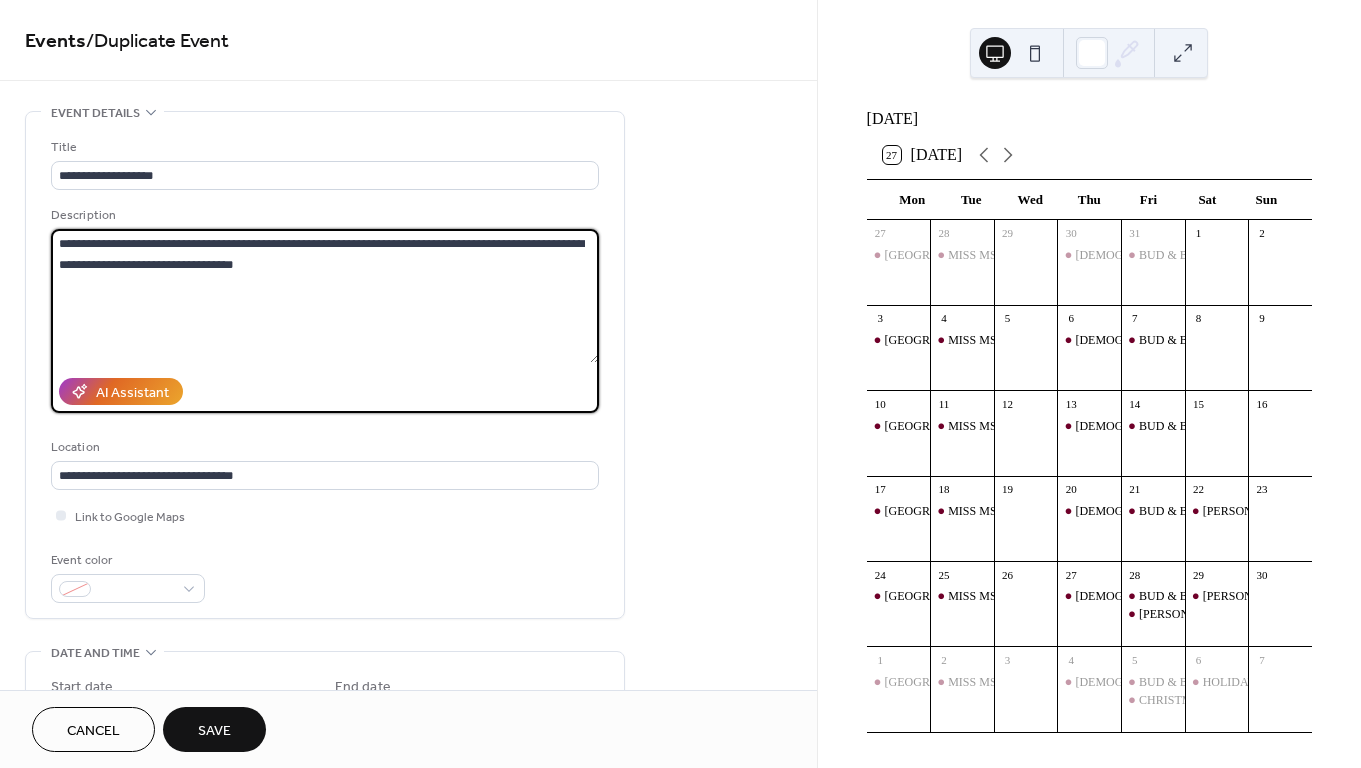 drag, startPoint x: 474, startPoint y: 274, endPoint x: 428, endPoint y: 240, distance: 57.201397 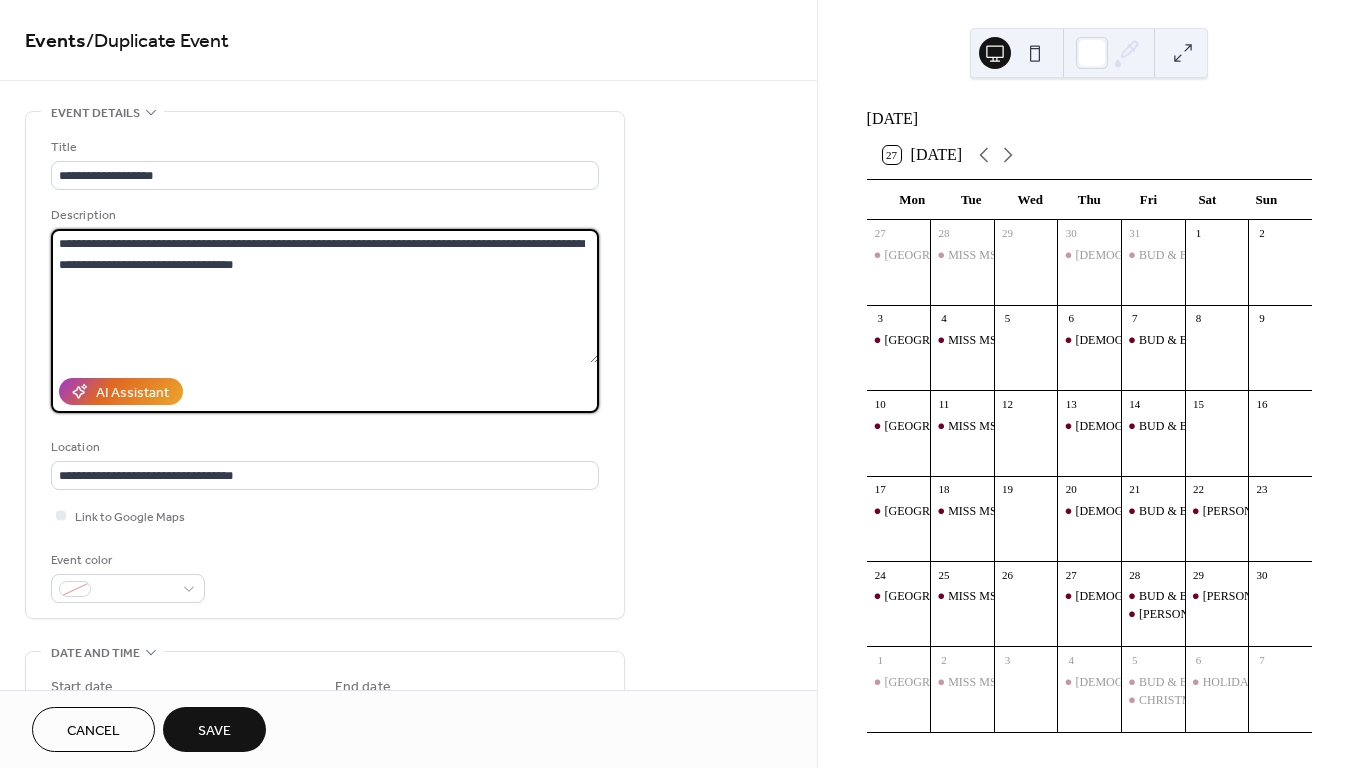 click on "**********" at bounding box center (325, 296) 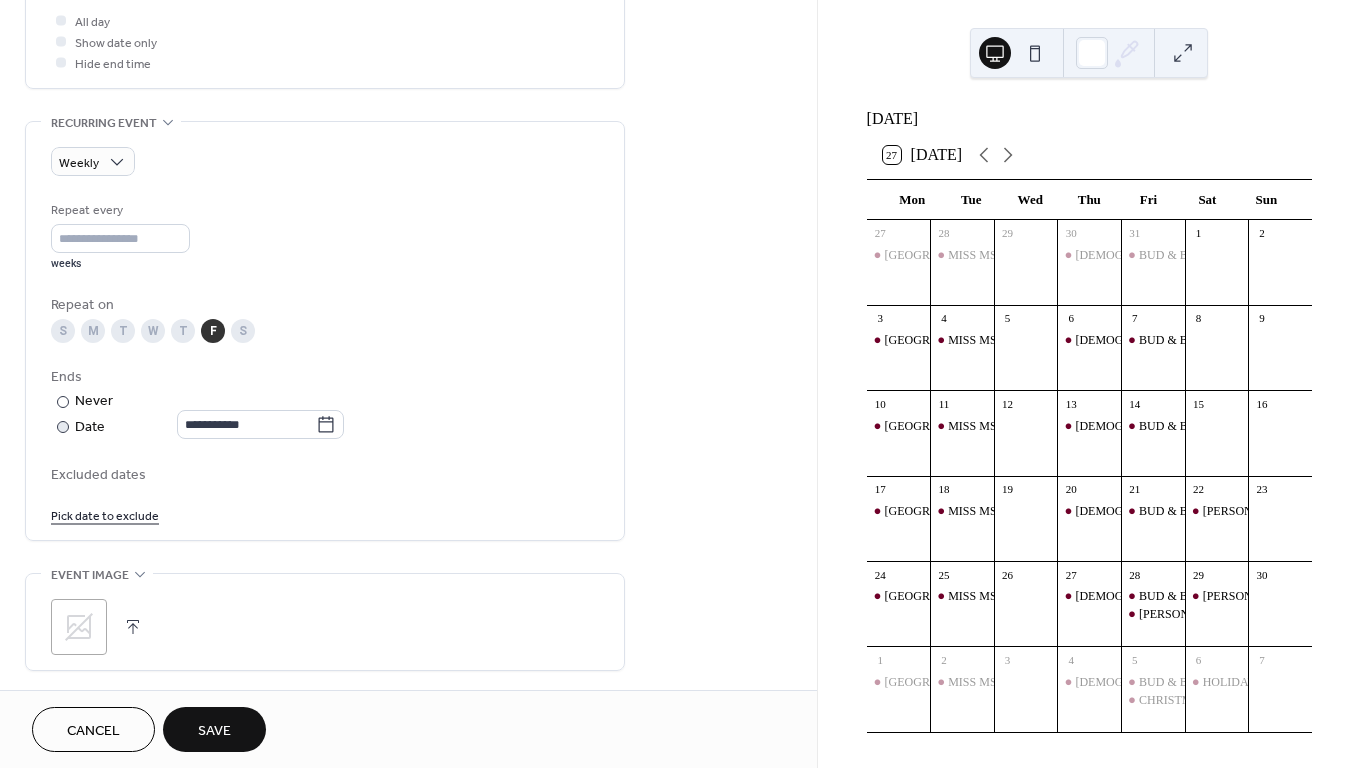 scroll, scrollTop: 771, scrollLeft: 0, axis: vertical 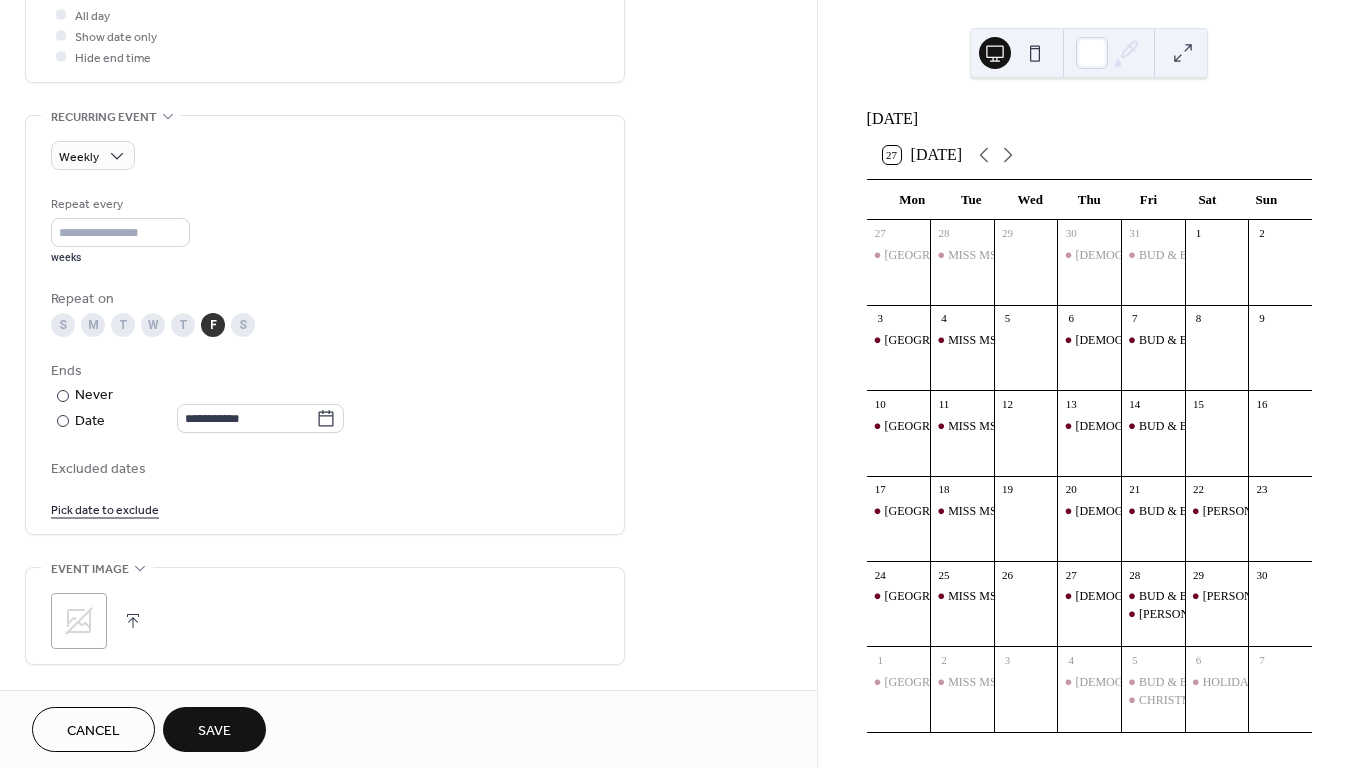 type on "**********" 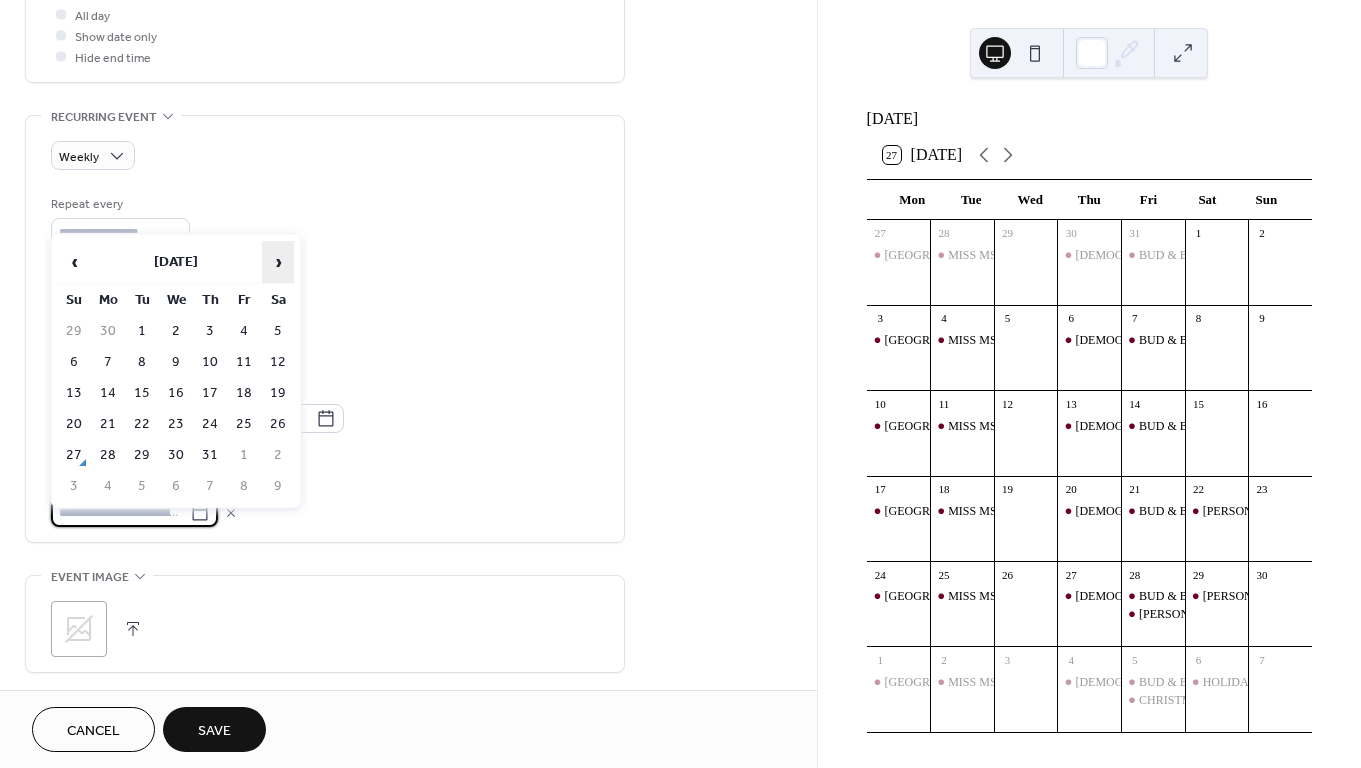 click on "›" at bounding box center (278, 262) 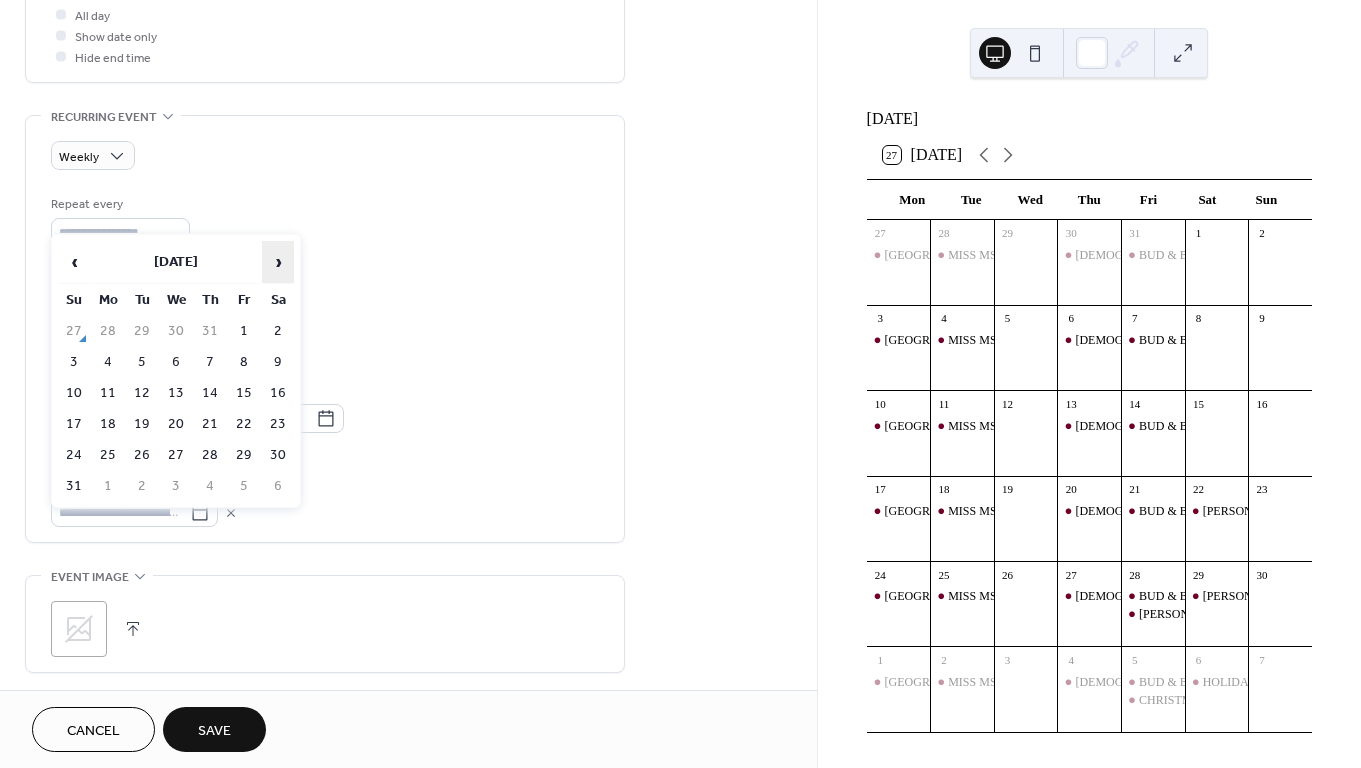 click on "›" at bounding box center [278, 262] 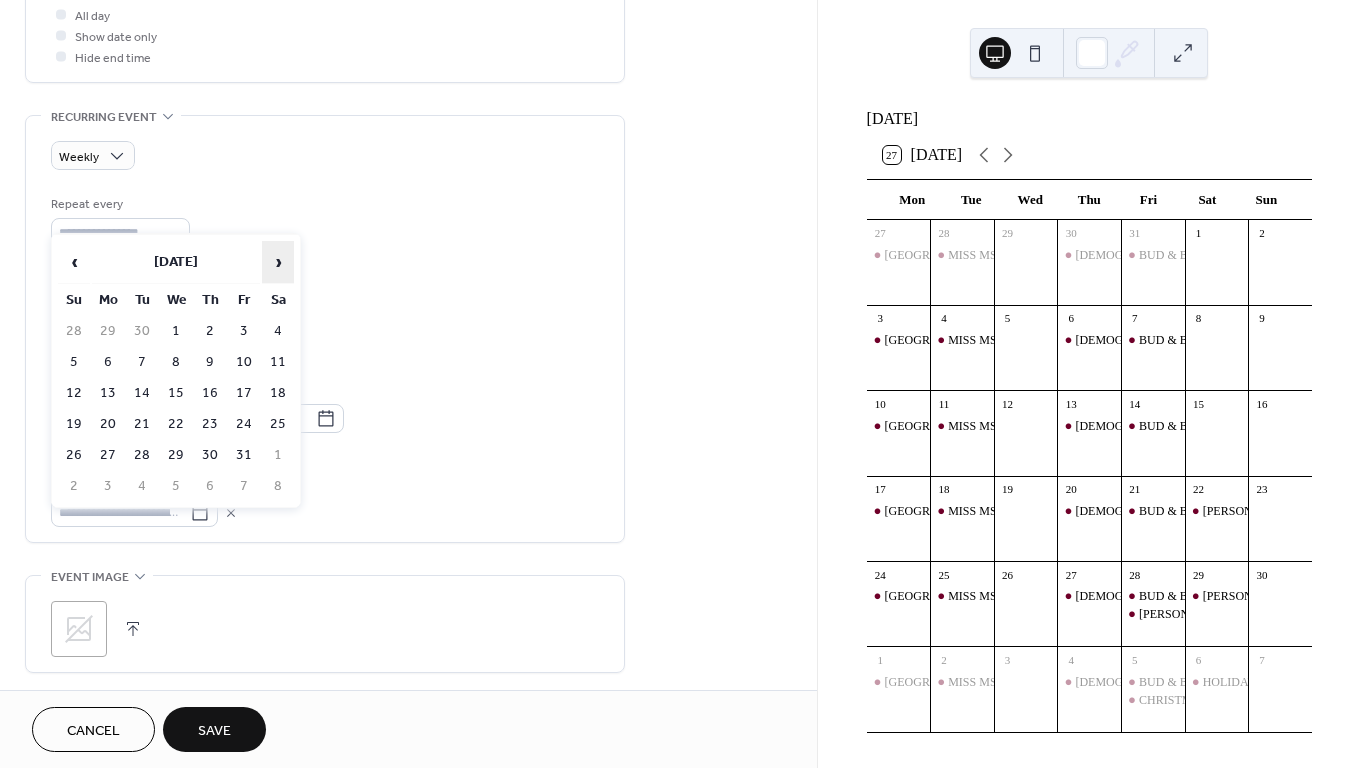 click on "›" at bounding box center (278, 262) 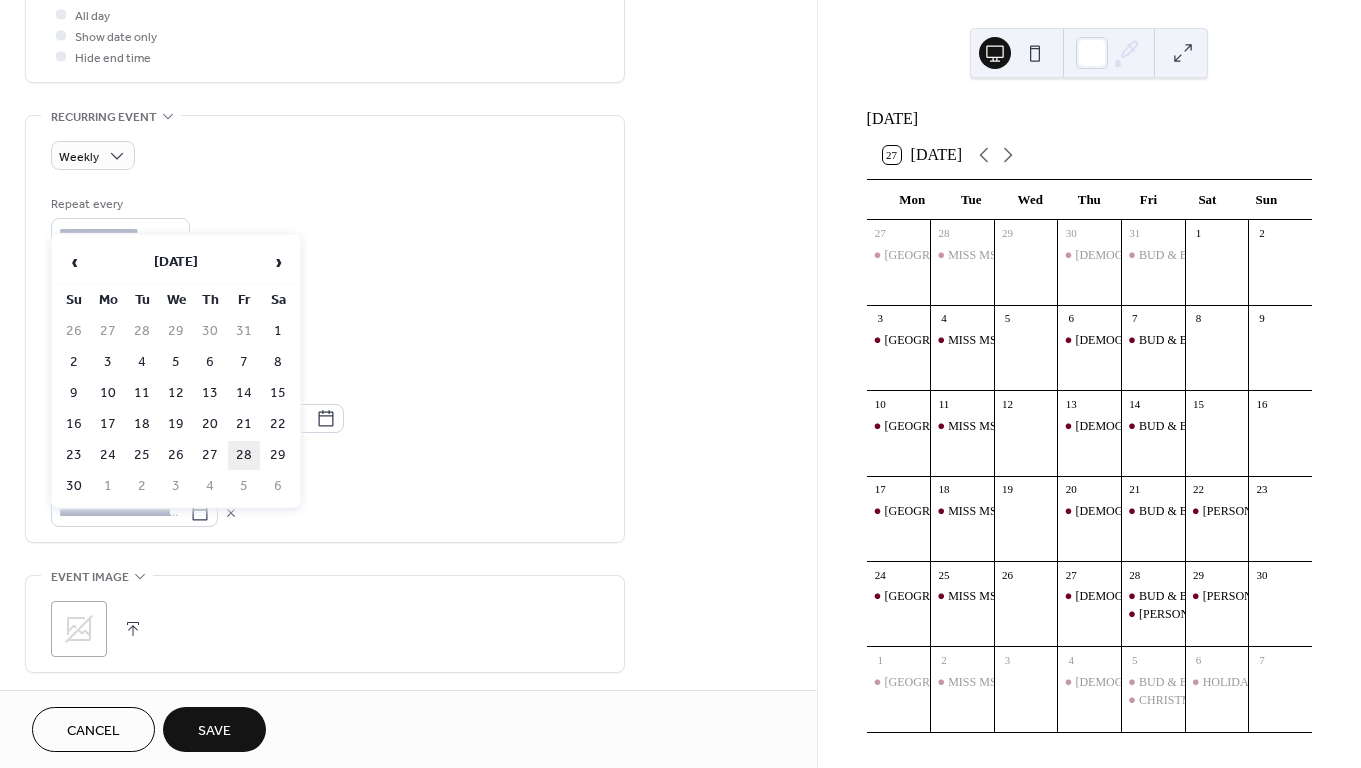 click on "28" at bounding box center (244, 455) 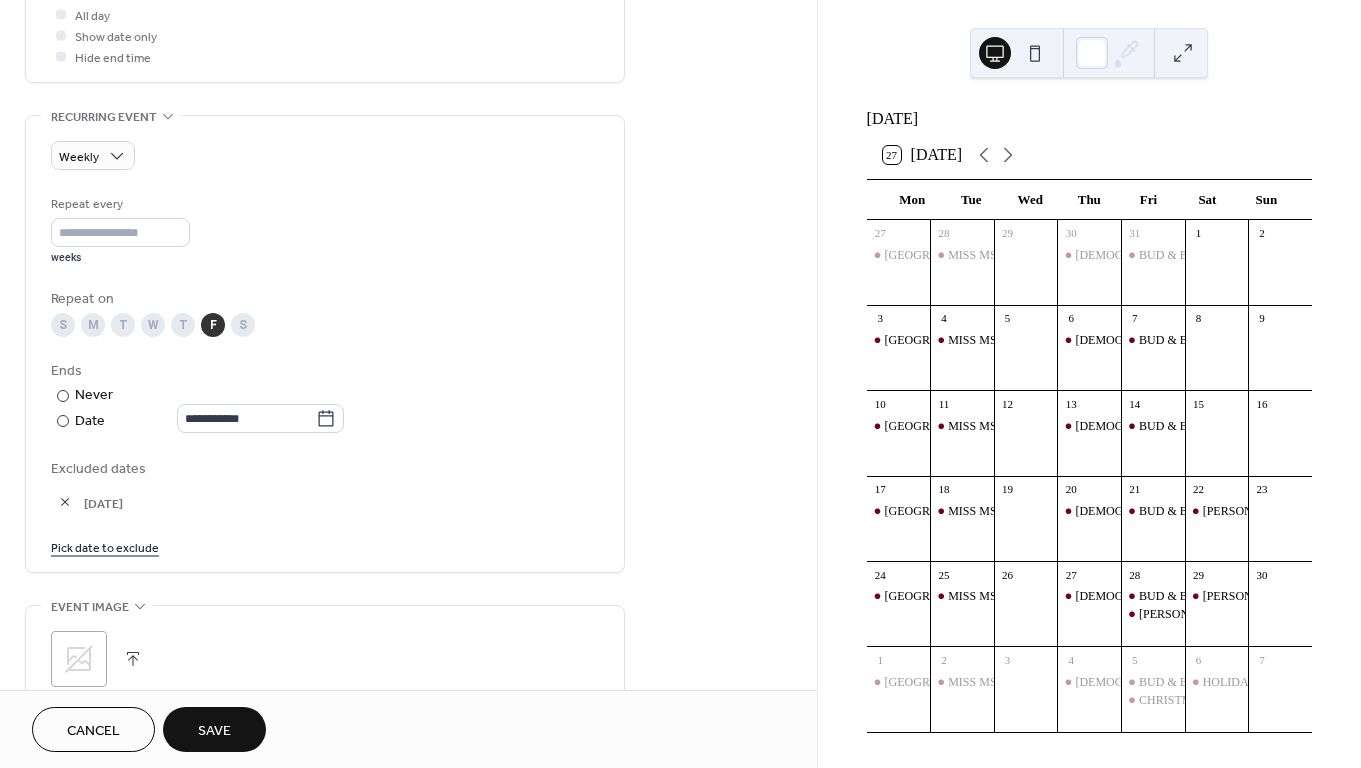 click on "Save" at bounding box center (214, 731) 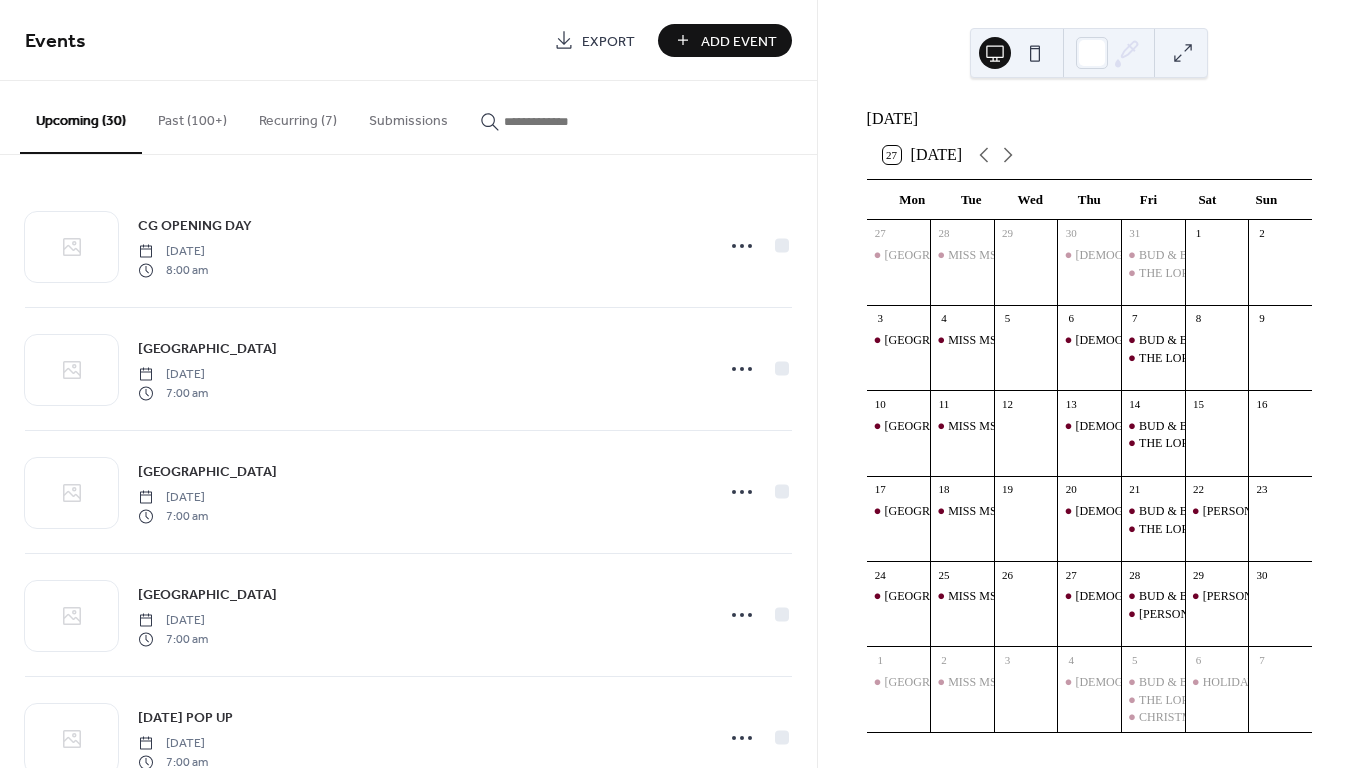 click on "Recurring (7)" at bounding box center (298, 116) 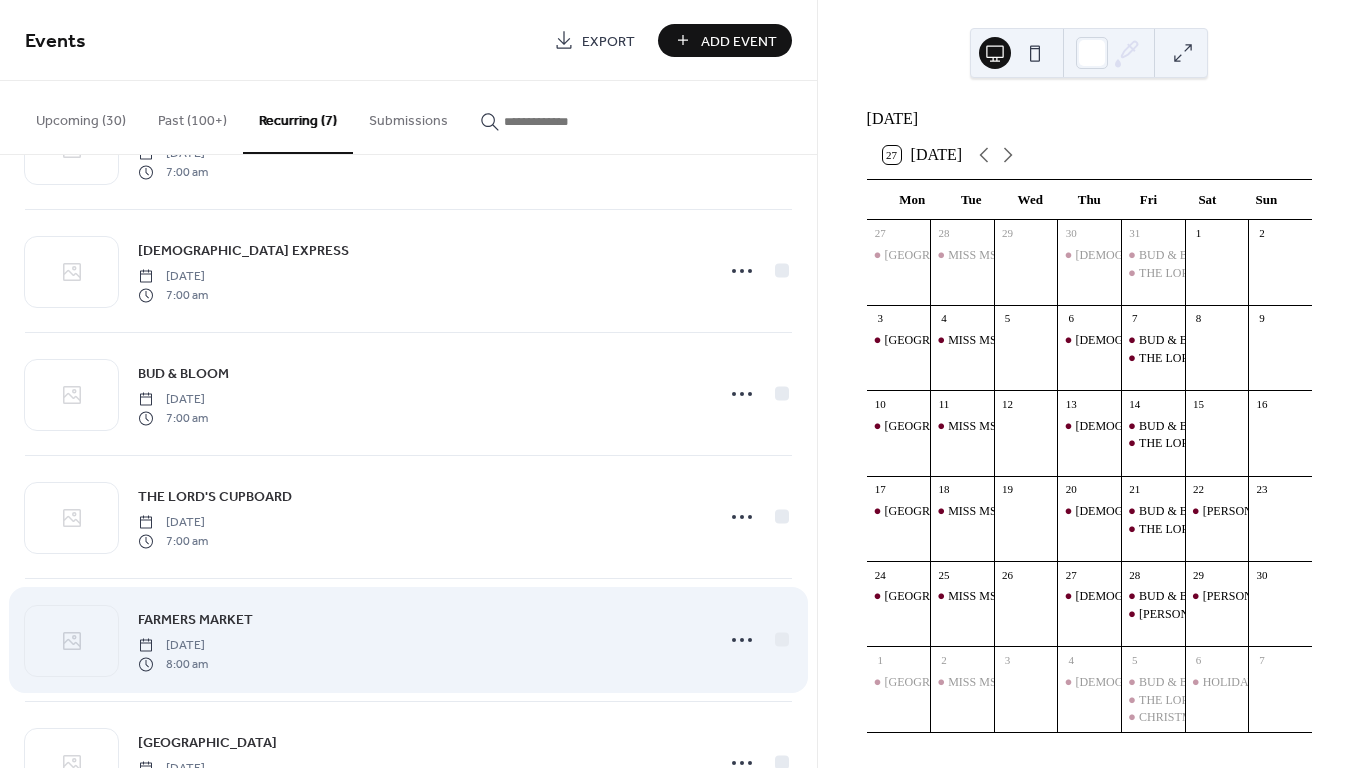 scroll, scrollTop: 93, scrollLeft: 0, axis: vertical 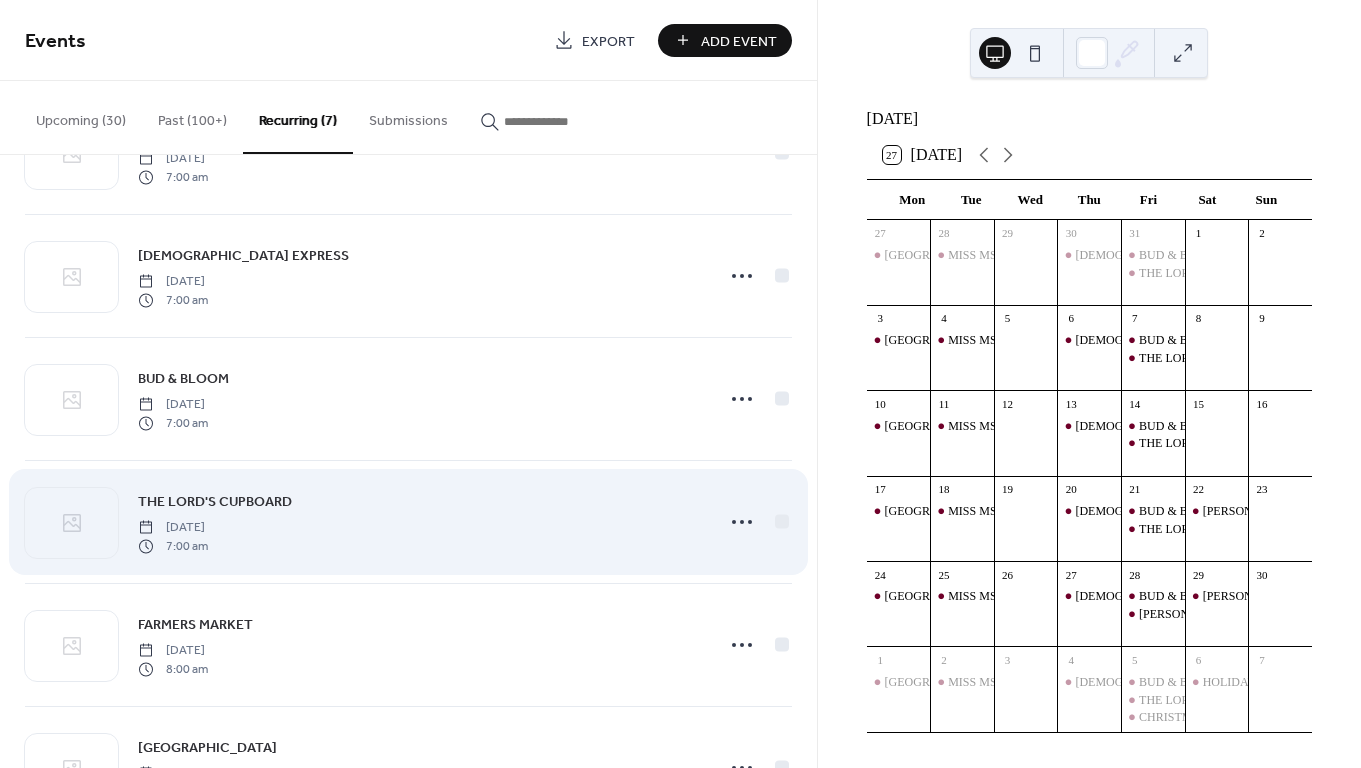click on "THE LORD'S CUPBOARD [DATE] 7:00 am" at bounding box center (419, 522) 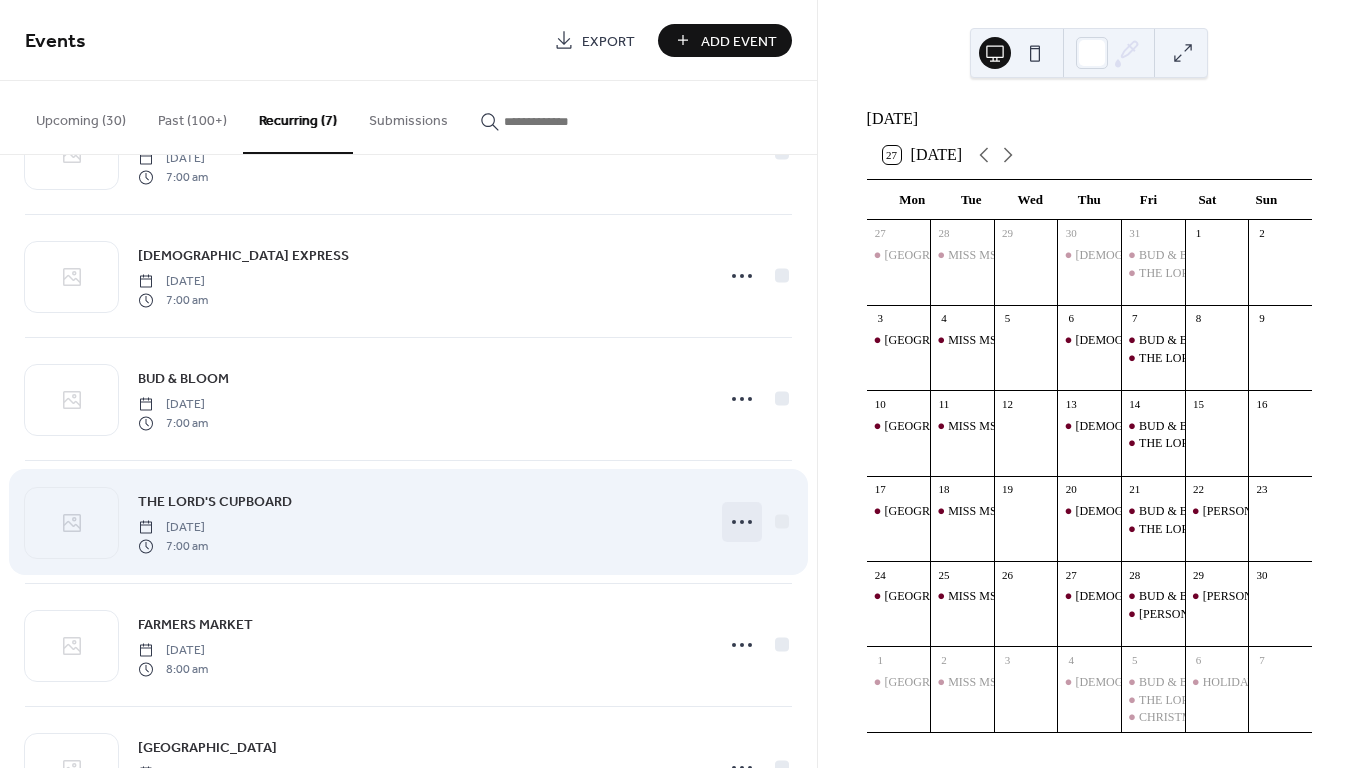 click 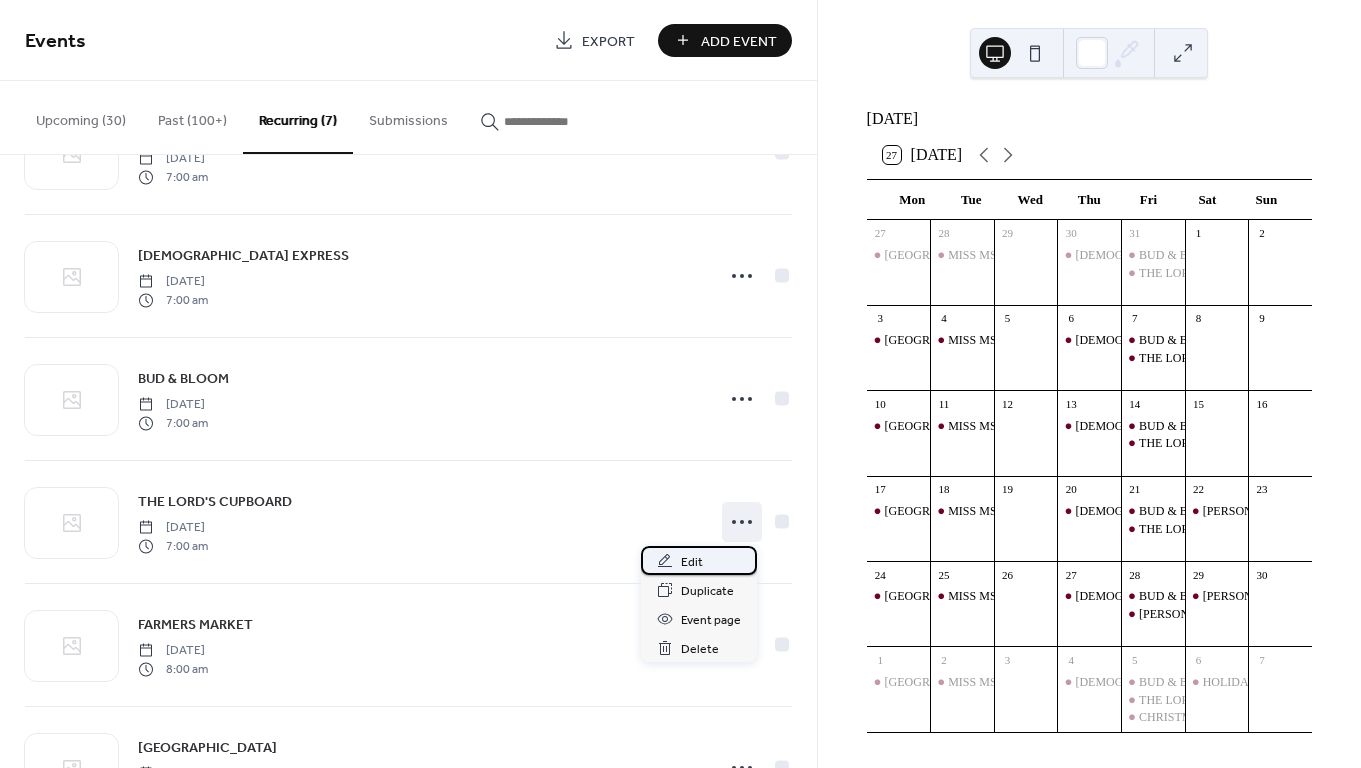 click on "Edit" at bounding box center (699, 560) 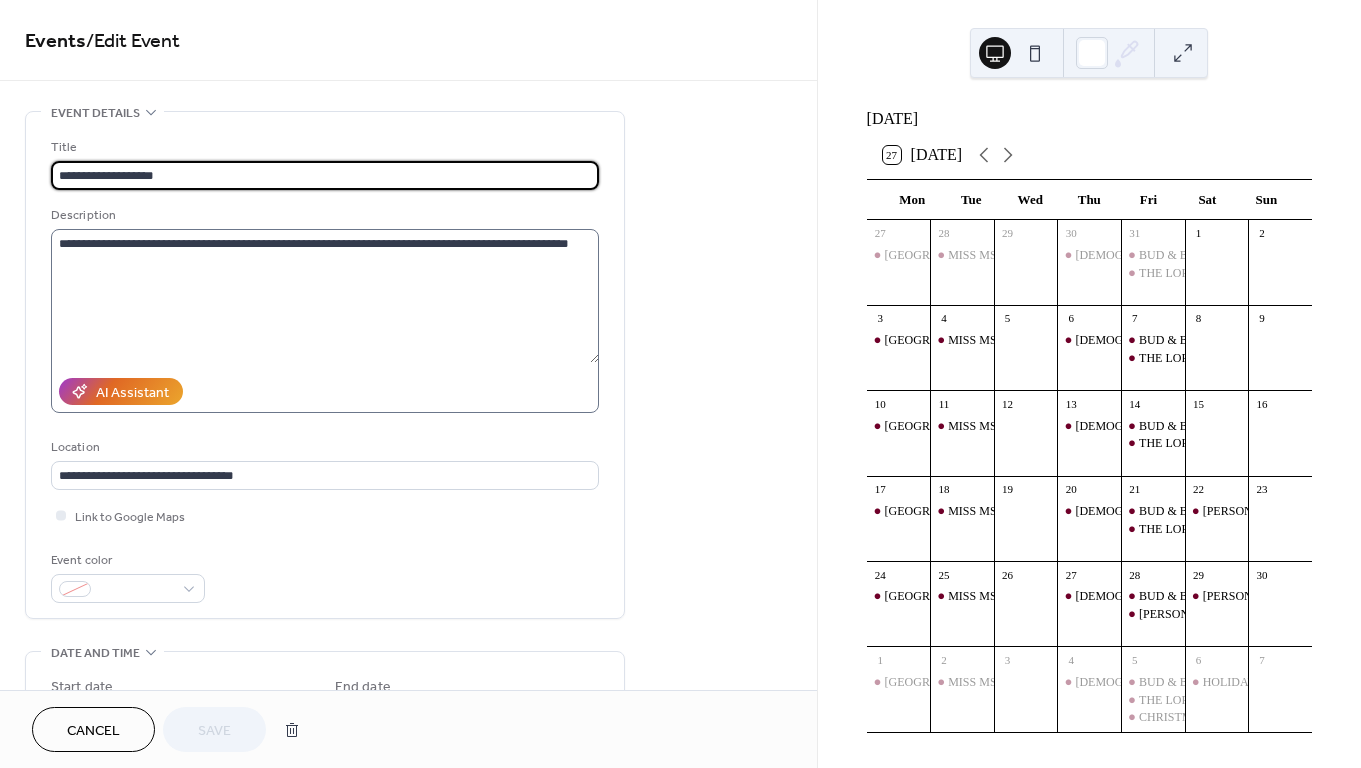 scroll, scrollTop: 0, scrollLeft: 0, axis: both 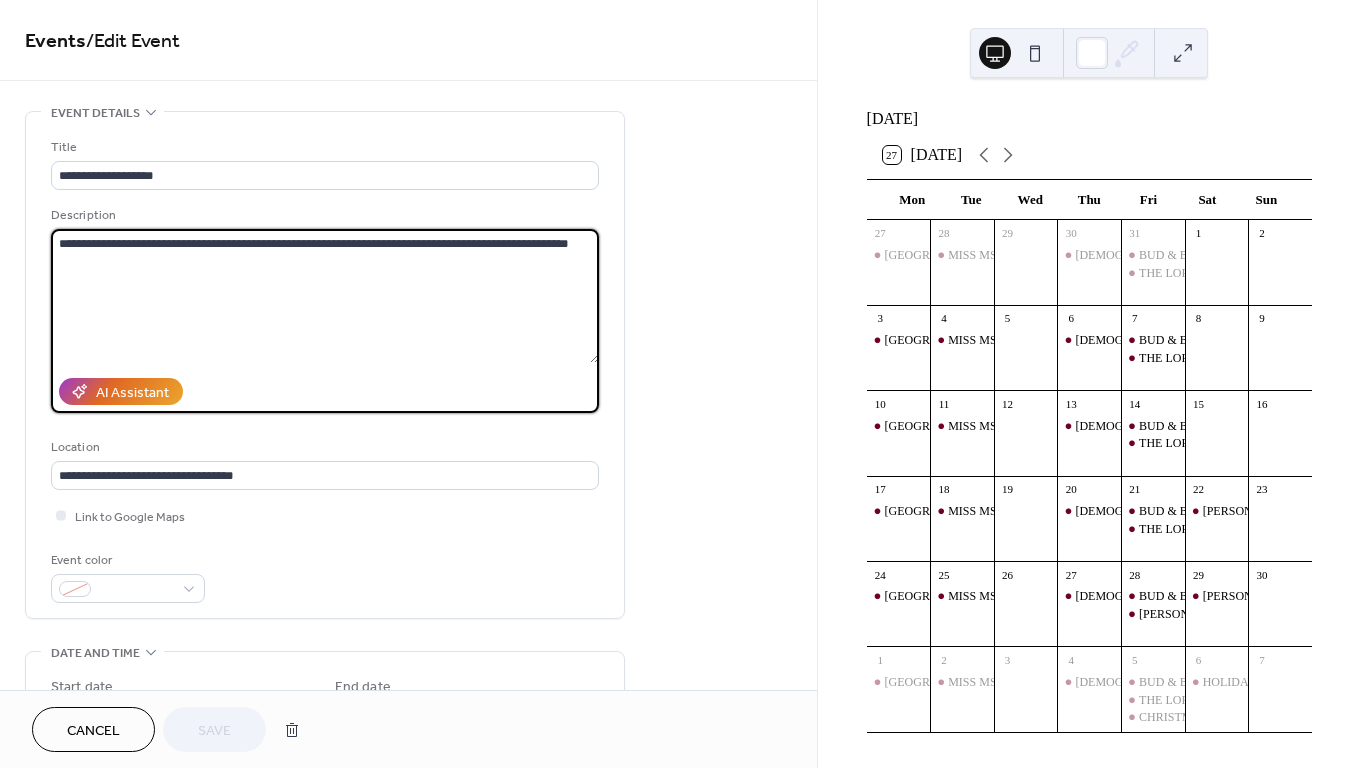 drag, startPoint x: 577, startPoint y: 245, endPoint x: -45, endPoint y: 243, distance: 622.00323 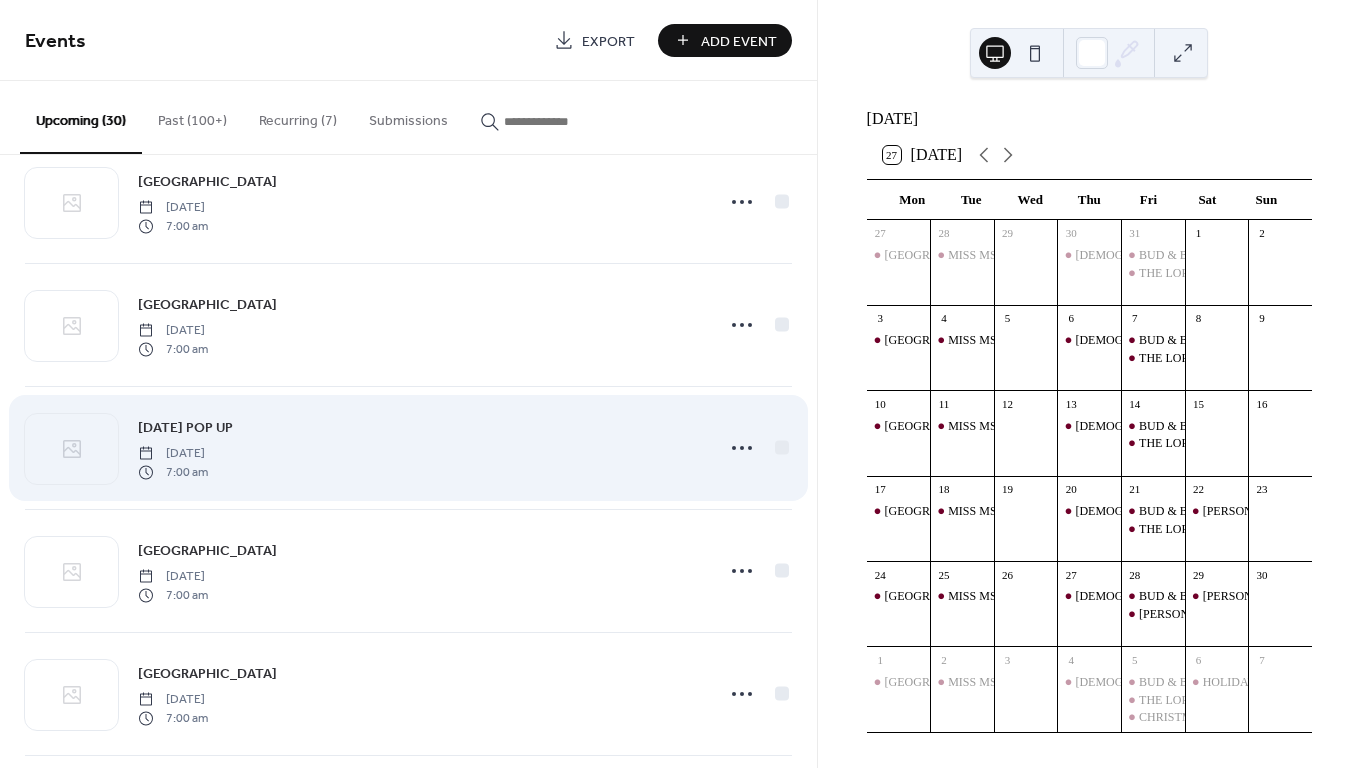 scroll, scrollTop: 318, scrollLeft: 0, axis: vertical 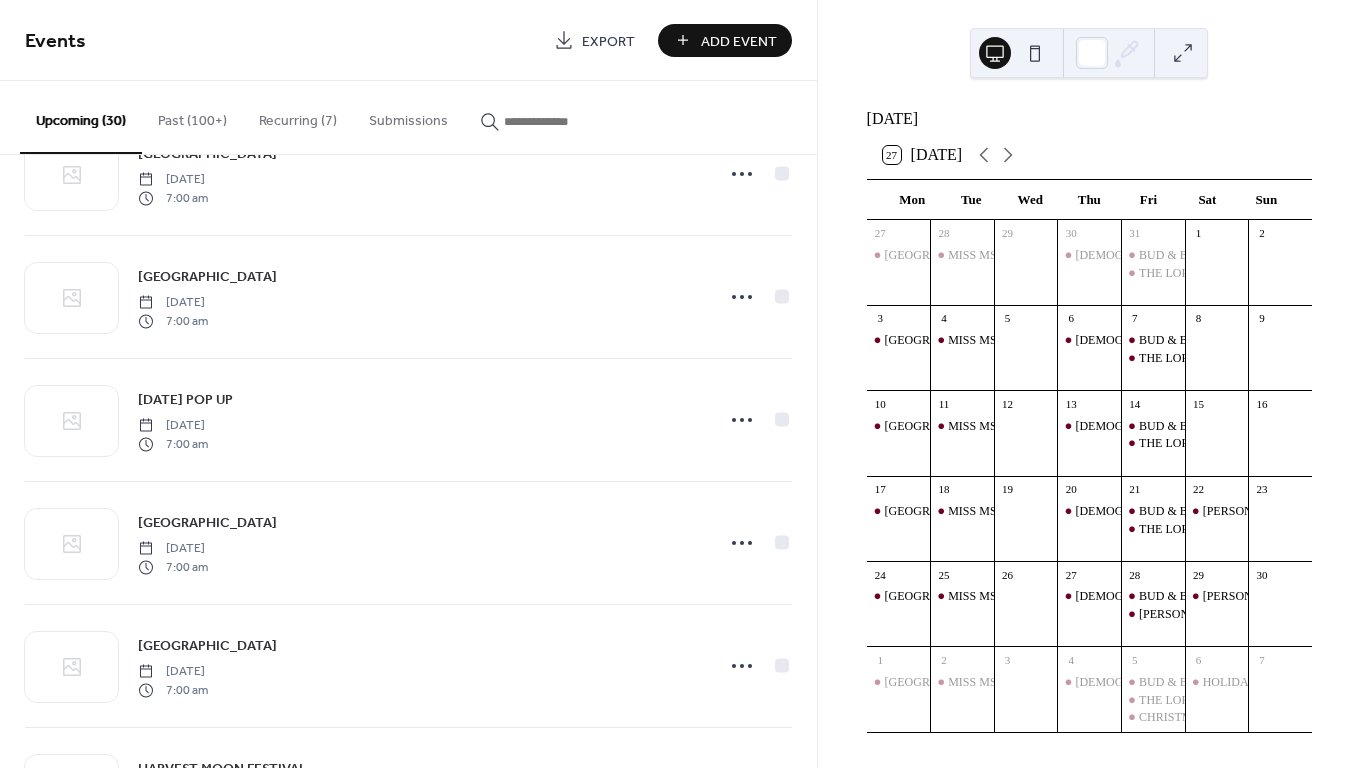 click on "Recurring (7)" at bounding box center (298, 116) 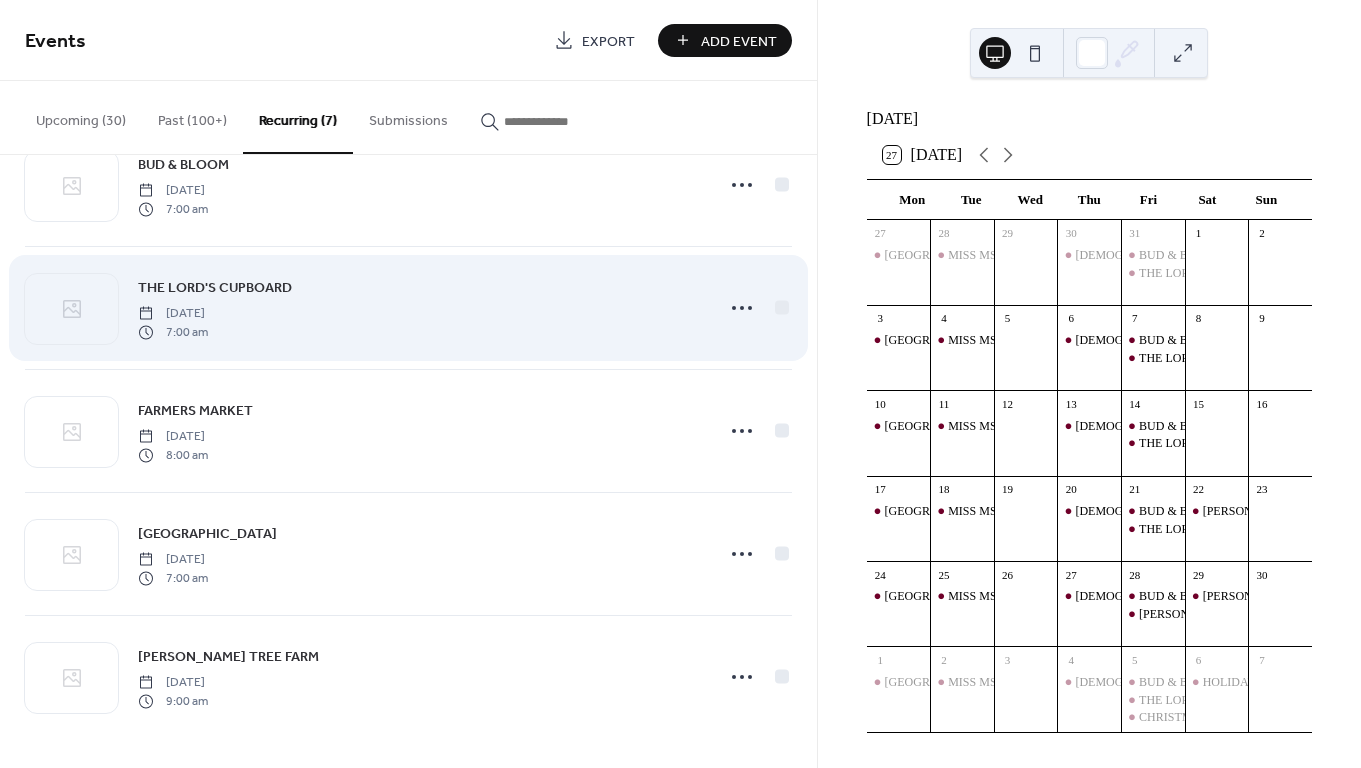 scroll, scrollTop: 307, scrollLeft: 0, axis: vertical 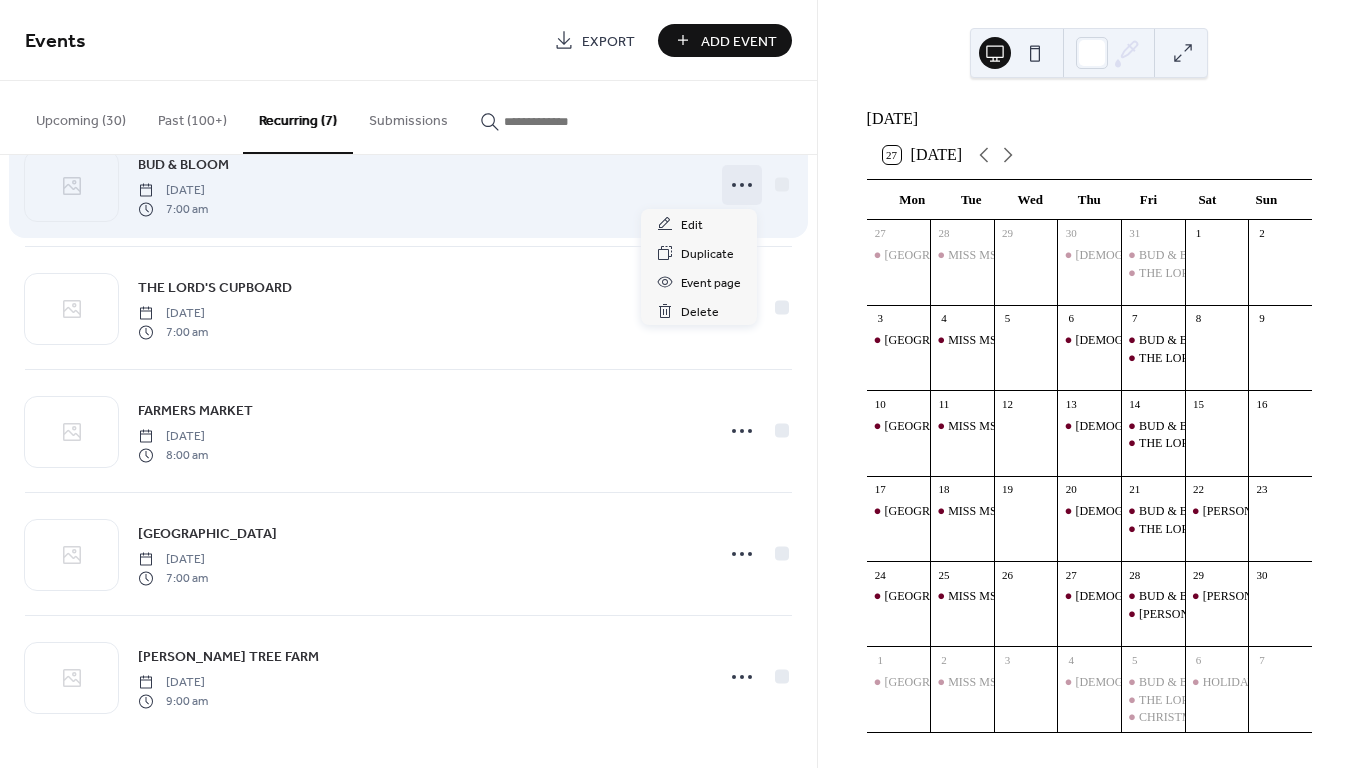 click 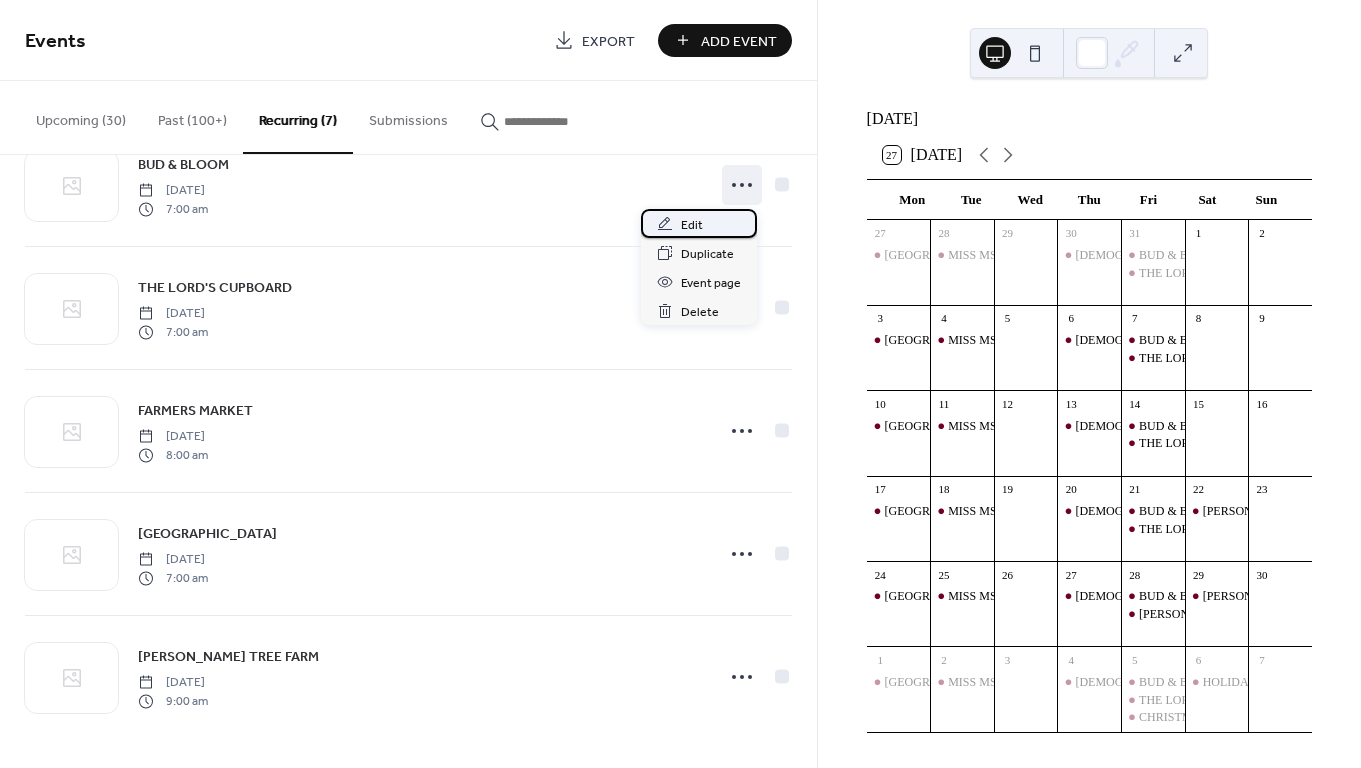click on "Edit" at bounding box center [692, 225] 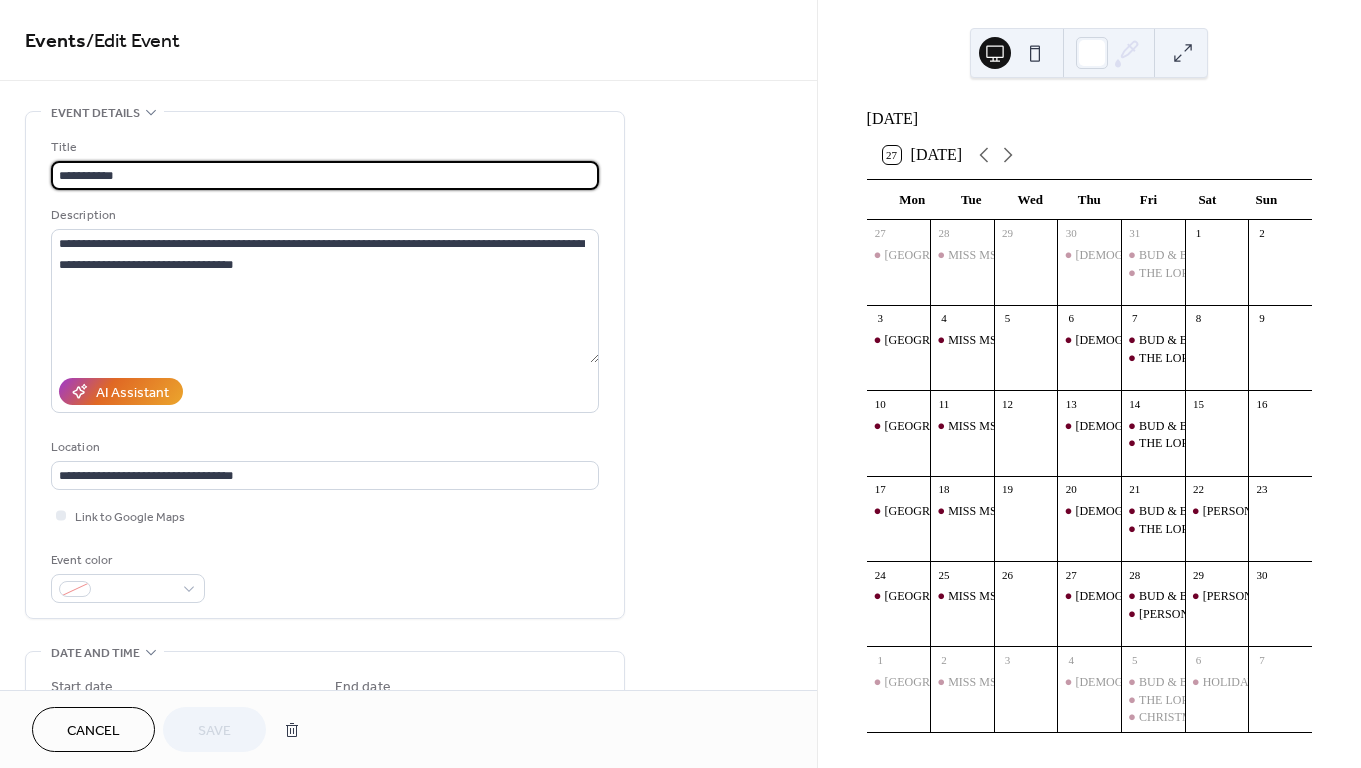 scroll, scrollTop: 0, scrollLeft: 0, axis: both 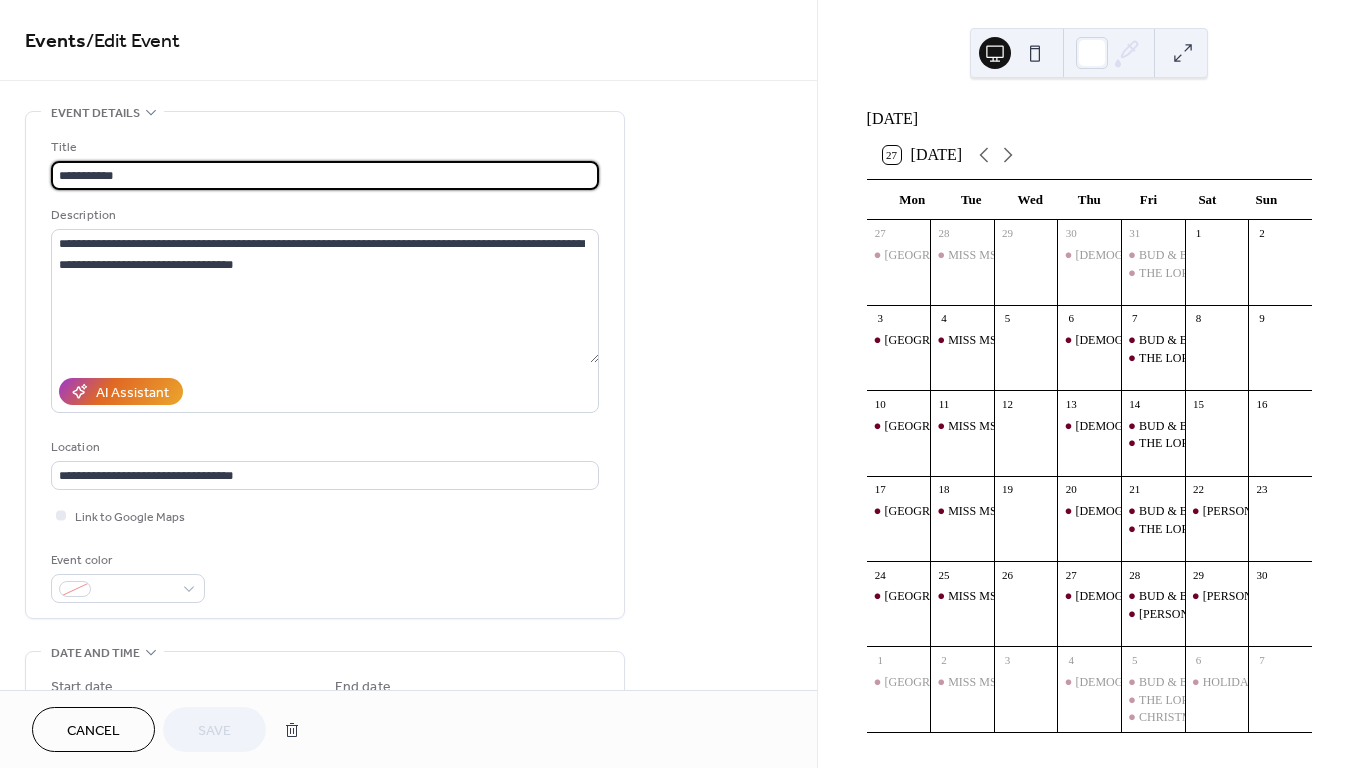 click on "Cancel" at bounding box center (93, 731) 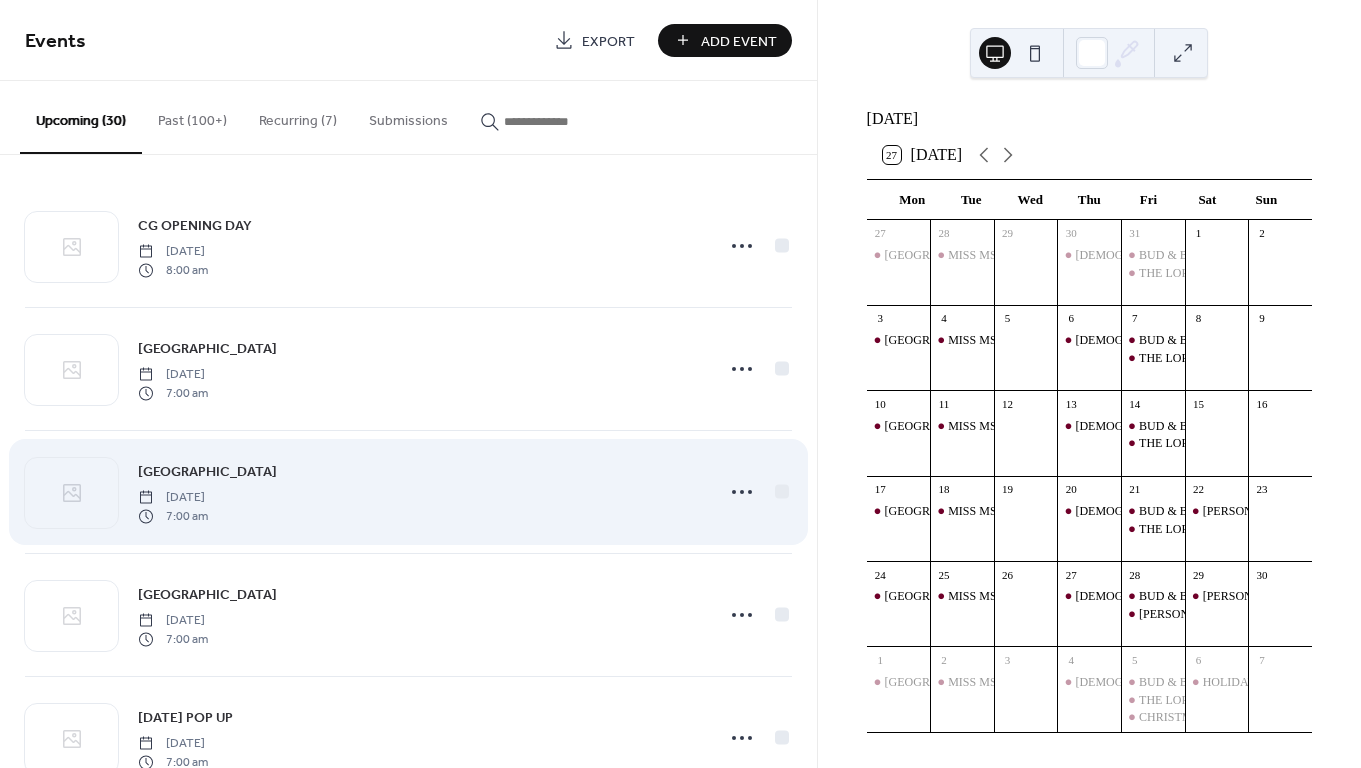 scroll, scrollTop: 23, scrollLeft: 0, axis: vertical 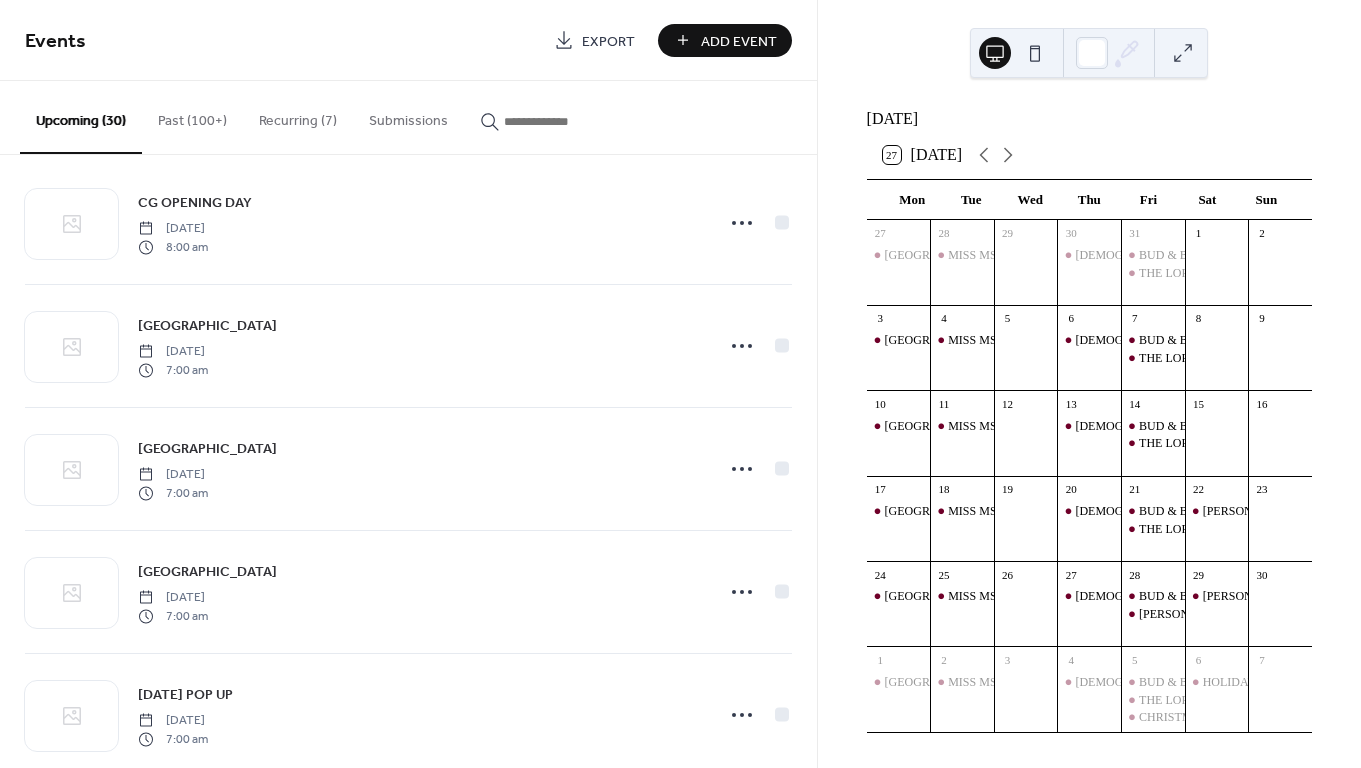 click on "Recurring (7)" at bounding box center [298, 116] 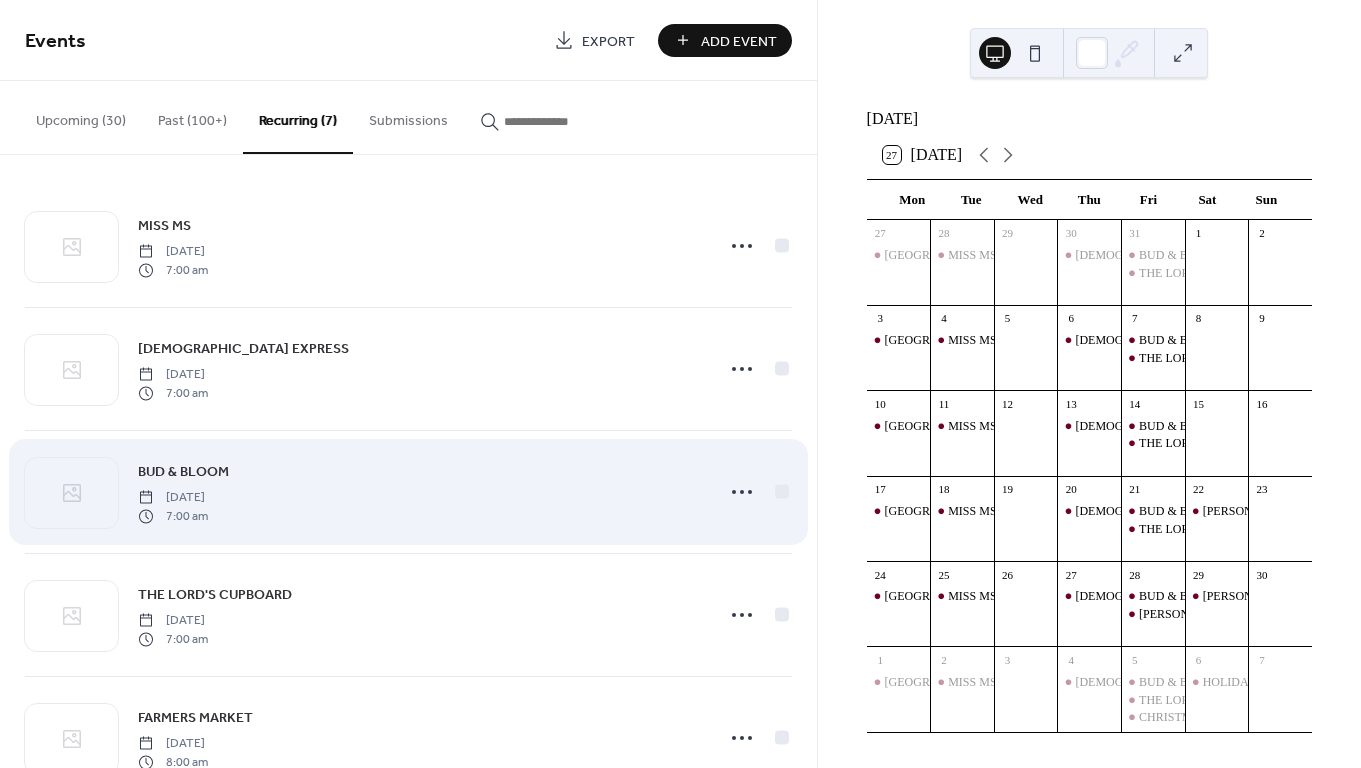scroll, scrollTop: 0, scrollLeft: 0, axis: both 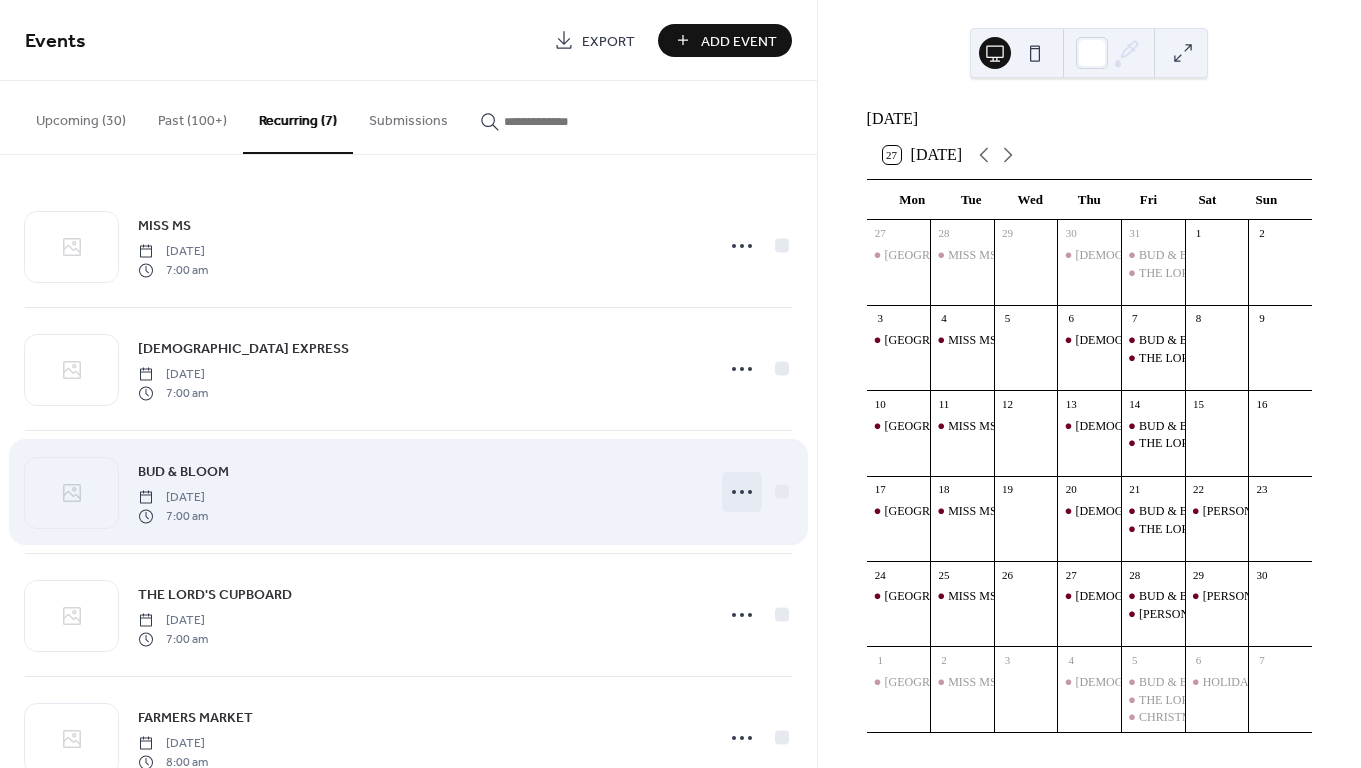 click 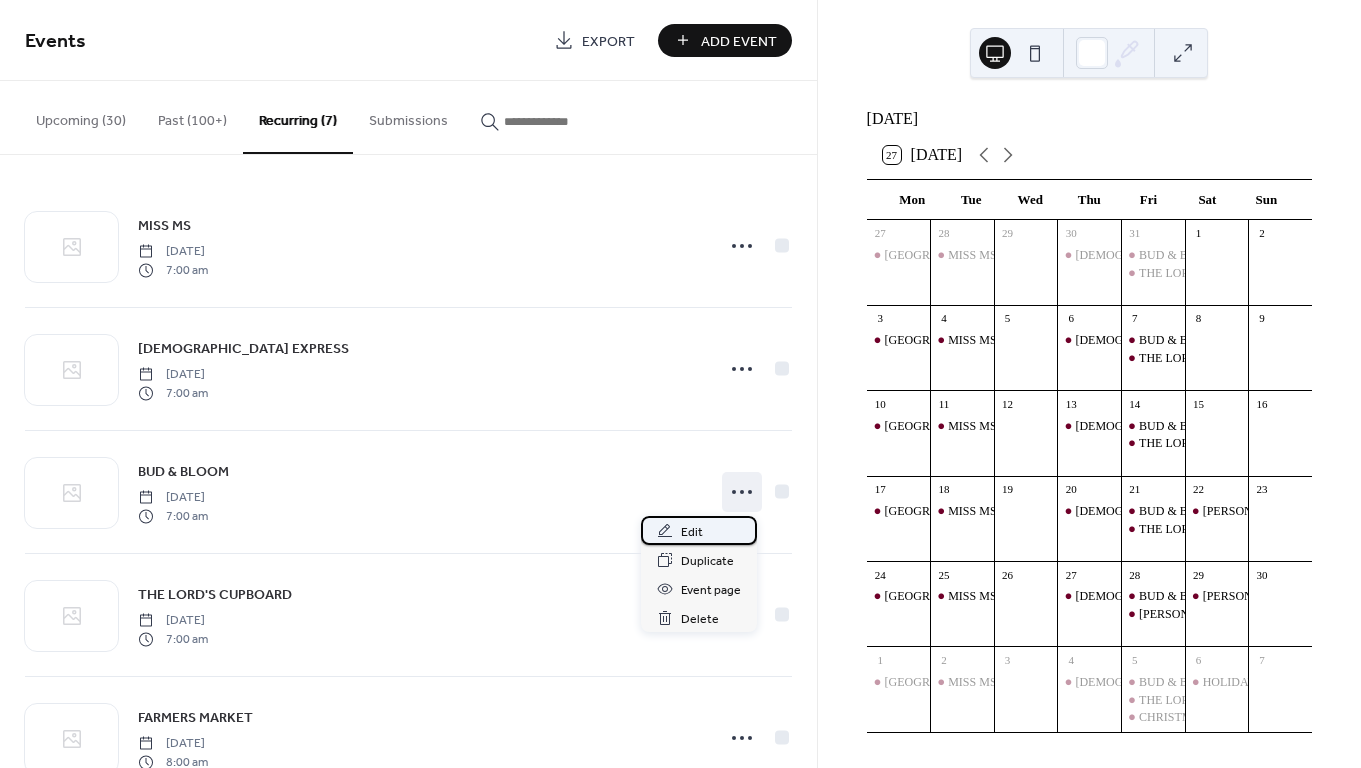 click on "Edit" at bounding box center [699, 530] 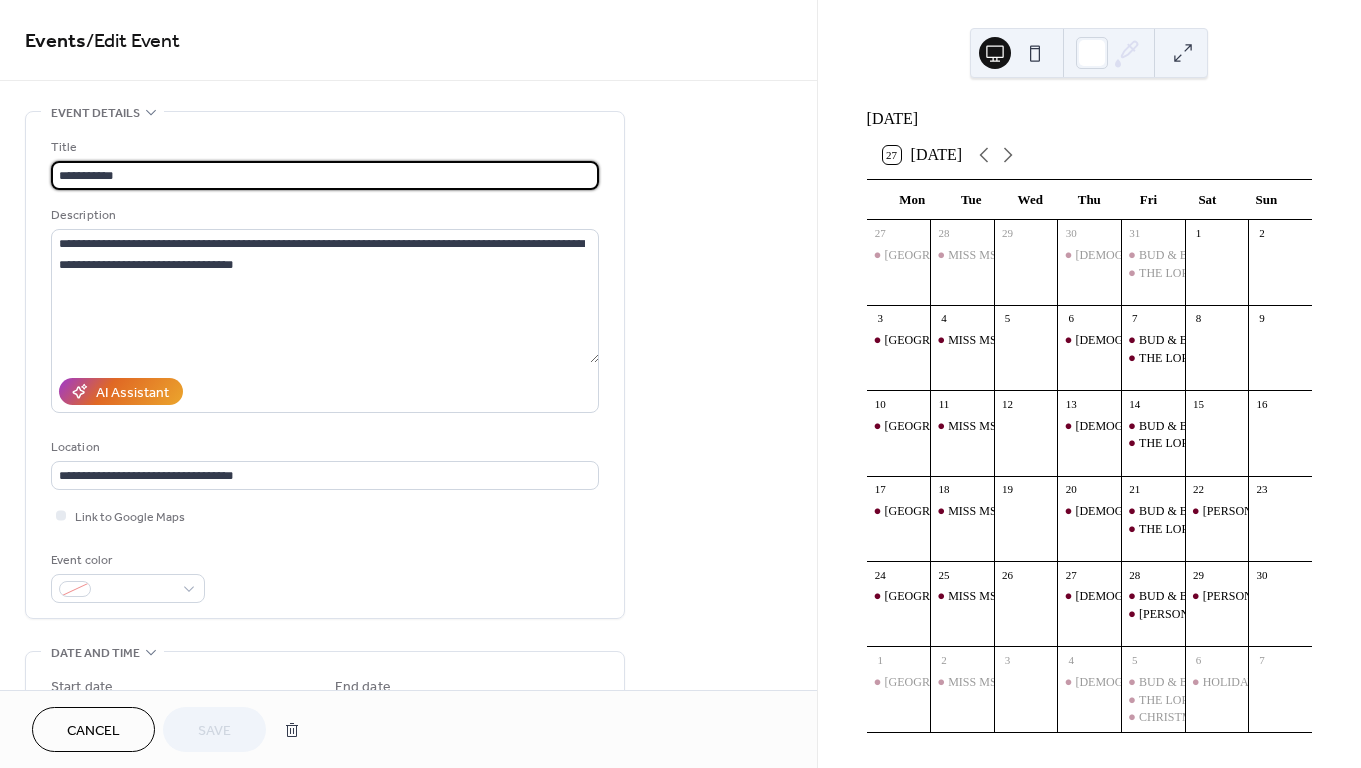 scroll, scrollTop: 0, scrollLeft: 0, axis: both 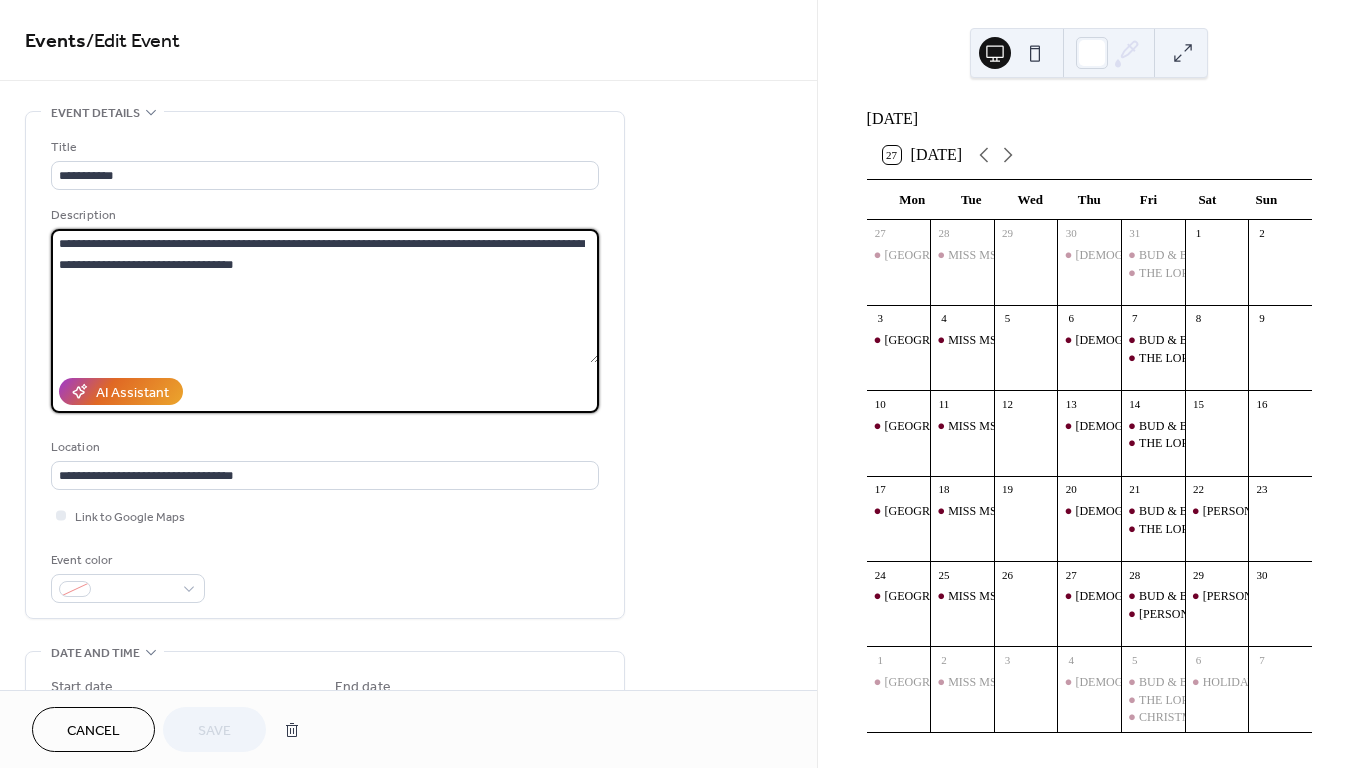 drag, startPoint x: 315, startPoint y: 274, endPoint x: -2, endPoint y: 239, distance: 318.92633 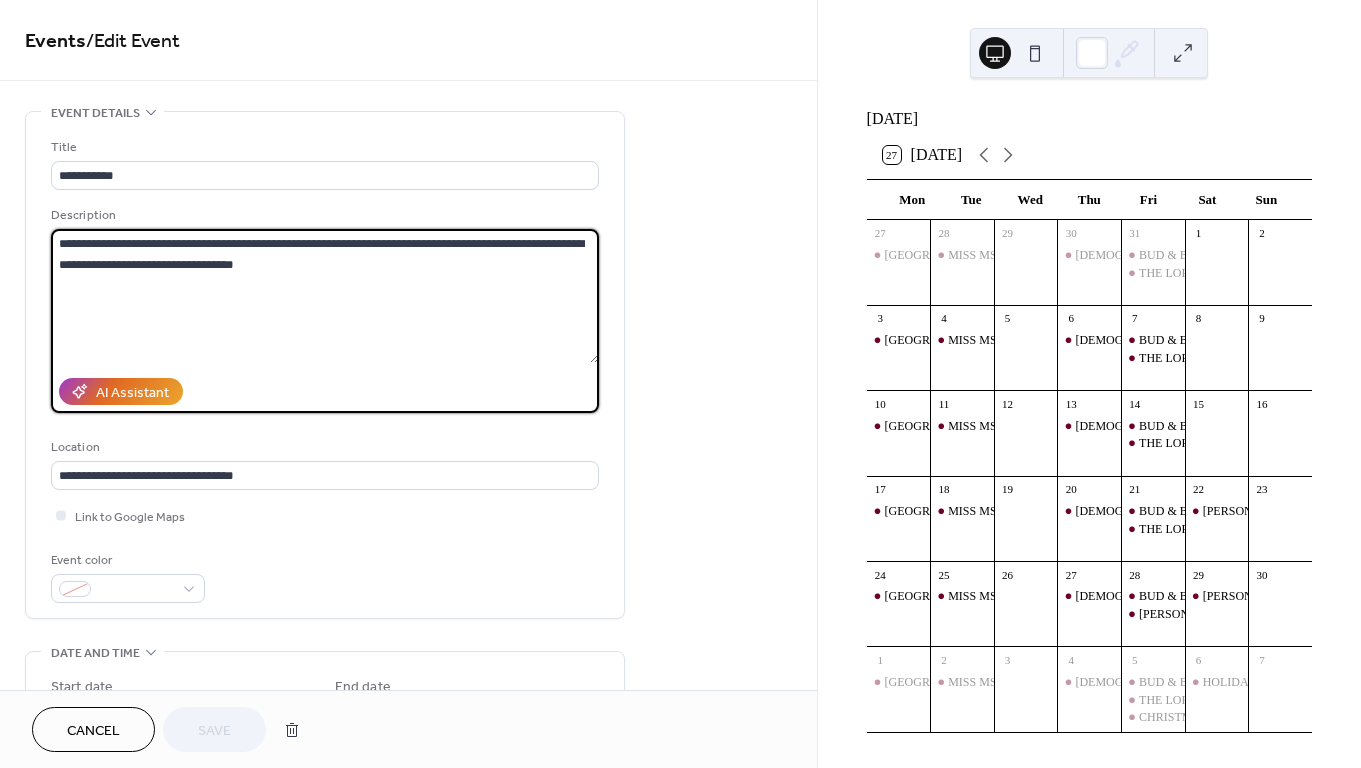 click on "**********" at bounding box center (680, 384) 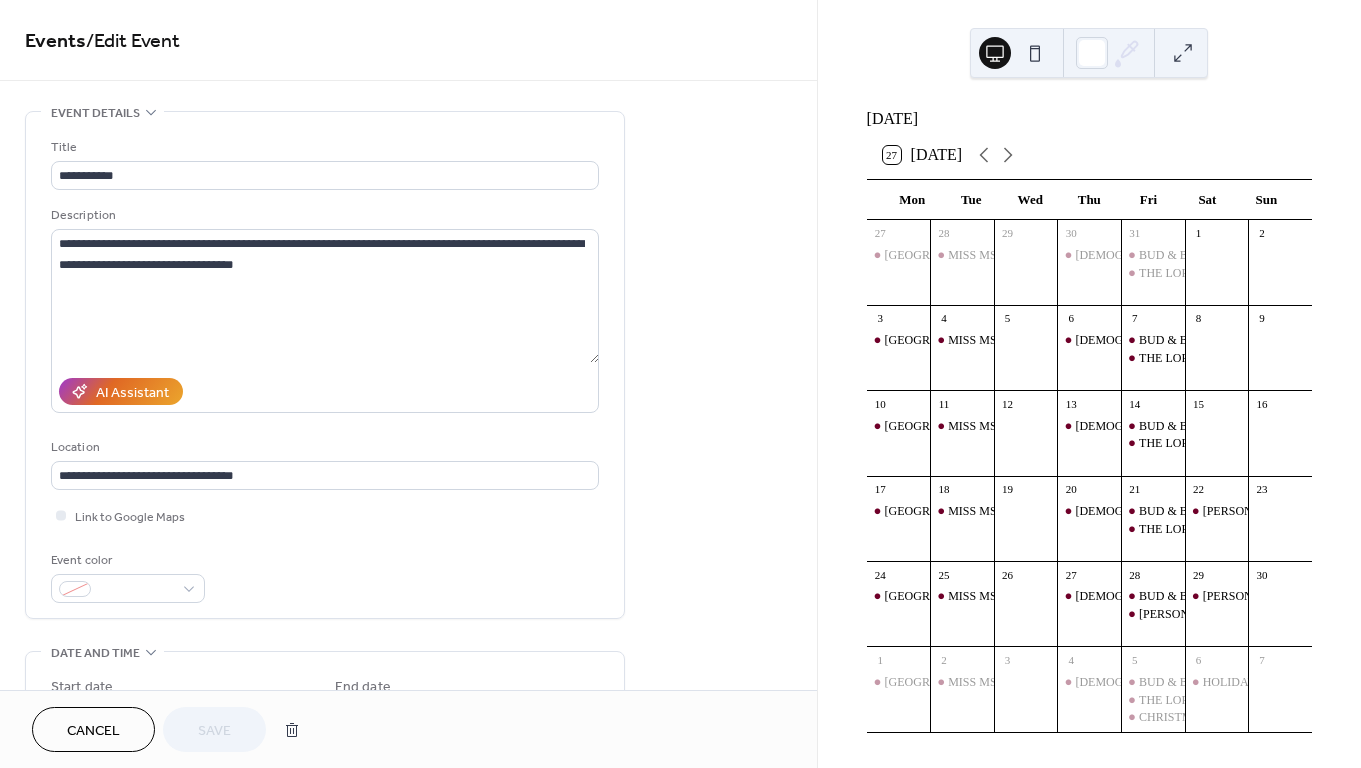 click on "Cancel" at bounding box center (93, 731) 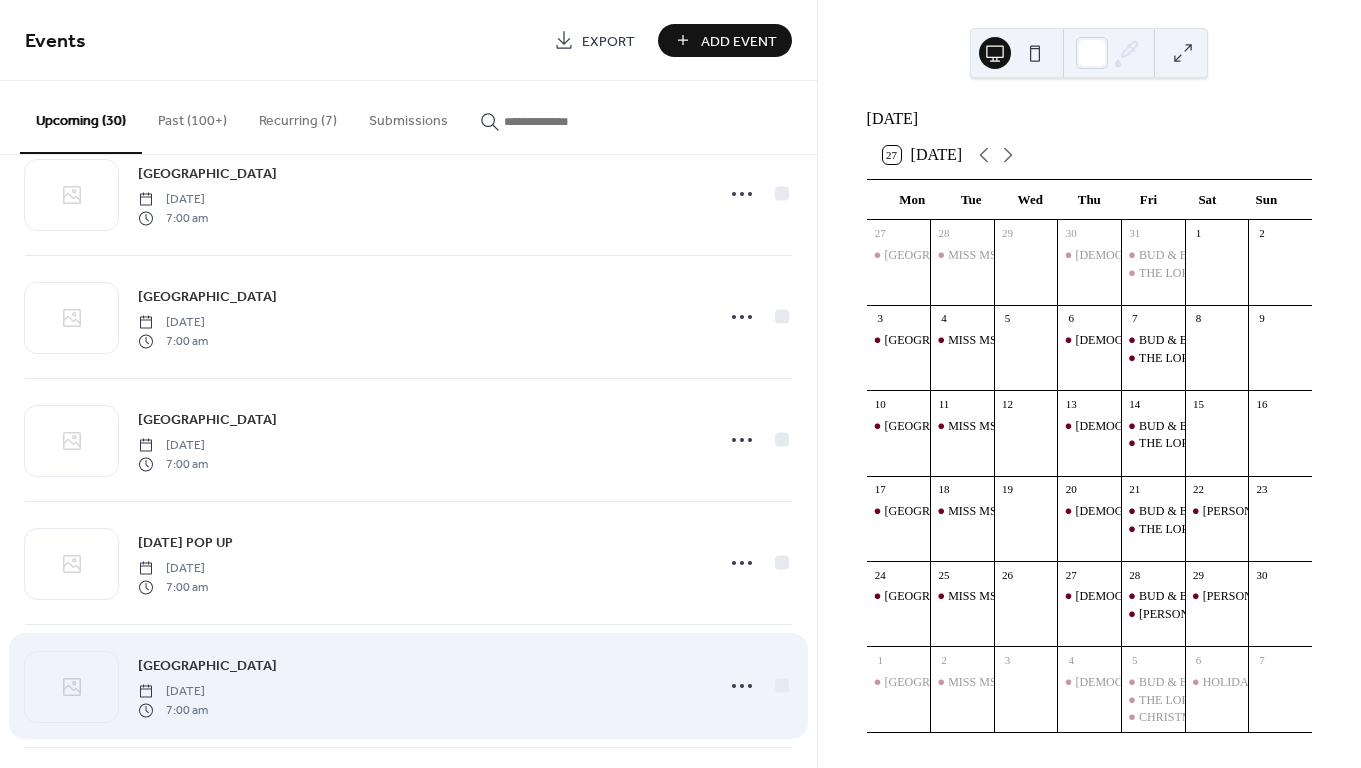 scroll, scrollTop: 176, scrollLeft: 0, axis: vertical 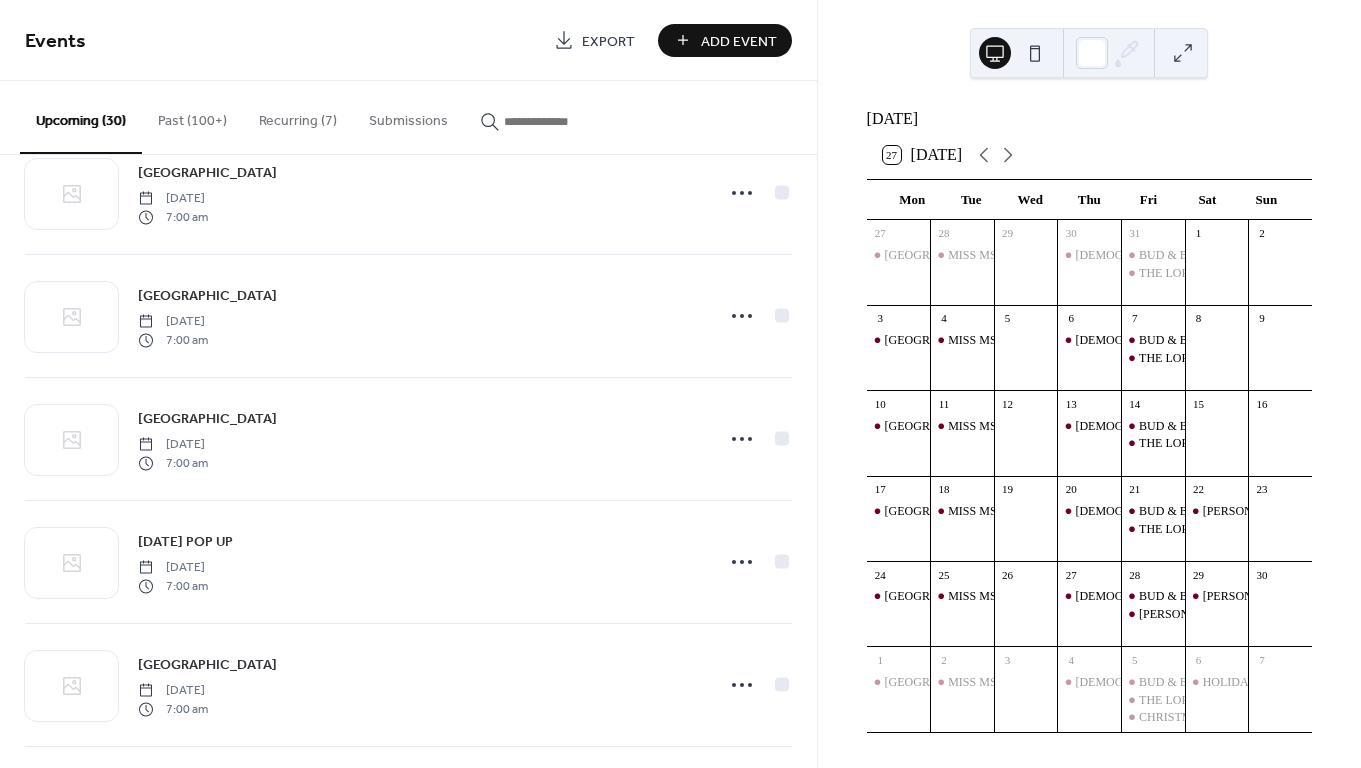 click on "Recurring (7)" at bounding box center [298, 116] 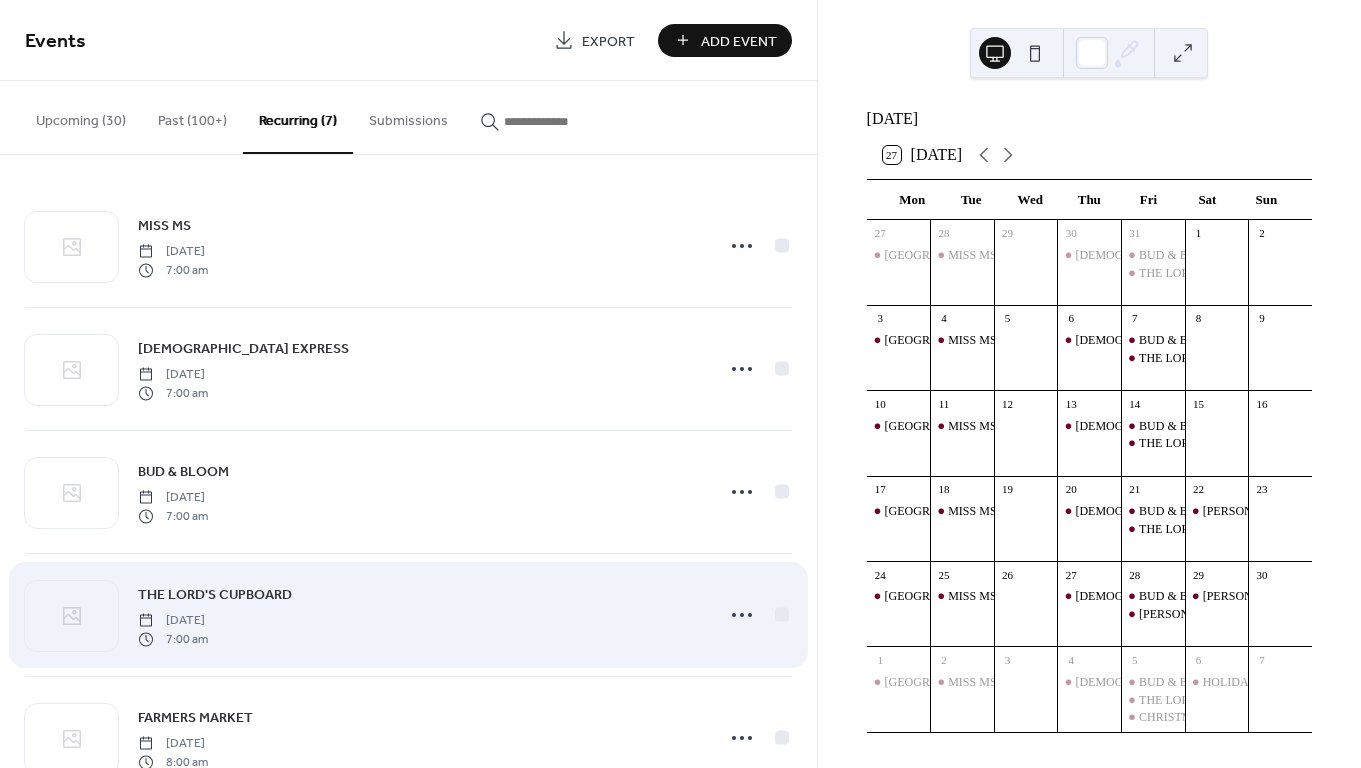 click on "THE LORD'S CUPBOARD" at bounding box center [215, 595] 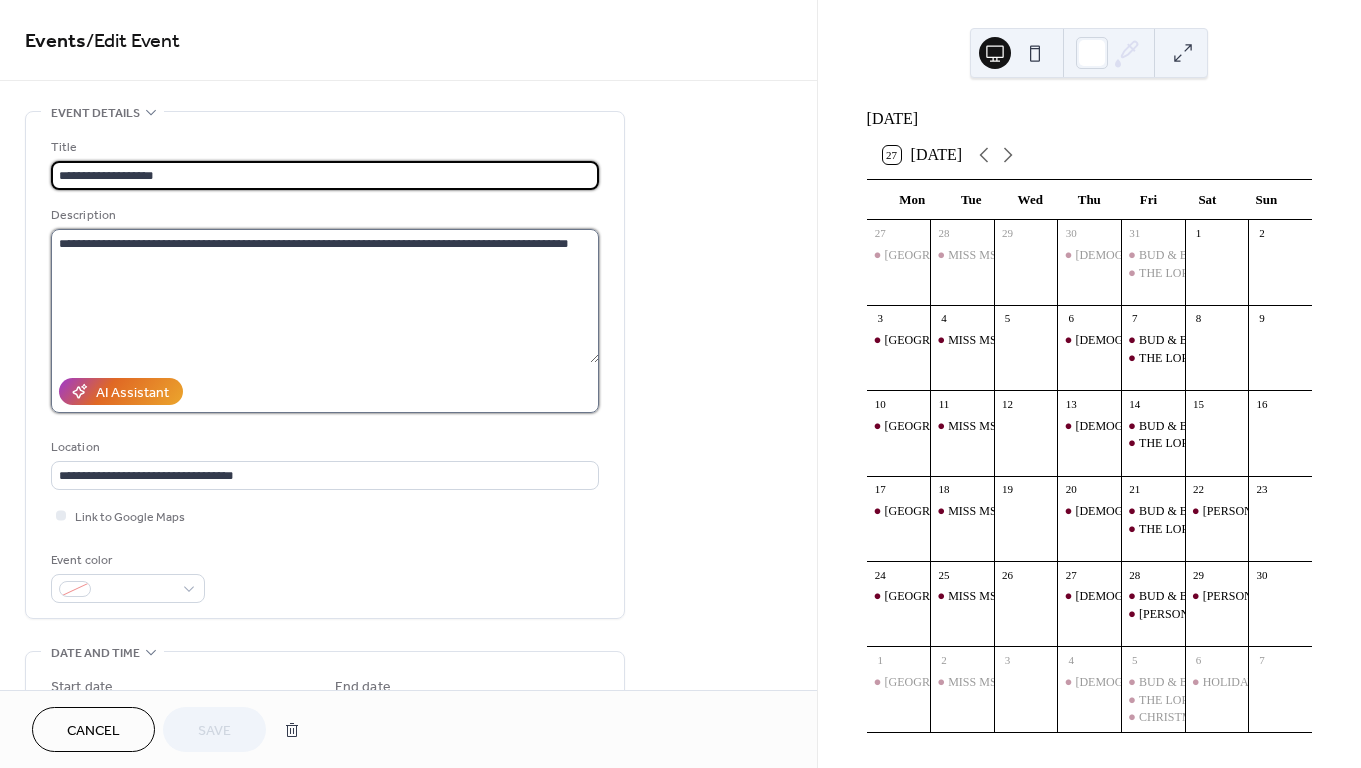 drag, startPoint x: 409, startPoint y: 286, endPoint x: 506, endPoint y: 273, distance: 97.867256 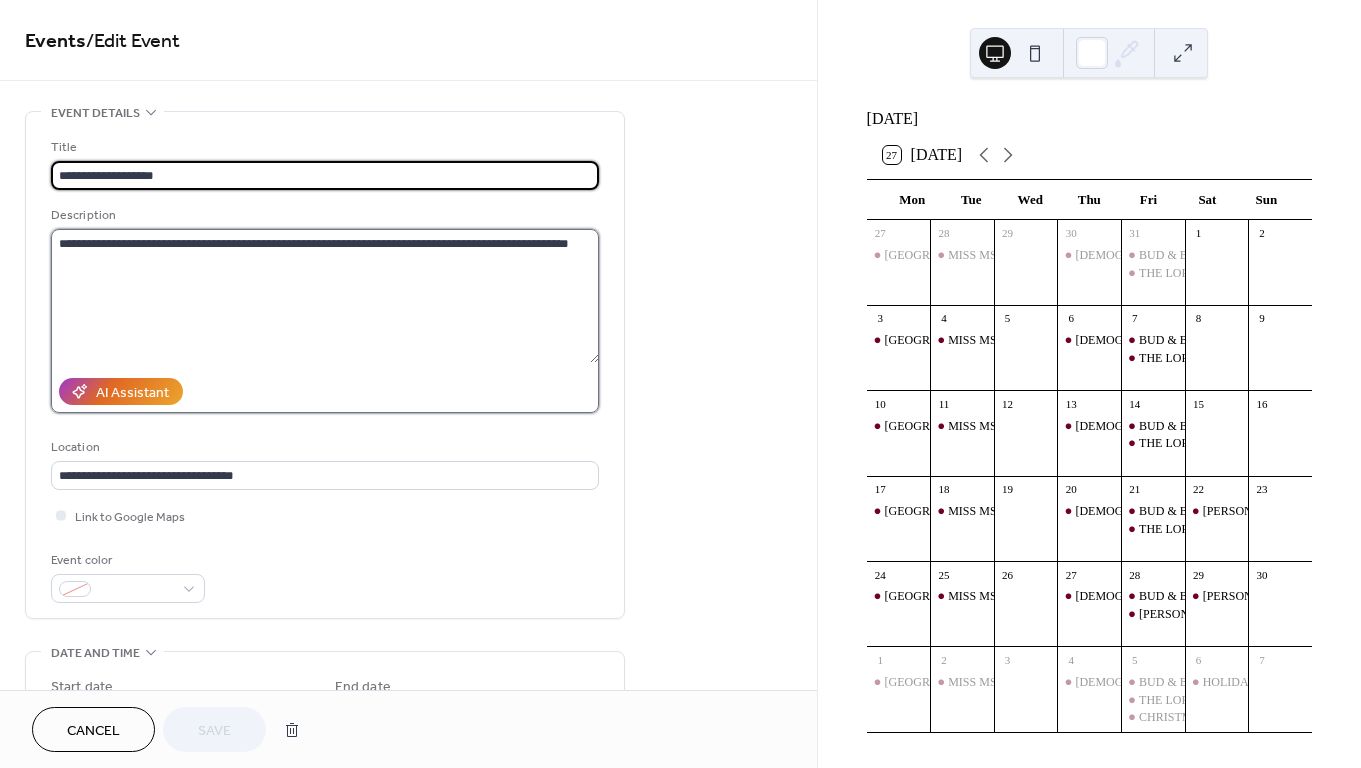 click on "**********" at bounding box center (325, 296) 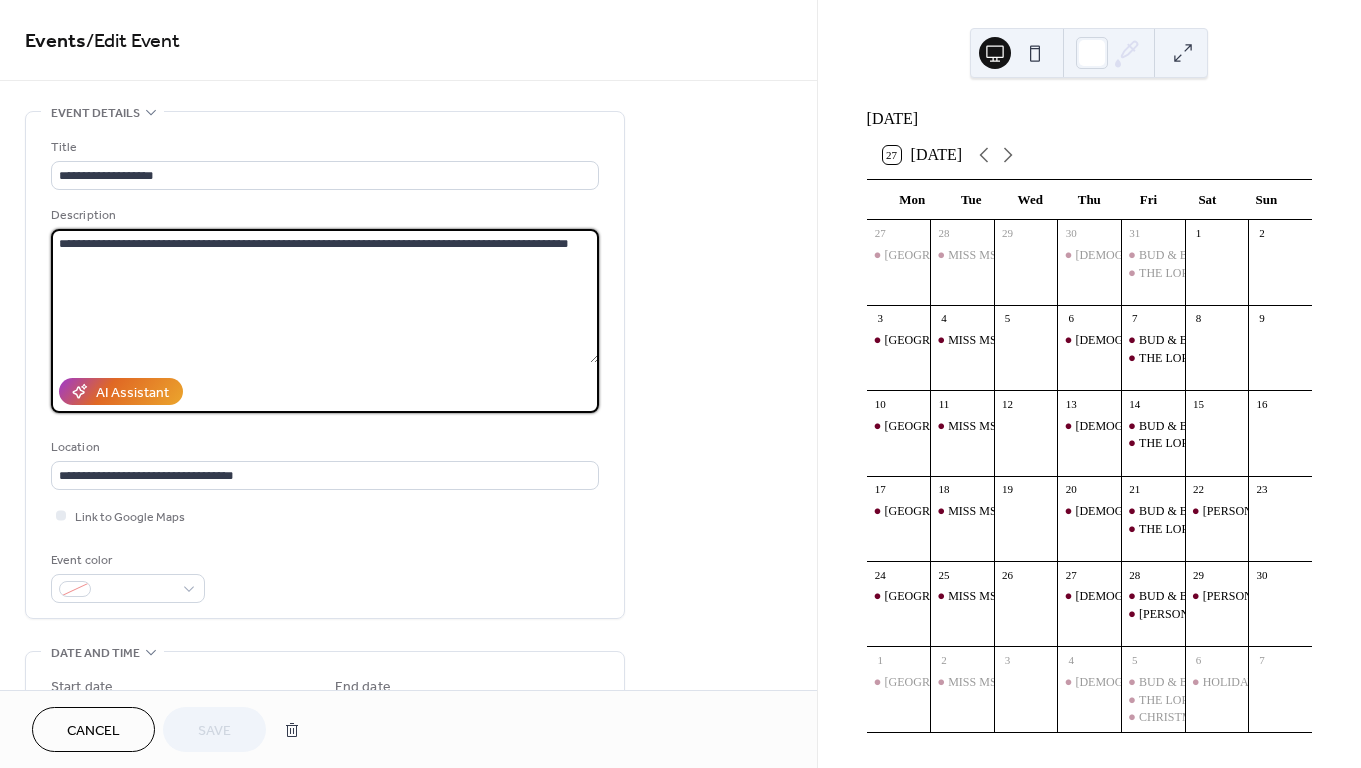 drag, startPoint x: 482, startPoint y: 252, endPoint x: -76, endPoint y: 239, distance: 558.1514 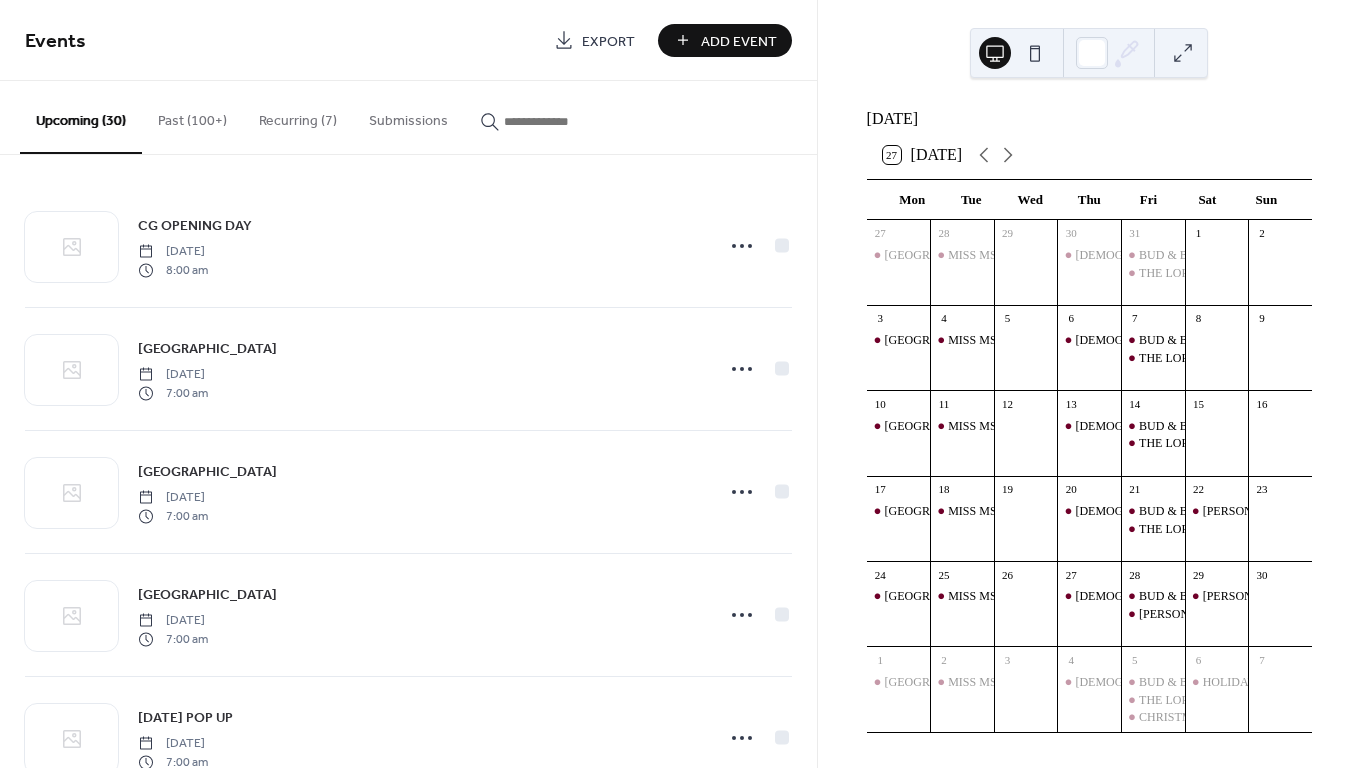 click on "Recurring (7)" at bounding box center (298, 116) 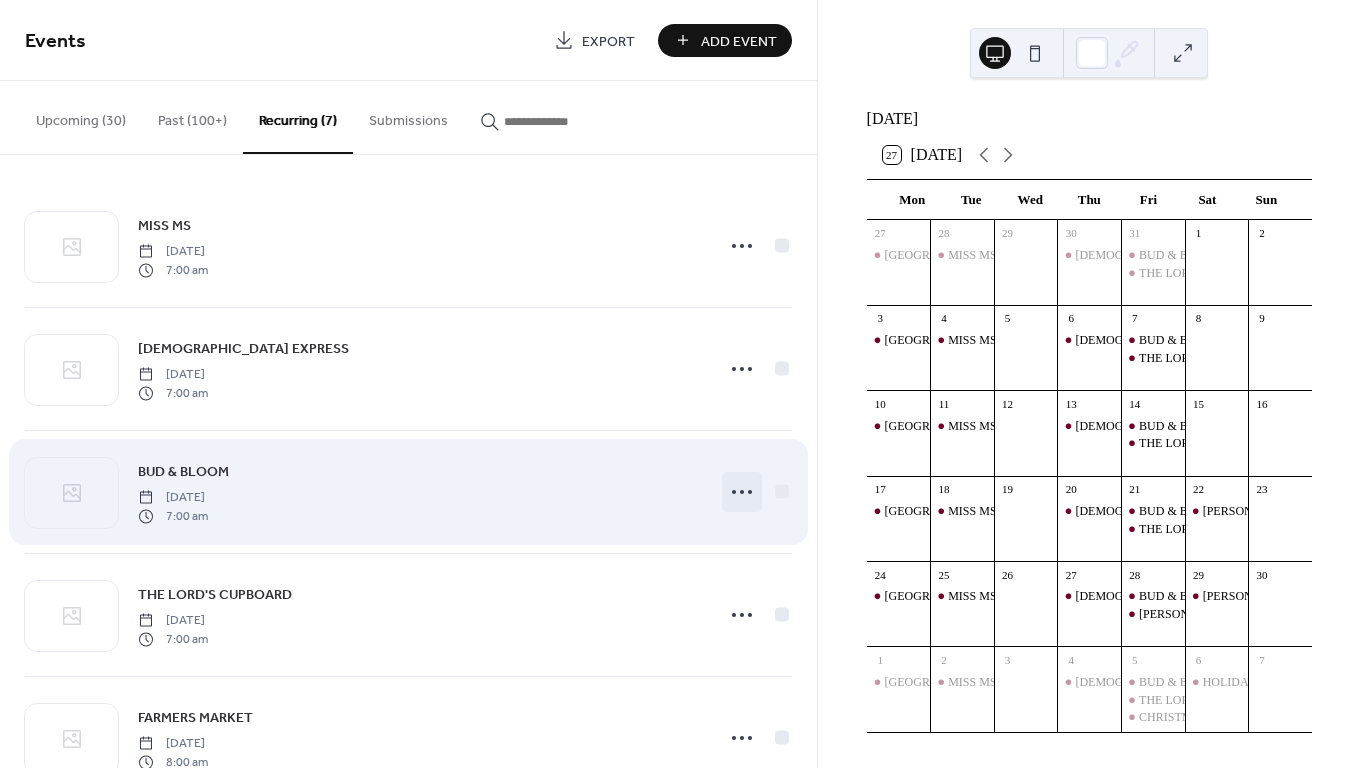 click 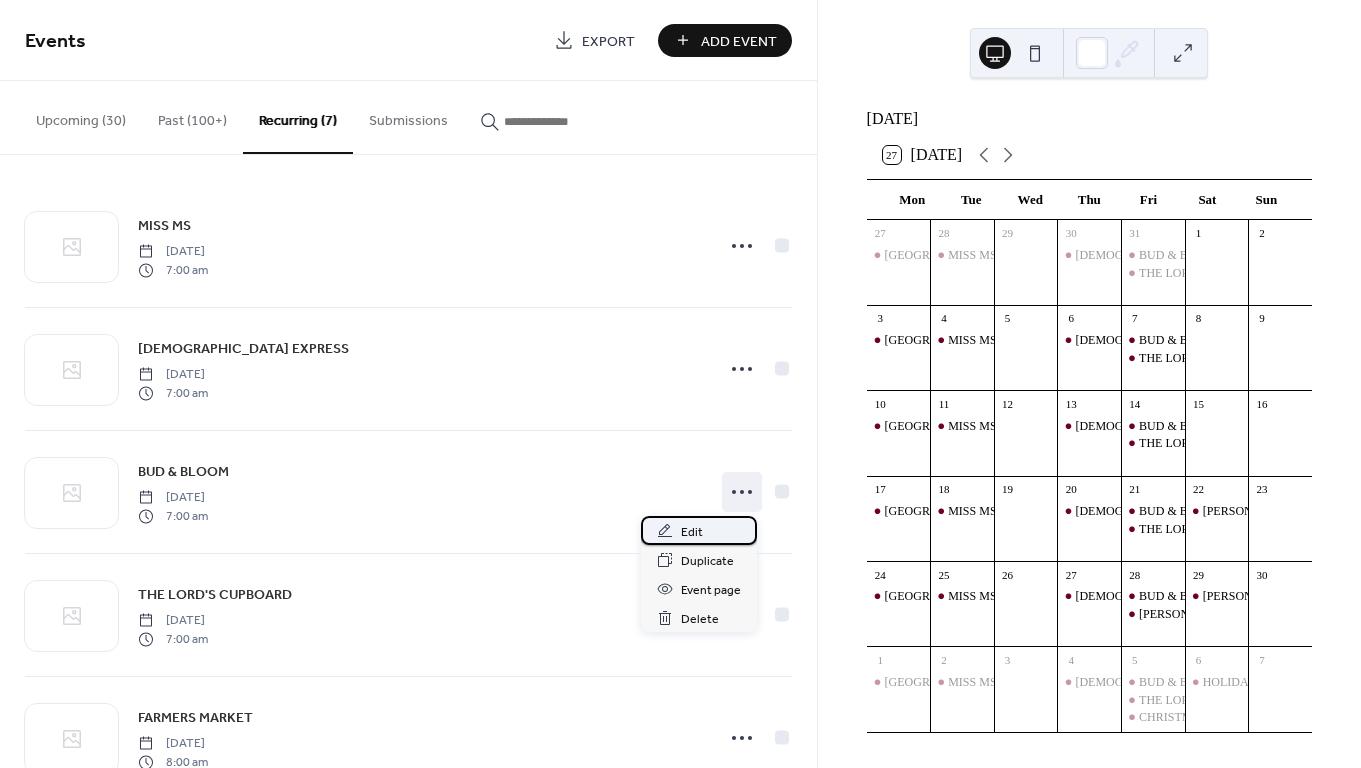 click on "Edit" at bounding box center (699, 530) 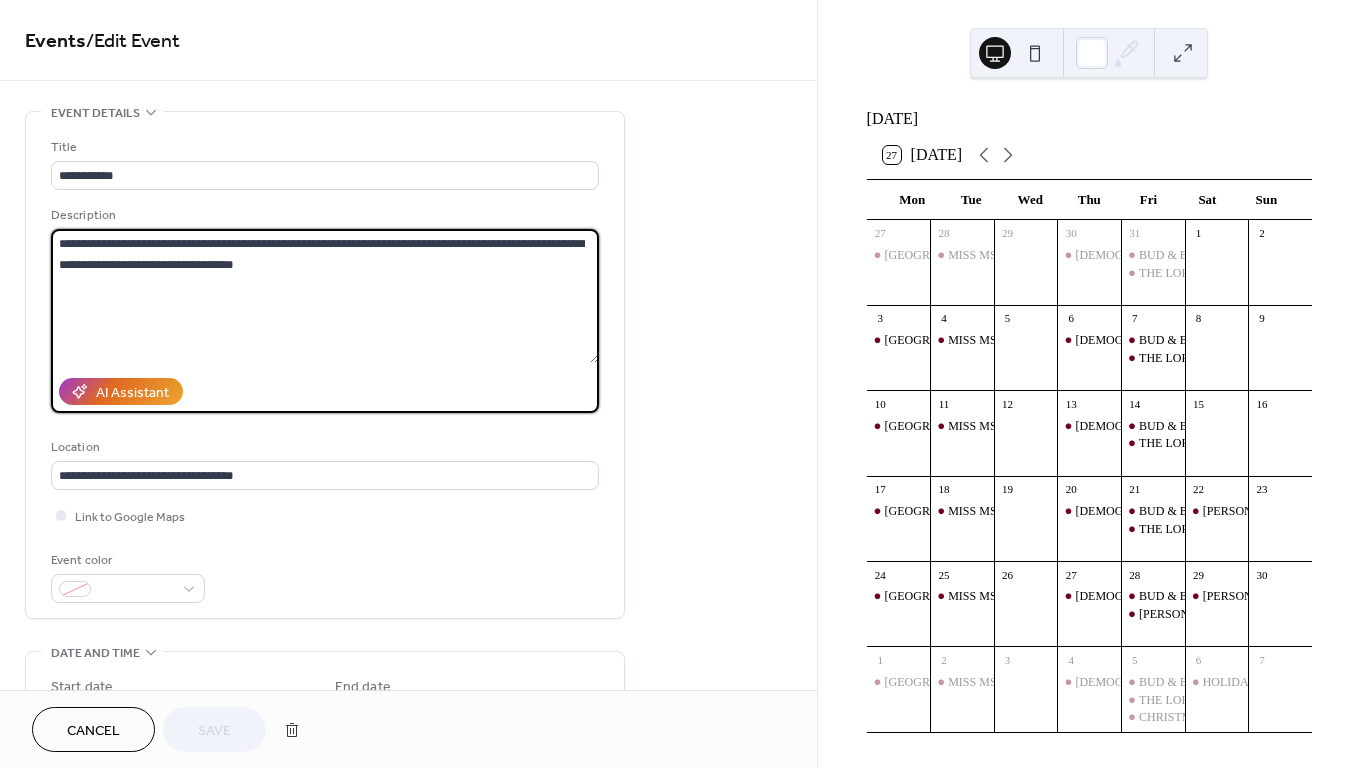 drag, startPoint x: 292, startPoint y: 295, endPoint x: 37, endPoint y: 232, distance: 262.66708 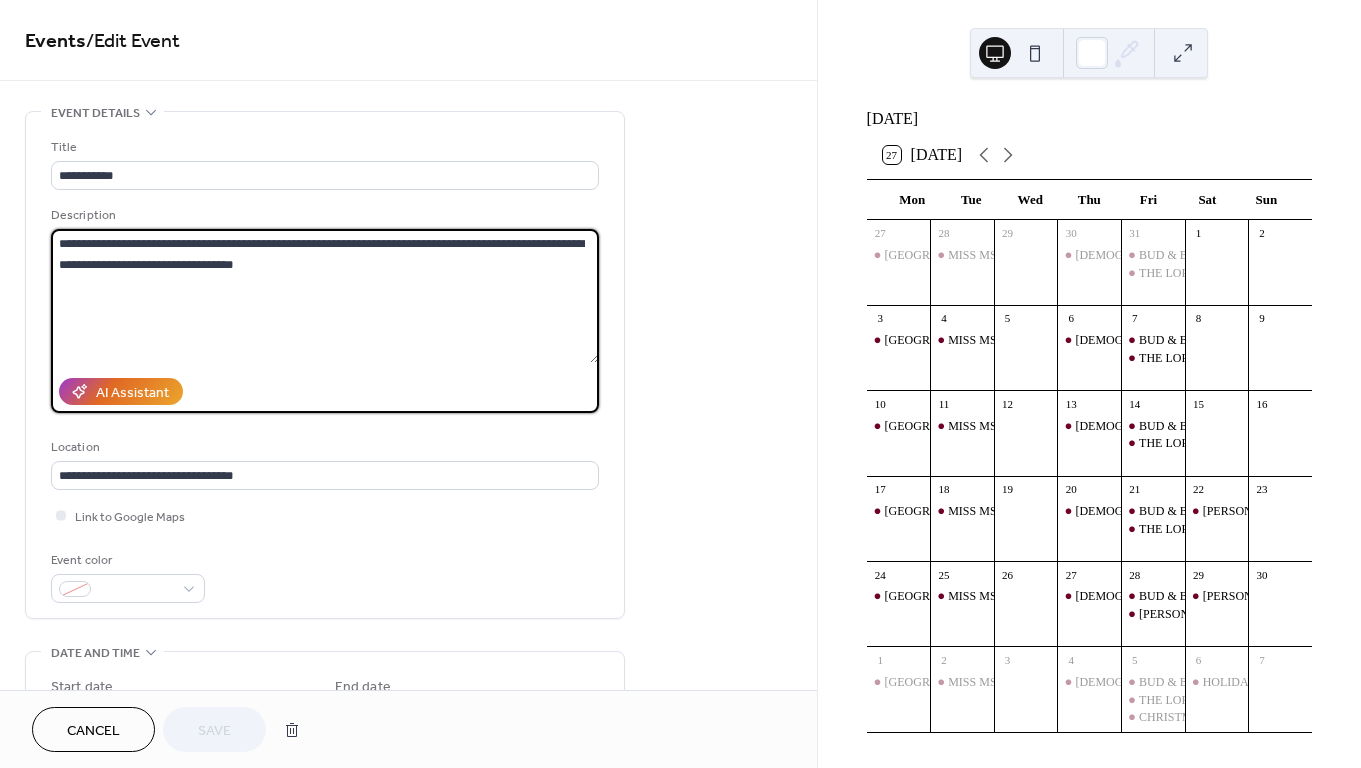 click on "**********" at bounding box center (325, 365) 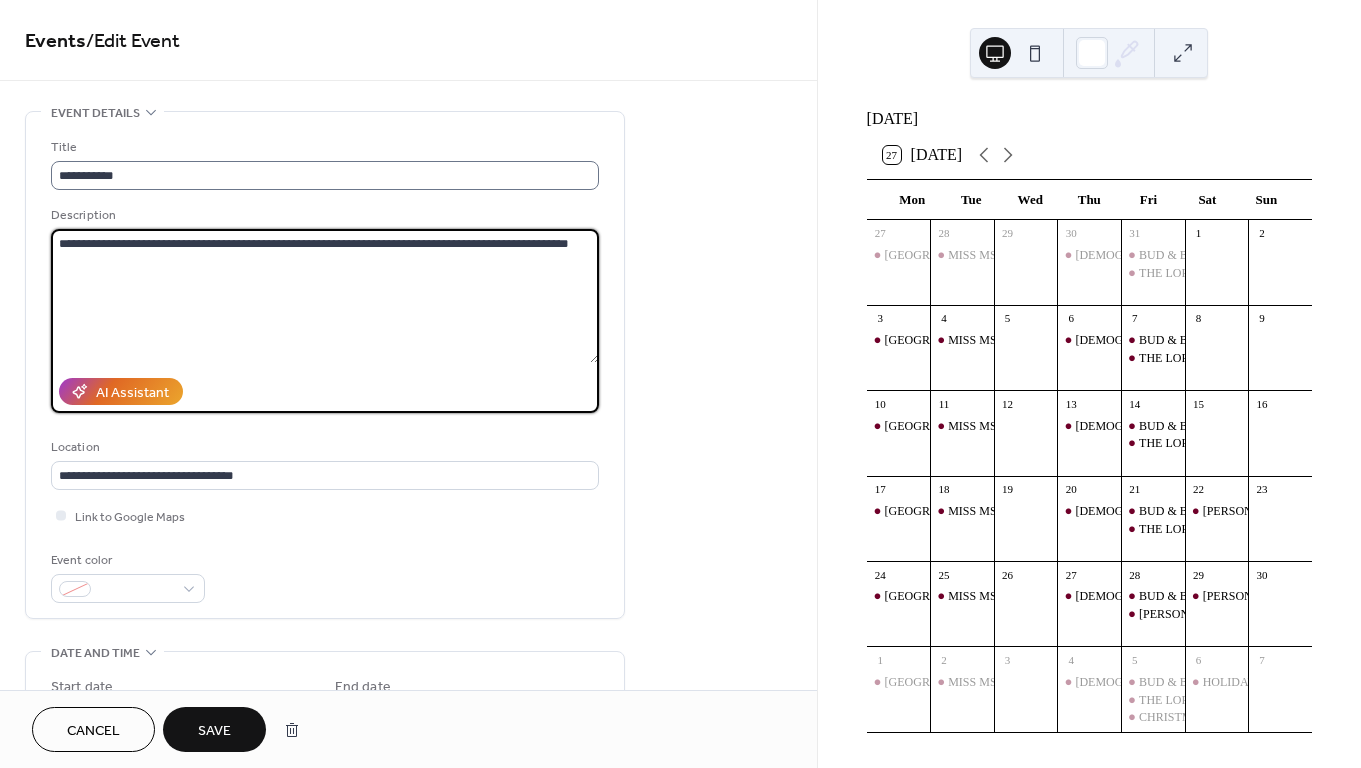 type on "**********" 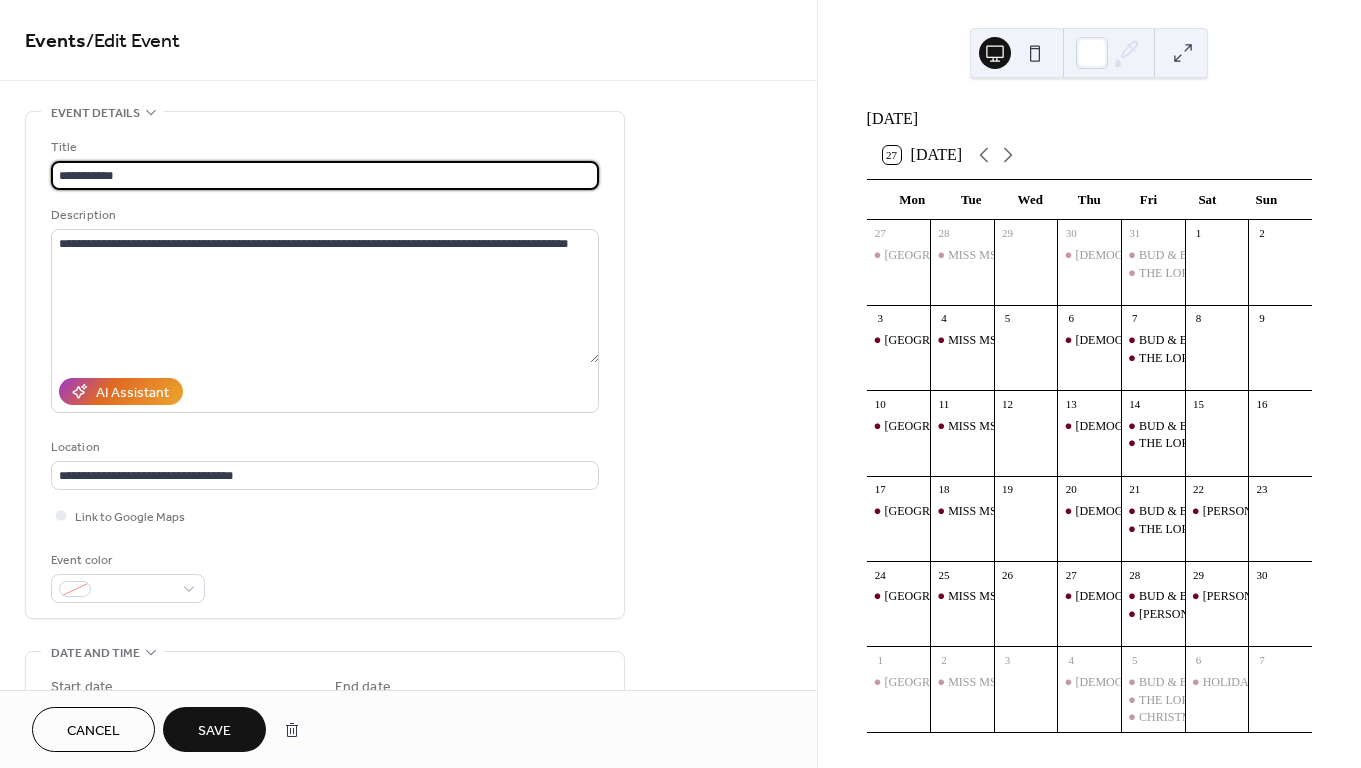 drag, startPoint x: 198, startPoint y: 175, endPoint x: -76, endPoint y: 175, distance: 274 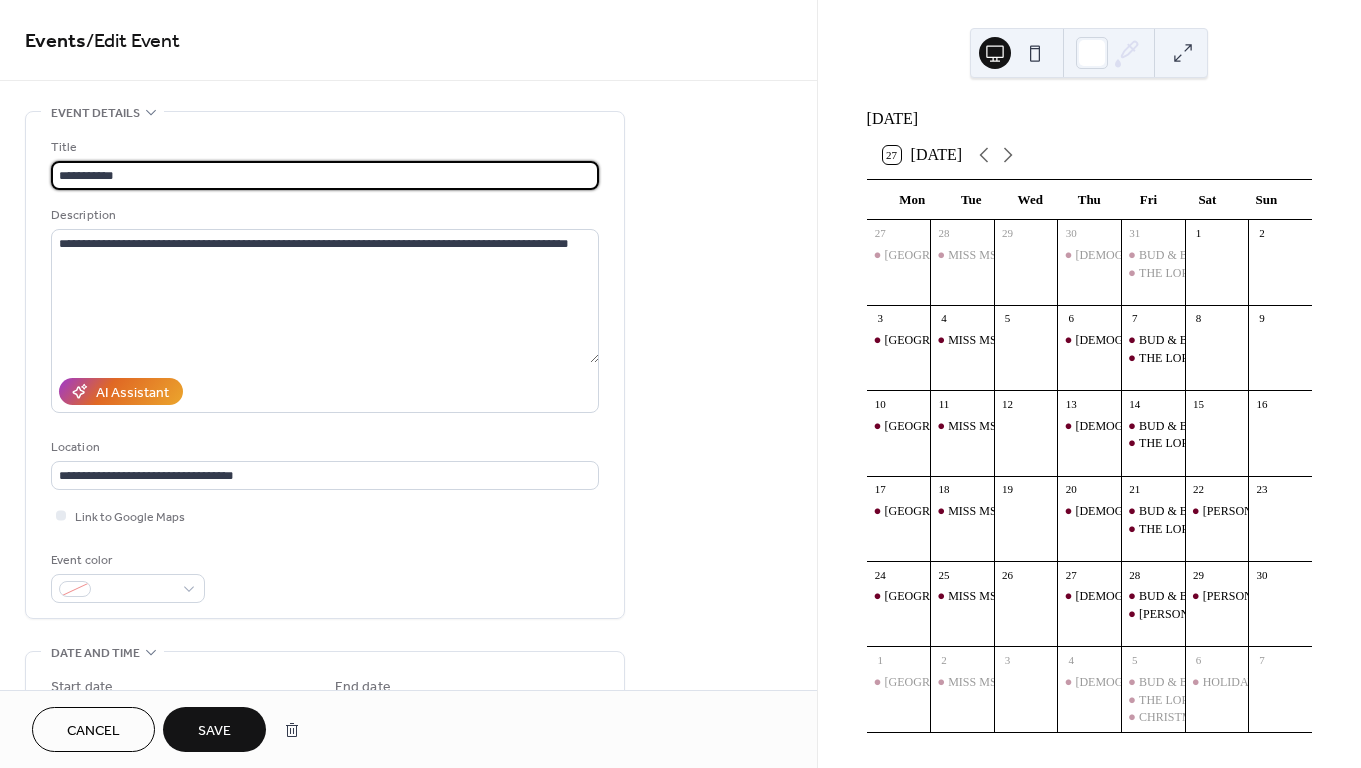 click on "**********" at bounding box center (680, 384) 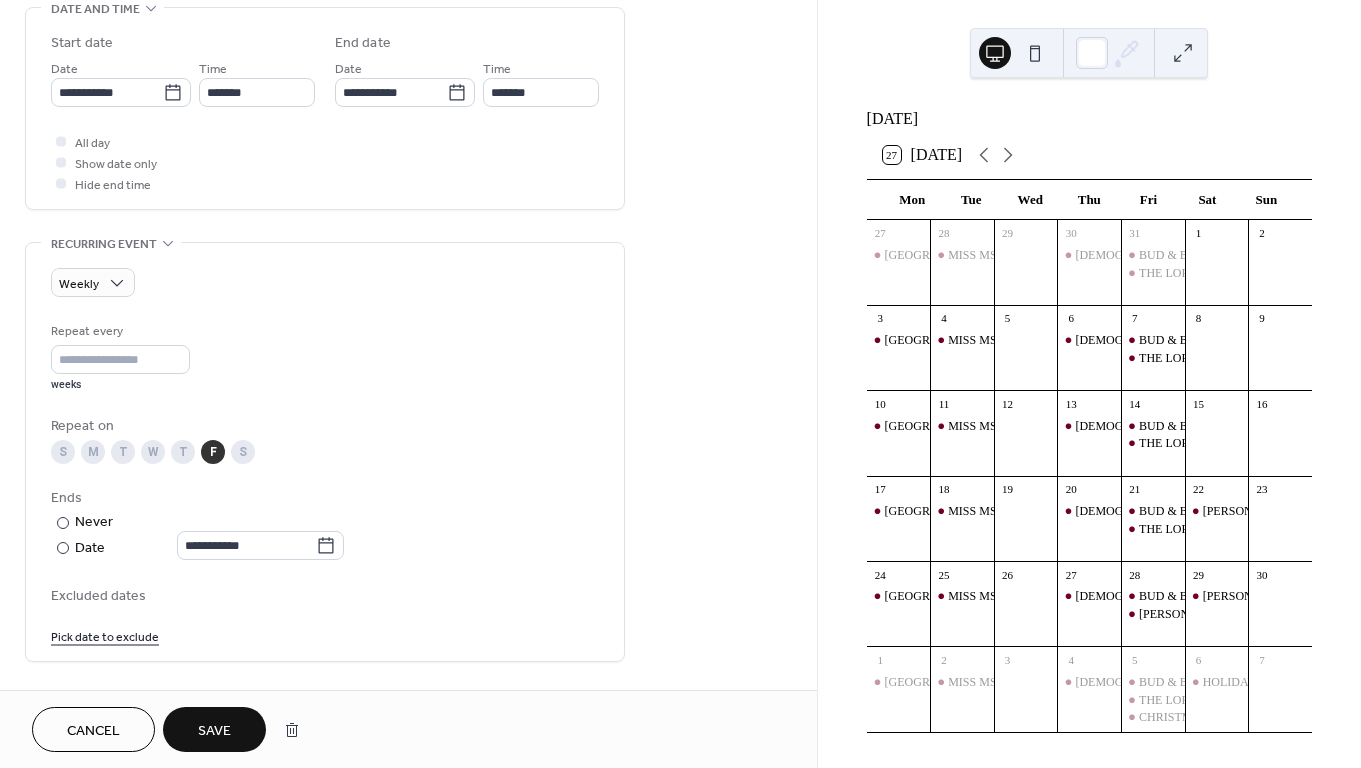 scroll, scrollTop: 669, scrollLeft: 0, axis: vertical 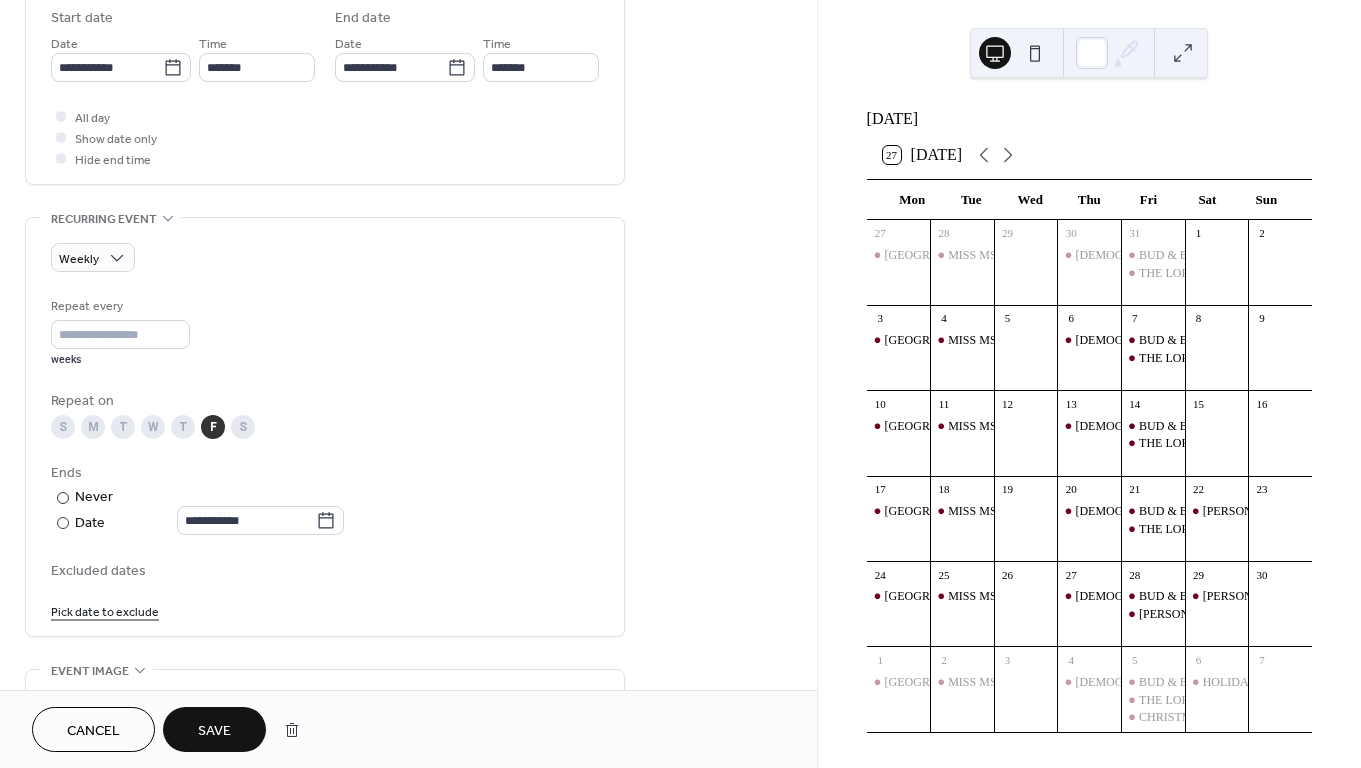 type on "**********" 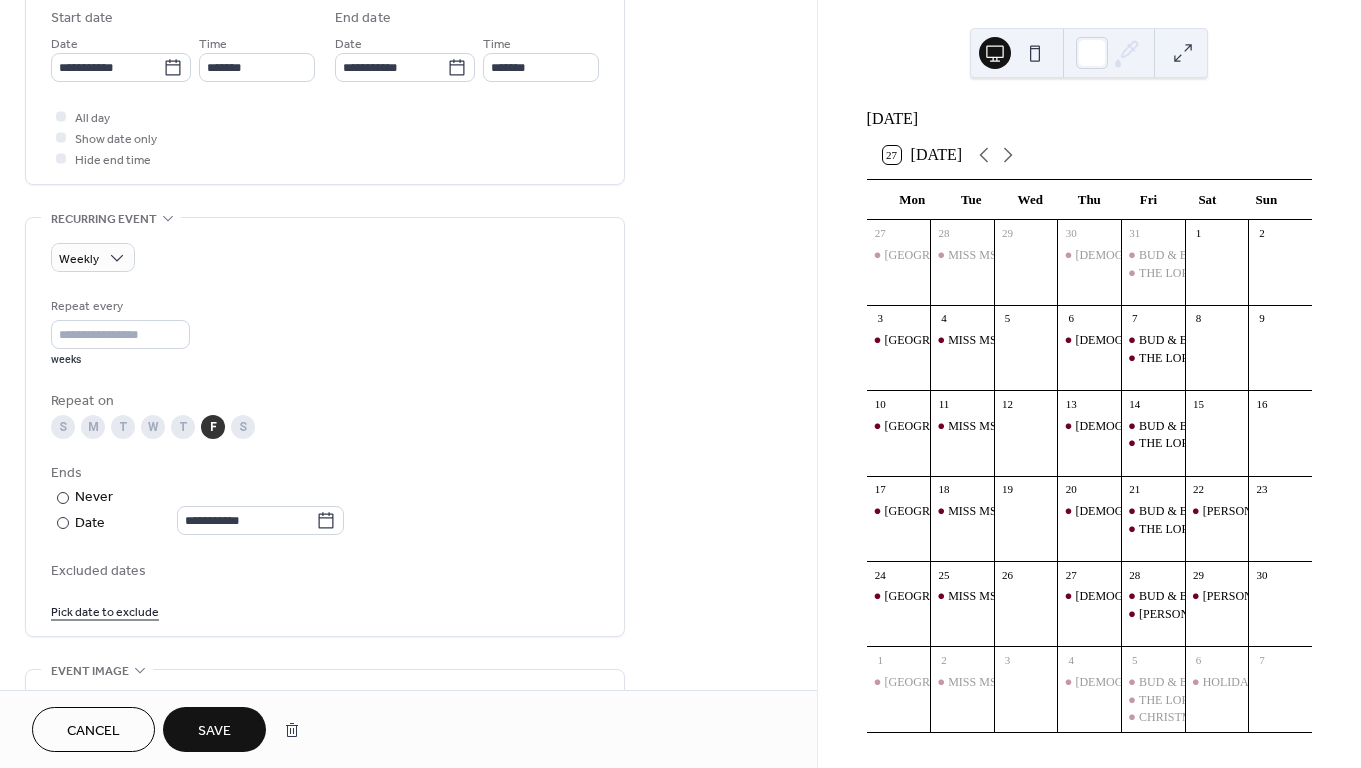 click on "Pick date to exclude" at bounding box center (105, 610) 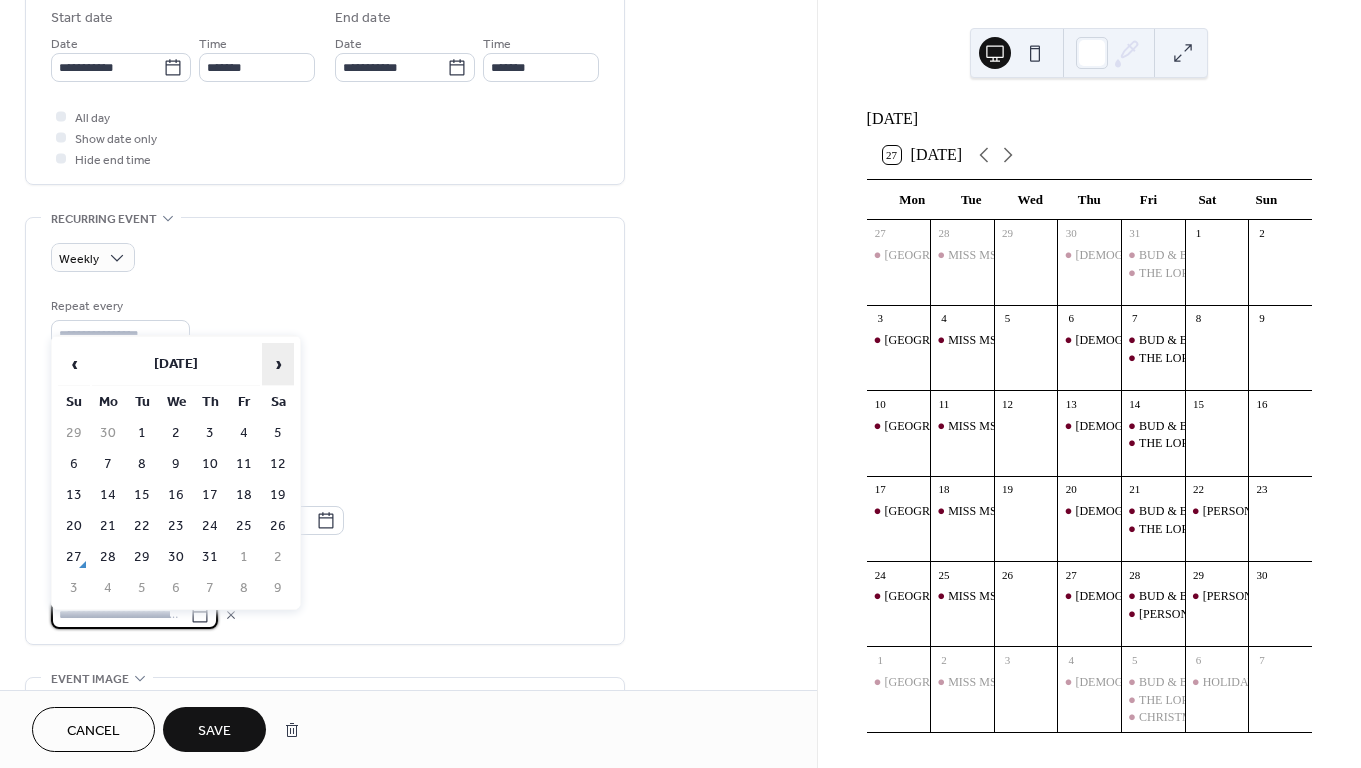 click on "›" at bounding box center (278, 364) 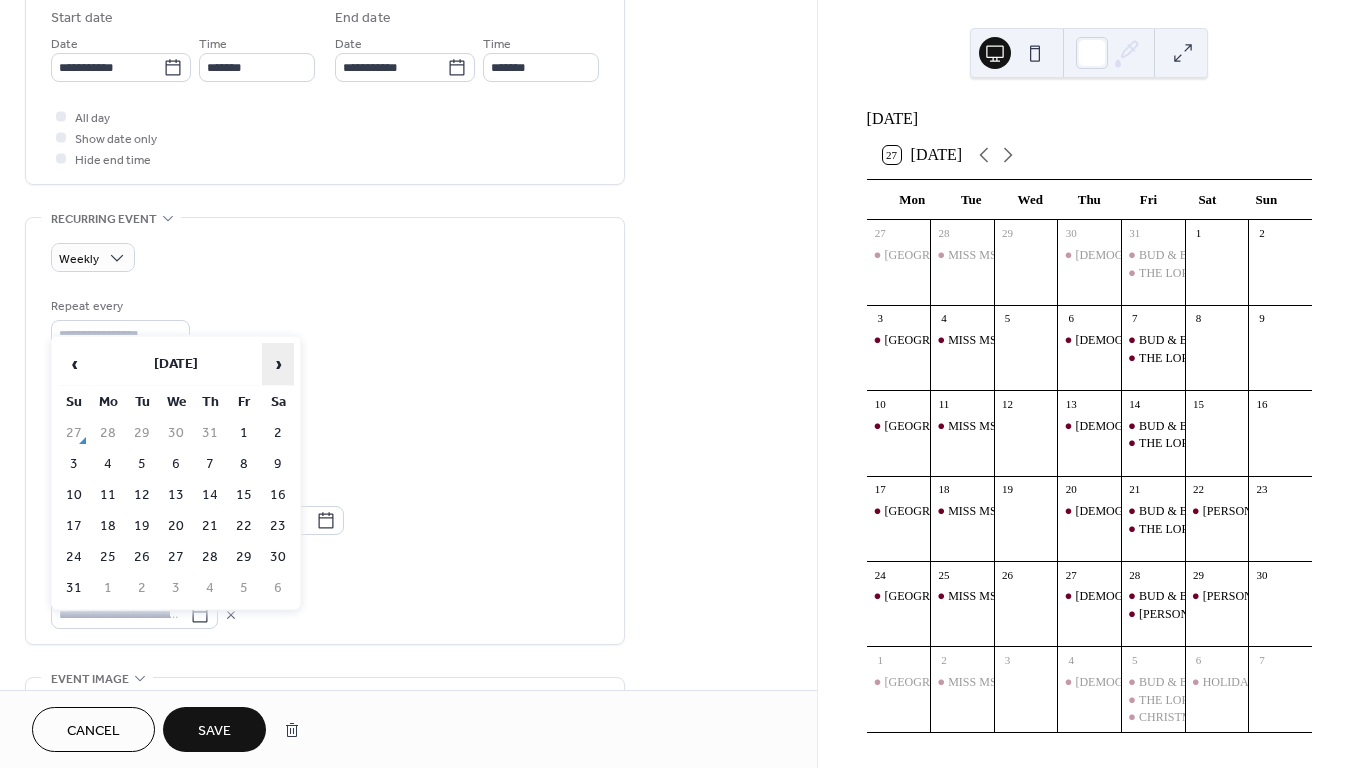 click on "›" at bounding box center (278, 364) 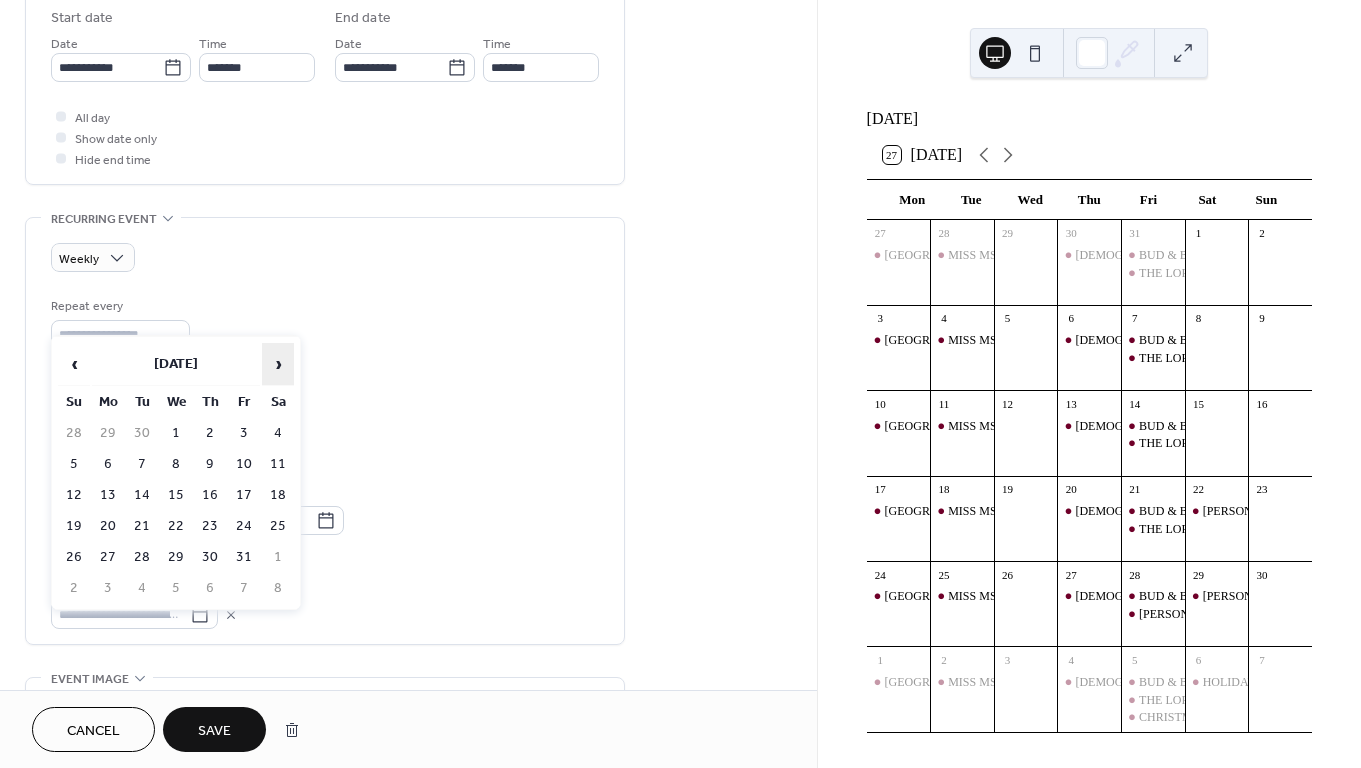 click on "›" at bounding box center [278, 364] 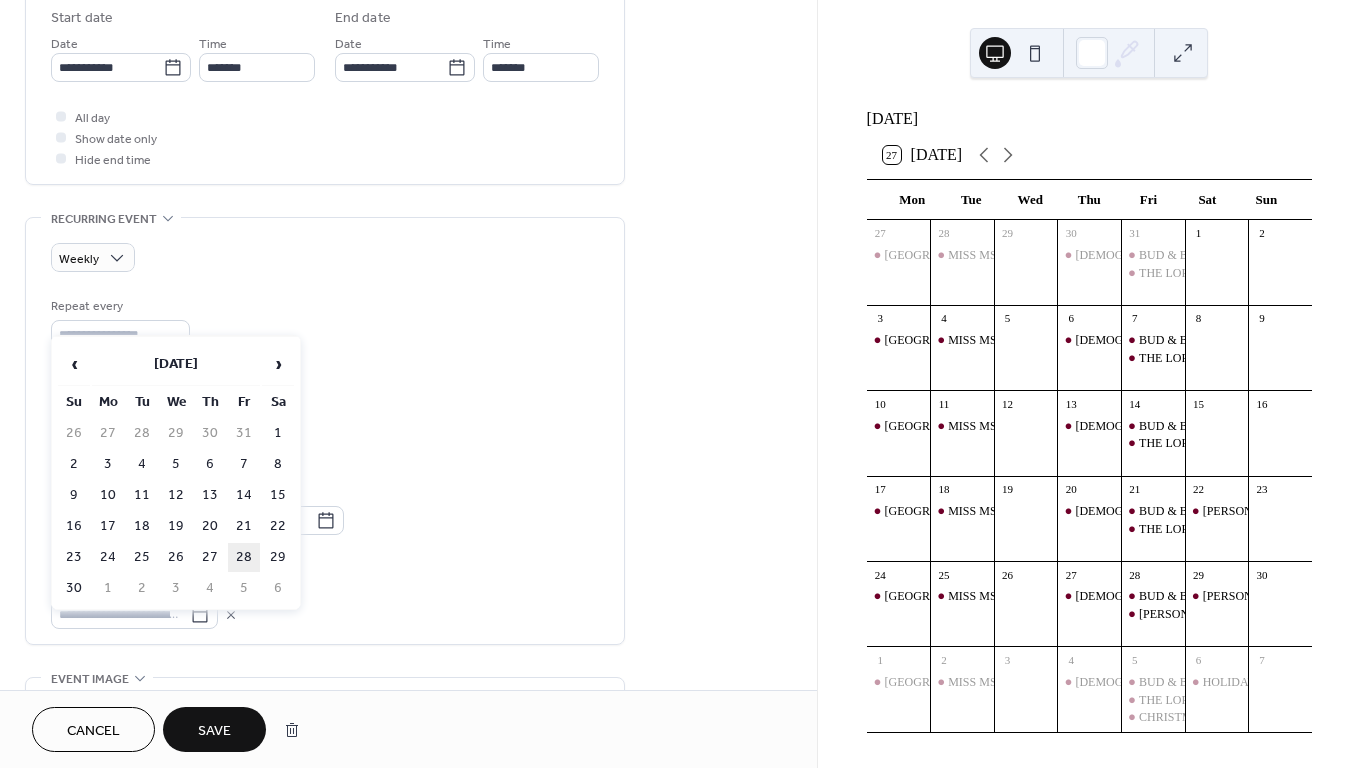 click on "28" at bounding box center [244, 557] 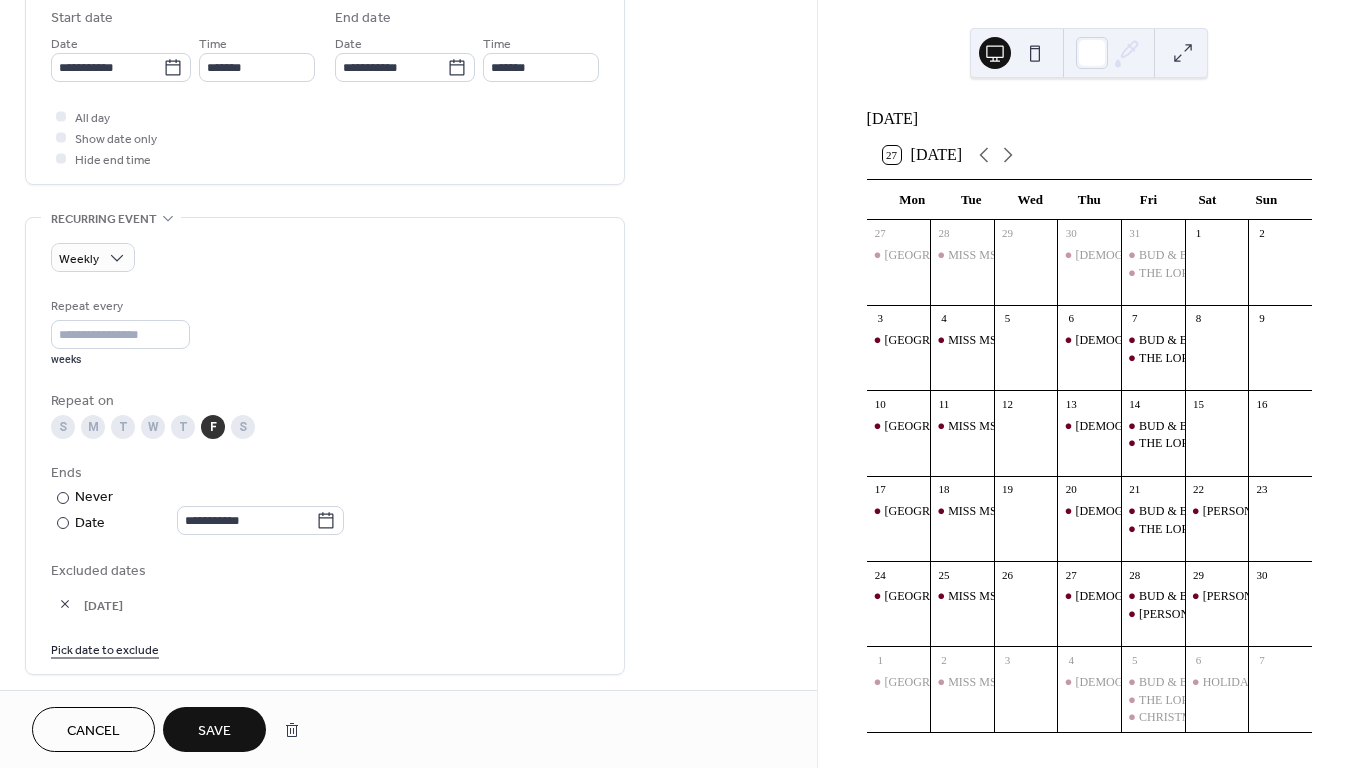 click on "Save" at bounding box center (214, 731) 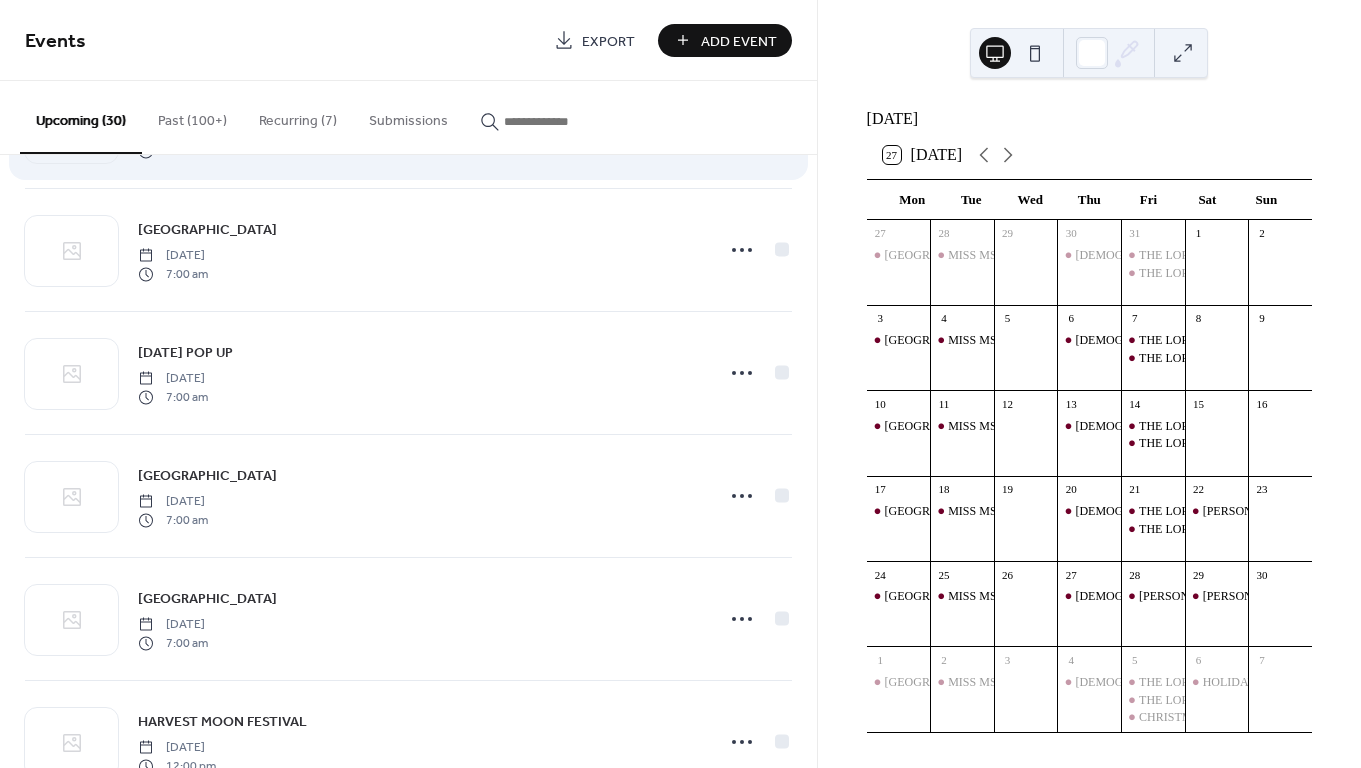 scroll, scrollTop: 387, scrollLeft: 0, axis: vertical 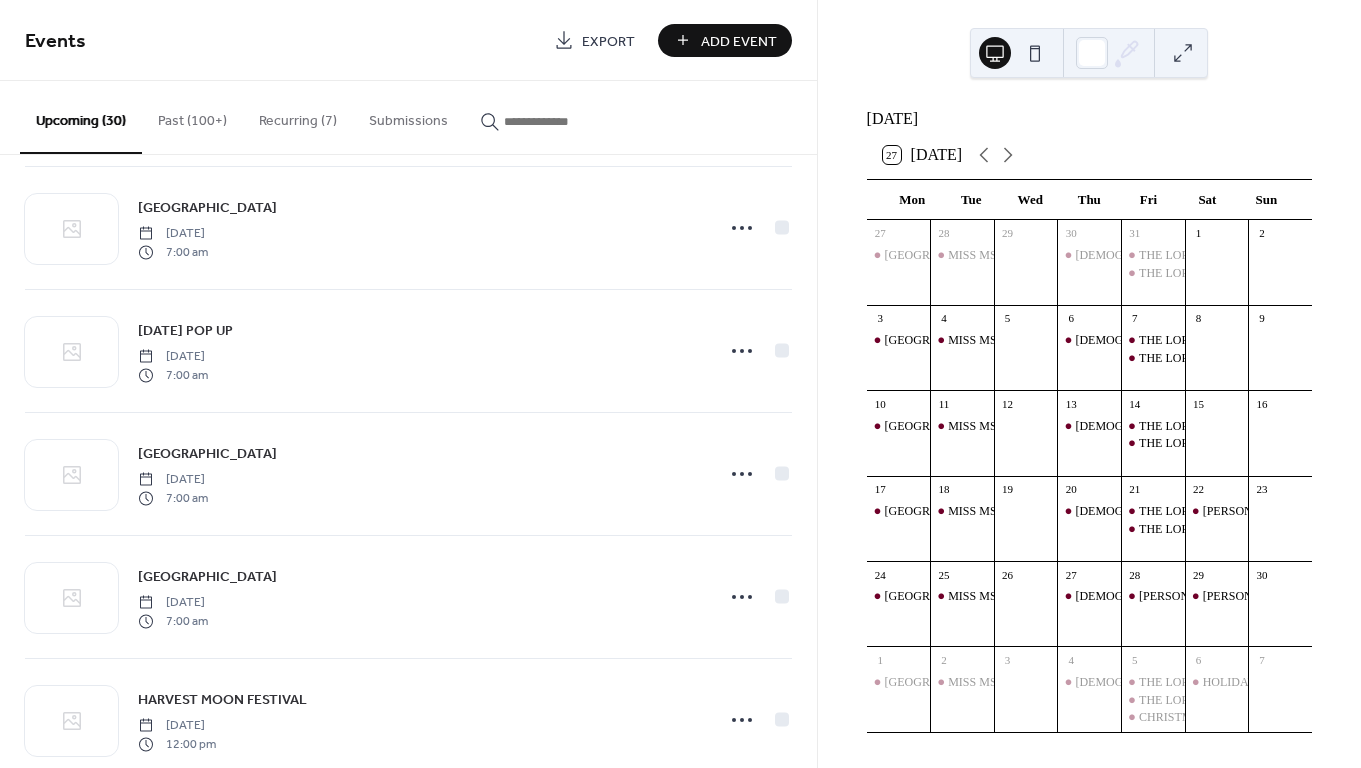 click on "Recurring (7)" at bounding box center (298, 116) 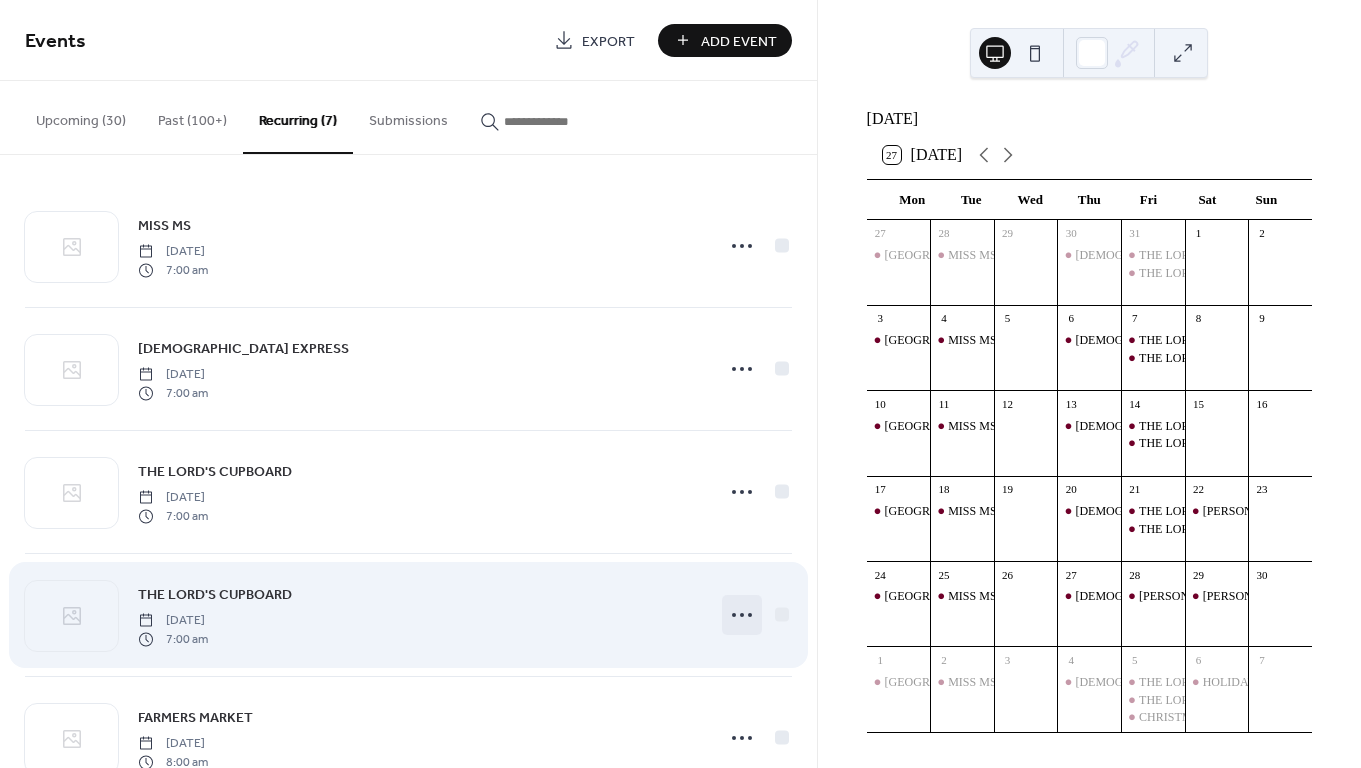 click 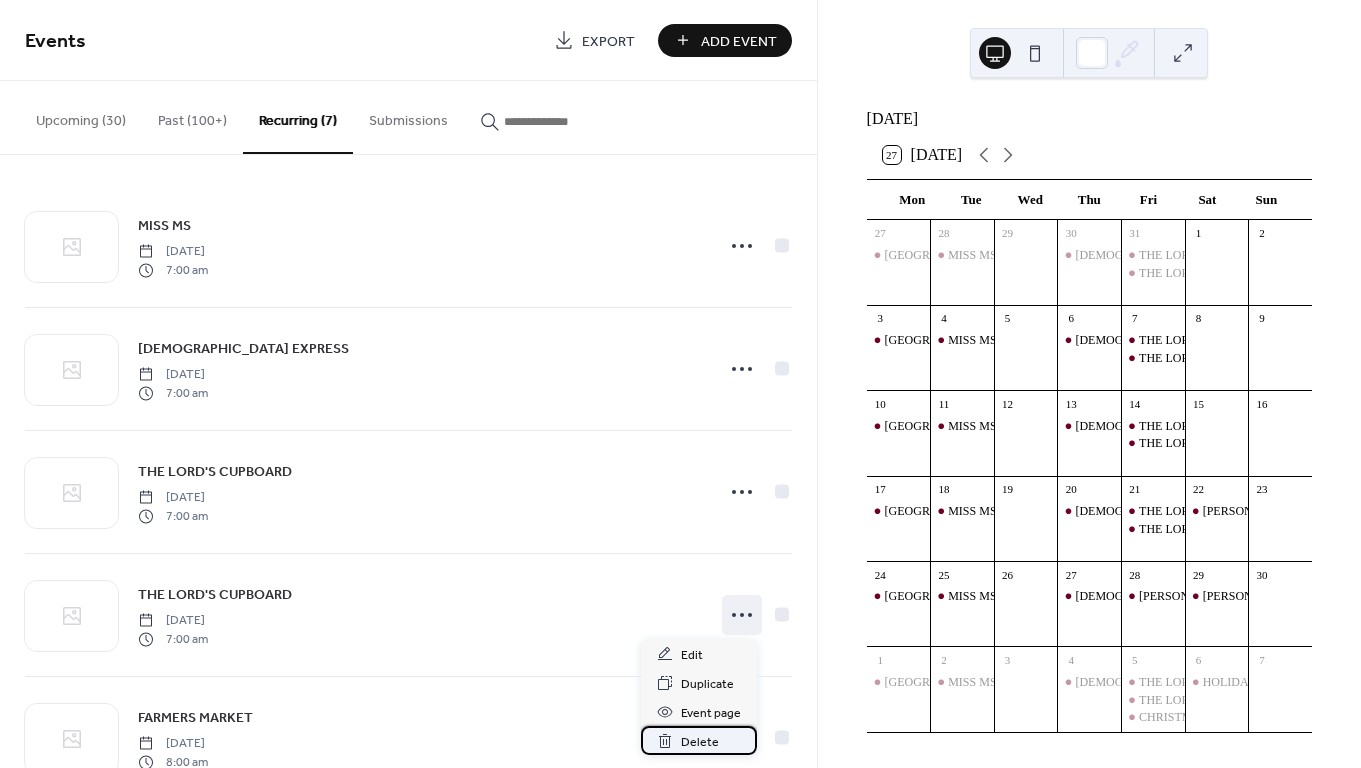 click on "Delete" at bounding box center [700, 742] 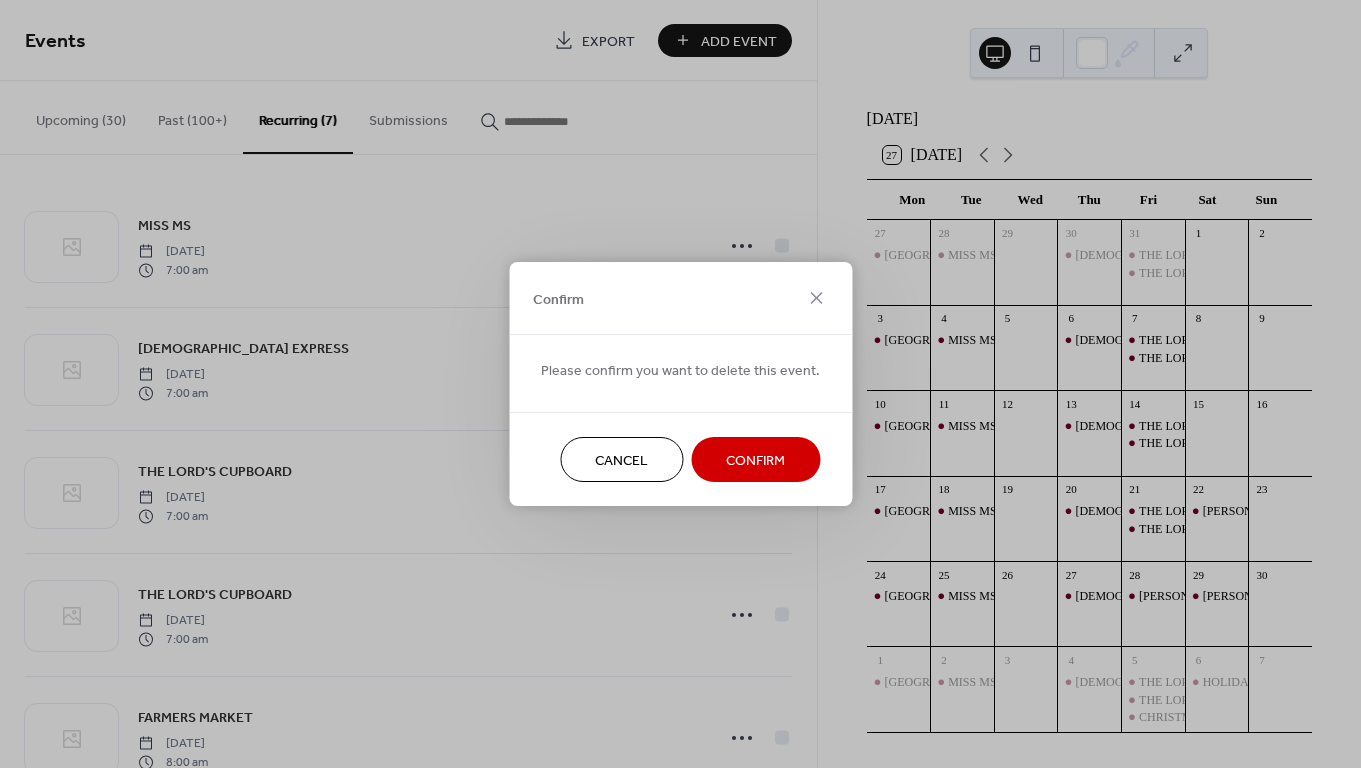 click on "Confirm" at bounding box center (755, 461) 